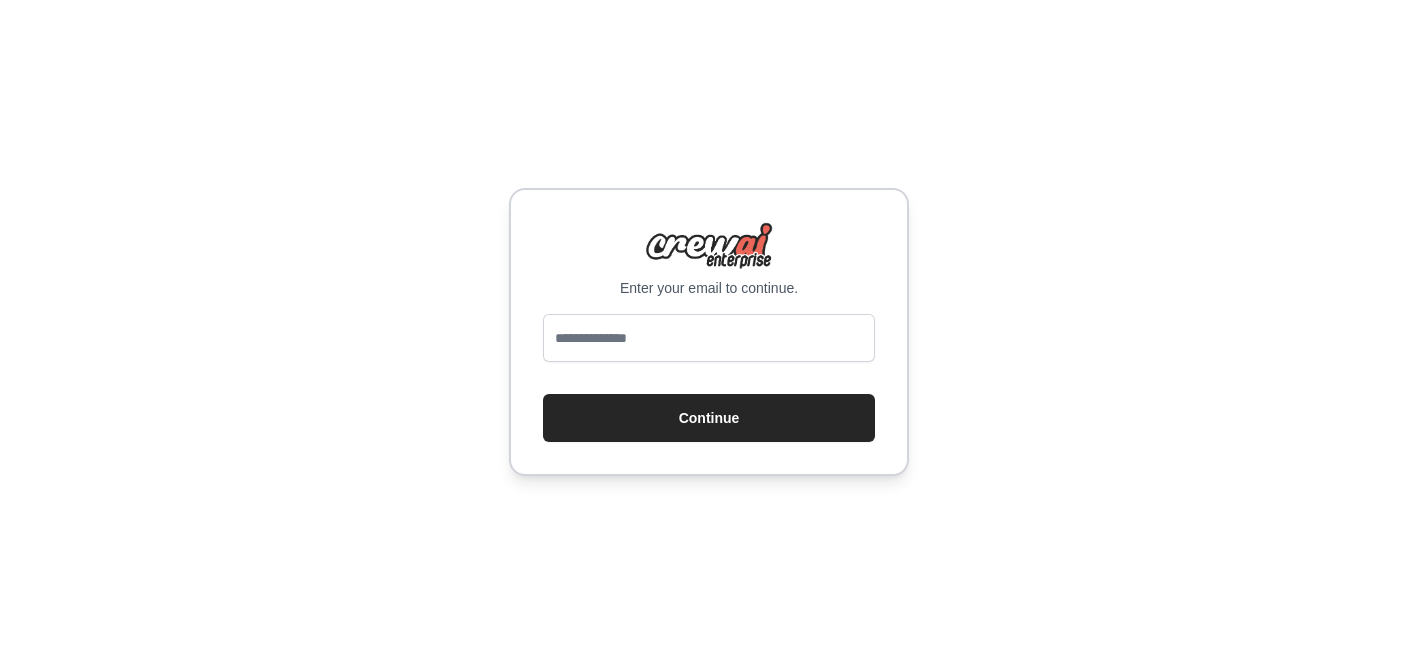 scroll, scrollTop: 0, scrollLeft: 0, axis: both 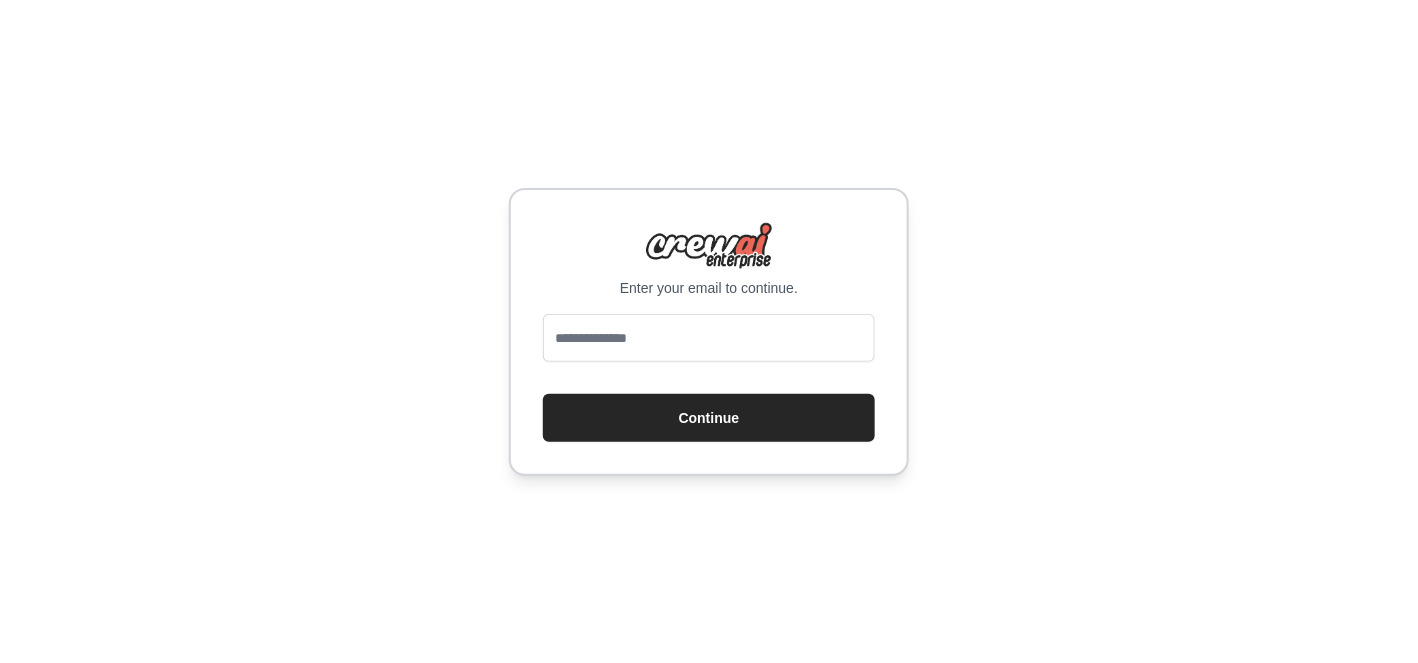 type on "**********" 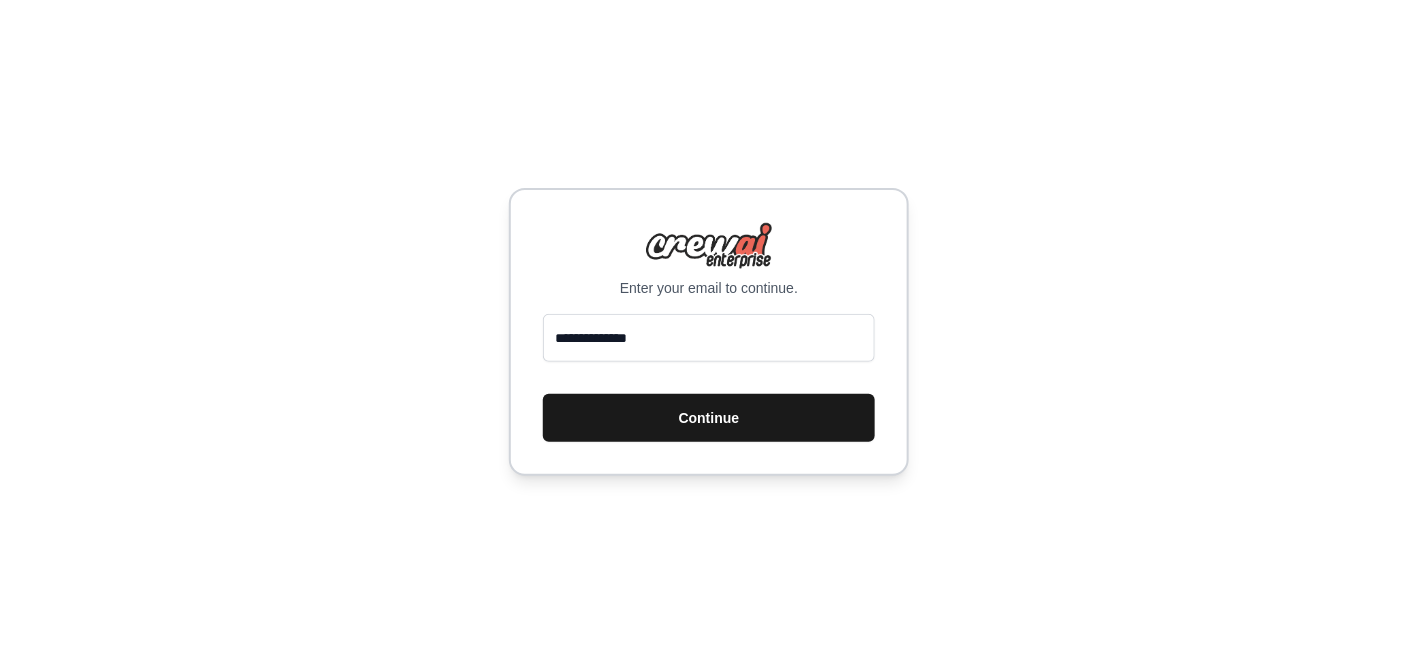 scroll, scrollTop: 0, scrollLeft: 0, axis: both 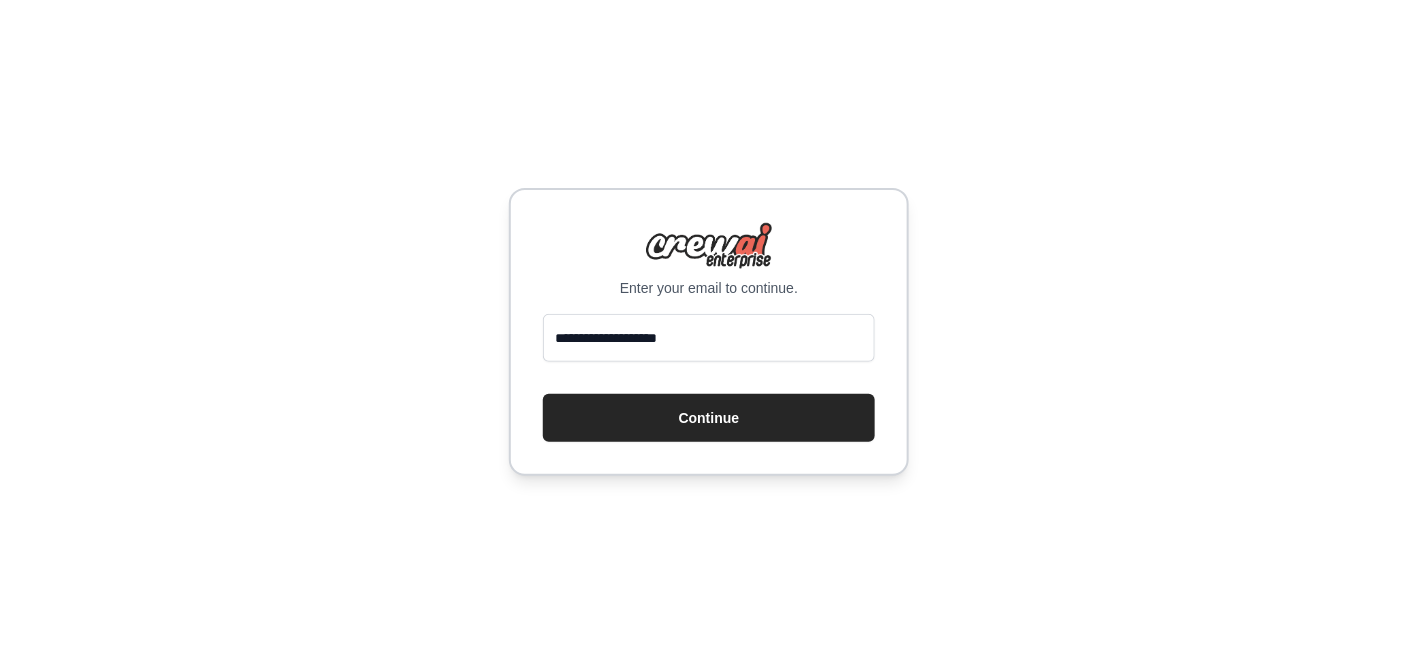 type on "**********" 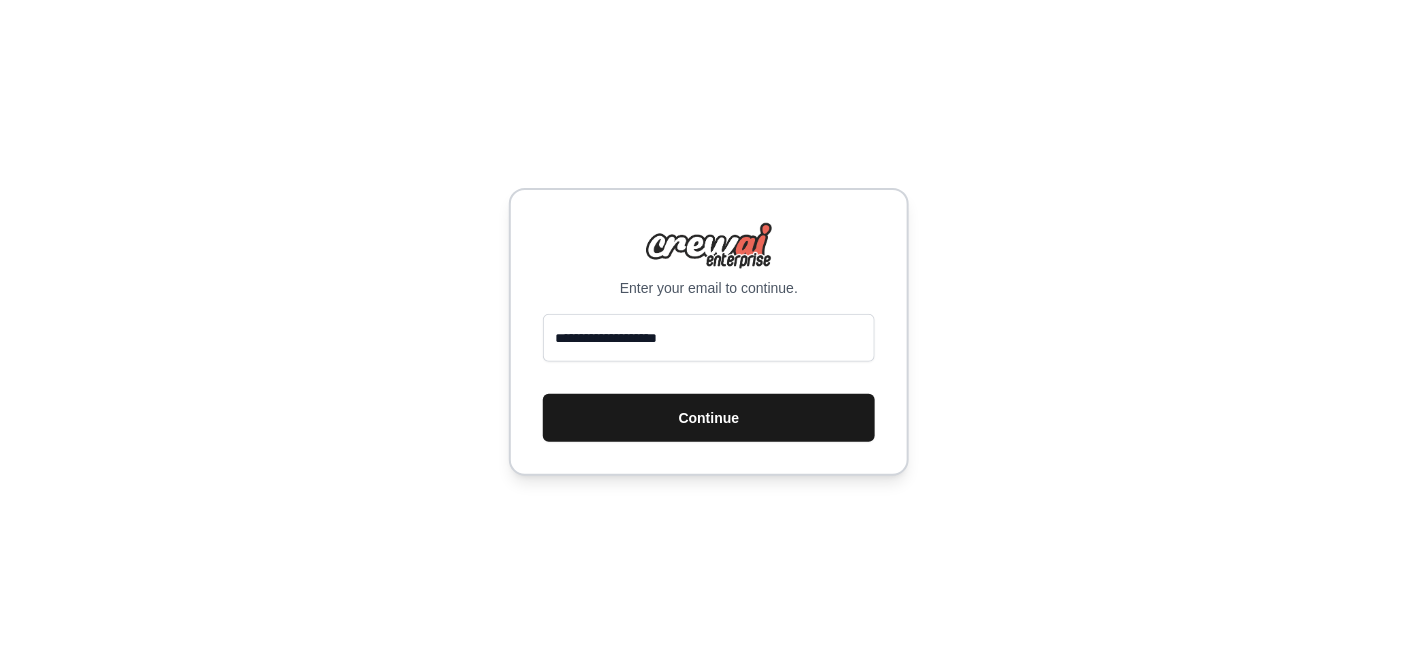 click on "Continue" at bounding box center (709, 418) 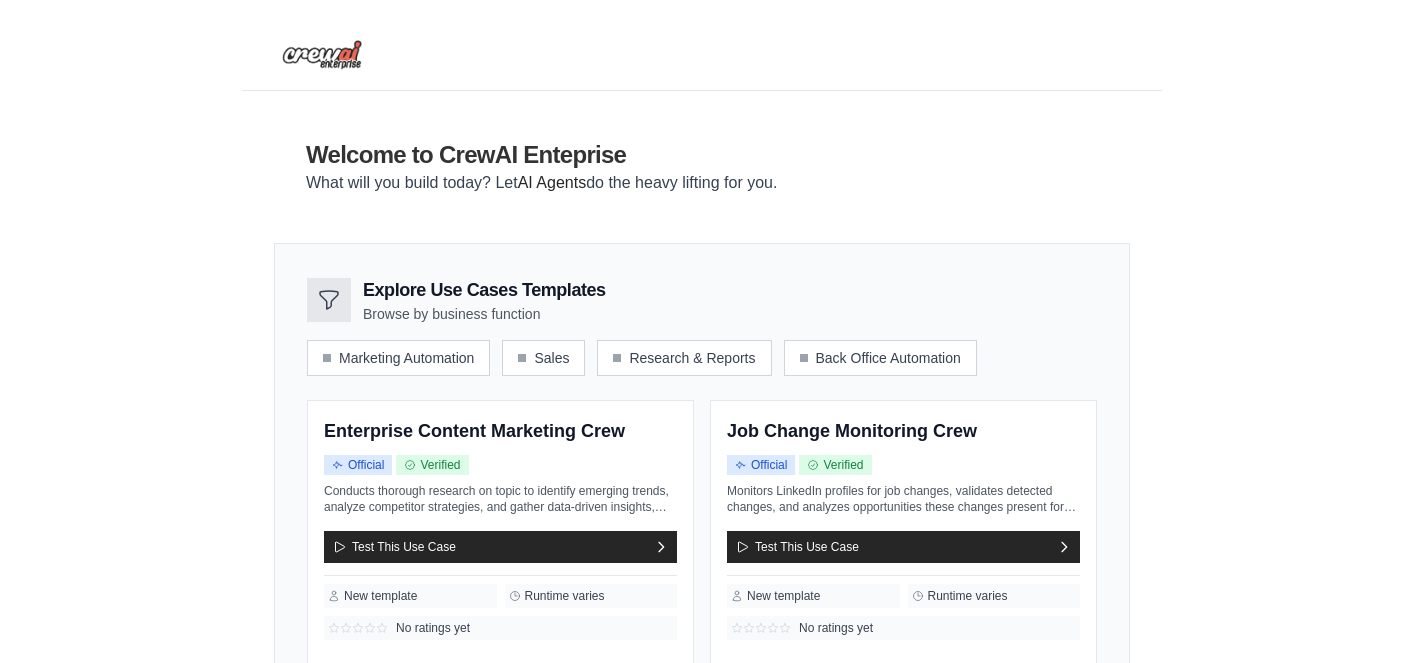 scroll, scrollTop: 0, scrollLeft: 0, axis: both 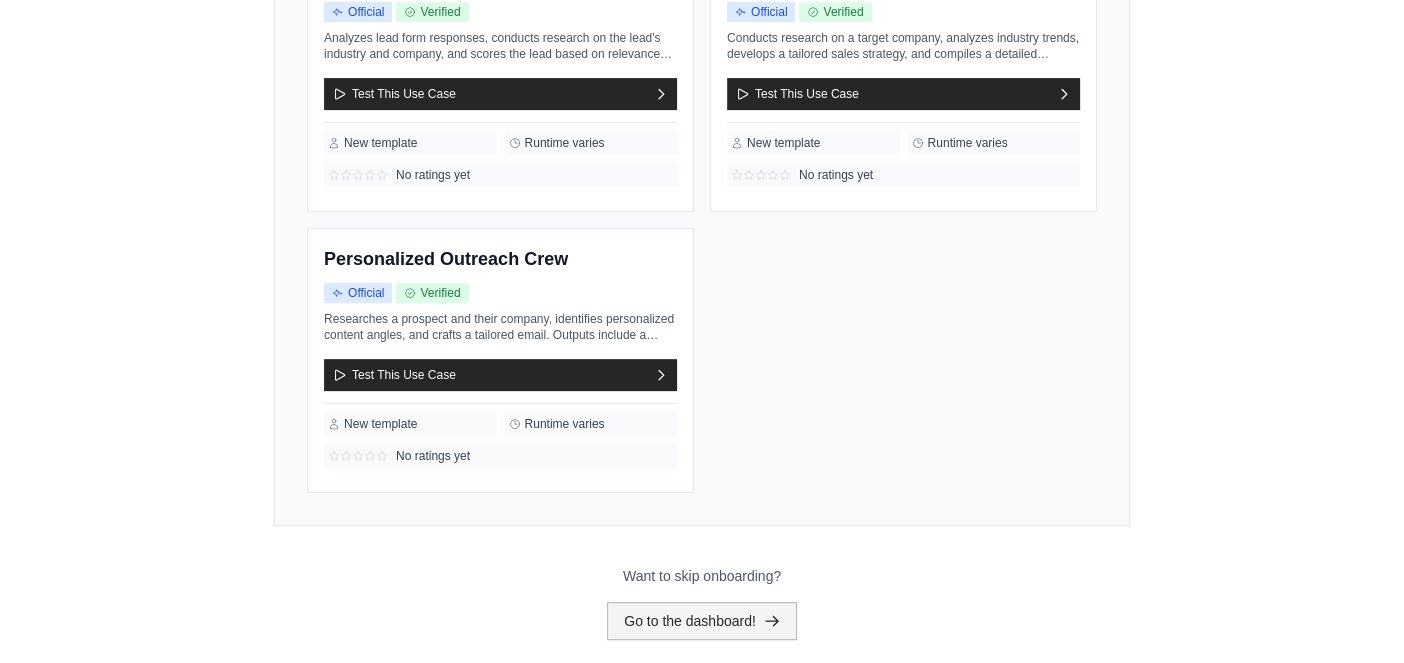 click on "Go to the dashboard!" at bounding box center [702, 621] 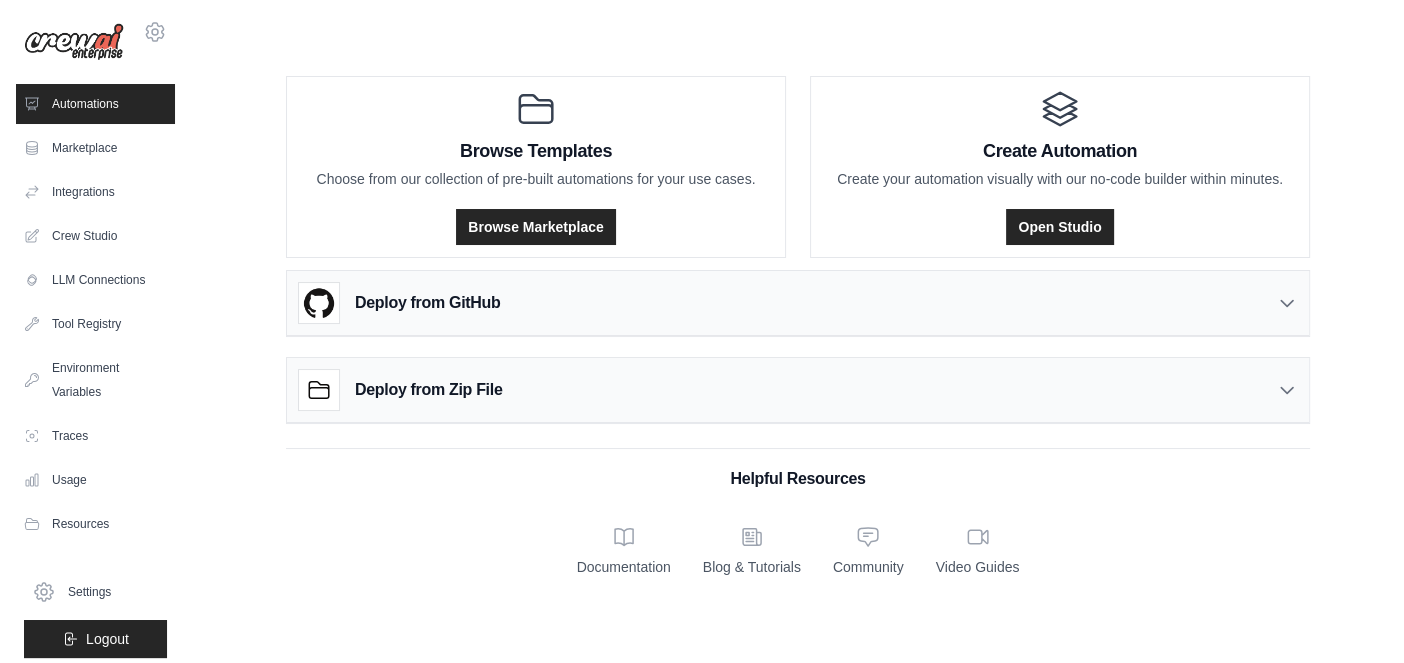 scroll, scrollTop: 0, scrollLeft: 0, axis: both 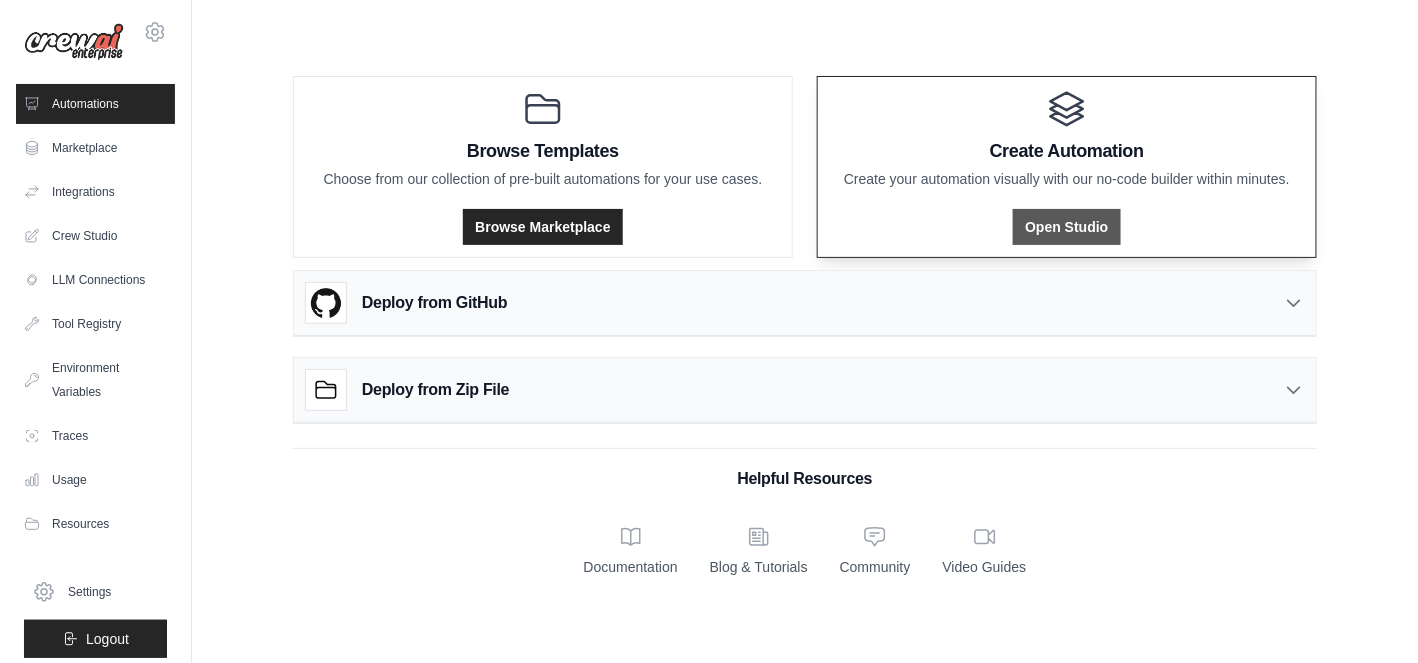 click on "Open Studio" at bounding box center (1066, 227) 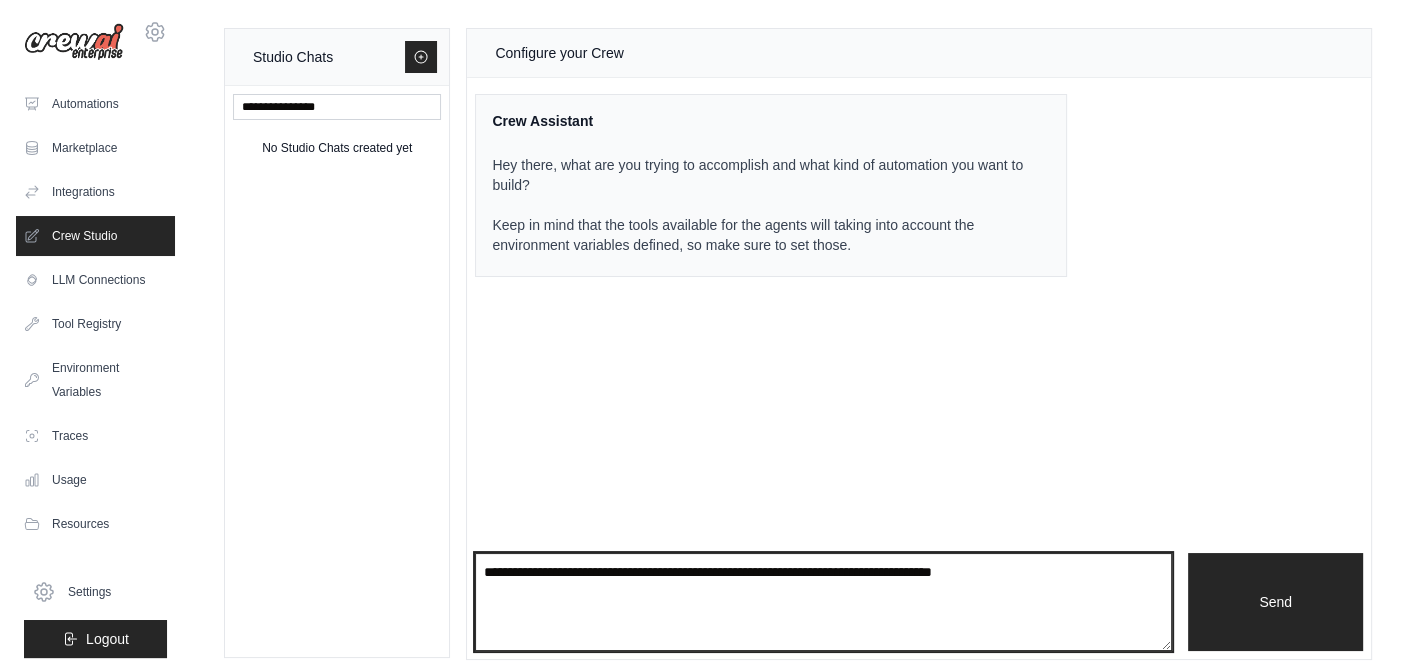 click at bounding box center (823, 602) 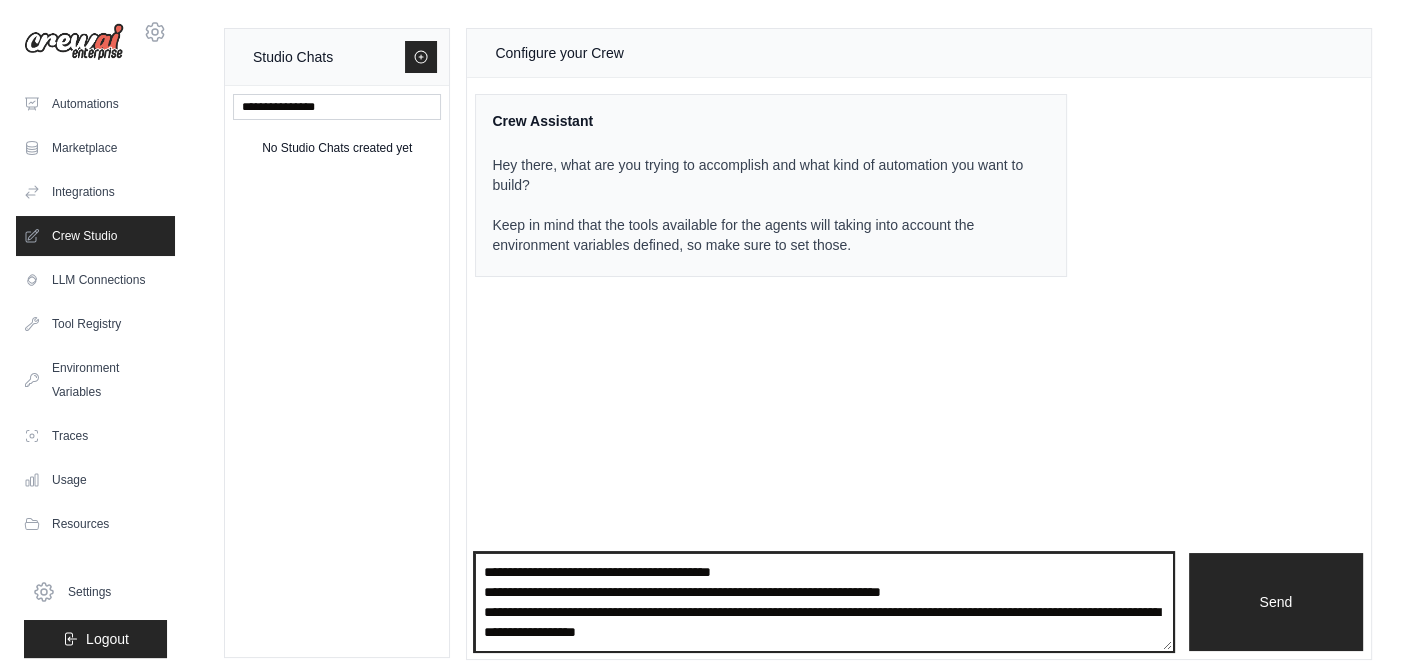 scroll, scrollTop: 10, scrollLeft: 0, axis: vertical 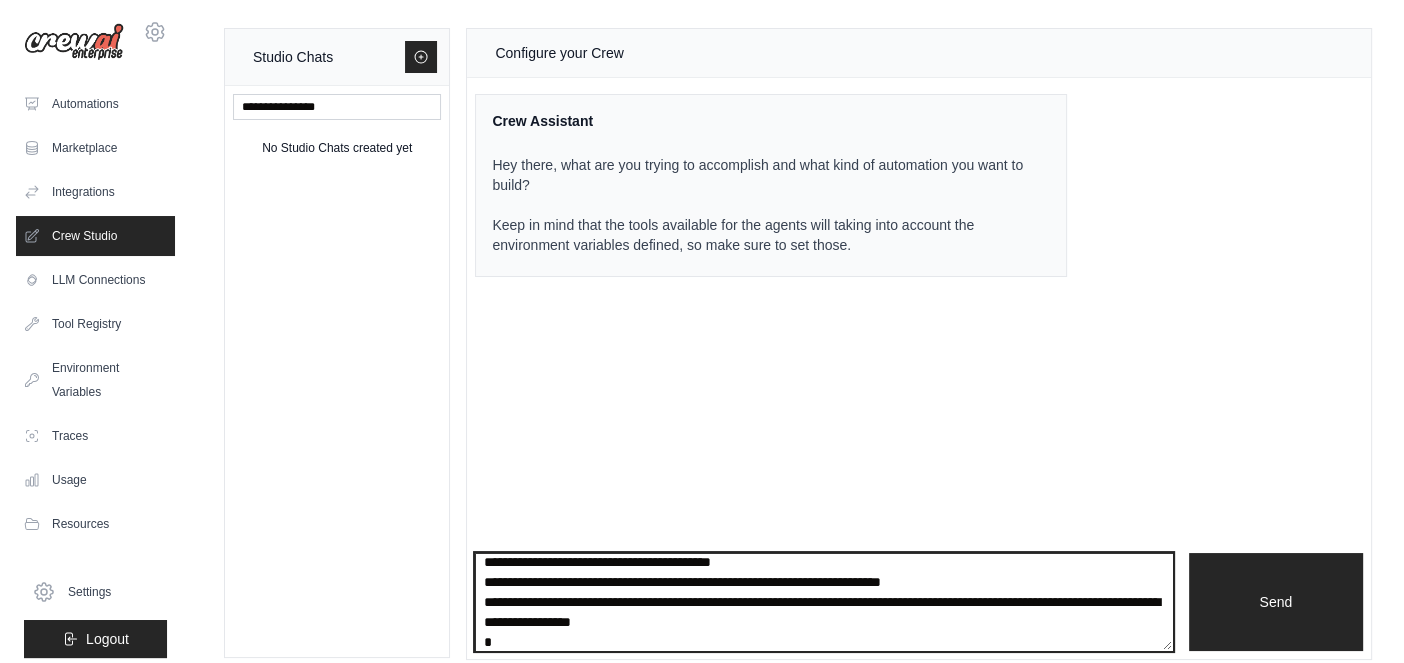 click on "**********" at bounding box center (823, 601) 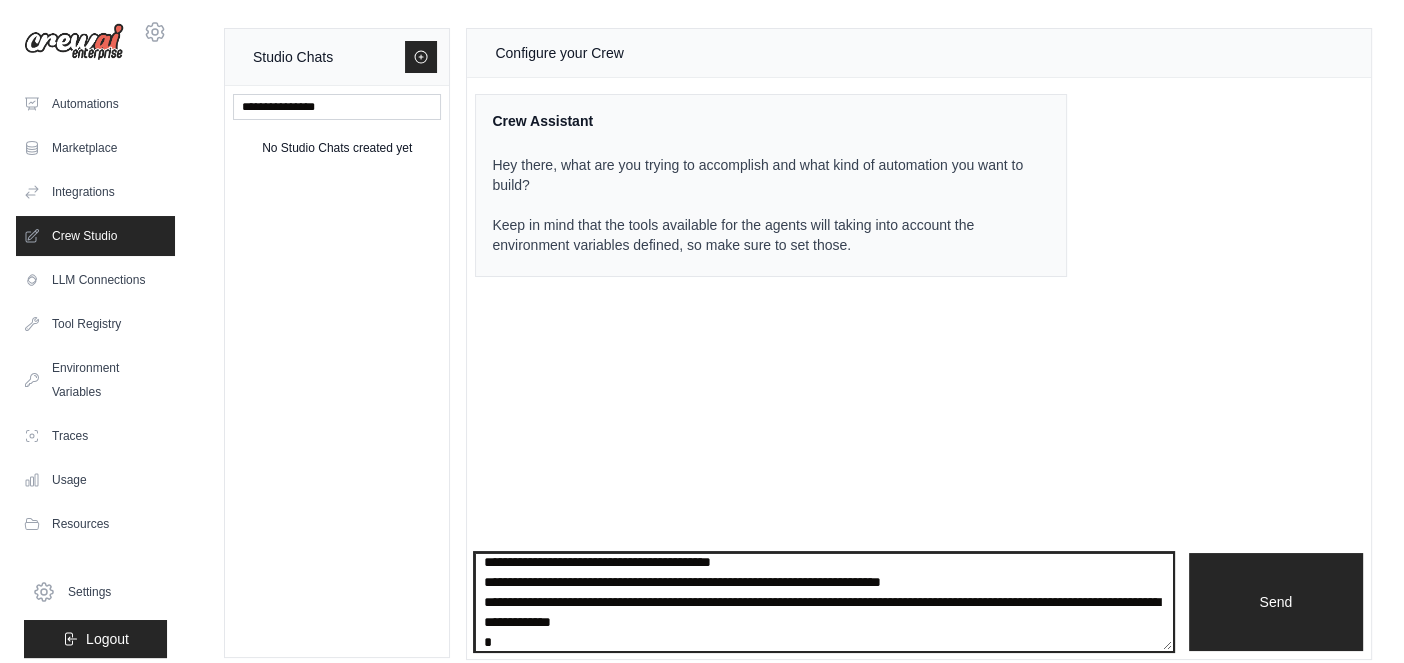click on "**********" at bounding box center (823, 601) 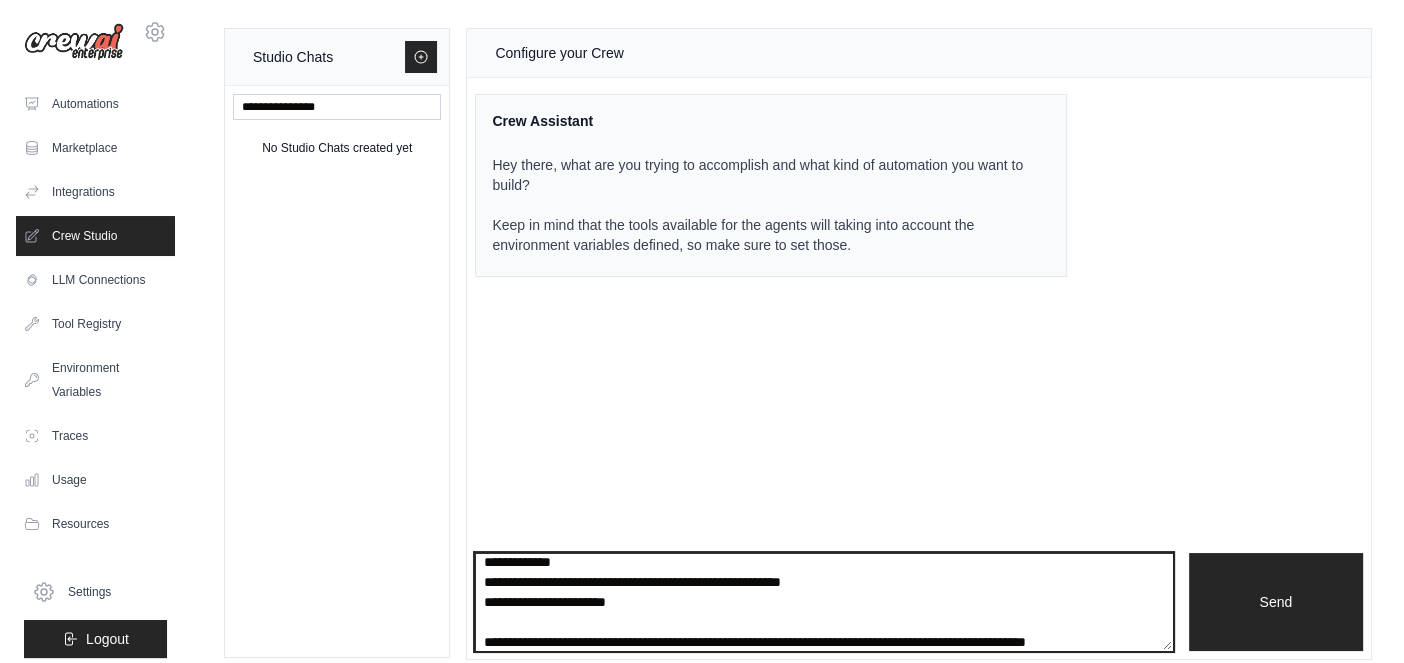 scroll, scrollTop: 90, scrollLeft: 0, axis: vertical 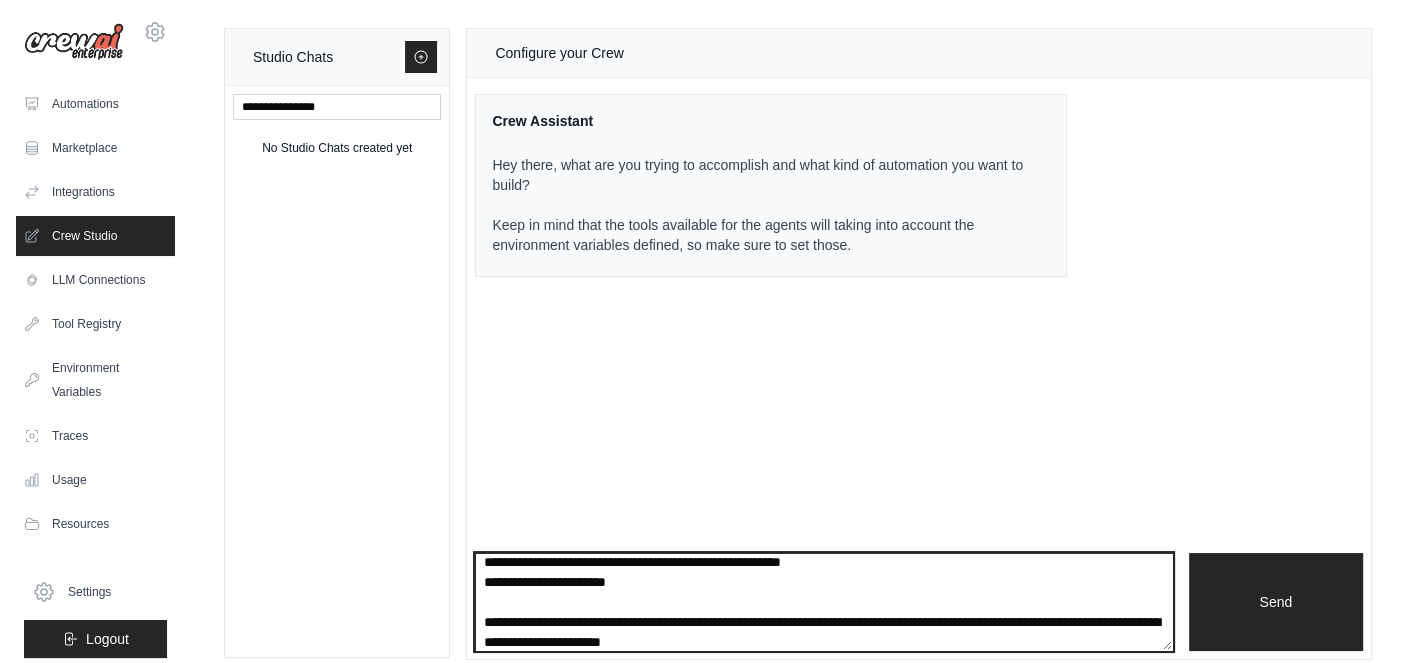 type on "**********" 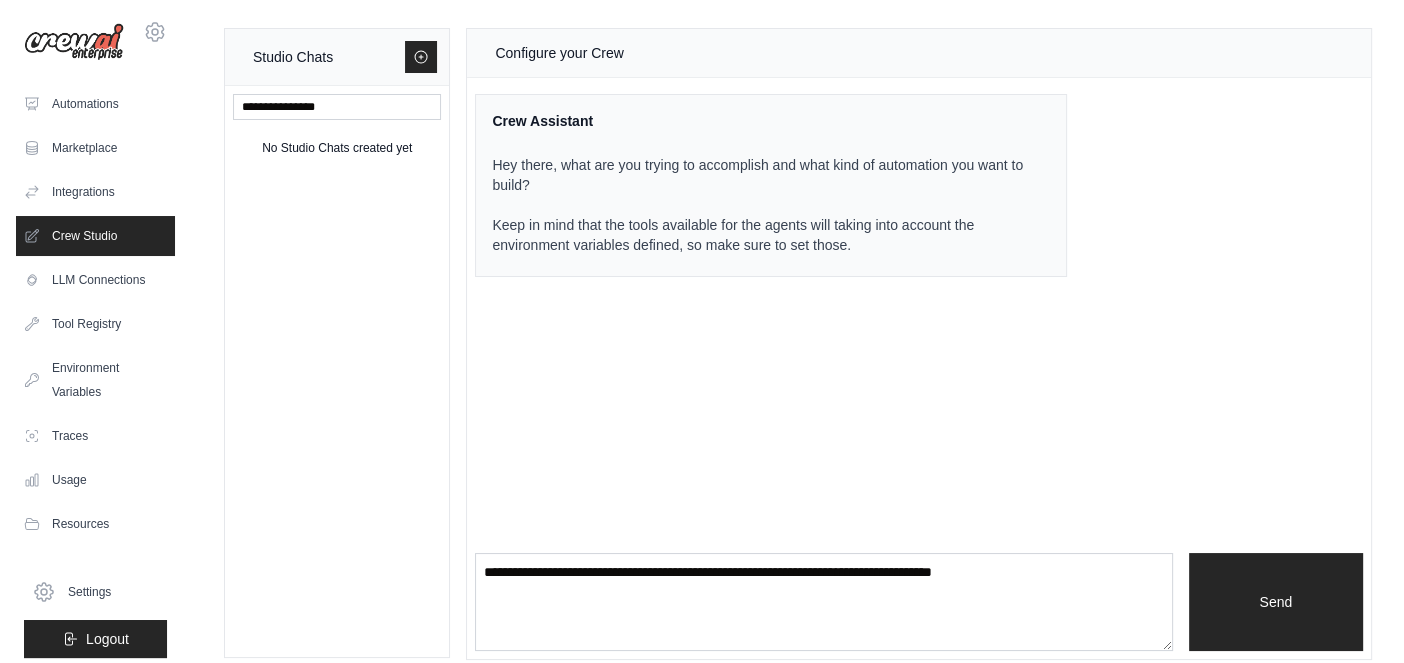 scroll, scrollTop: 0, scrollLeft: 0, axis: both 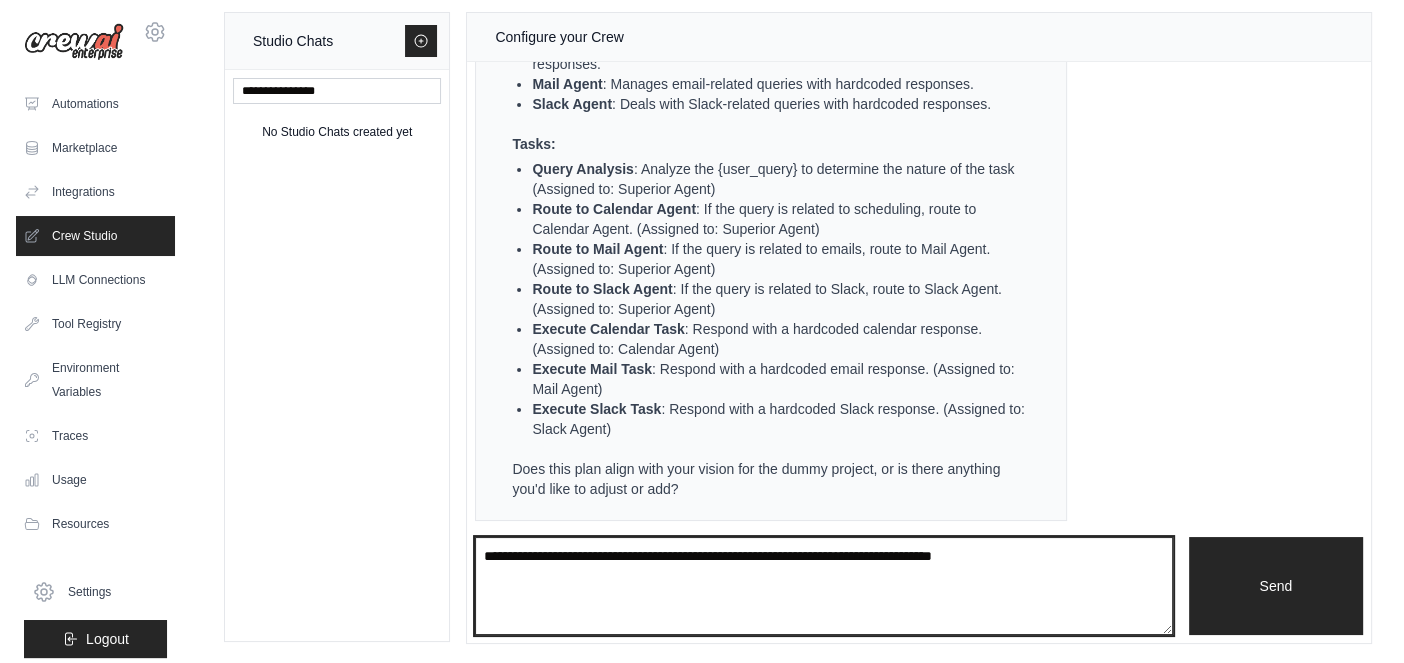 click at bounding box center [823, 585] 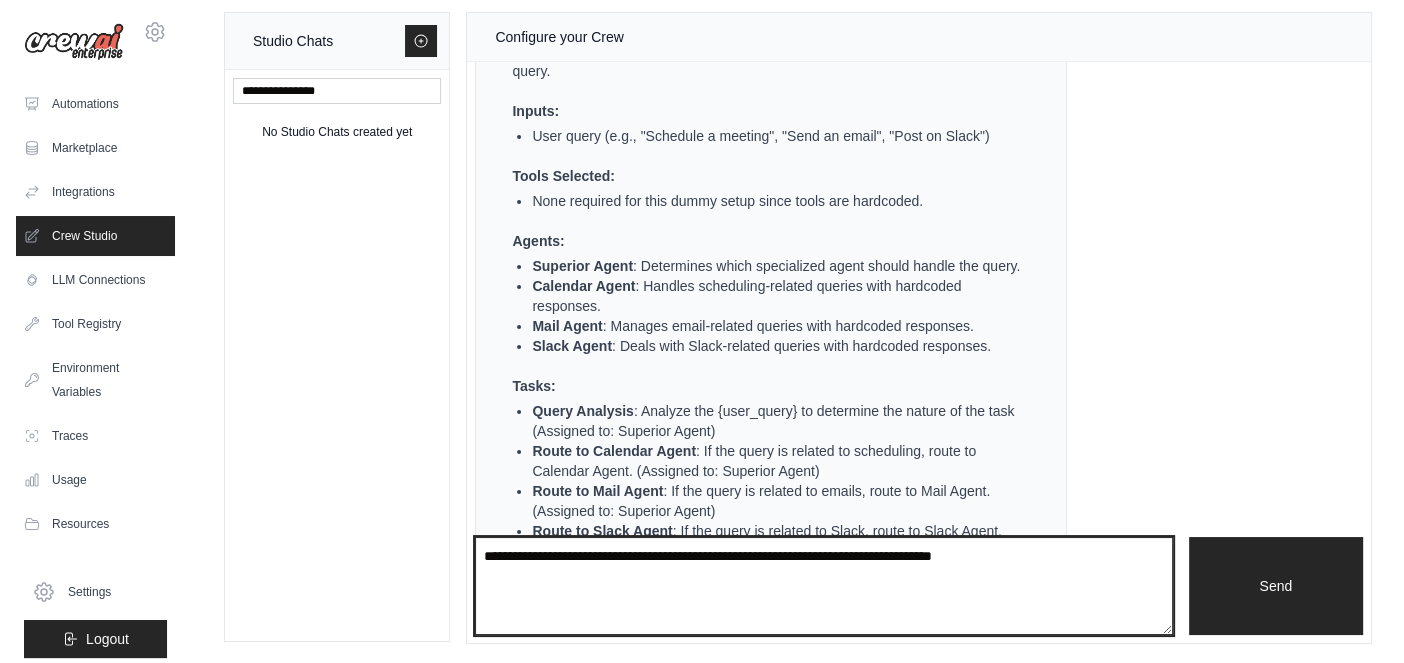 scroll, scrollTop: 714, scrollLeft: 0, axis: vertical 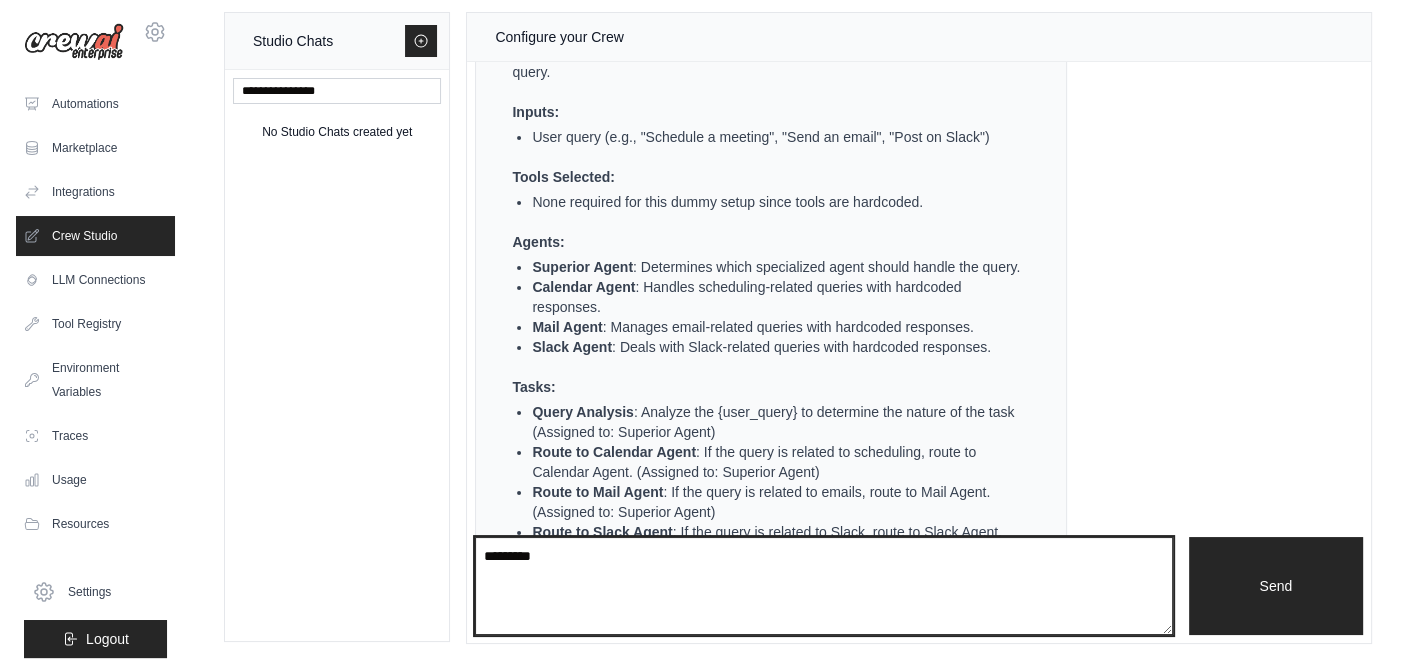 type on "*********" 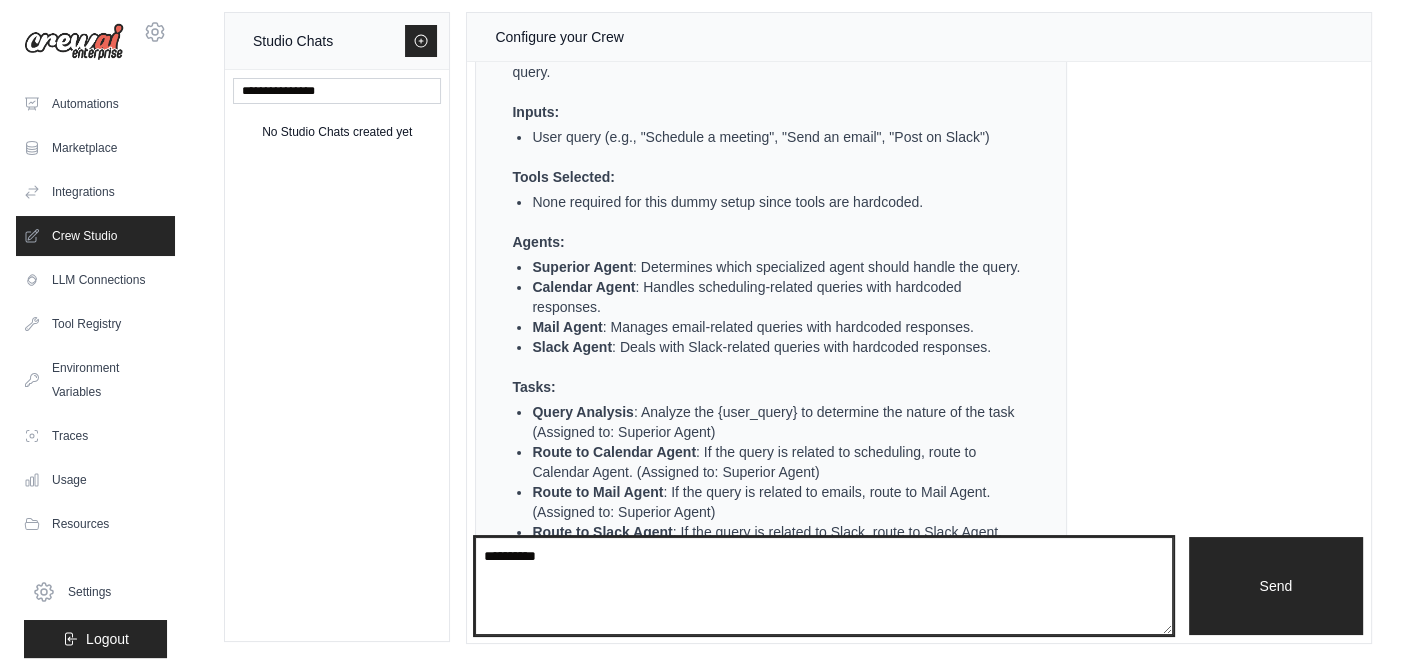click on "*********" at bounding box center (823, 585) 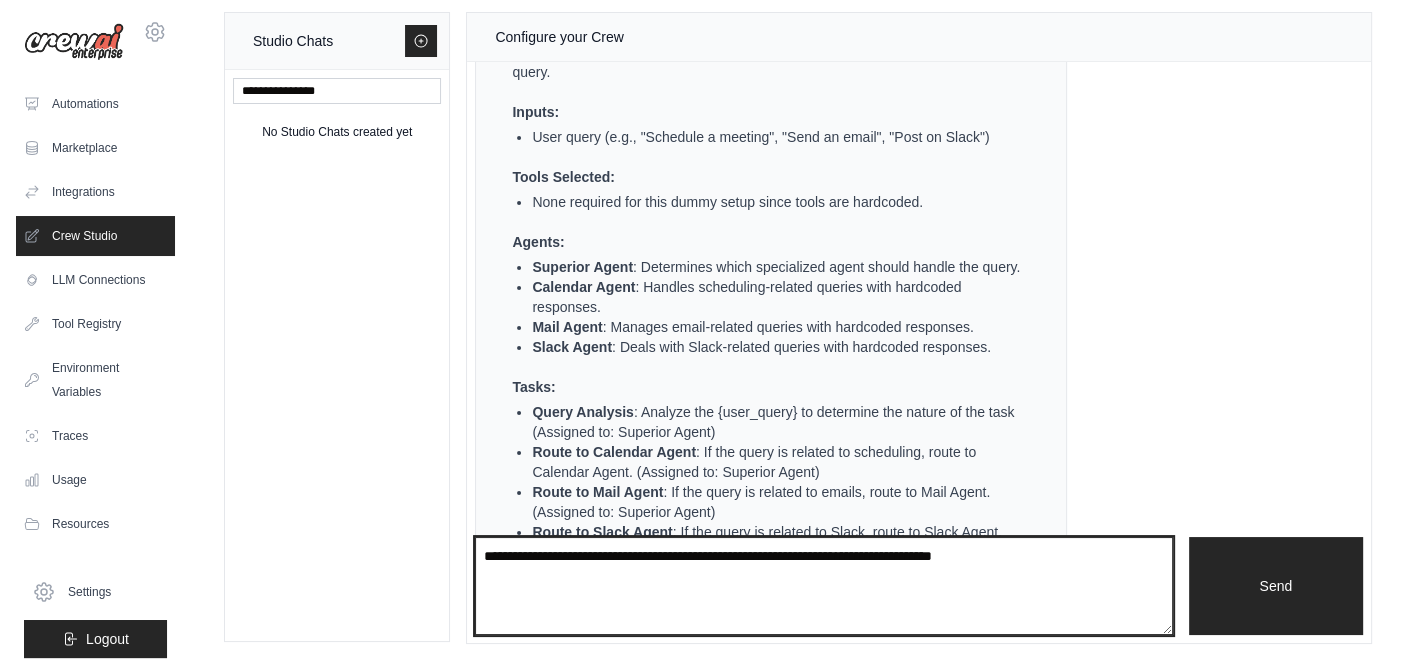 paste on "**********" 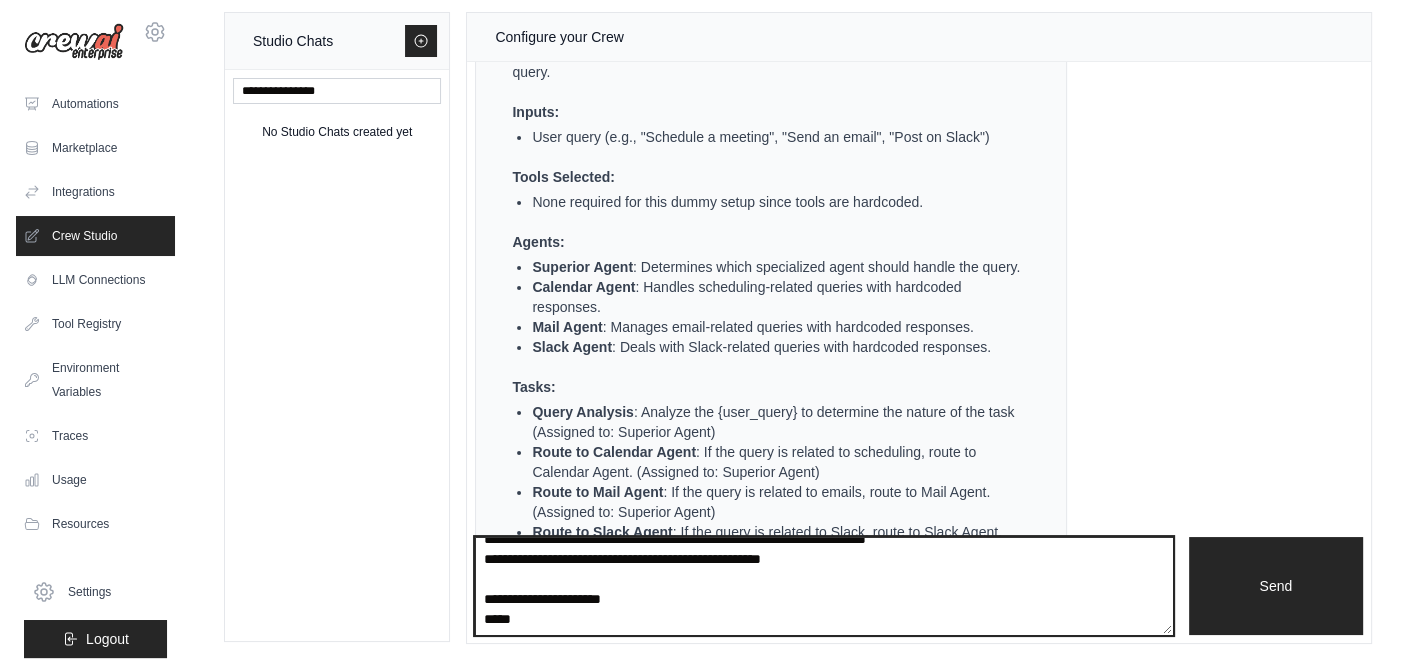 scroll, scrollTop: 0, scrollLeft: 0, axis: both 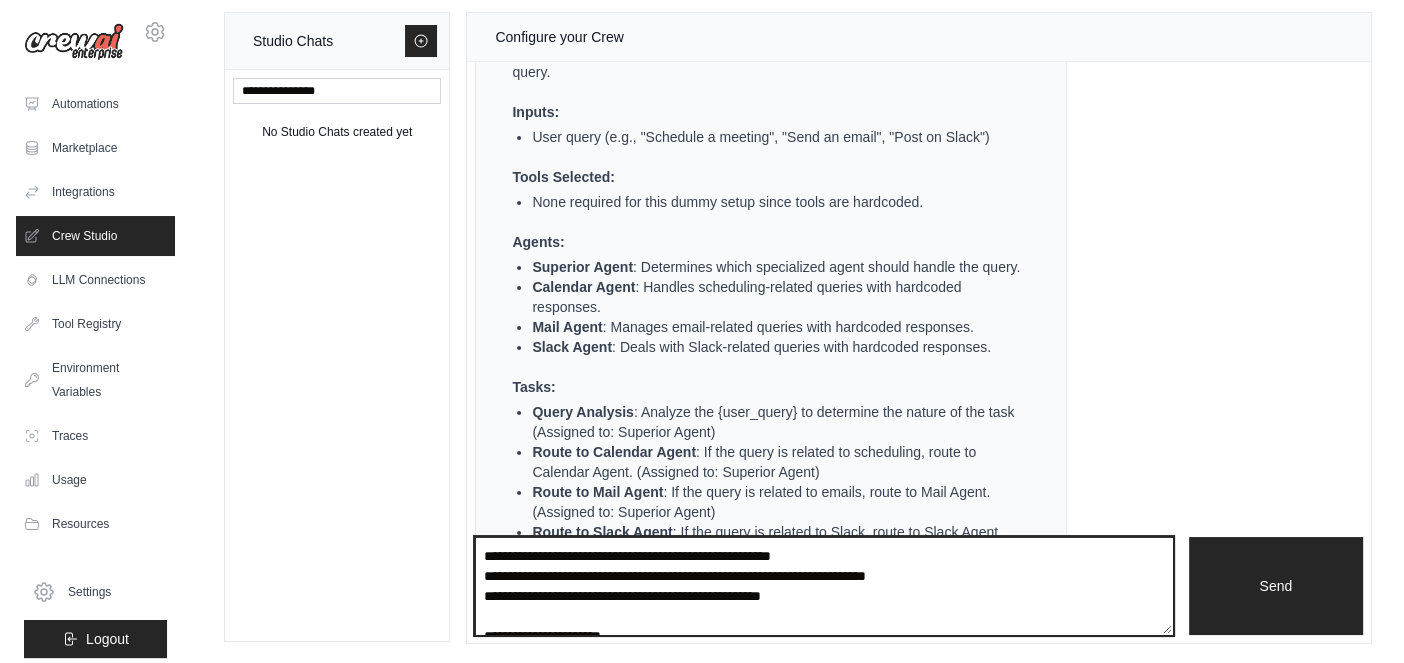 drag, startPoint x: 672, startPoint y: 560, endPoint x: 594, endPoint y: 560, distance: 78 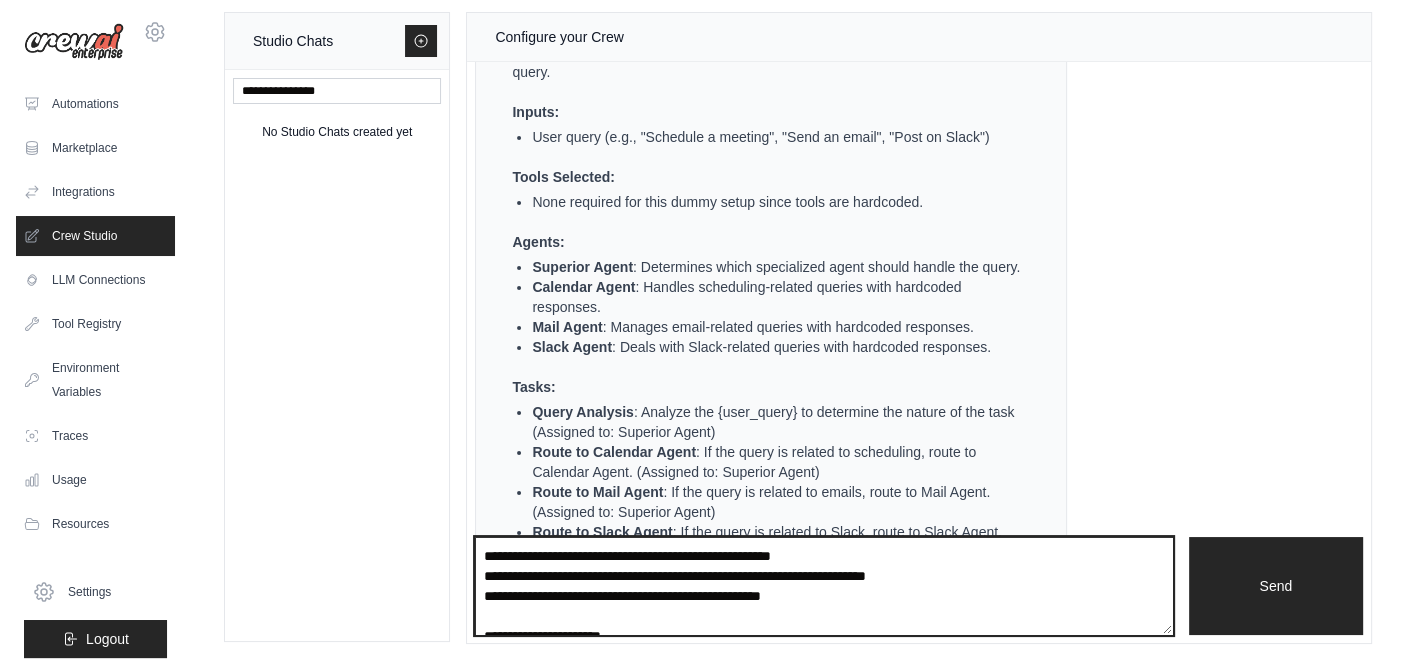click on "**********" at bounding box center [823, 585] 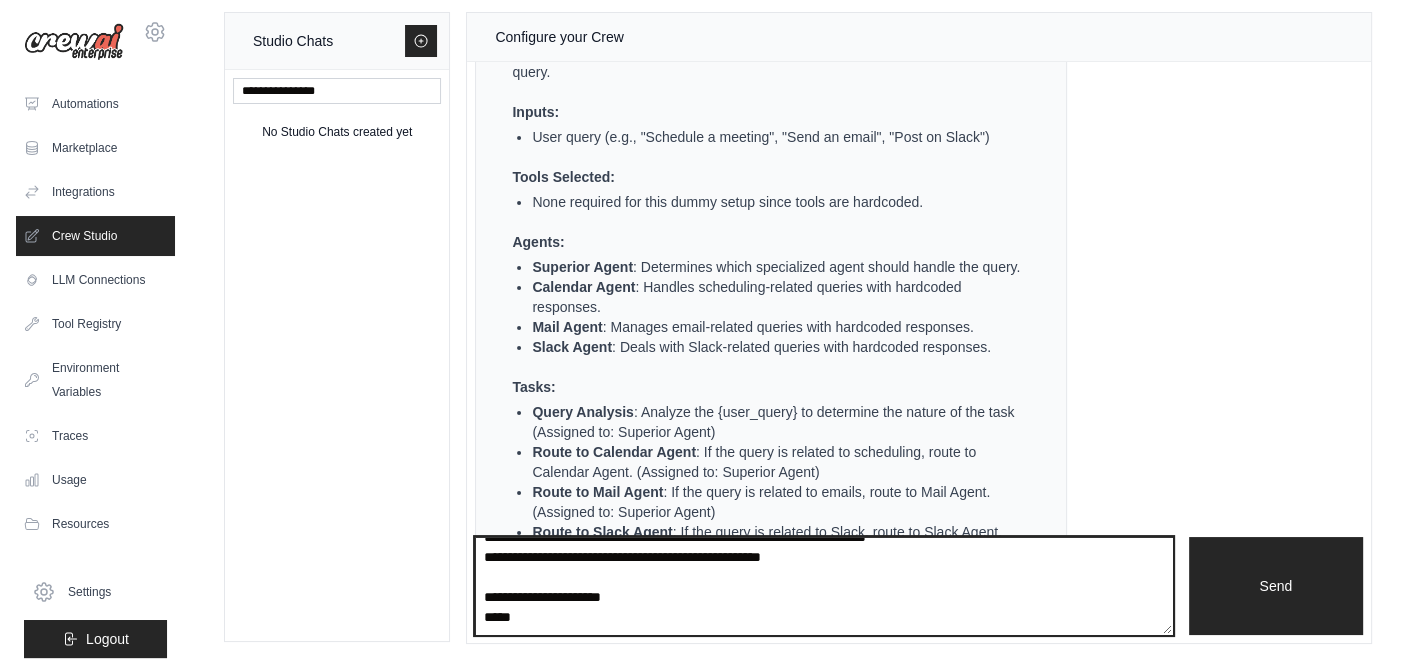 scroll, scrollTop: 39, scrollLeft: 0, axis: vertical 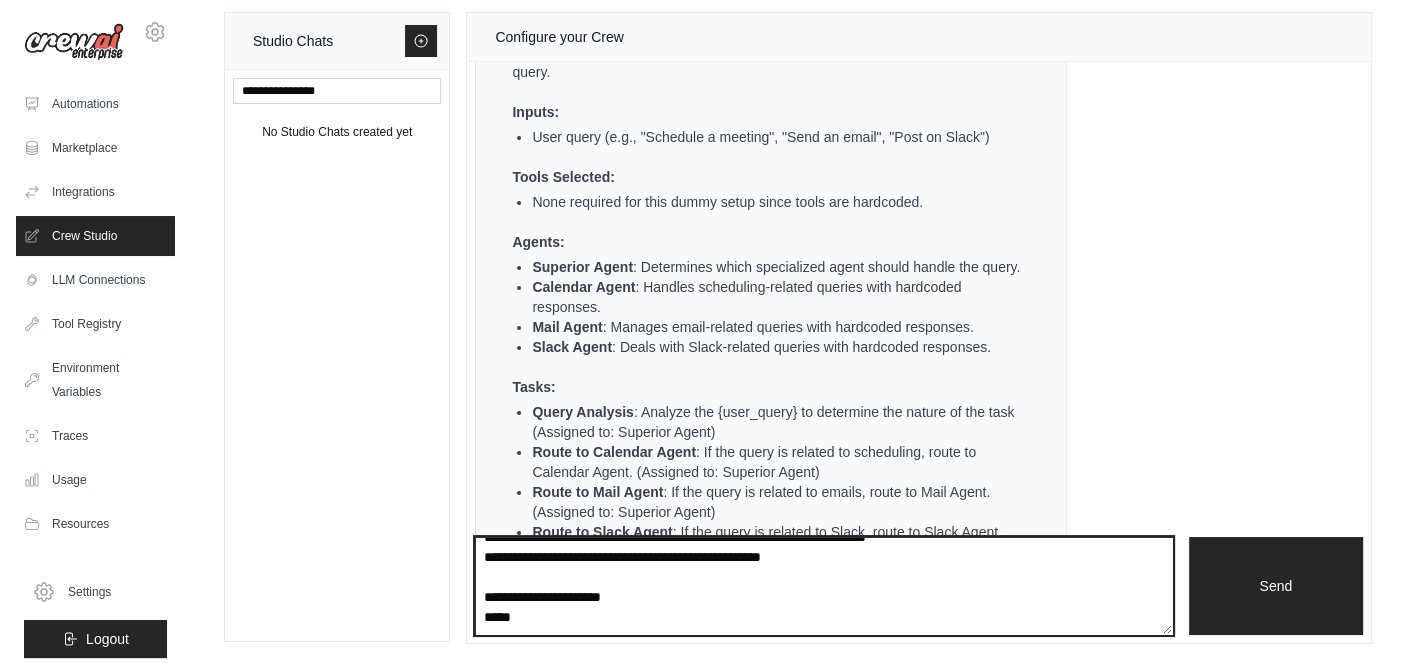 click on "**********" at bounding box center (823, 585) 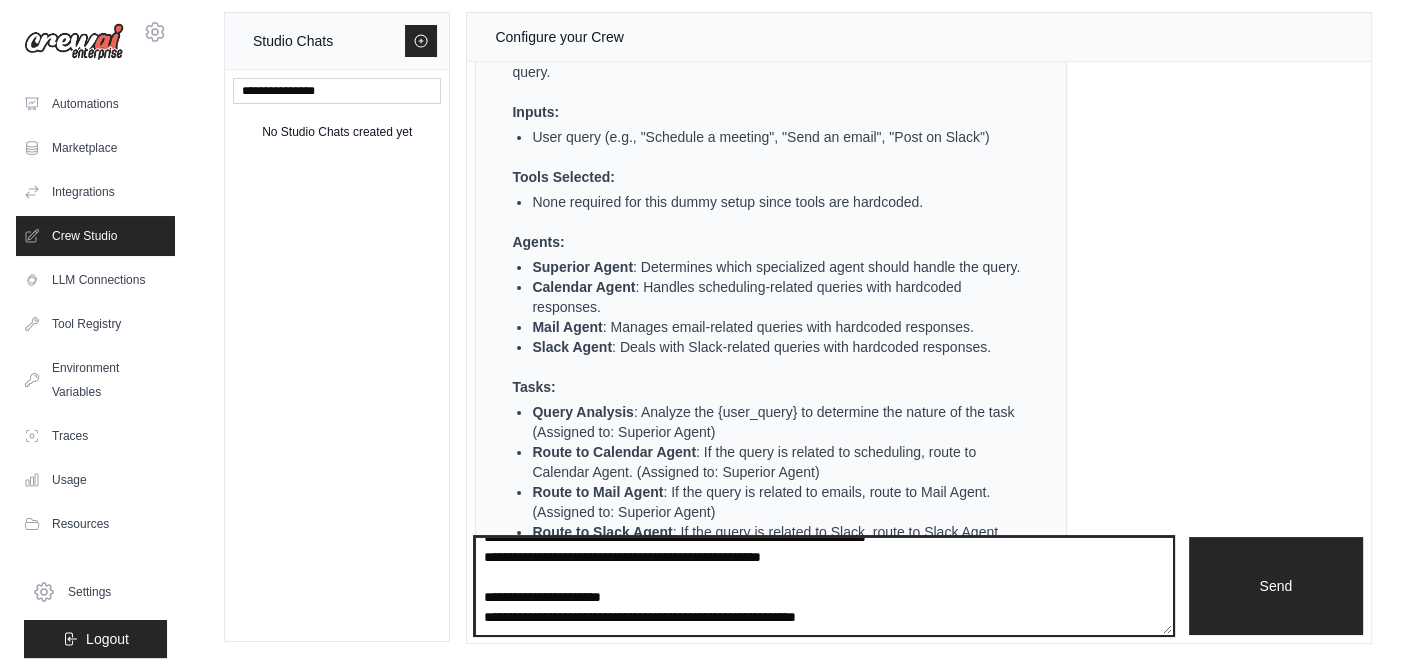 type on "**********" 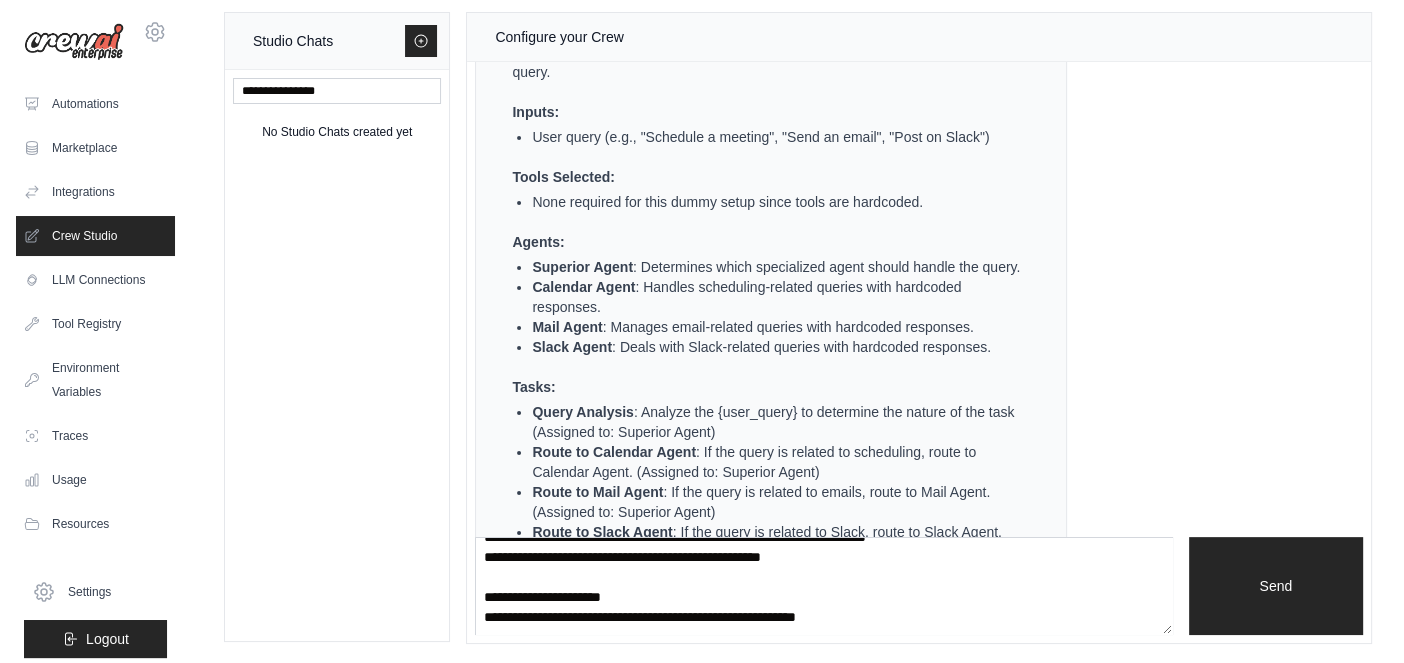 type 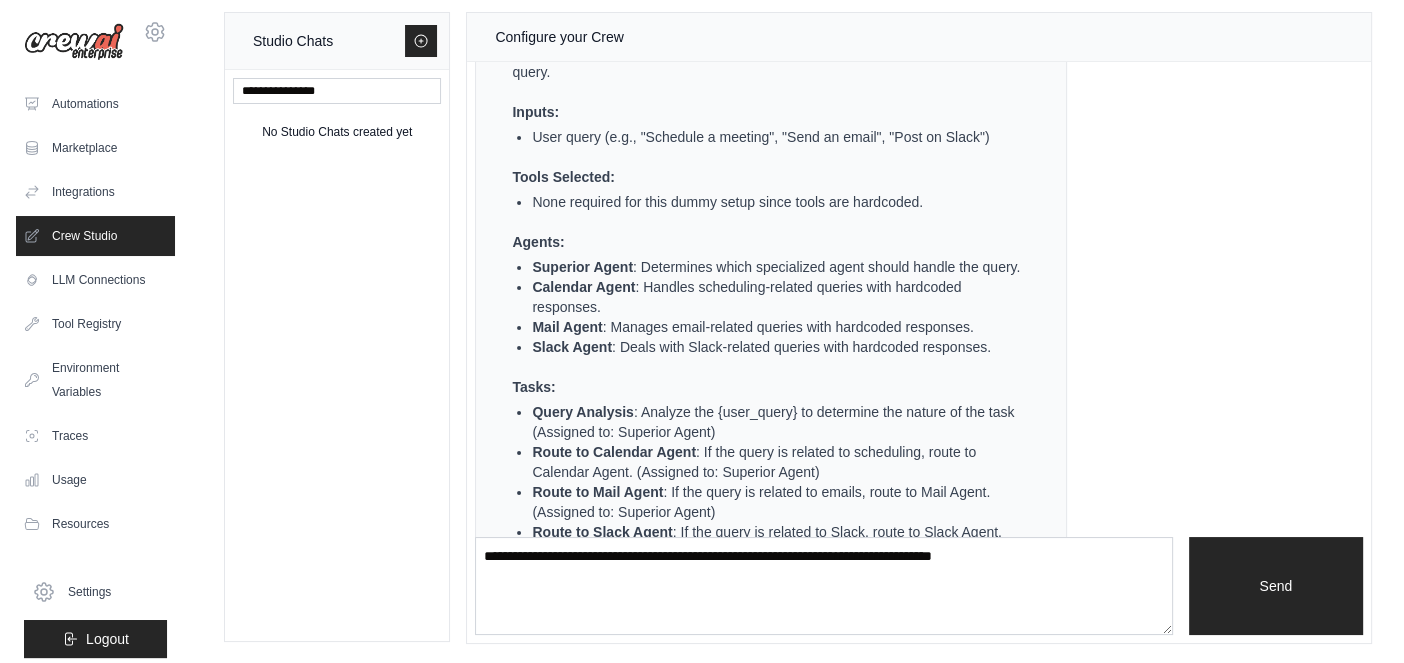 scroll, scrollTop: 0, scrollLeft: 0, axis: both 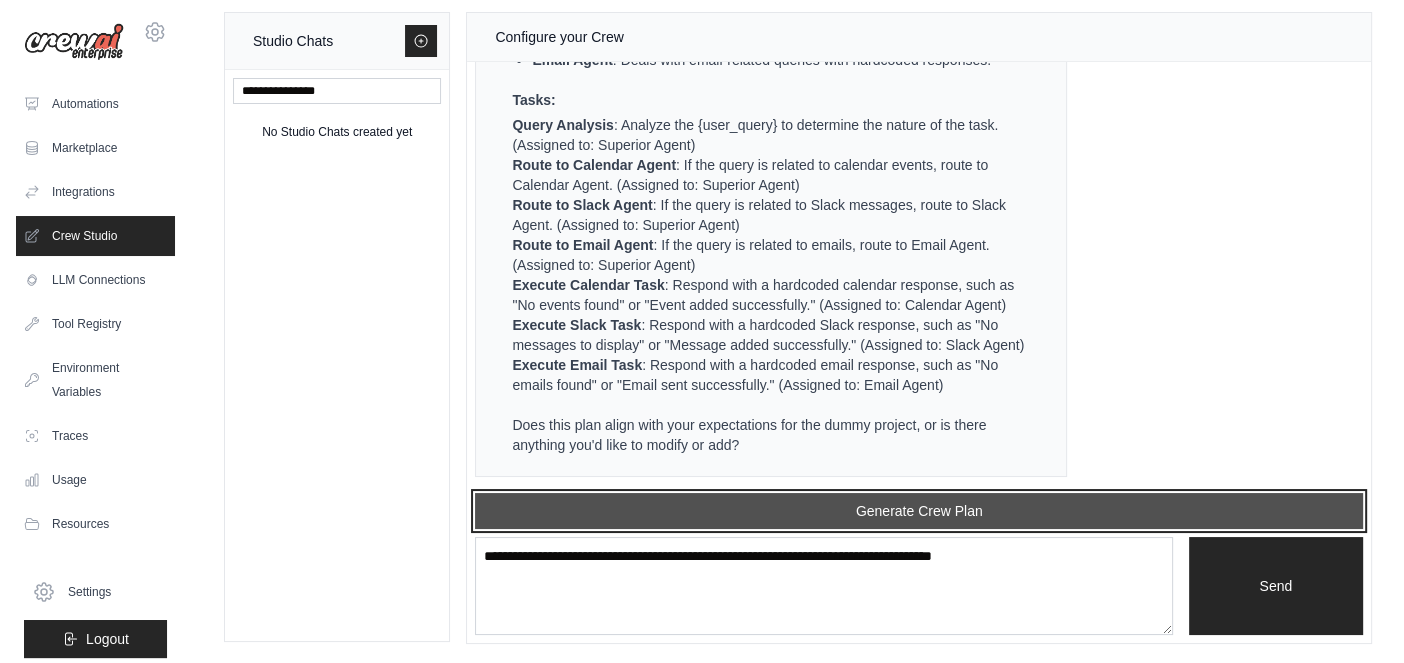 click on "Generate Crew Plan" at bounding box center [919, 511] 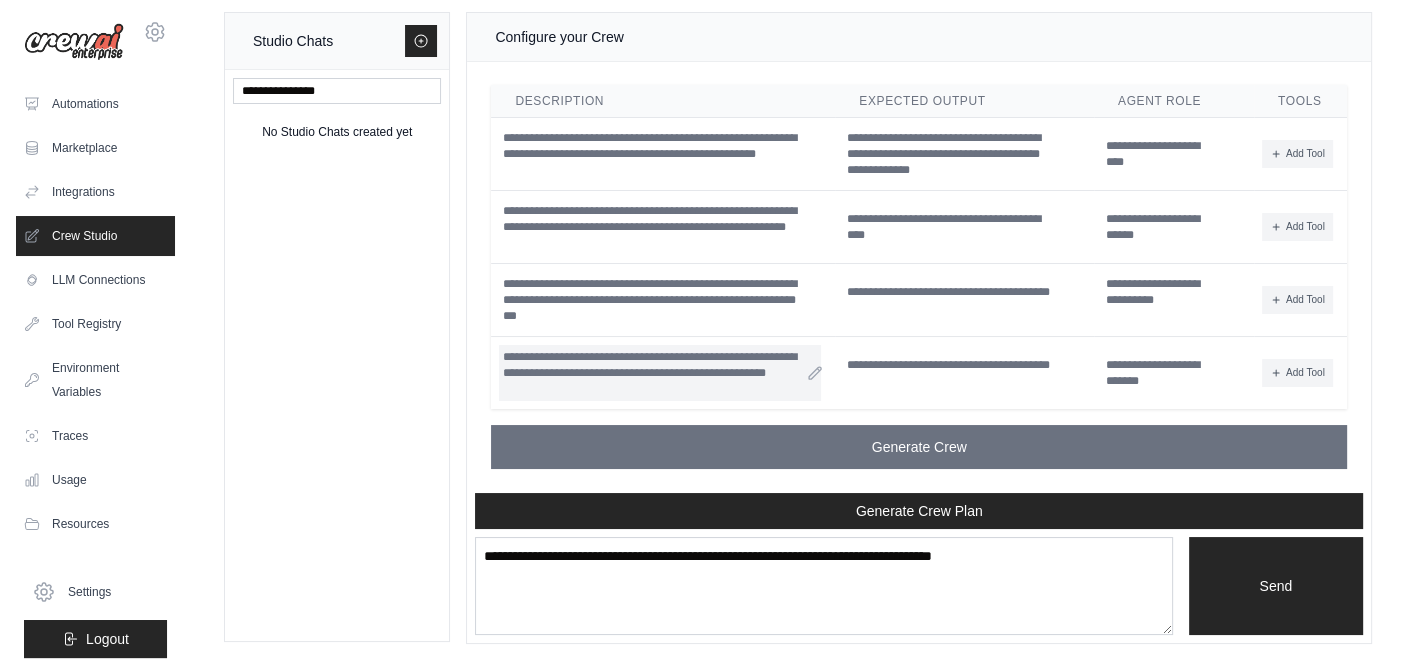 scroll, scrollTop: 3544, scrollLeft: 0, axis: vertical 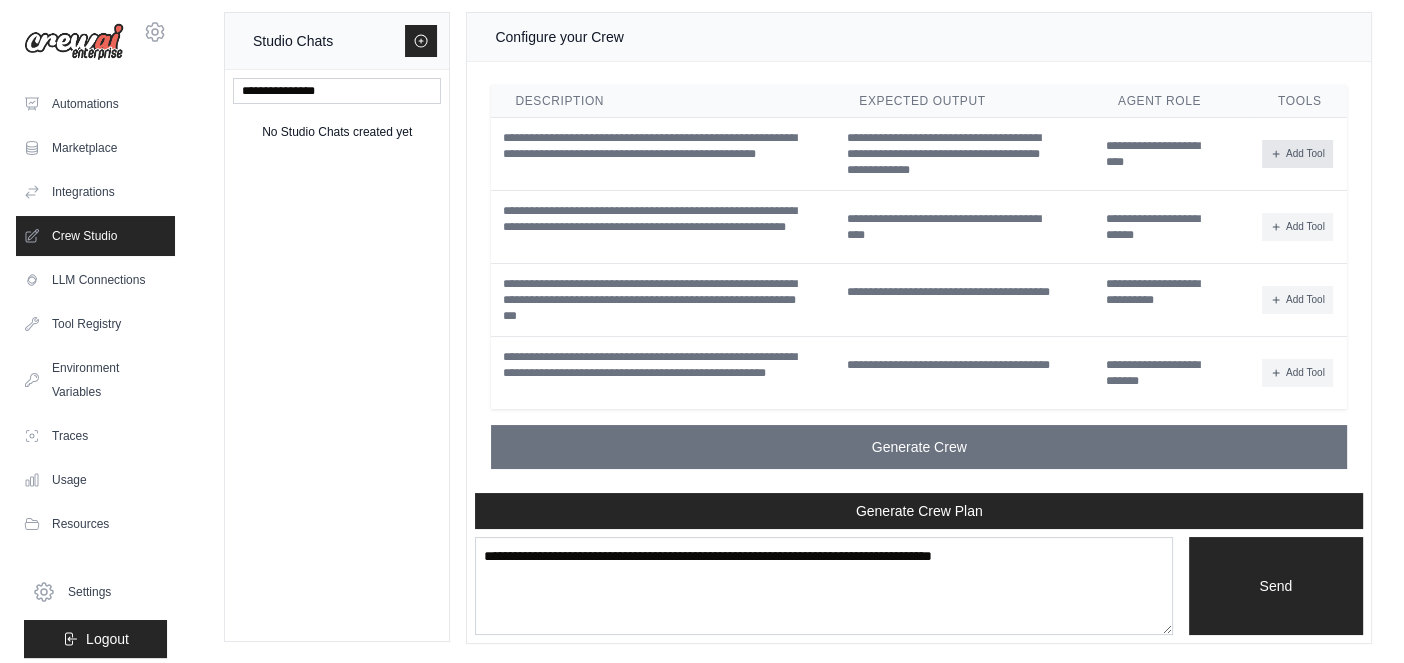 click on "Add Tool" at bounding box center [1297, 154] 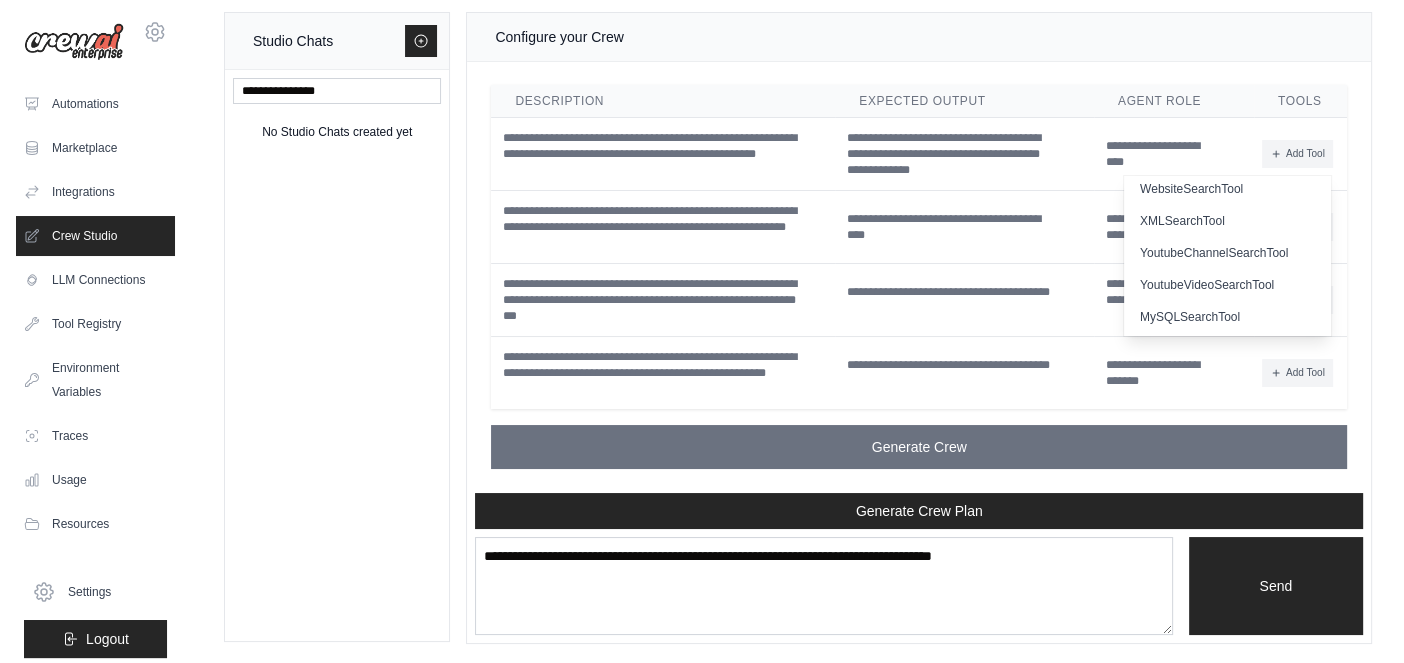 scroll, scrollTop: 0, scrollLeft: 0, axis: both 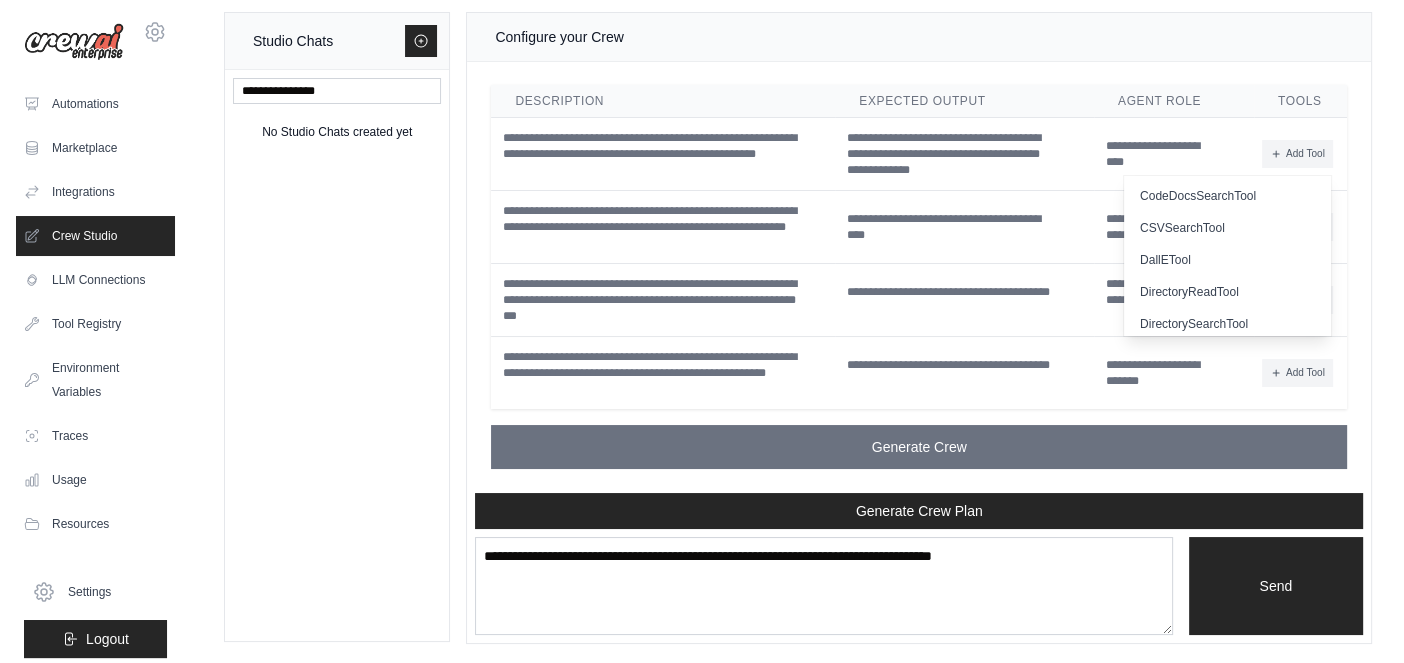 click on "**********" at bounding box center [964, 372] 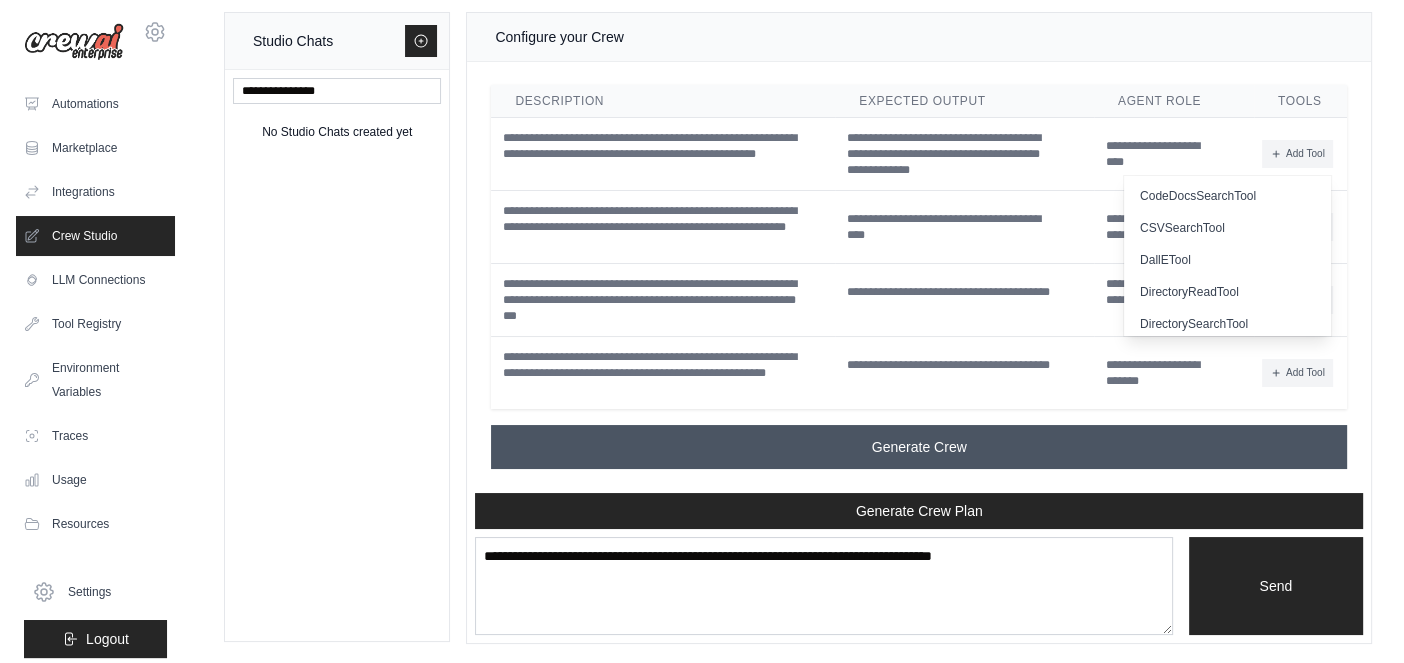 click on "Generate Crew" at bounding box center (919, 447) 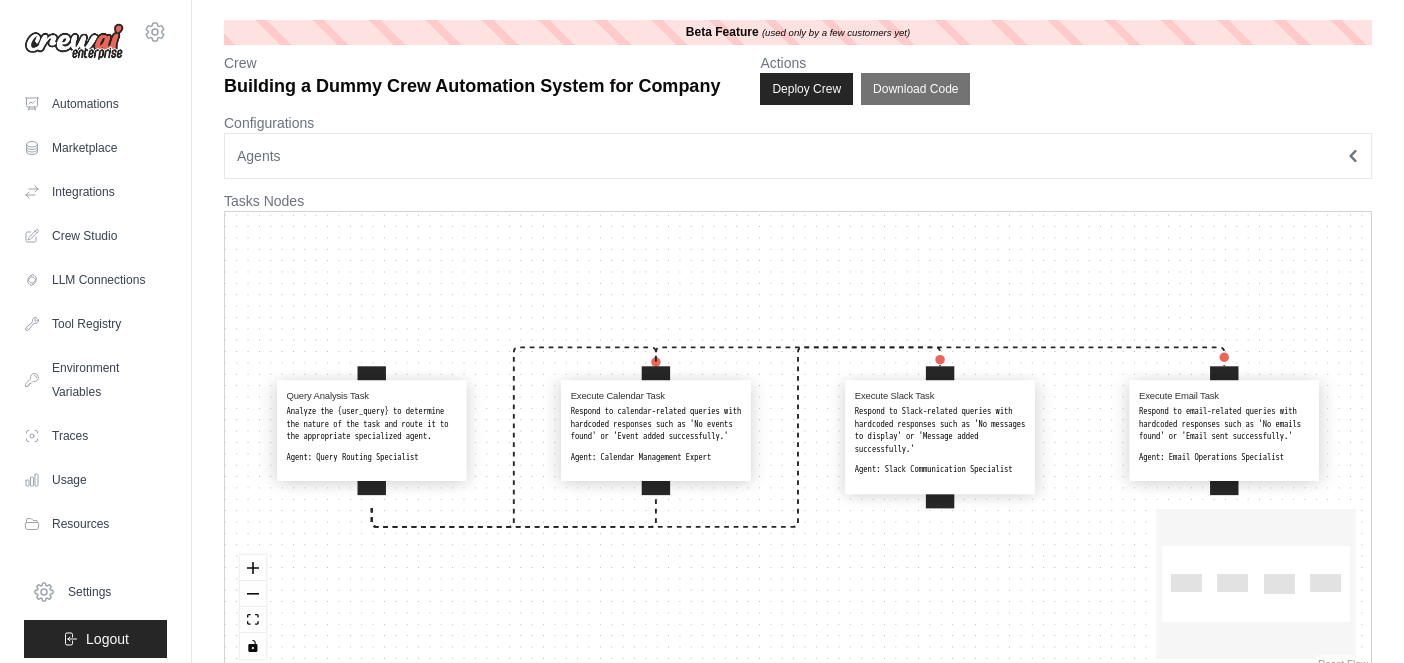 scroll, scrollTop: 0, scrollLeft: 0, axis: both 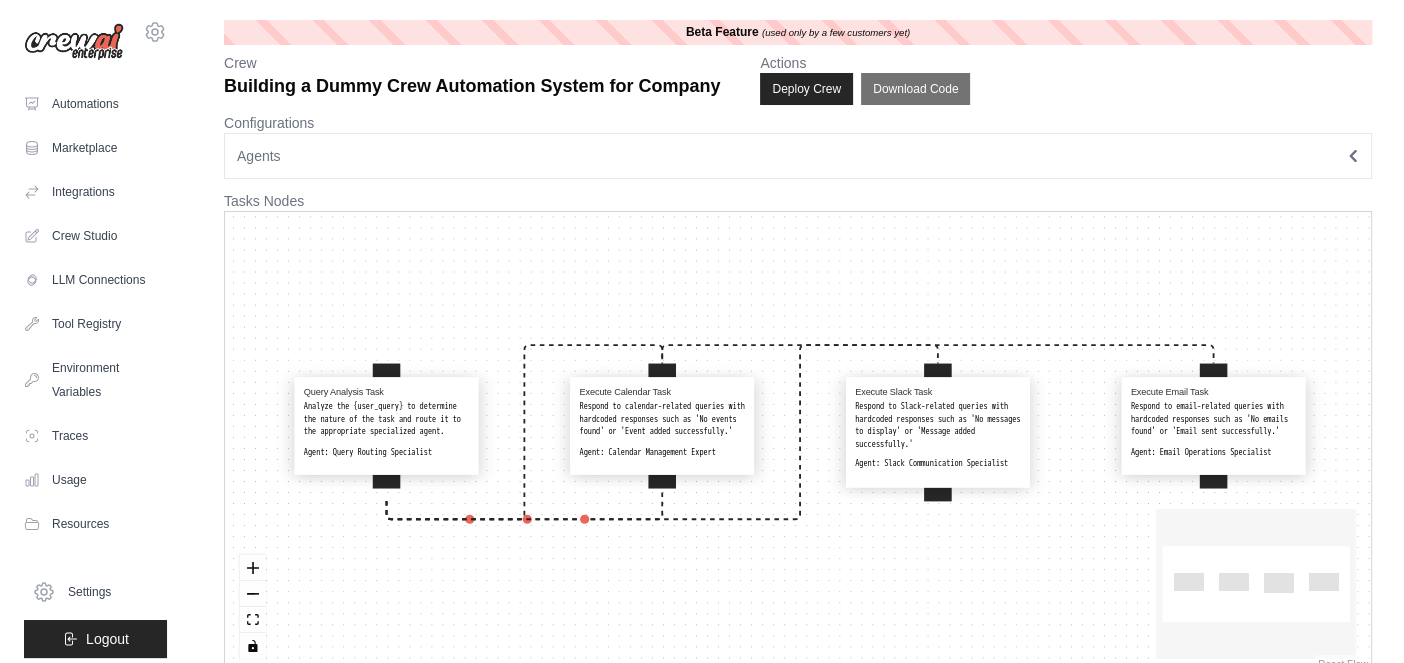 click on "Agents" at bounding box center (798, 156) 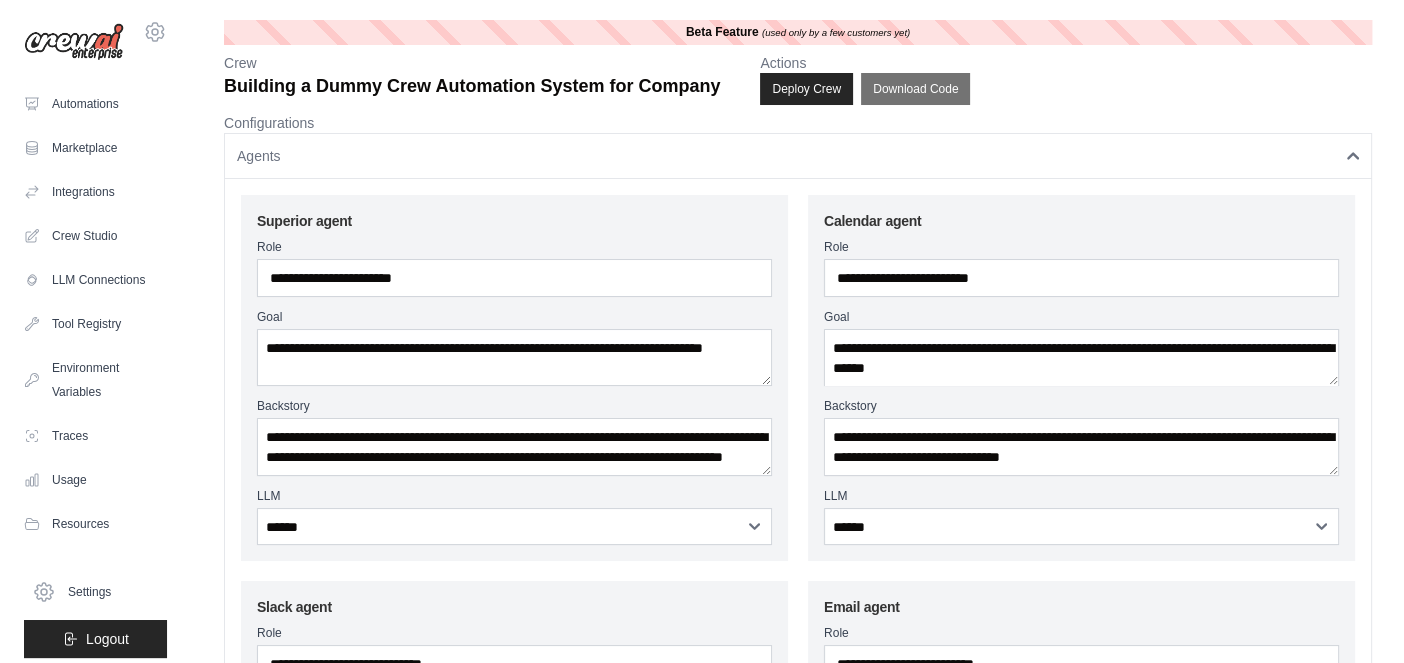 click on "Agents" at bounding box center (798, 156) 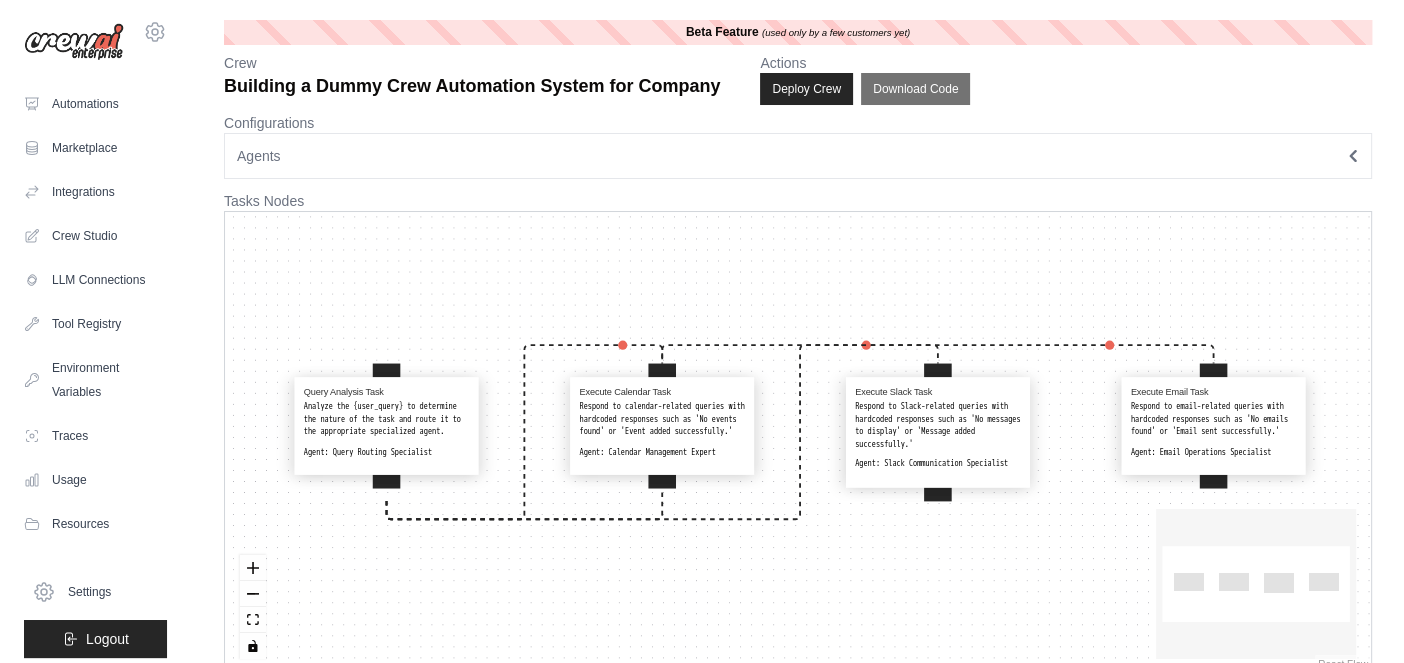 scroll, scrollTop: 31, scrollLeft: 0, axis: vertical 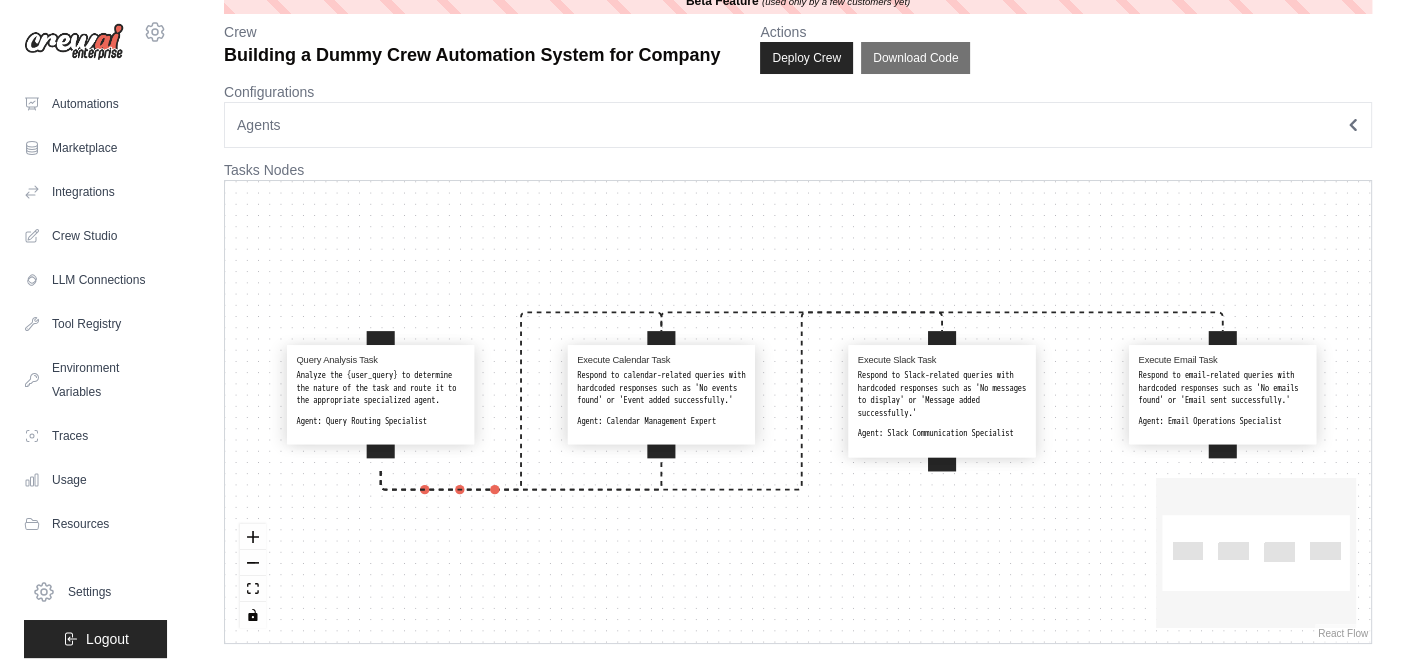 click on "Actions" at bounding box center (865, 32) 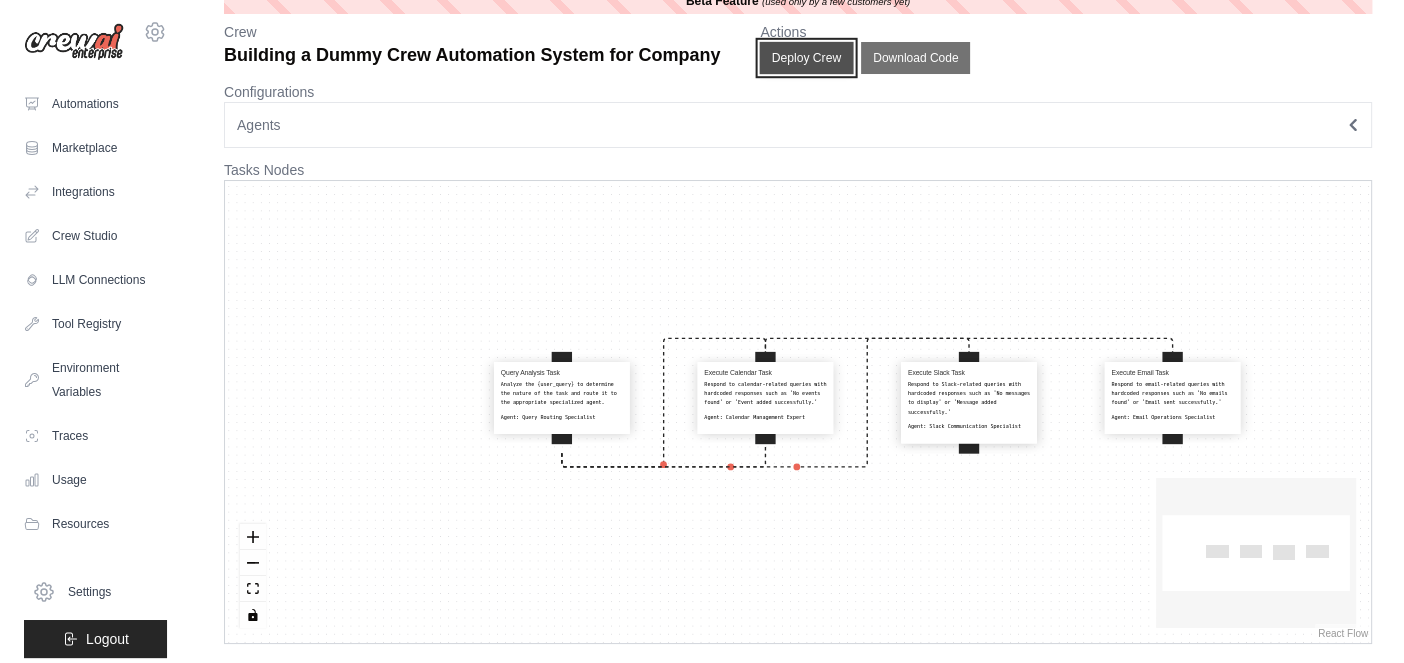 click on "Deploy Crew" at bounding box center [807, 58] 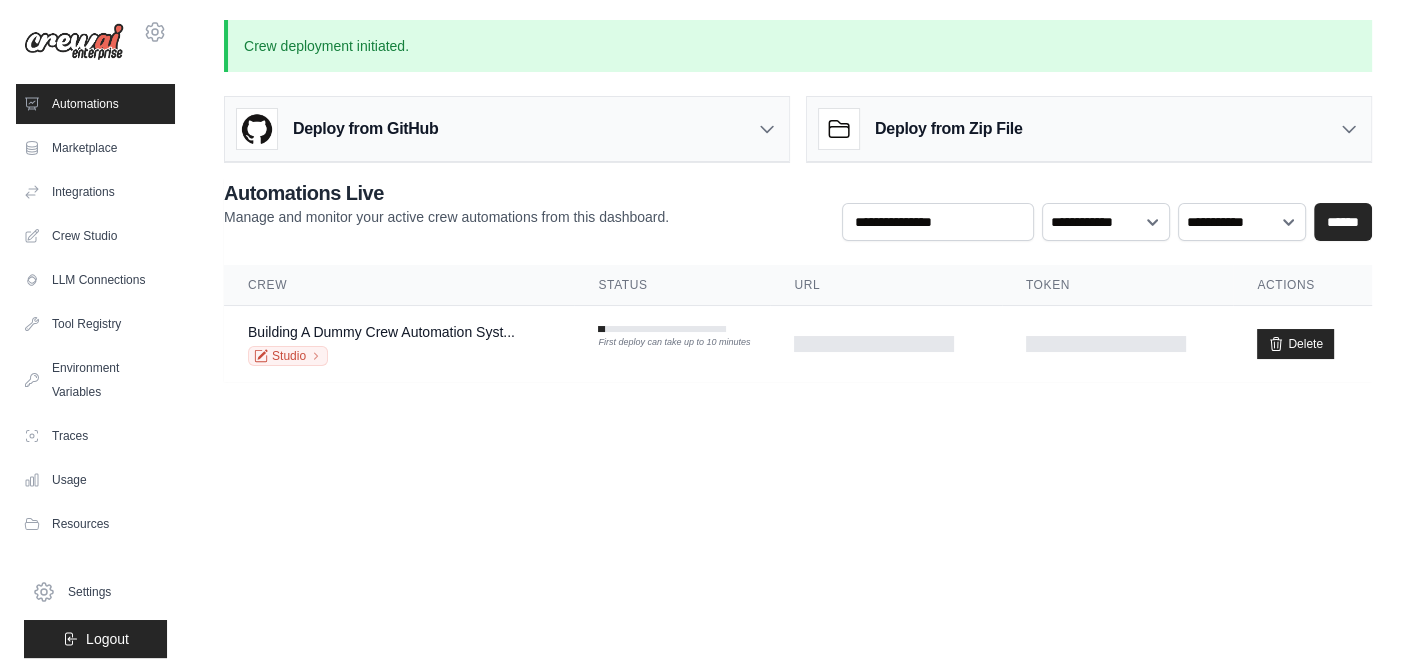 scroll, scrollTop: 0, scrollLeft: 0, axis: both 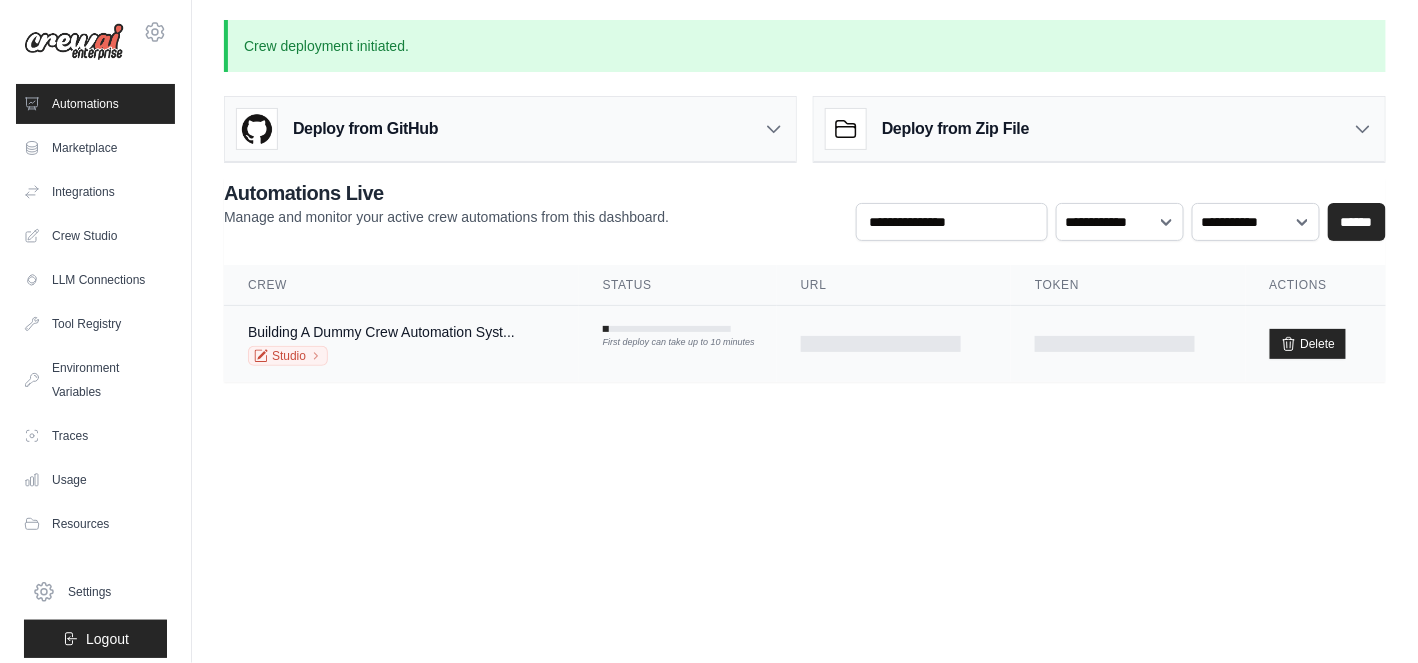 click on "copied" at bounding box center (1128, 344) 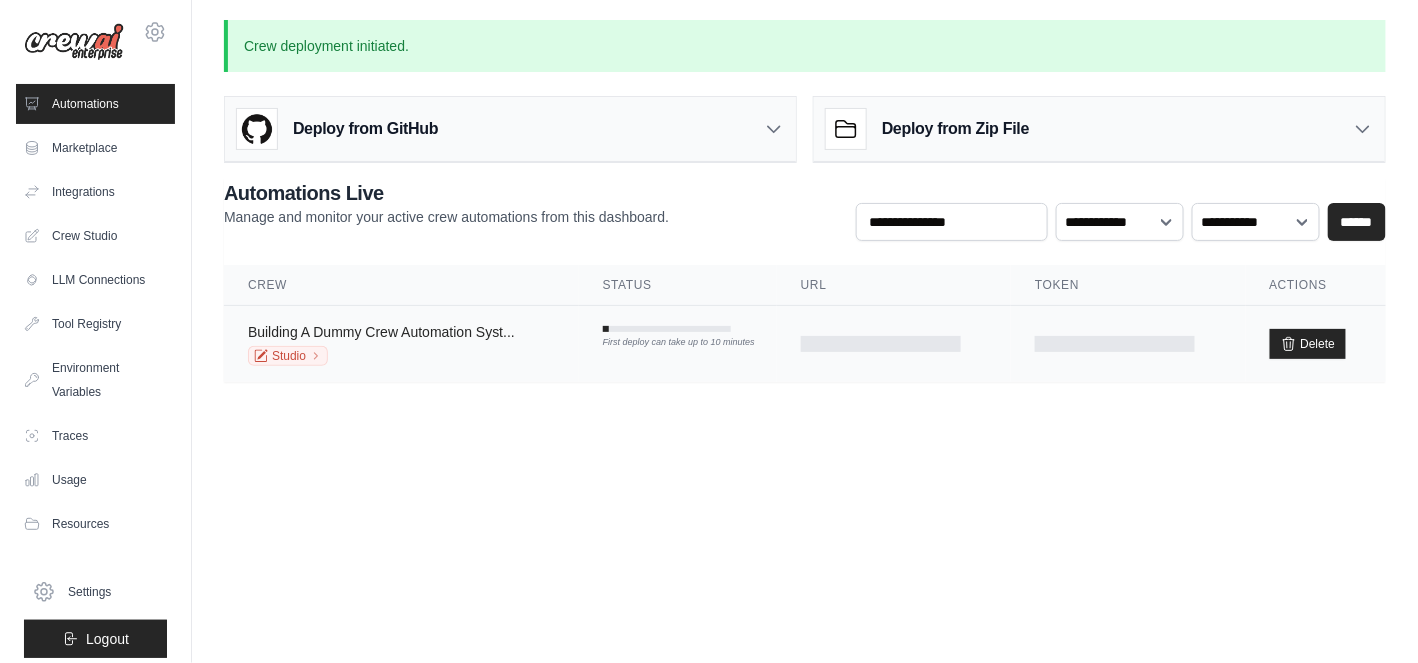 click on "Building A Dummy Crew Automation Syst..." at bounding box center (381, 332) 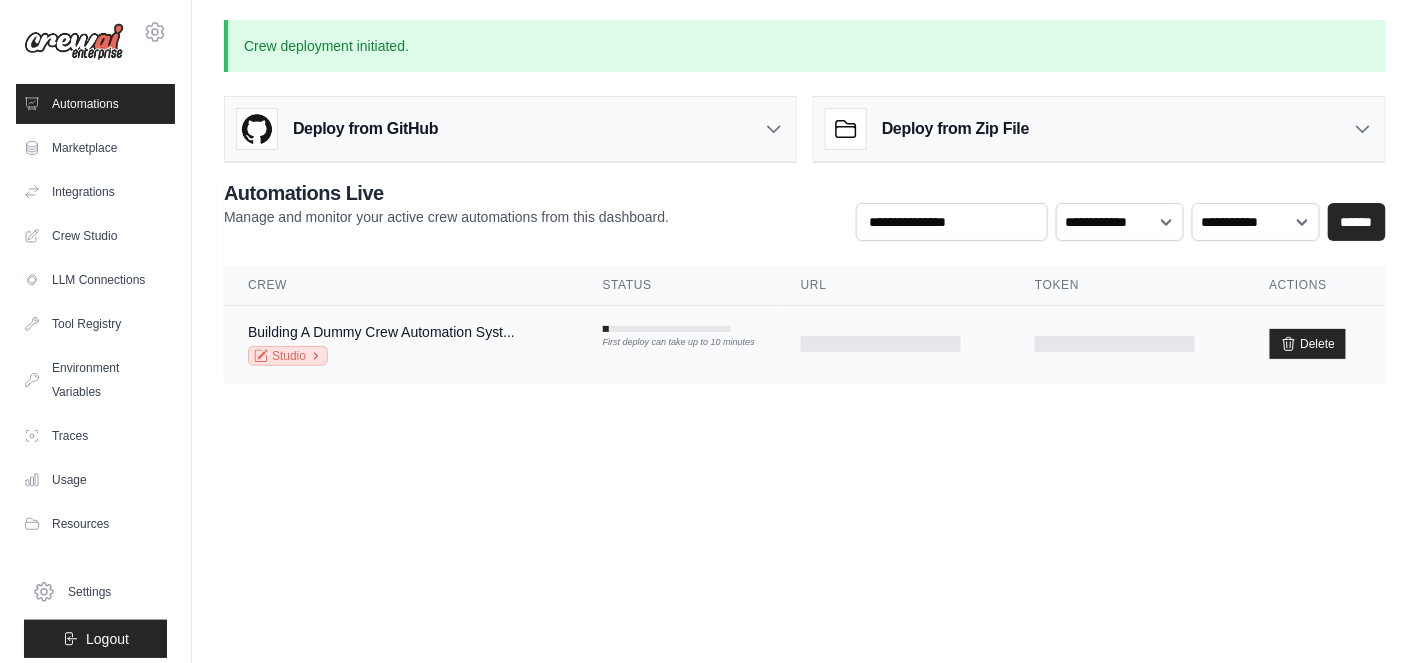 click on "Studio" at bounding box center [288, 356] 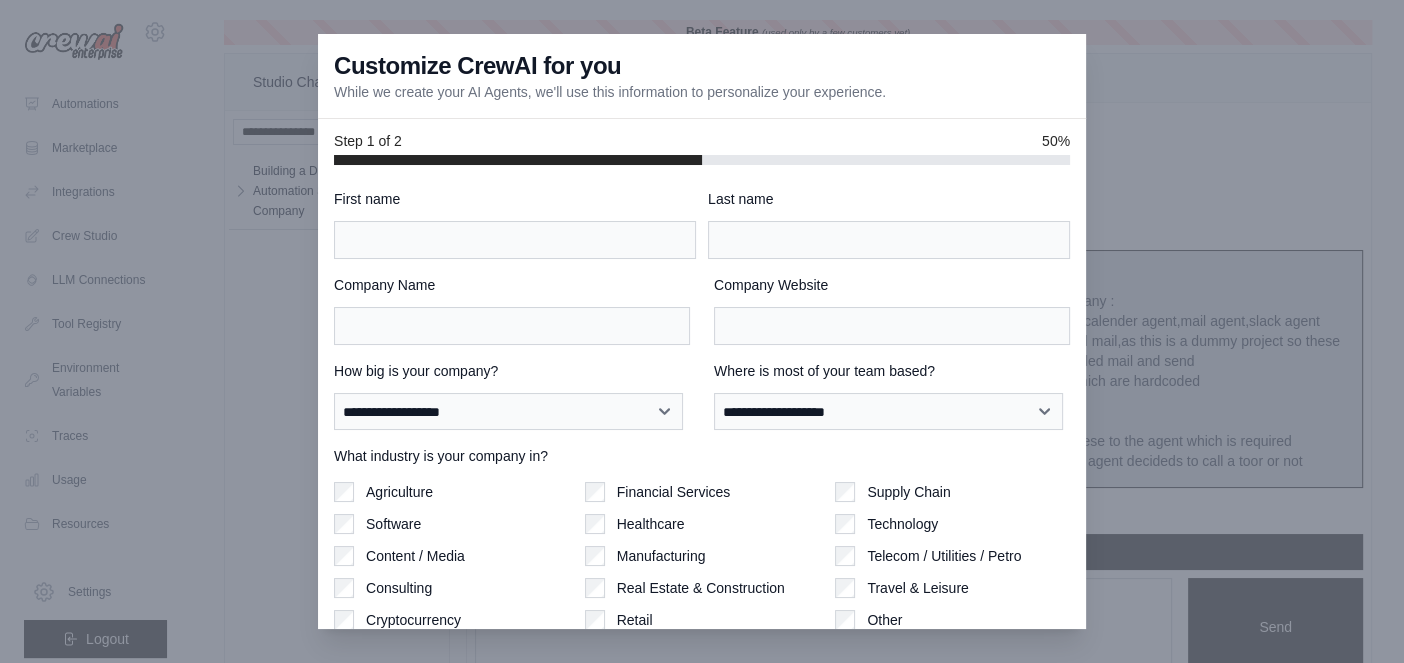 scroll, scrollTop: 3484, scrollLeft: 0, axis: vertical 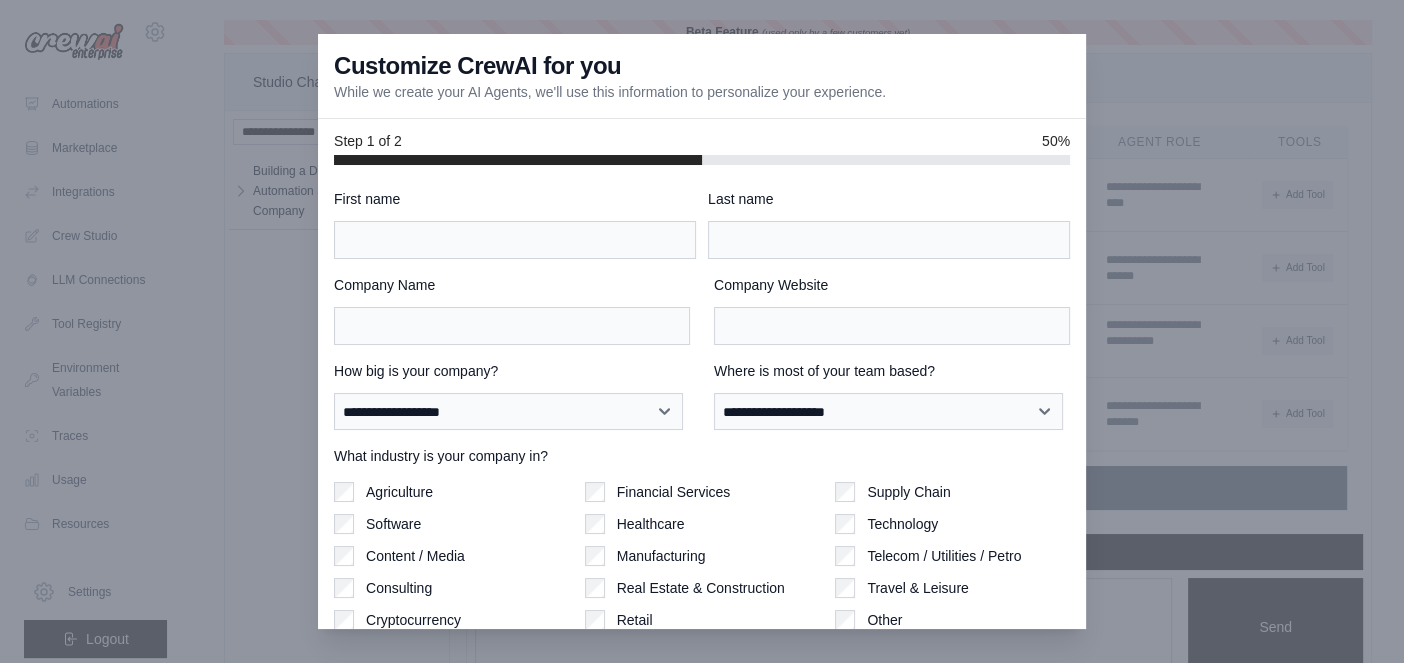click at bounding box center [702, 331] 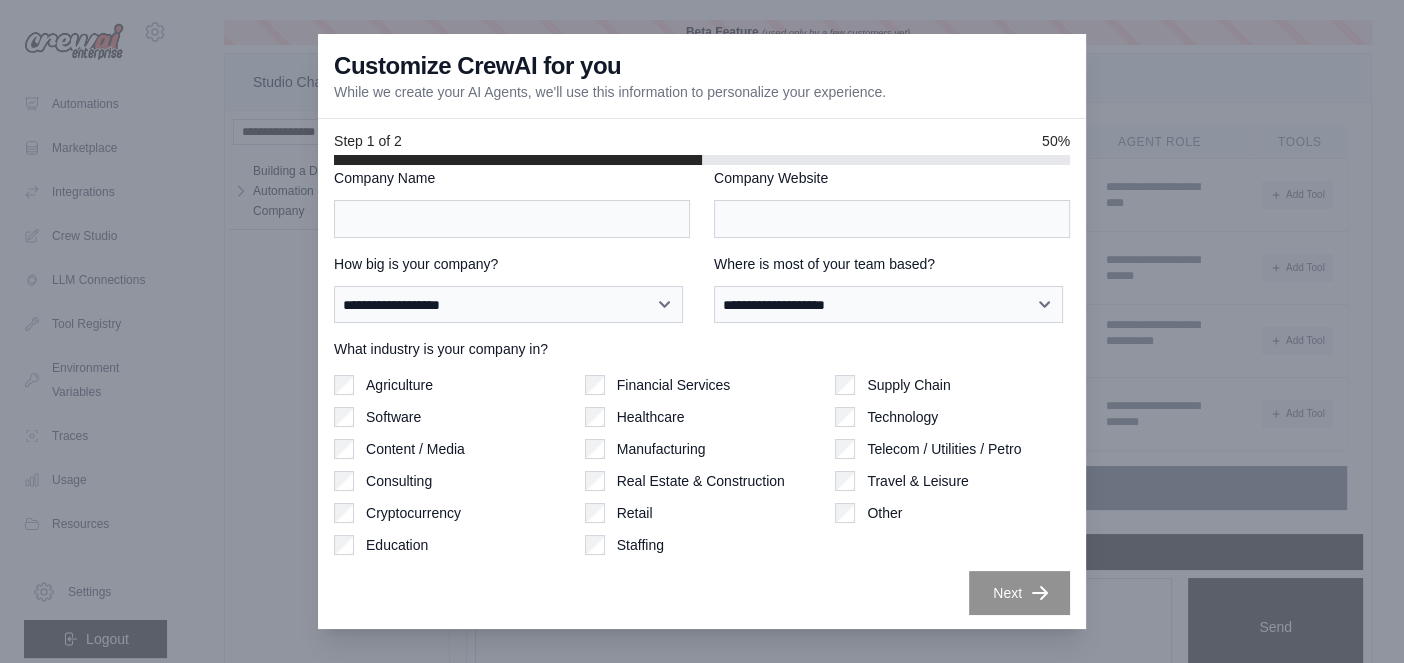 scroll, scrollTop: 0, scrollLeft: 0, axis: both 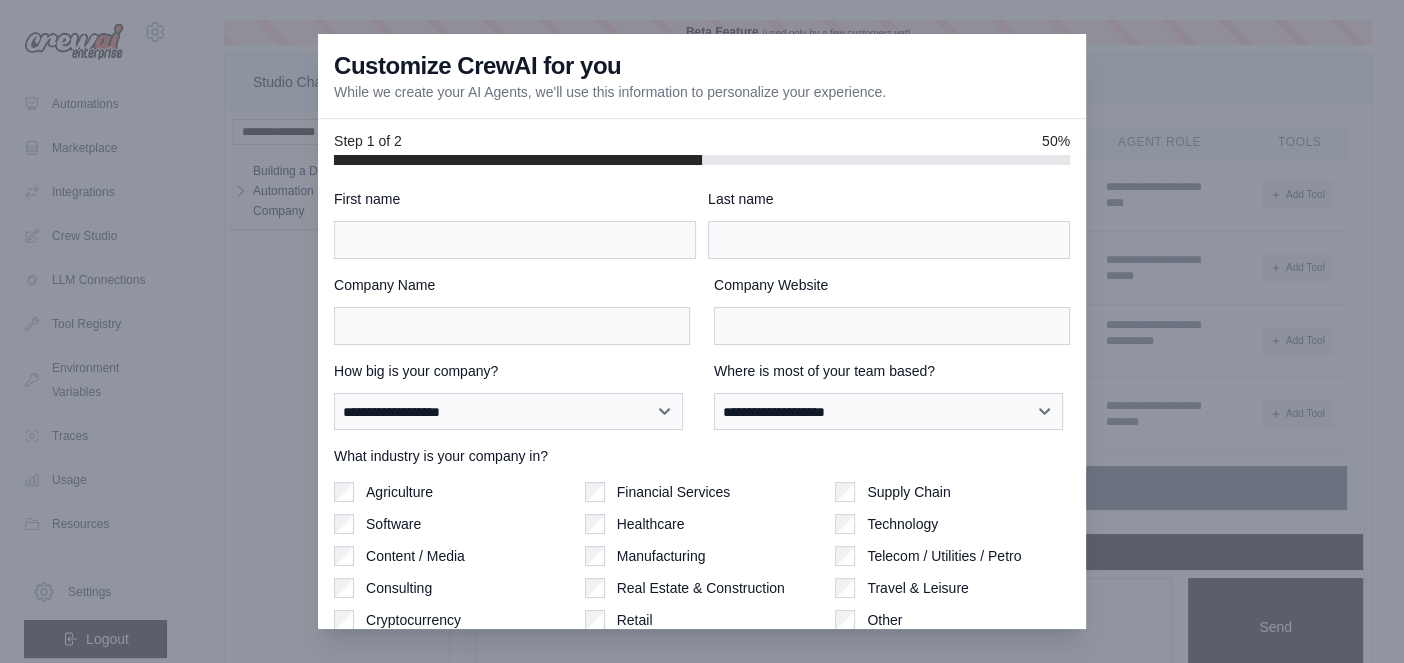 click at bounding box center [702, 331] 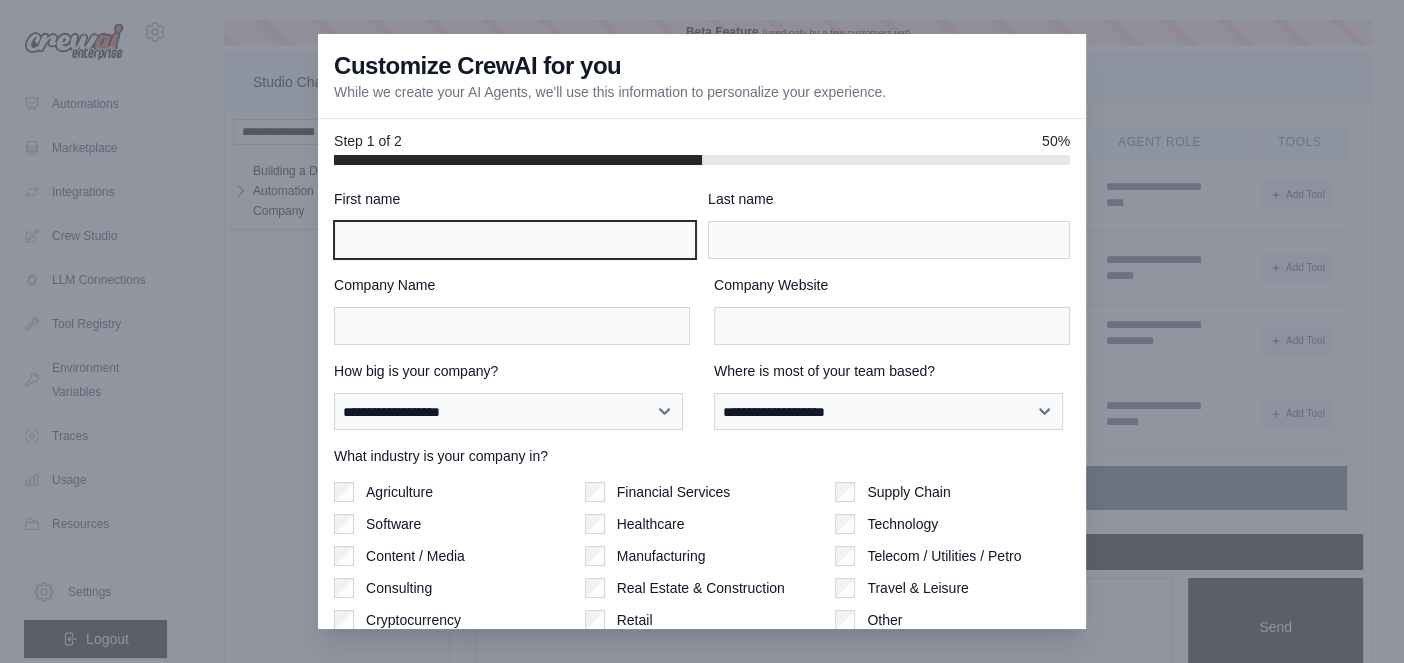 click on "First name" at bounding box center (515, 240) 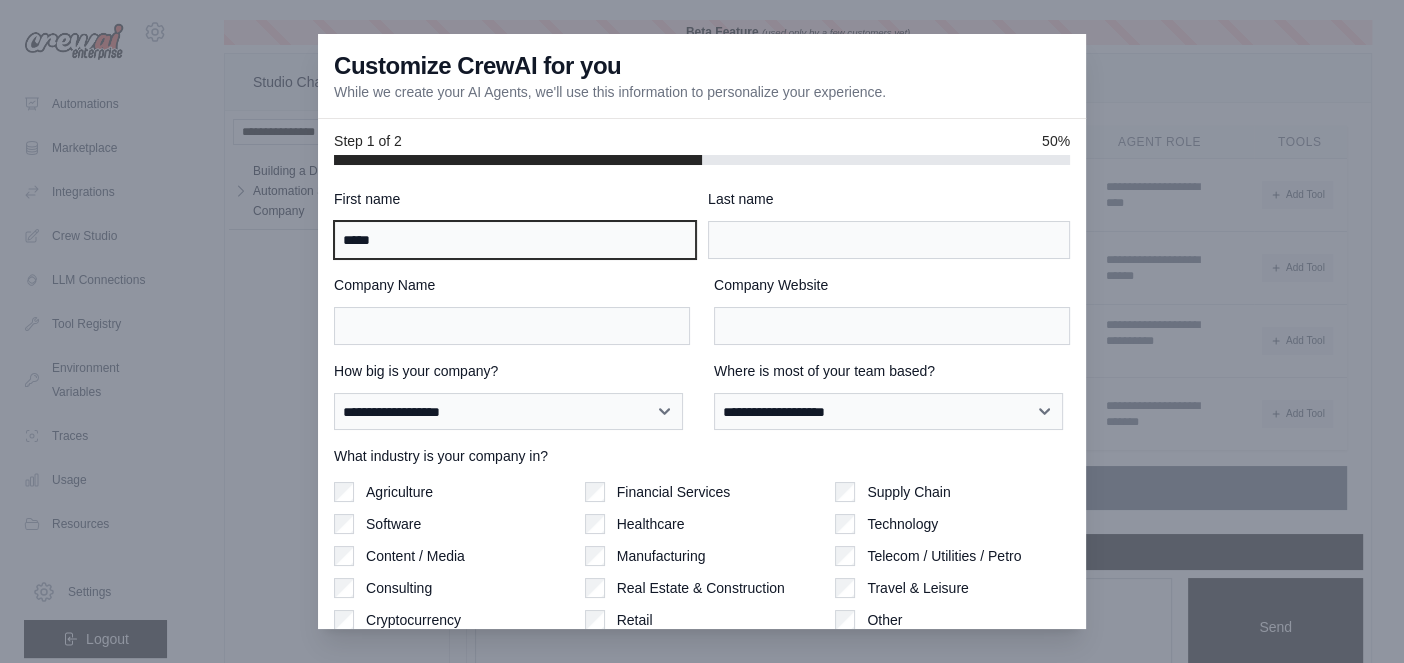 type on "*****" 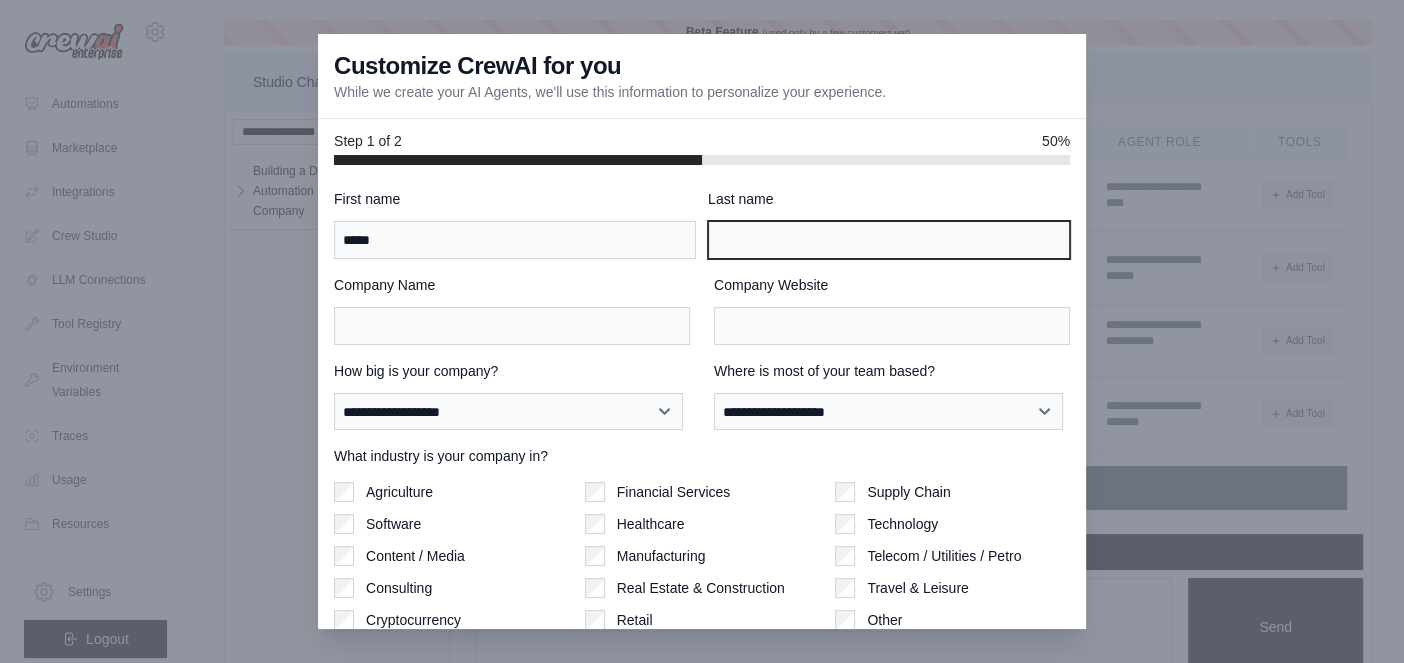 click on "Last name" at bounding box center [889, 240] 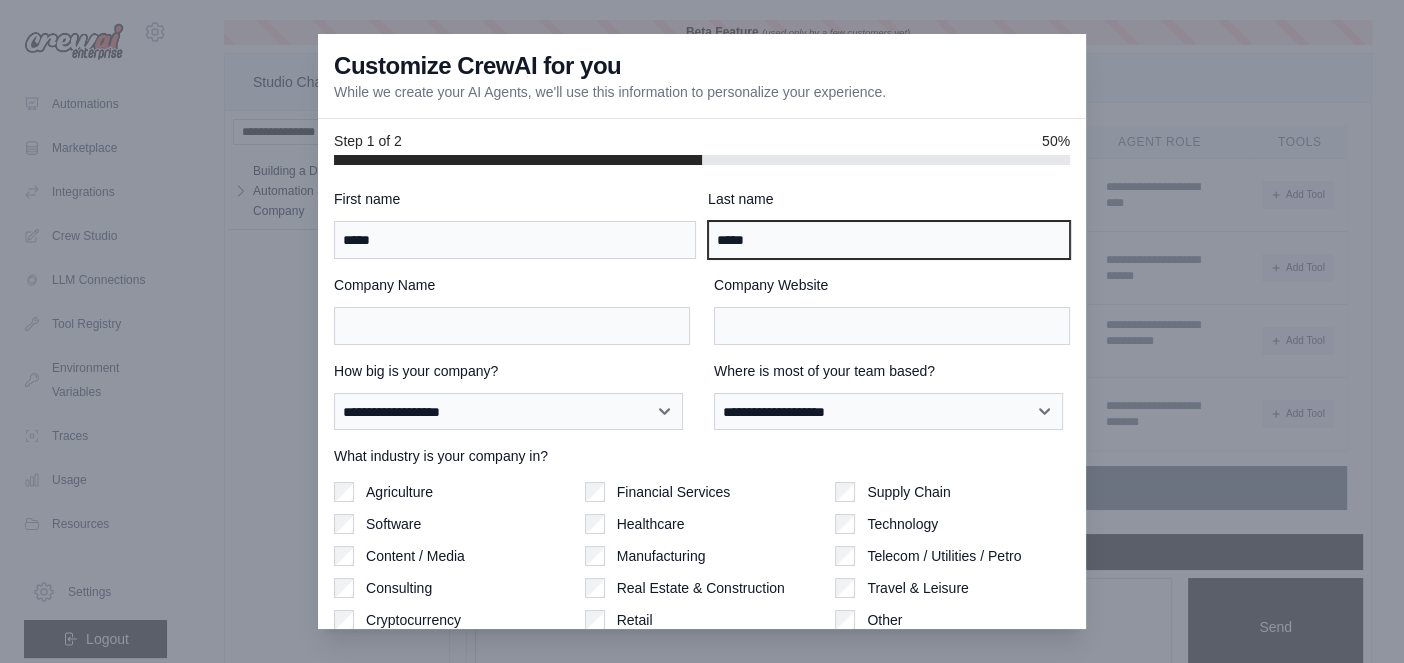 type on "*****" 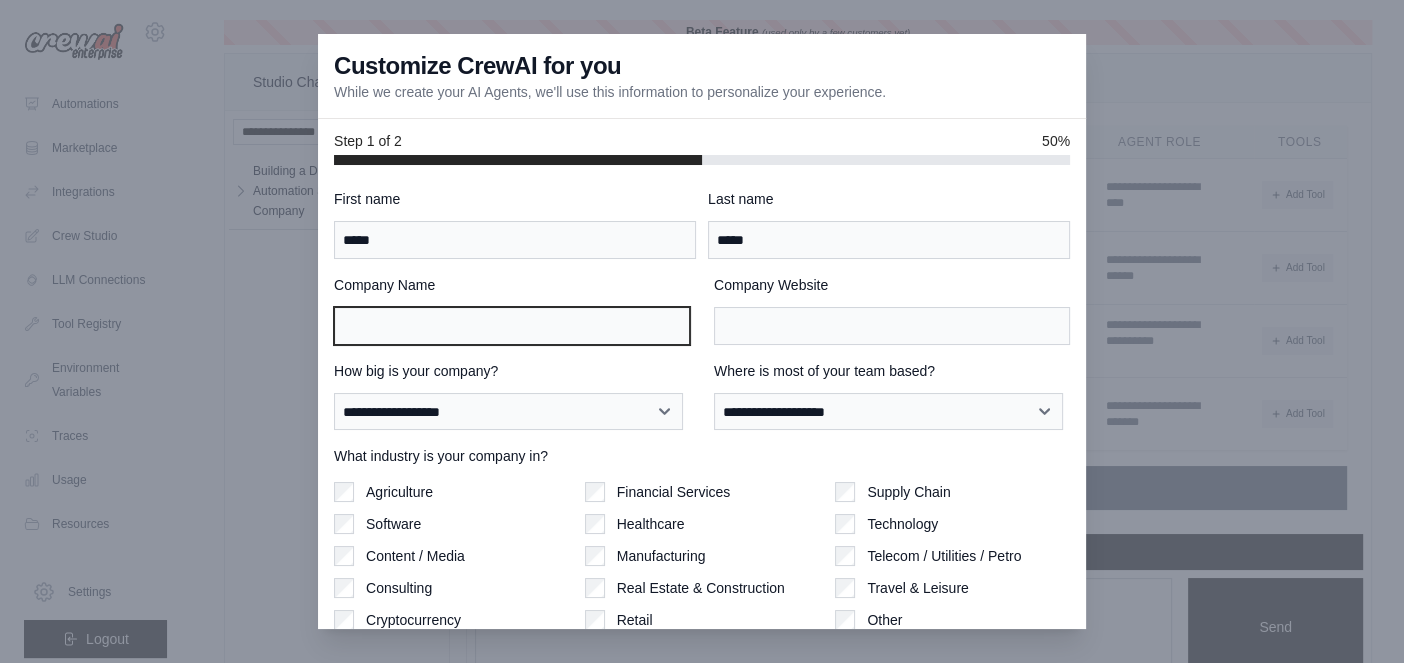 click on "Company Name" at bounding box center [512, 326] 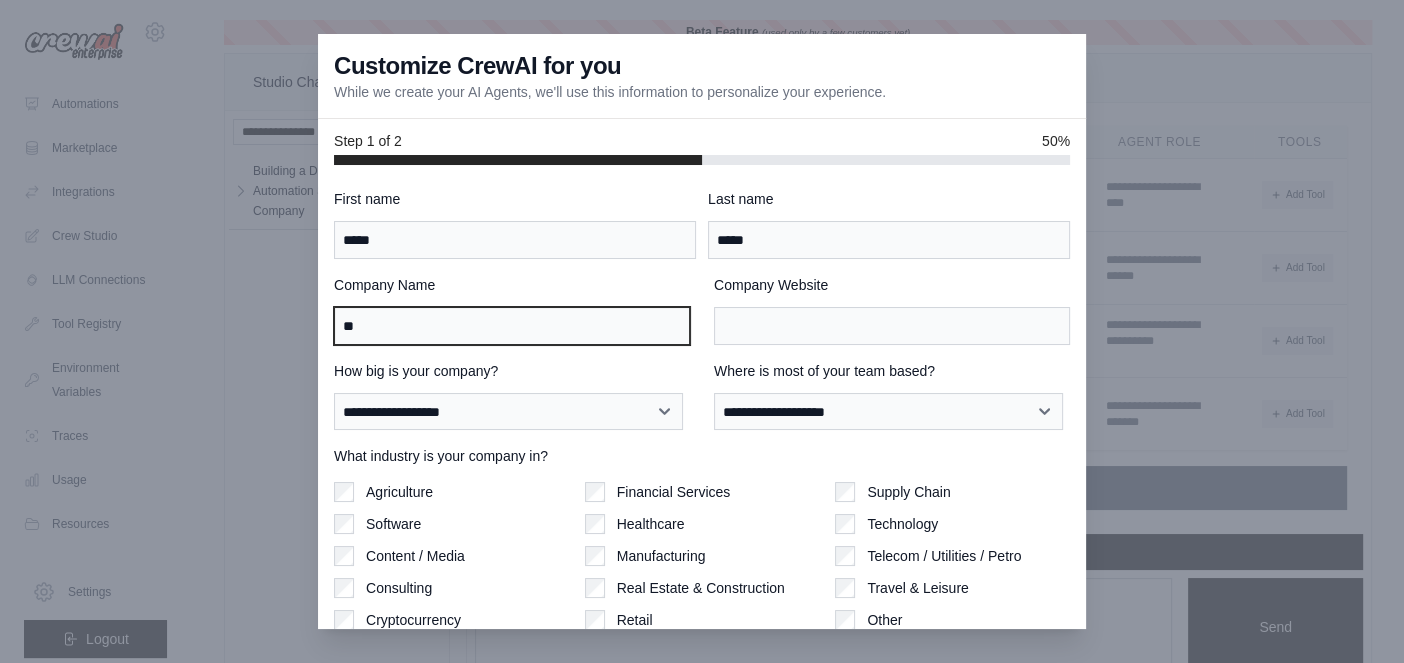 scroll, scrollTop: 107, scrollLeft: 0, axis: vertical 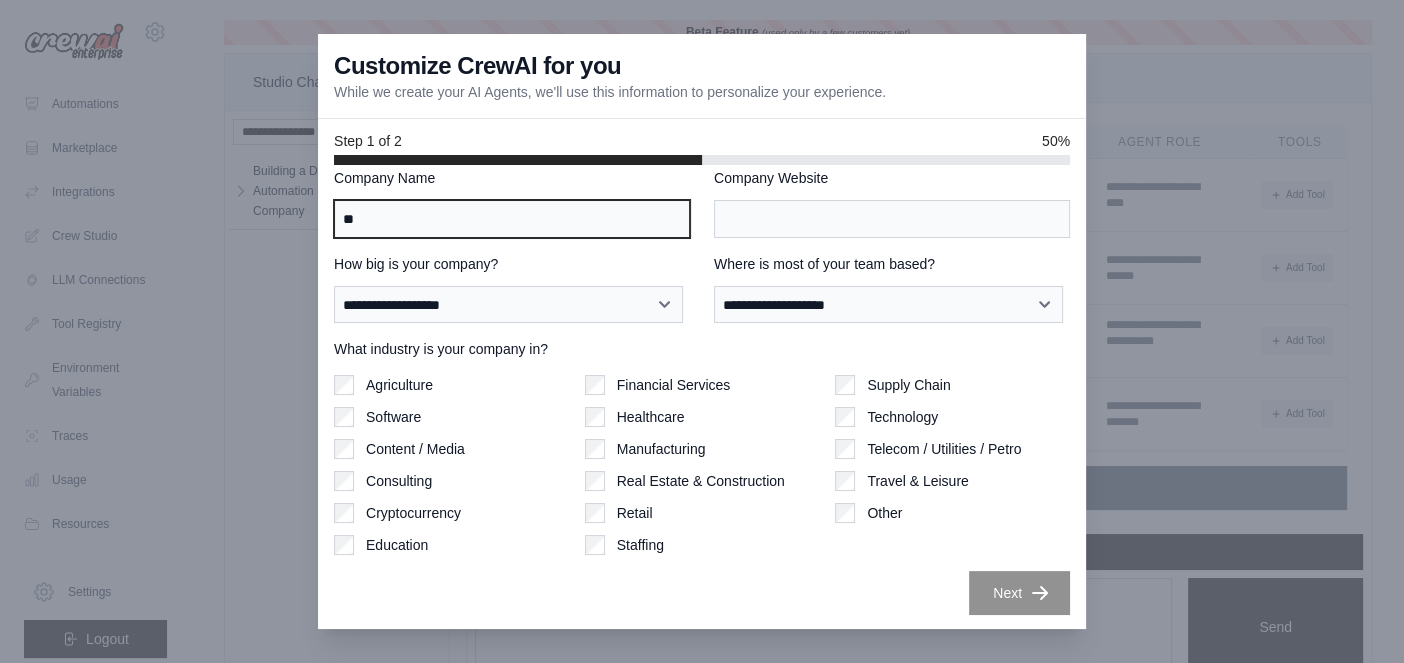 type on "**" 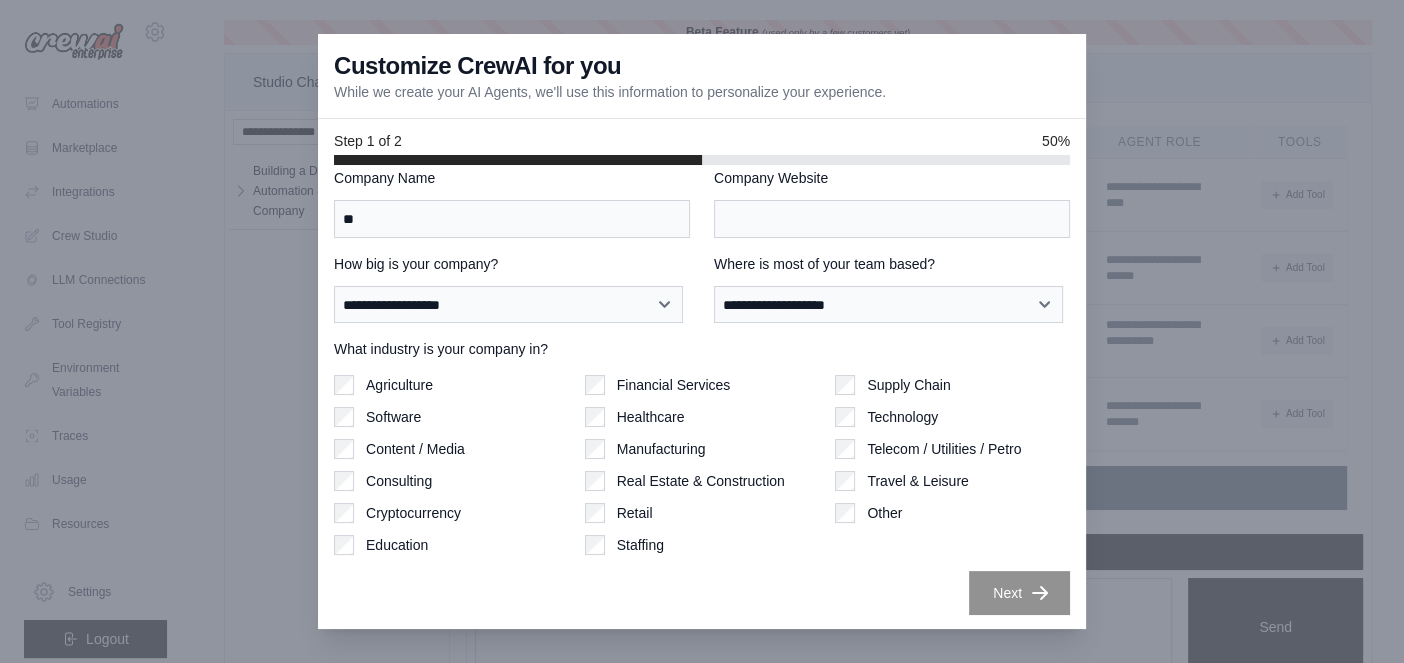 click on "Software" at bounding box center (393, 417) 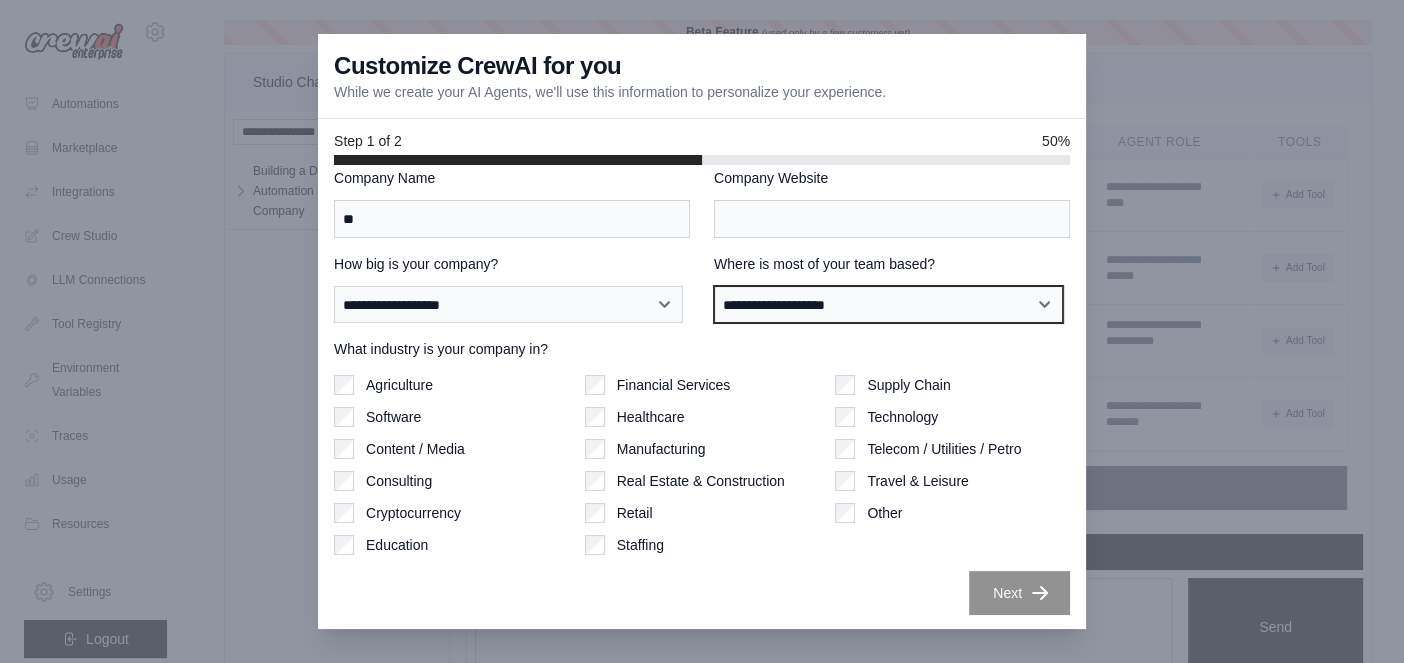 click on "**********" at bounding box center [888, 304] 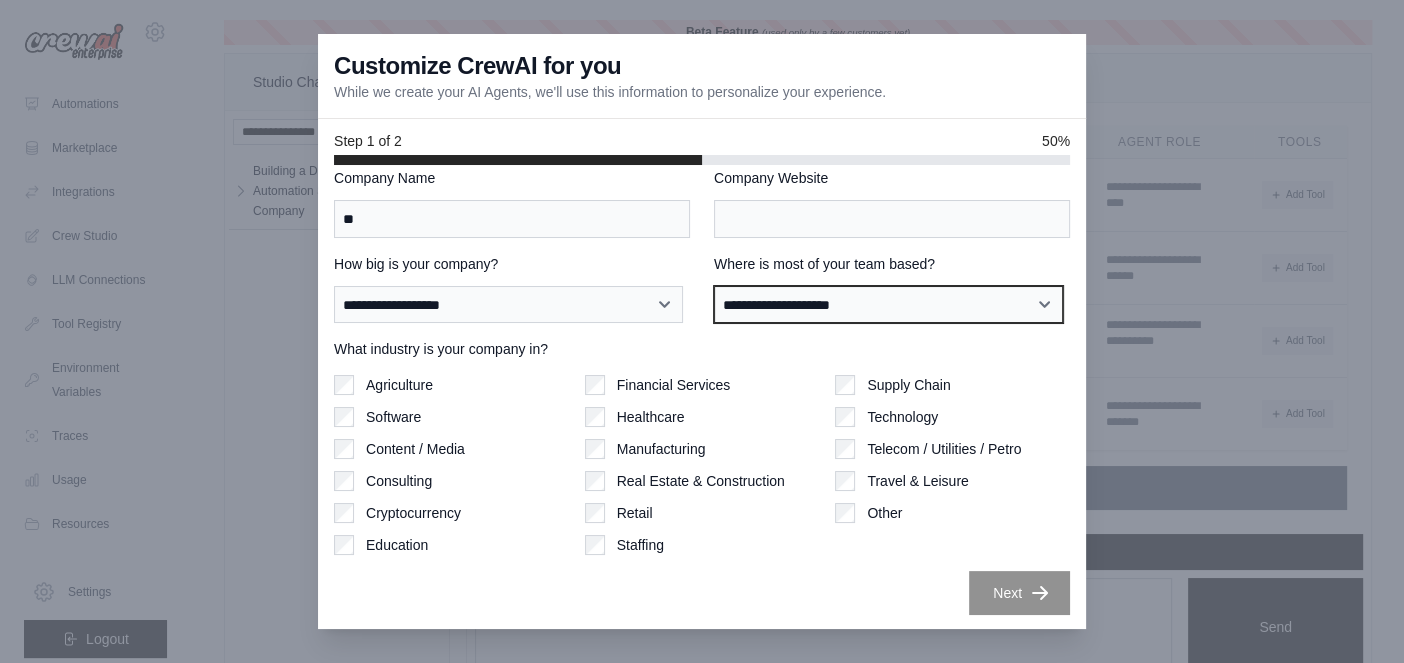 click on "**********" at bounding box center (888, 304) 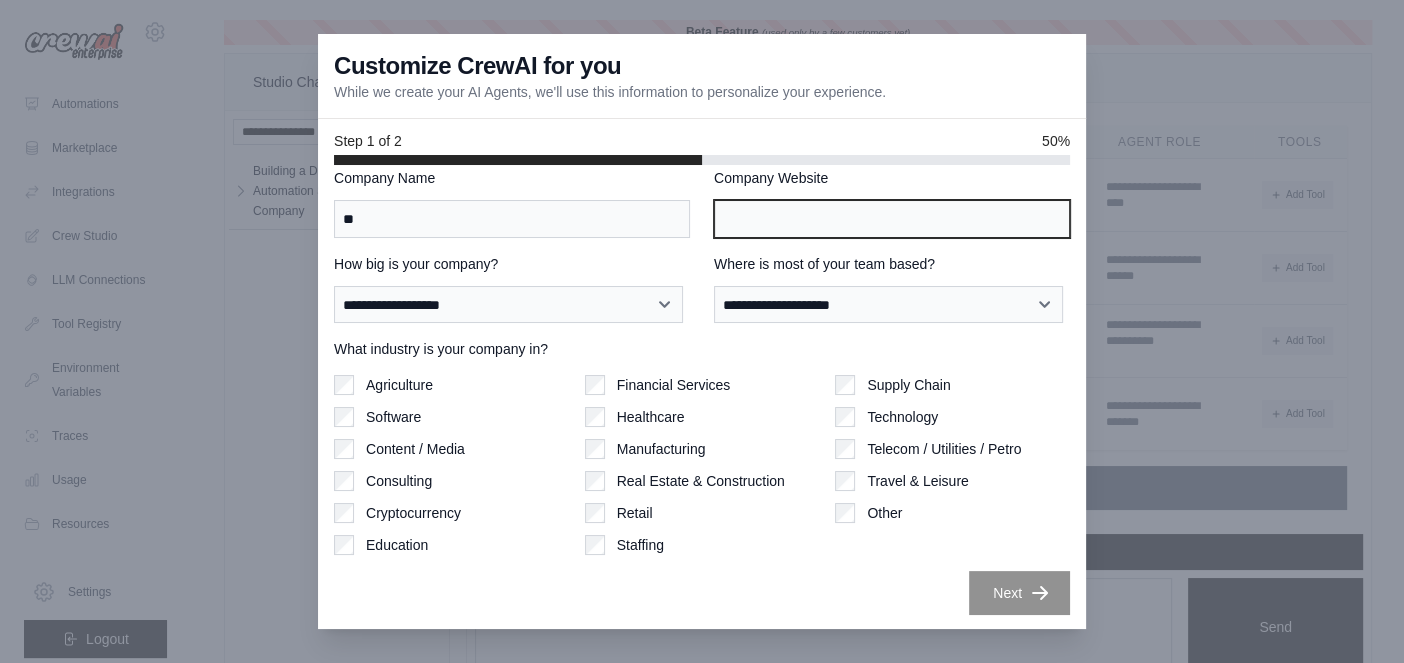 click on "Company Website" at bounding box center (892, 219) 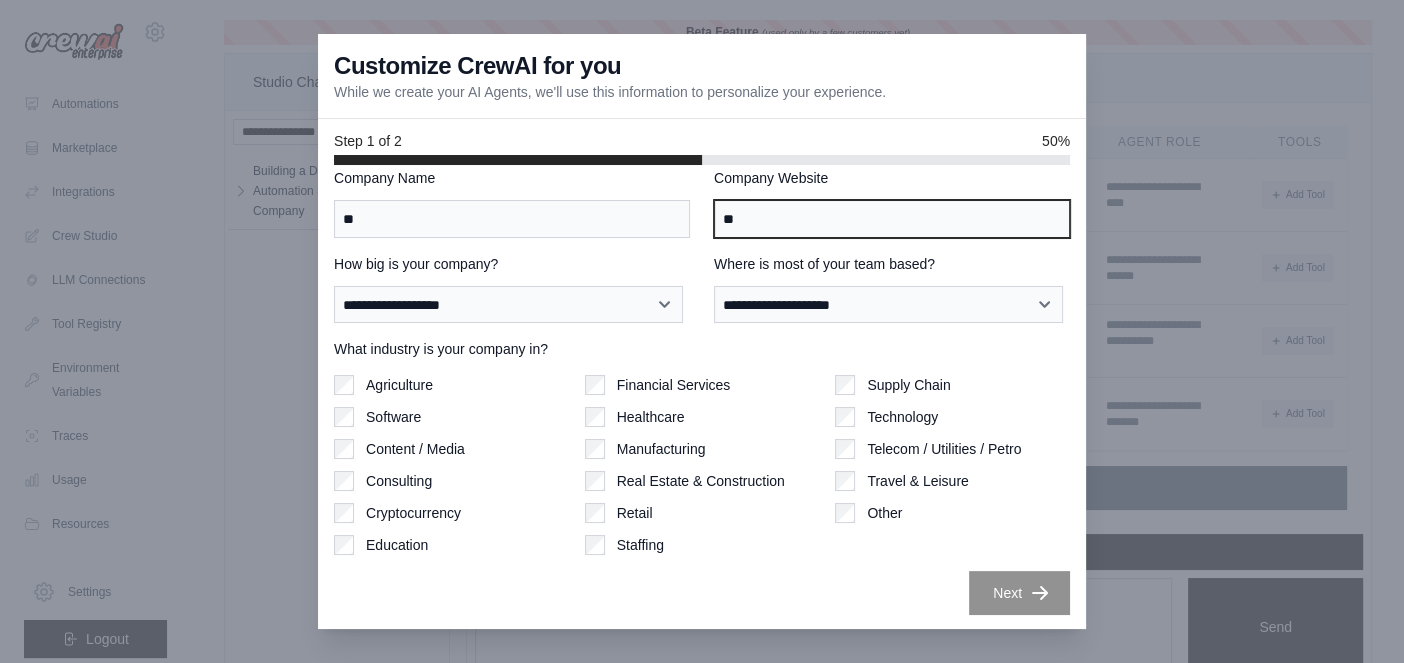 type on "**" 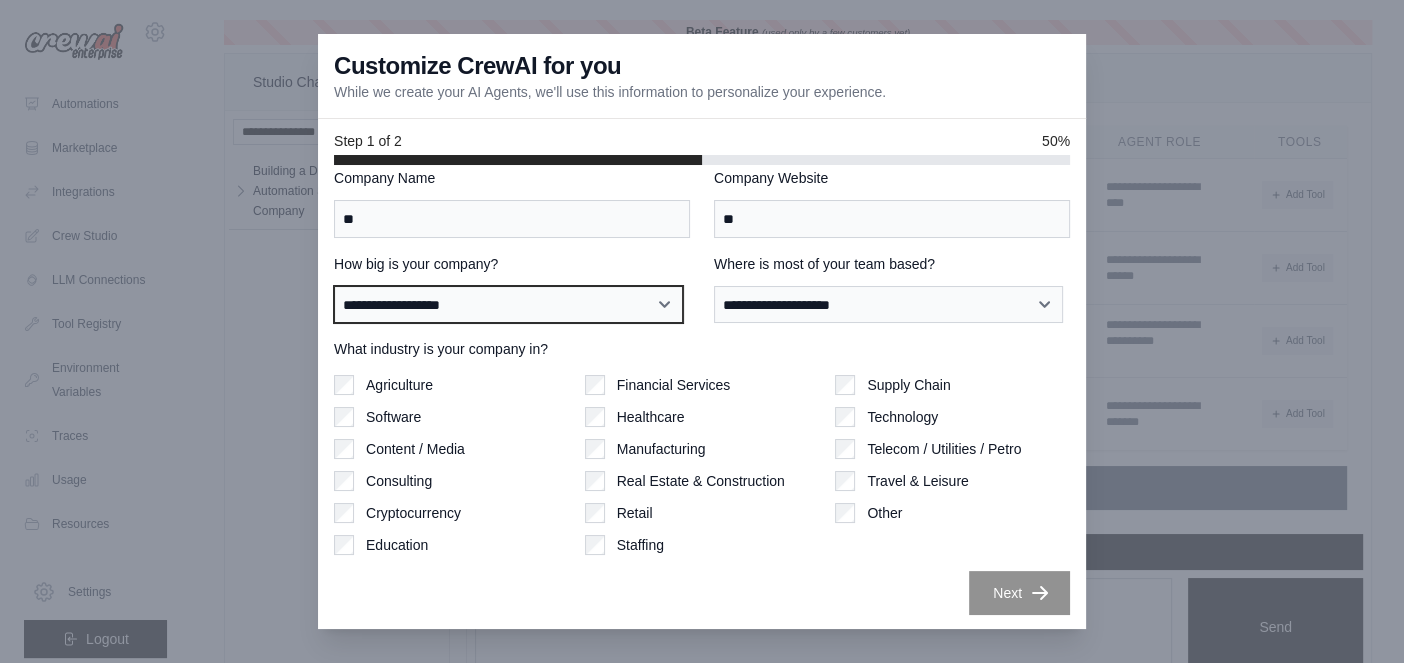 click on "**********" at bounding box center [508, 304] 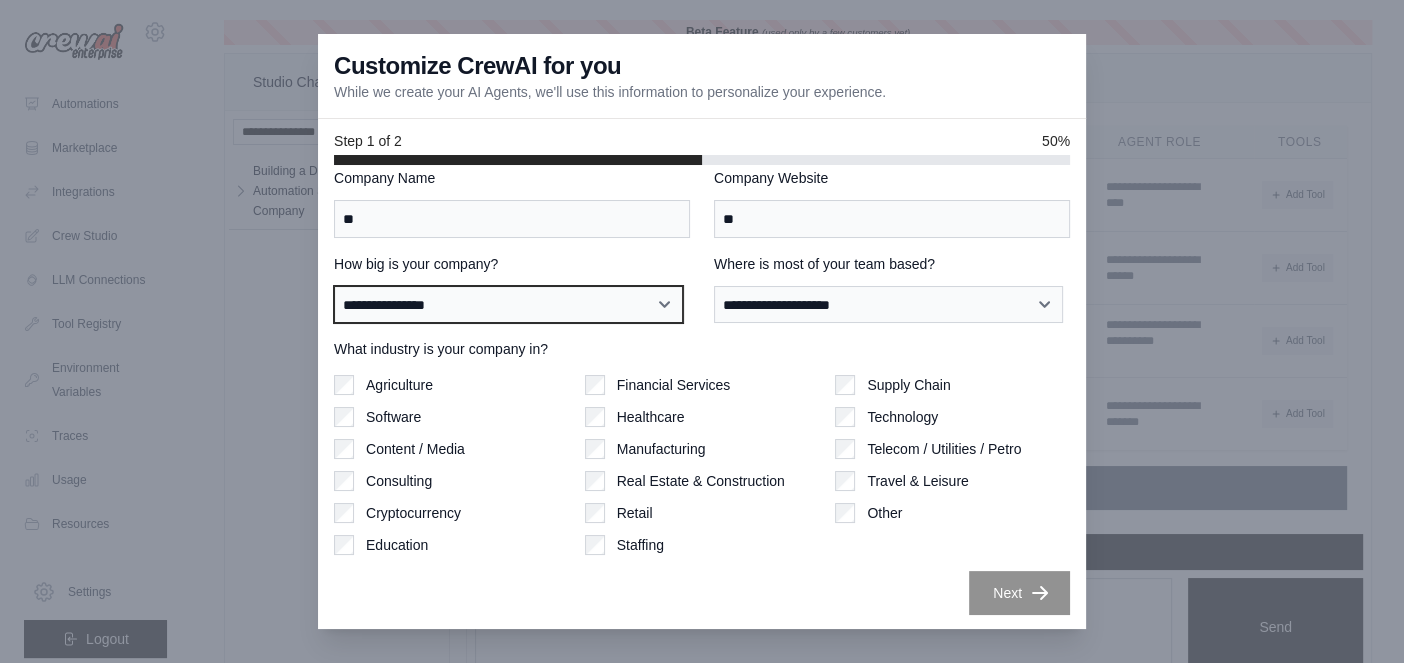 click on "**********" at bounding box center [508, 304] 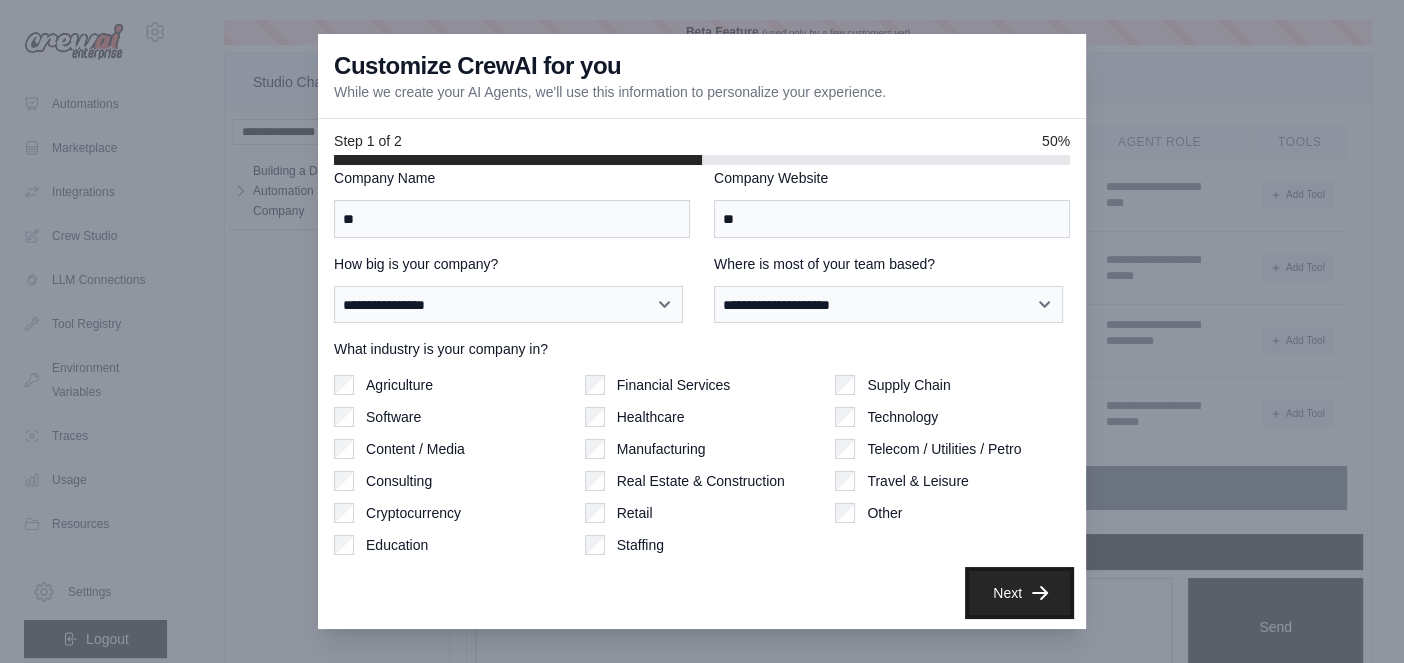 click on "Next" at bounding box center [1019, 593] 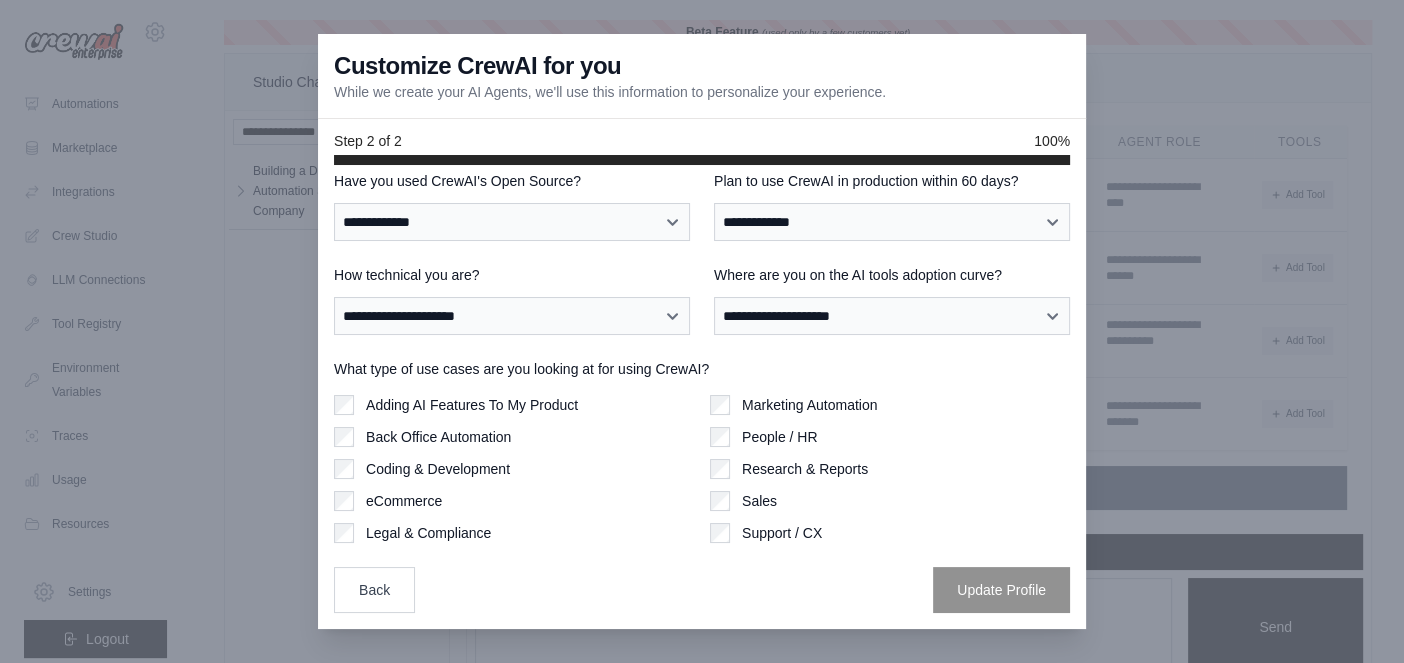 scroll, scrollTop: 15, scrollLeft: 0, axis: vertical 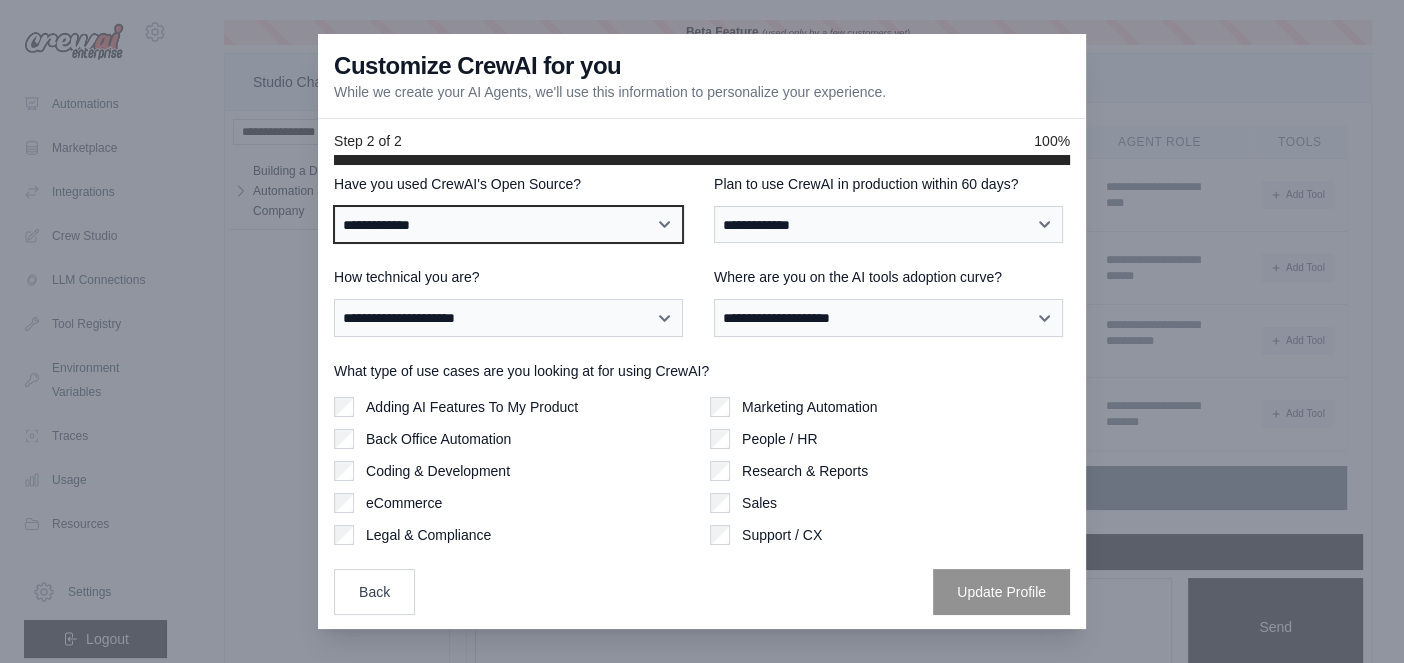 click on "**********" at bounding box center [508, 224] 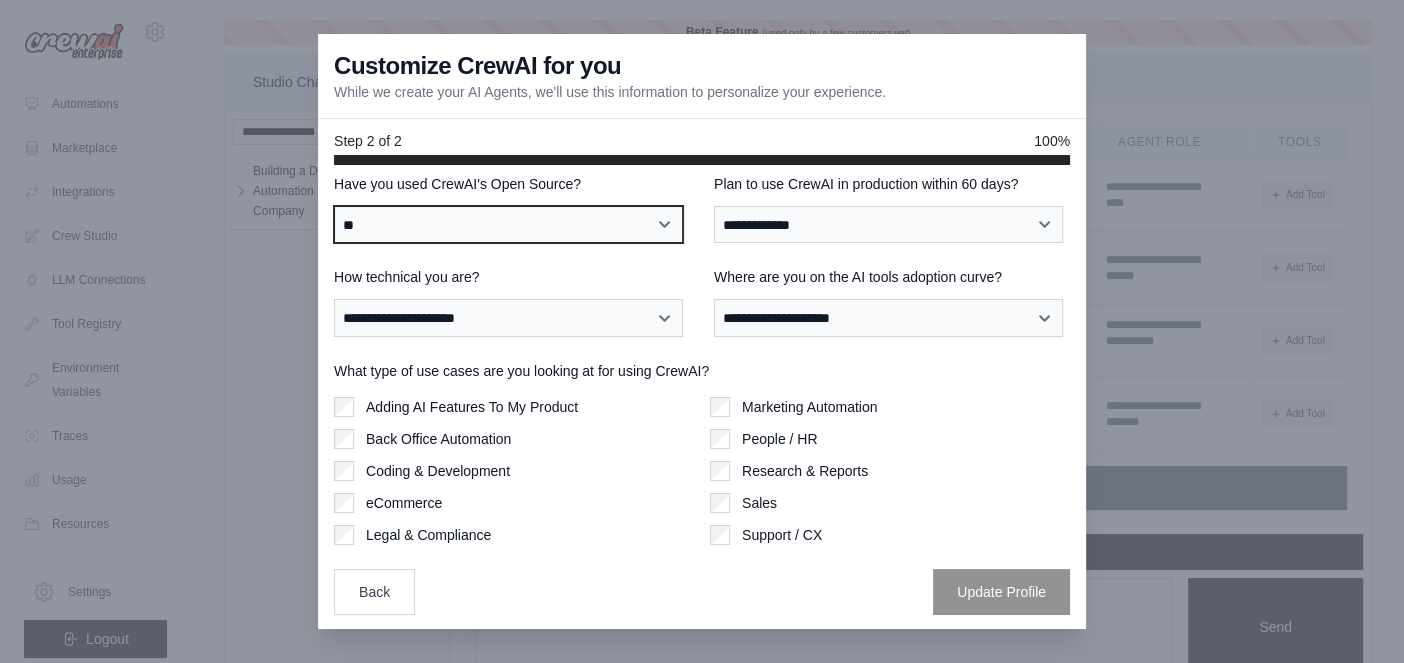 click on "**********" at bounding box center (508, 224) 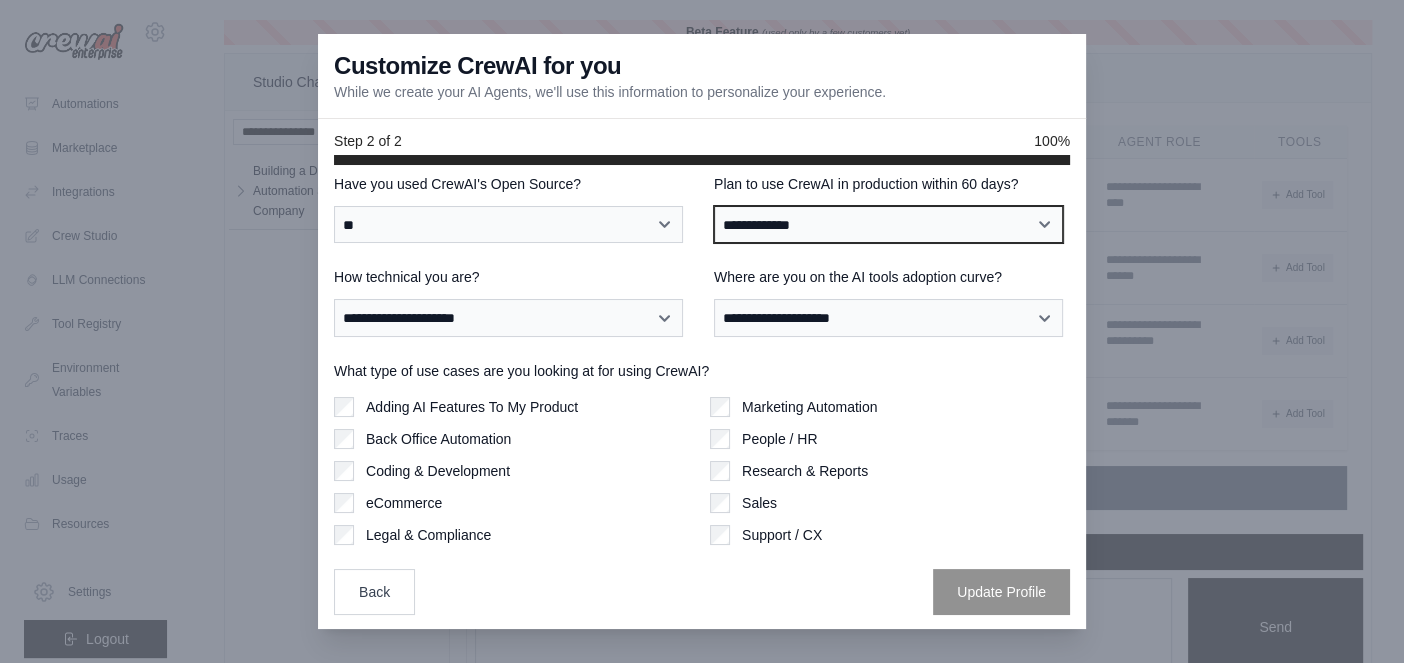 click on "**********" at bounding box center (888, 224) 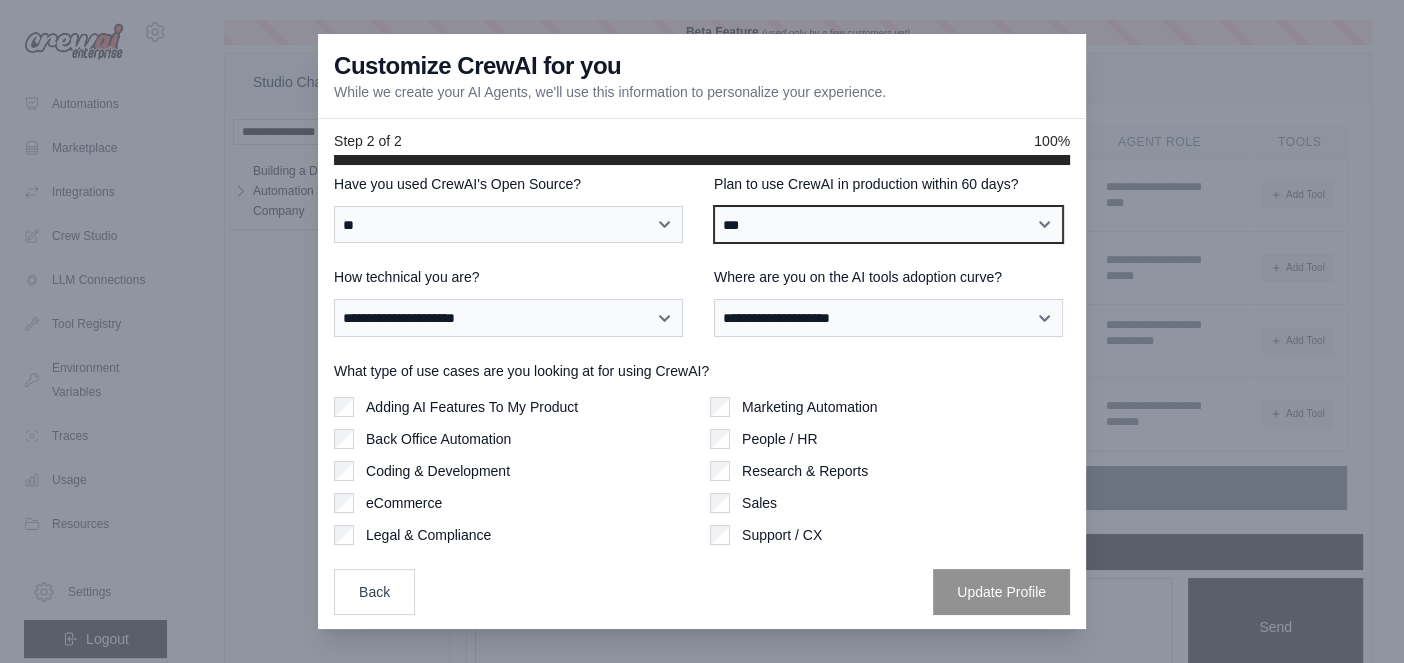 click on "**********" at bounding box center (888, 224) 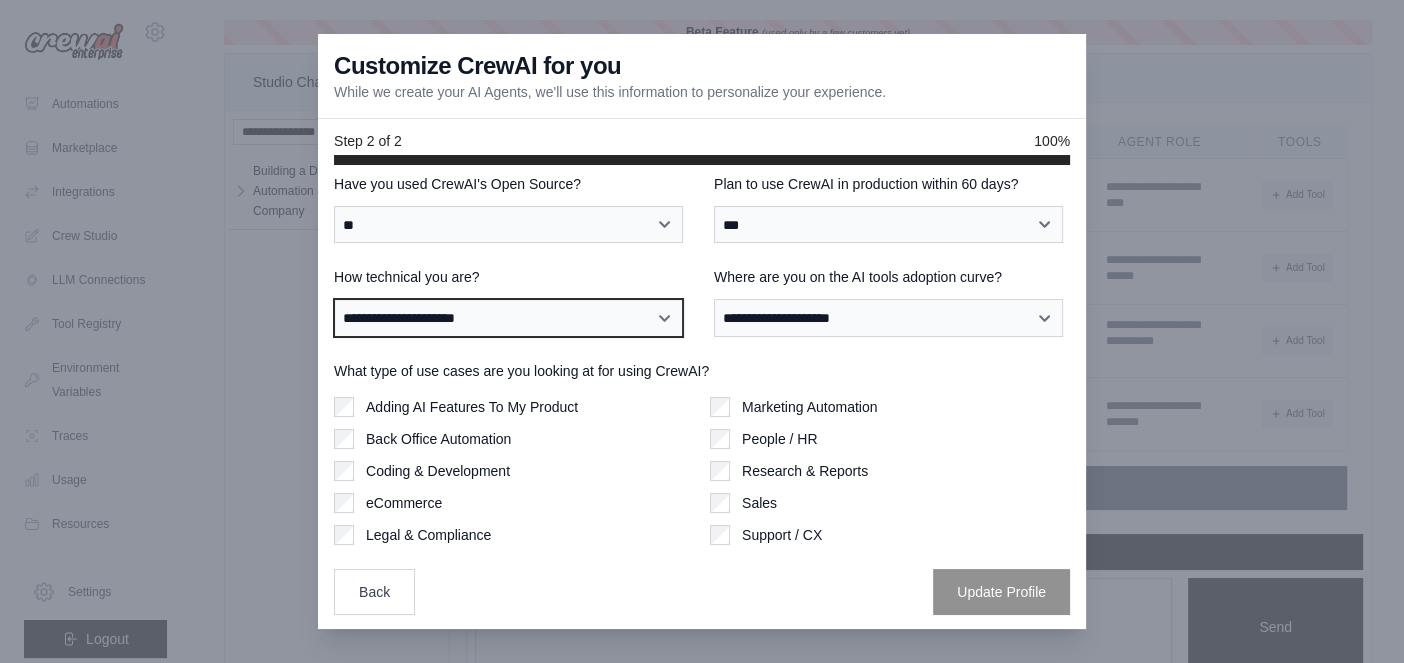 click on "**********" at bounding box center [508, 317] 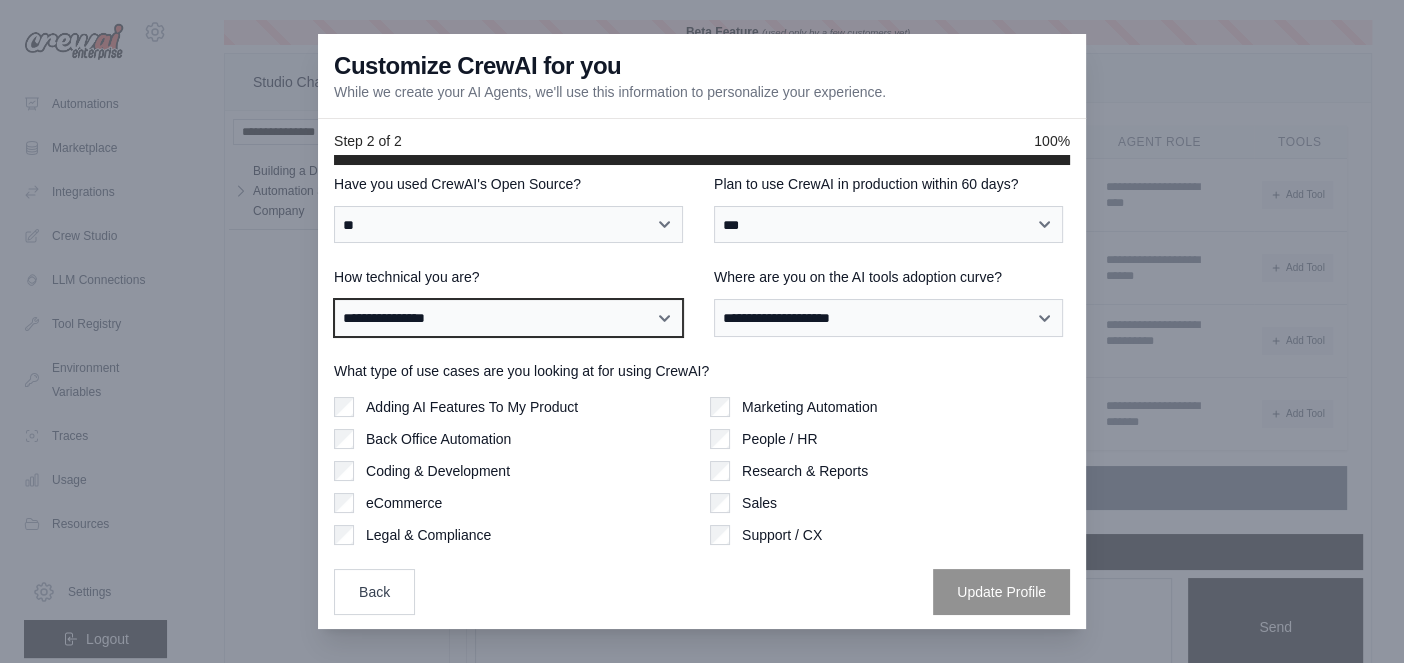 click on "**********" at bounding box center (508, 317) 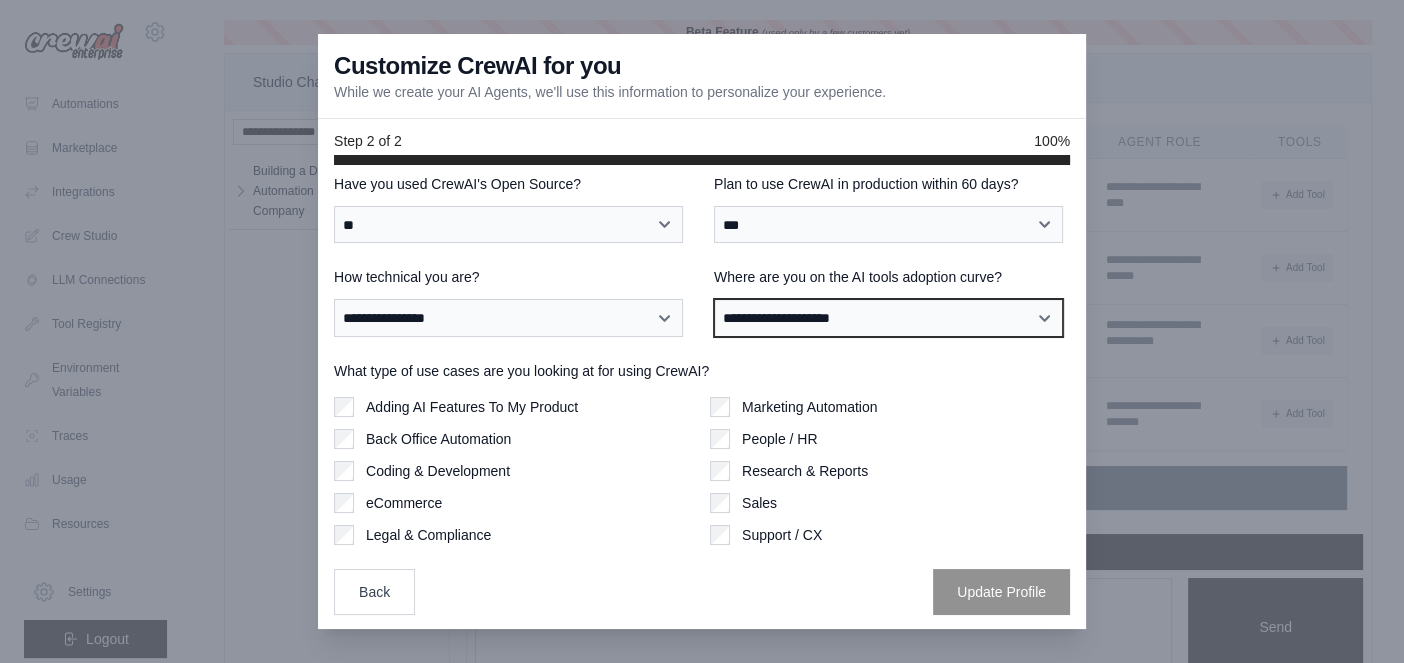 click on "**********" at bounding box center (888, 317) 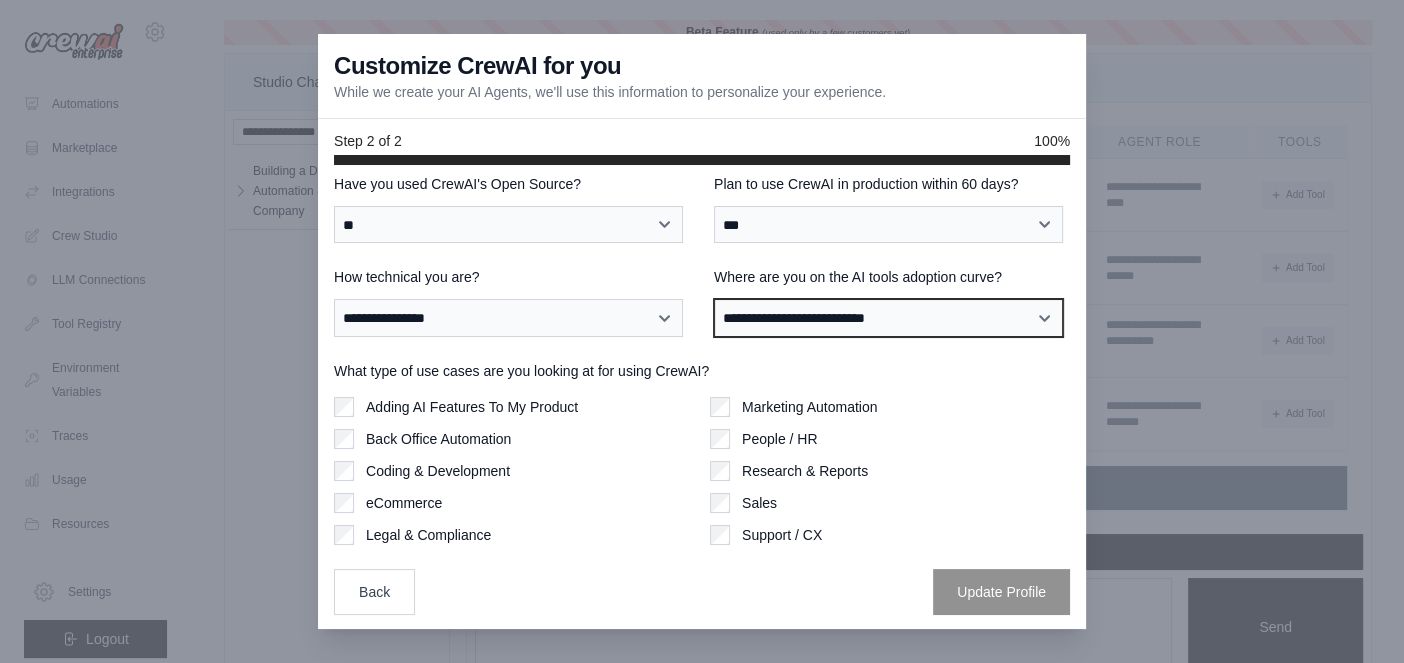 click on "**********" at bounding box center [888, 317] 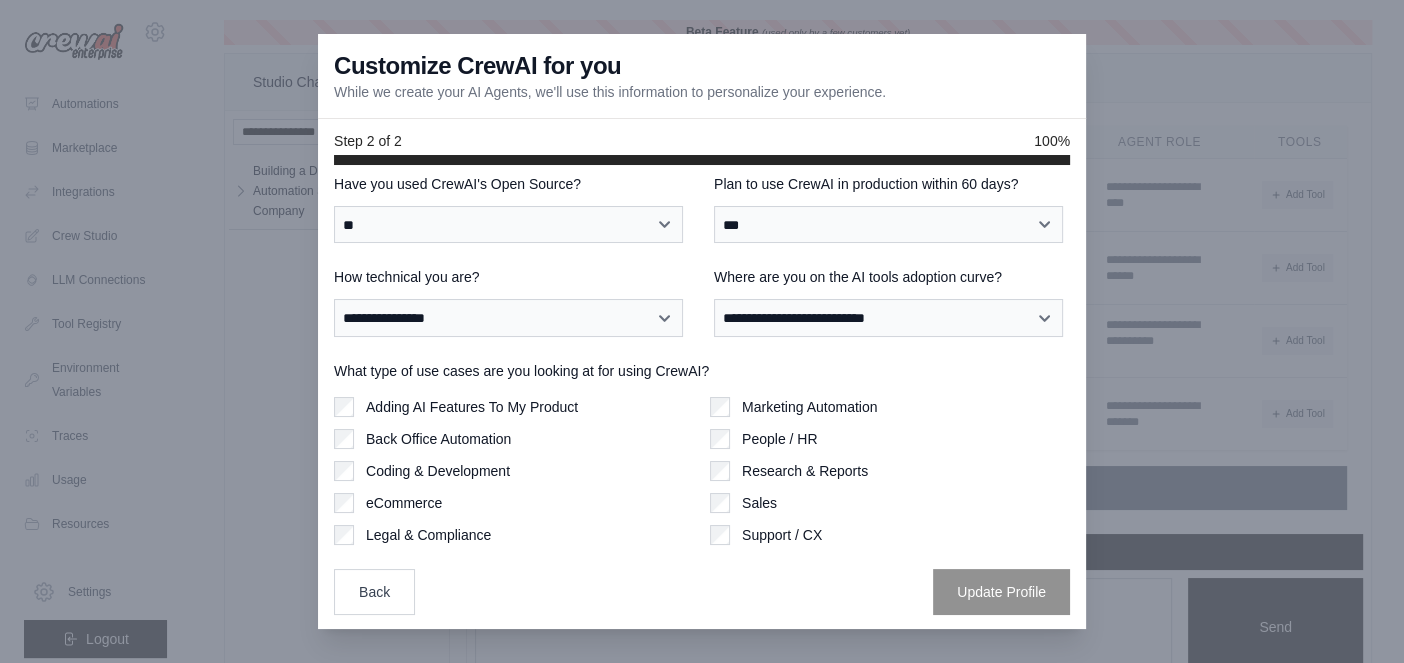 click on "Adding AI Features To My Product" at bounding box center (472, 407) 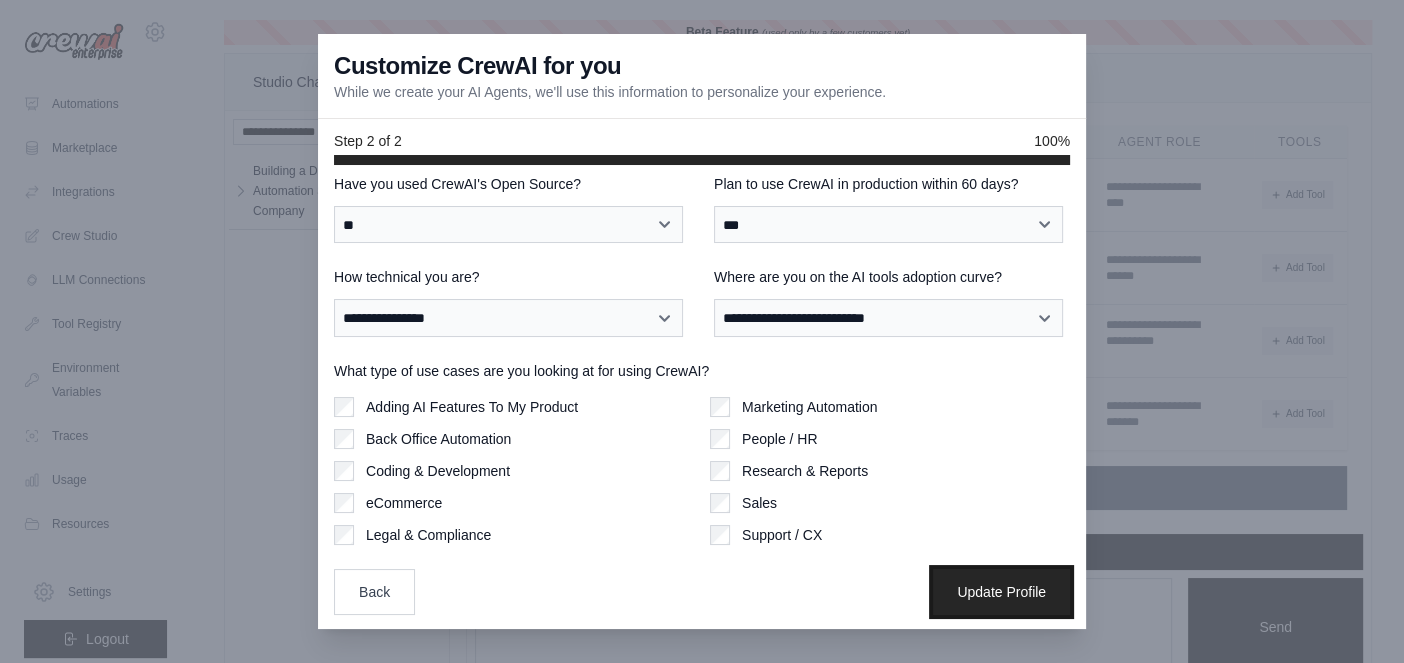click on "Update Profile" at bounding box center [1001, 592] 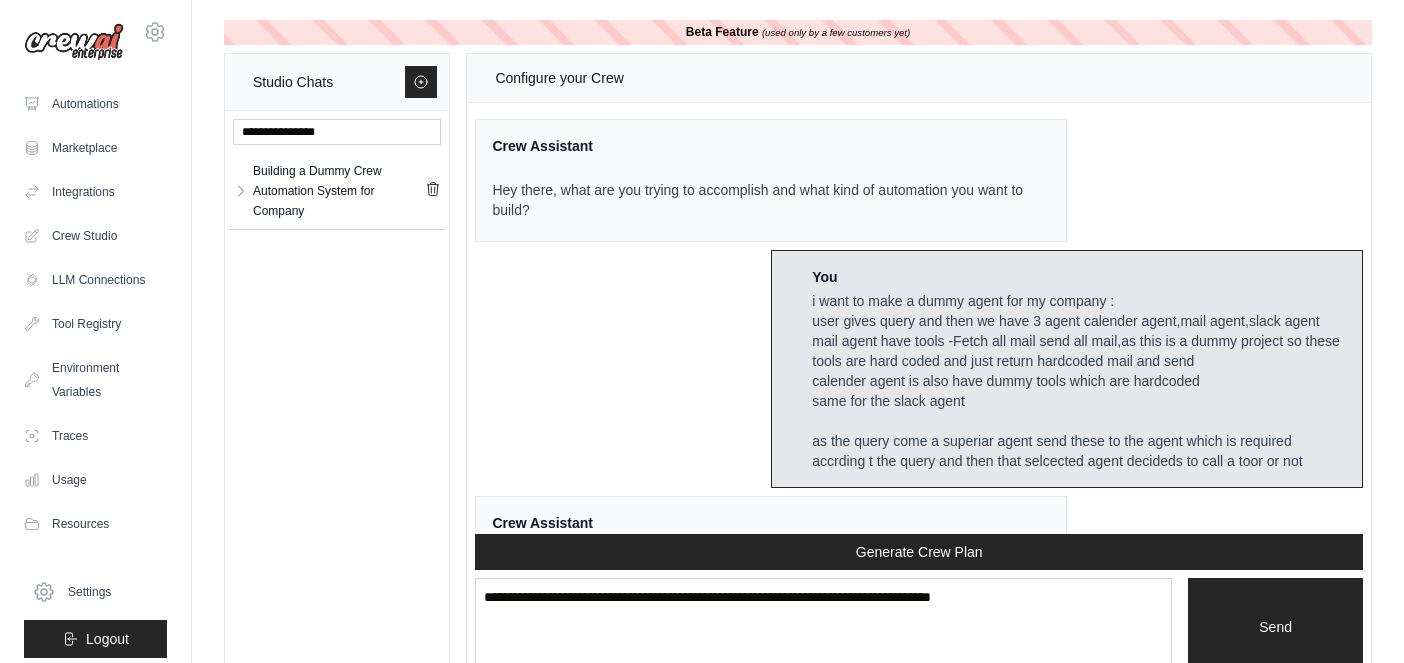 scroll, scrollTop: 0, scrollLeft: 0, axis: both 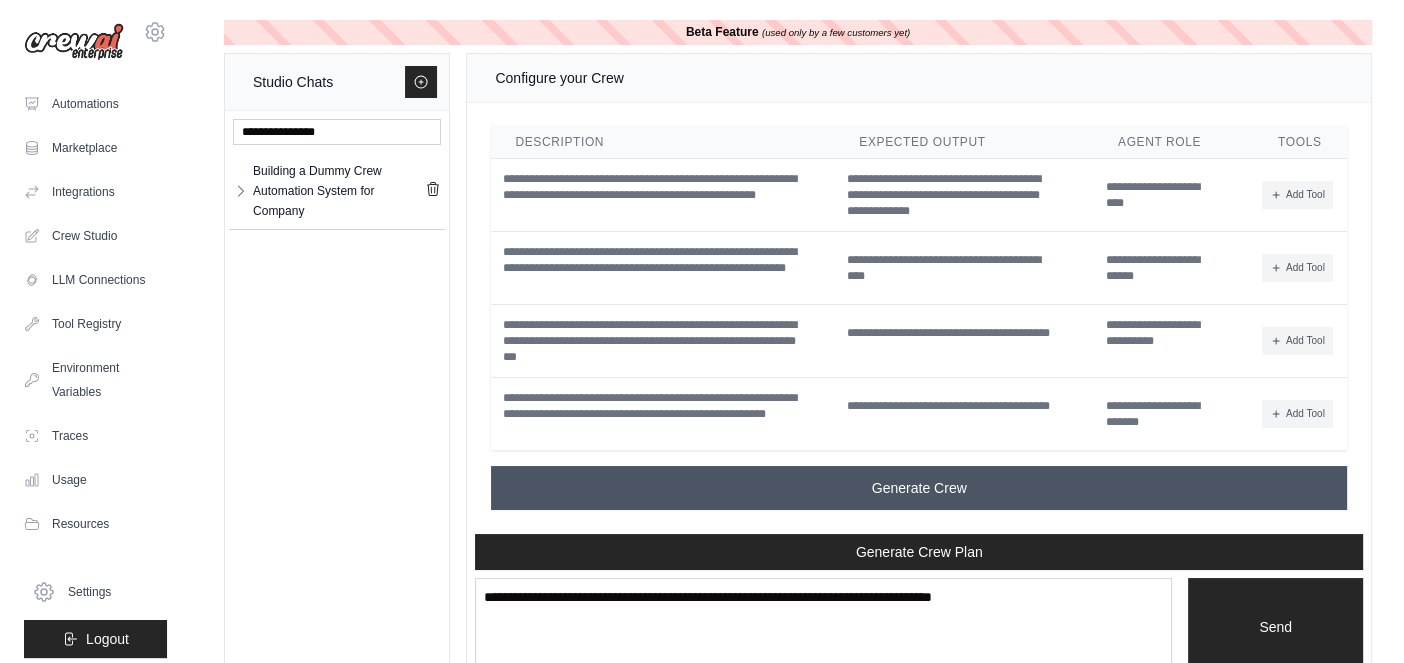 click on "Generate Crew" at bounding box center [919, 488] 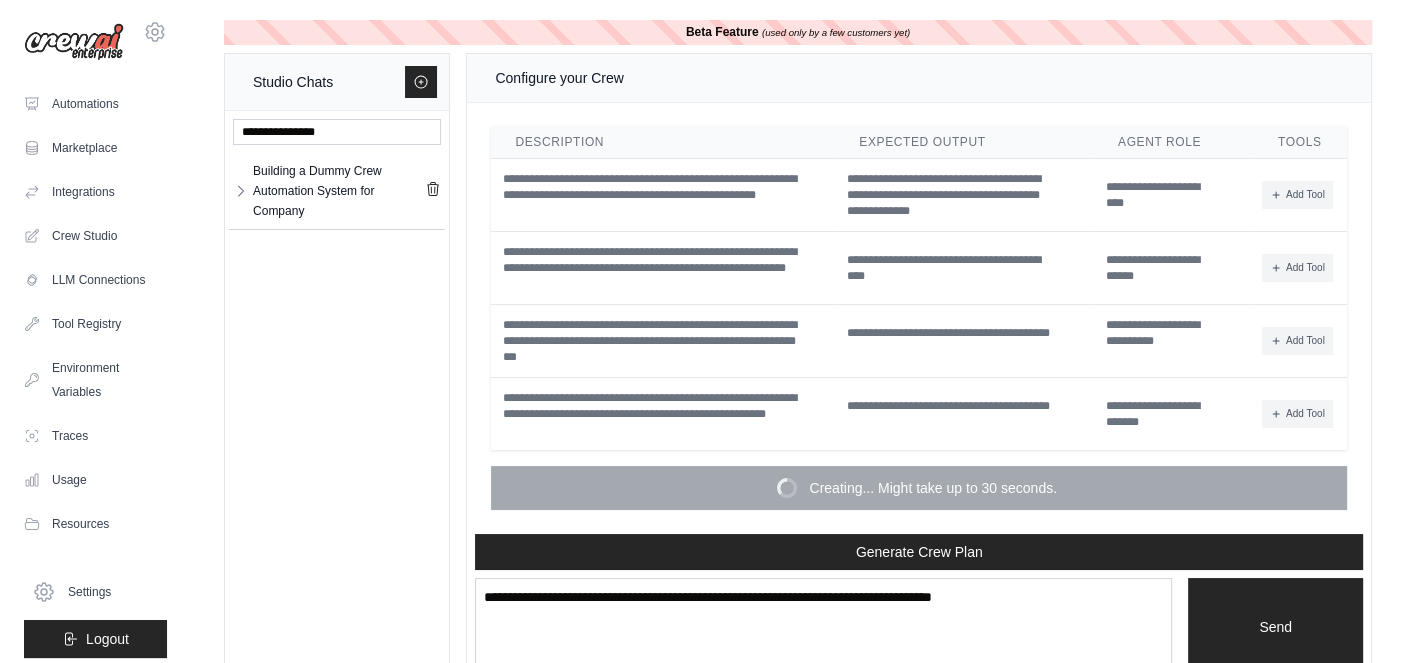 scroll, scrollTop: 3484, scrollLeft: 0, axis: vertical 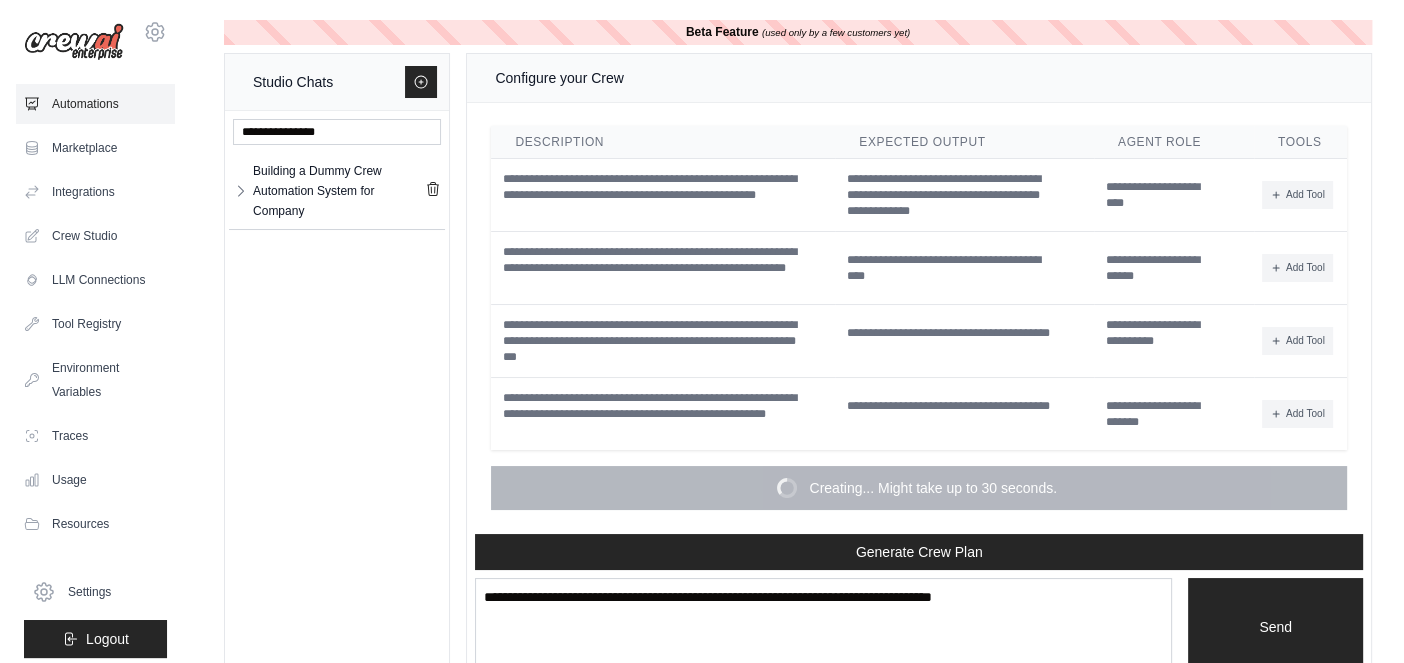 click on "Automations" at bounding box center [95, 104] 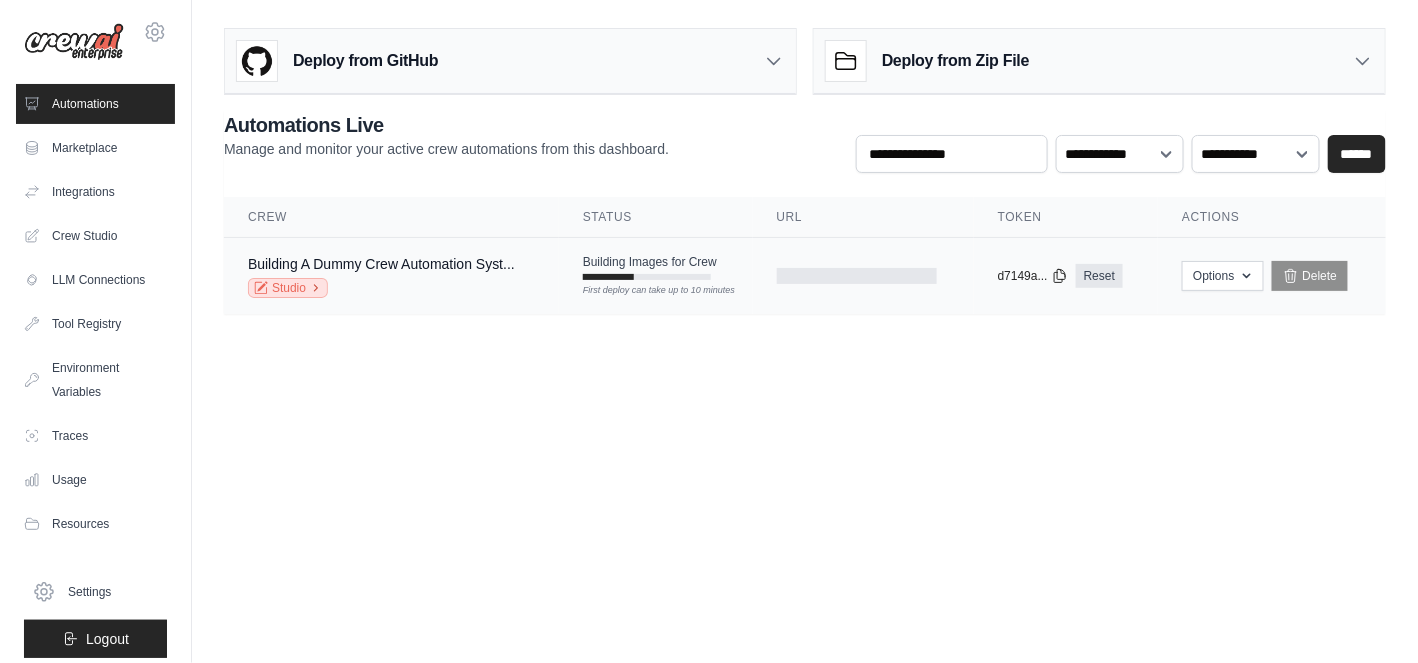 click 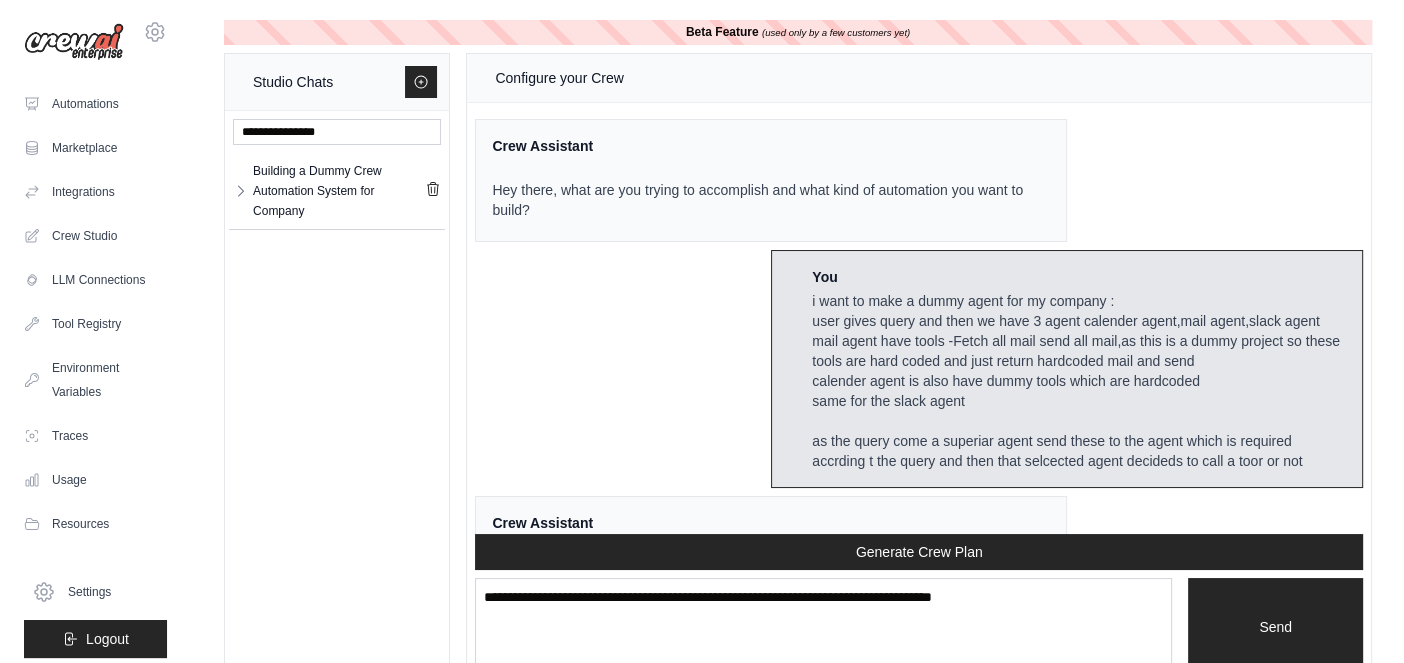 scroll, scrollTop: 3484, scrollLeft: 0, axis: vertical 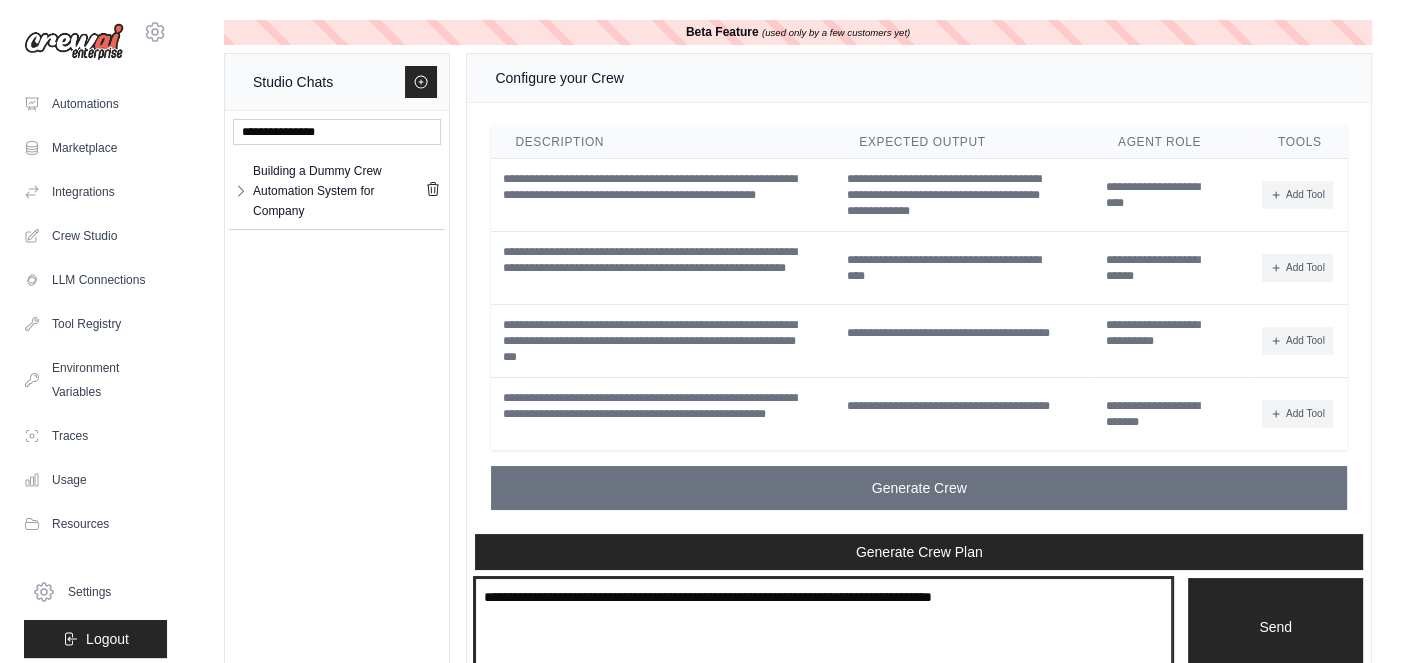 click at bounding box center [823, 627] 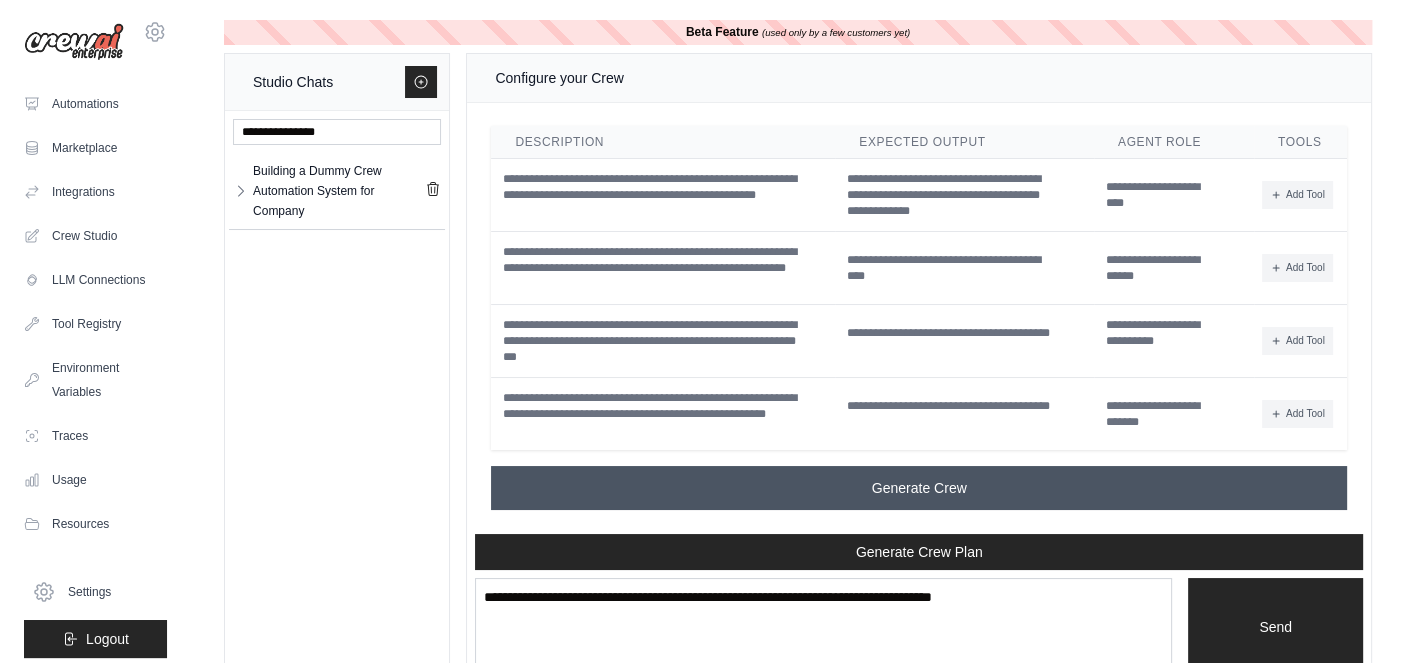 click on "Generate Crew" at bounding box center [919, 488] 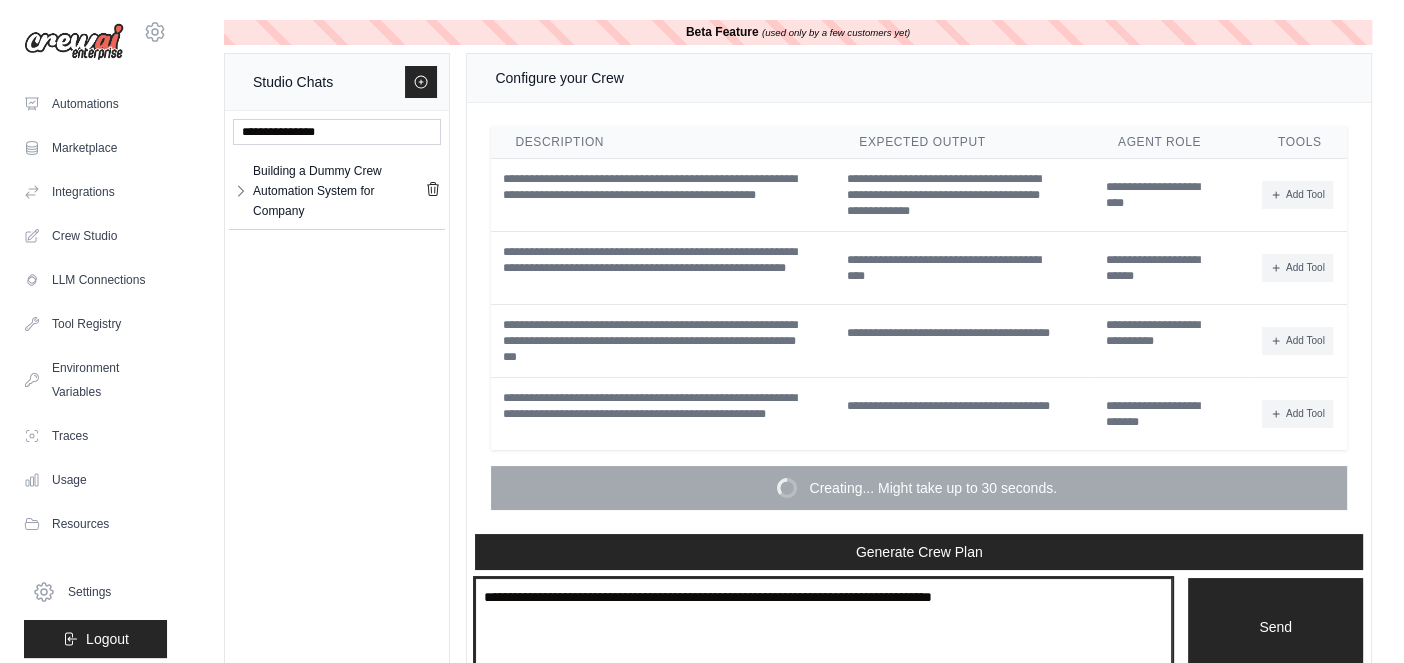 click at bounding box center (823, 627) 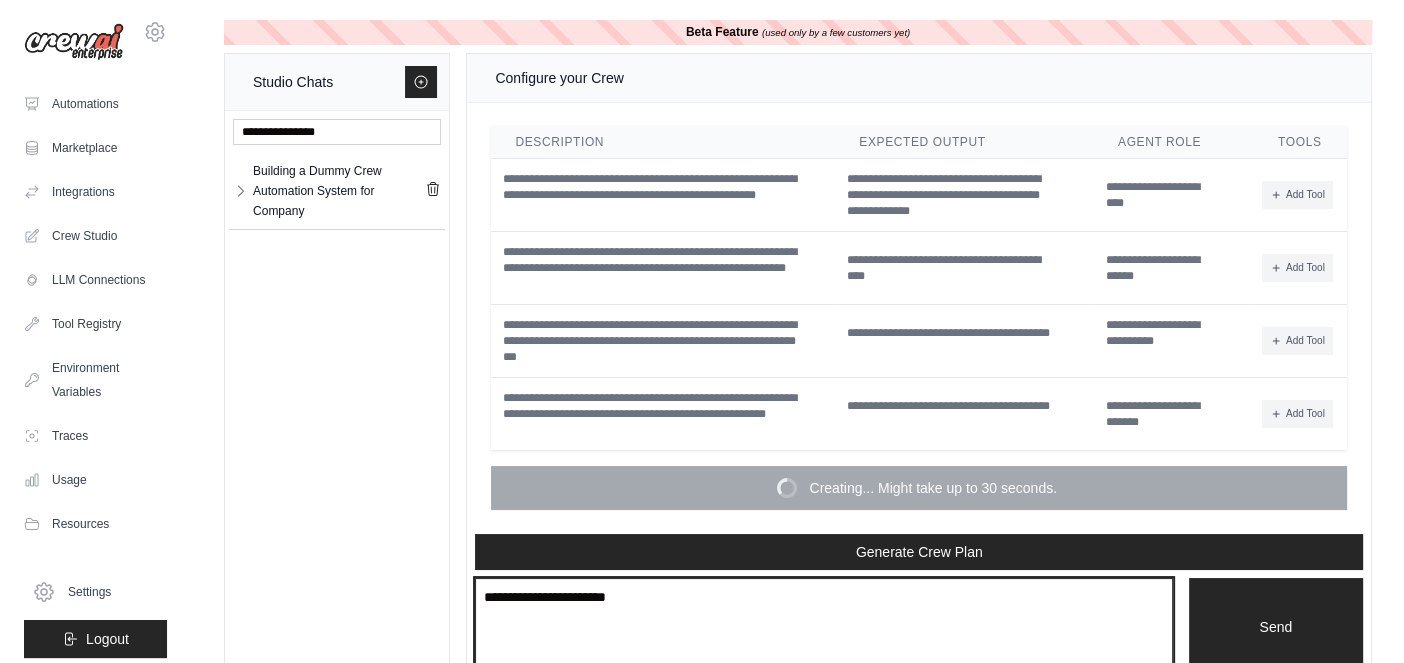 paste on "**********" 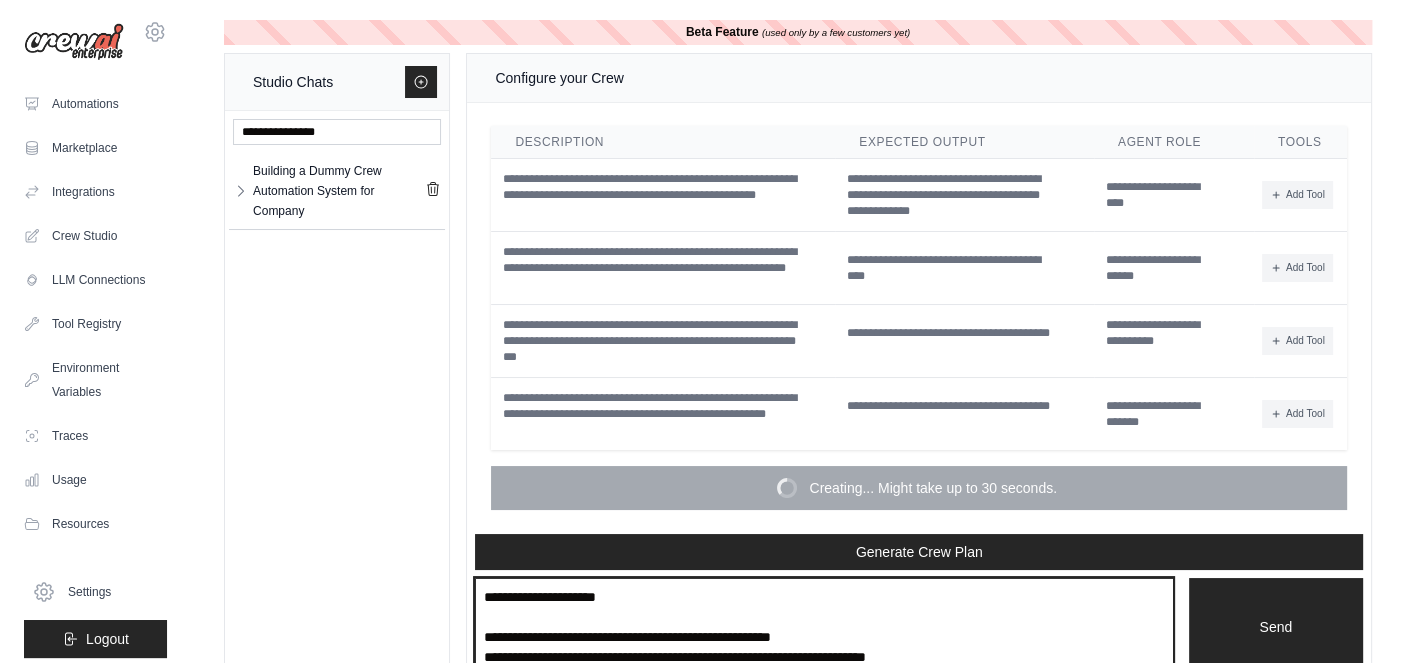 scroll, scrollTop: 9, scrollLeft: 0, axis: vertical 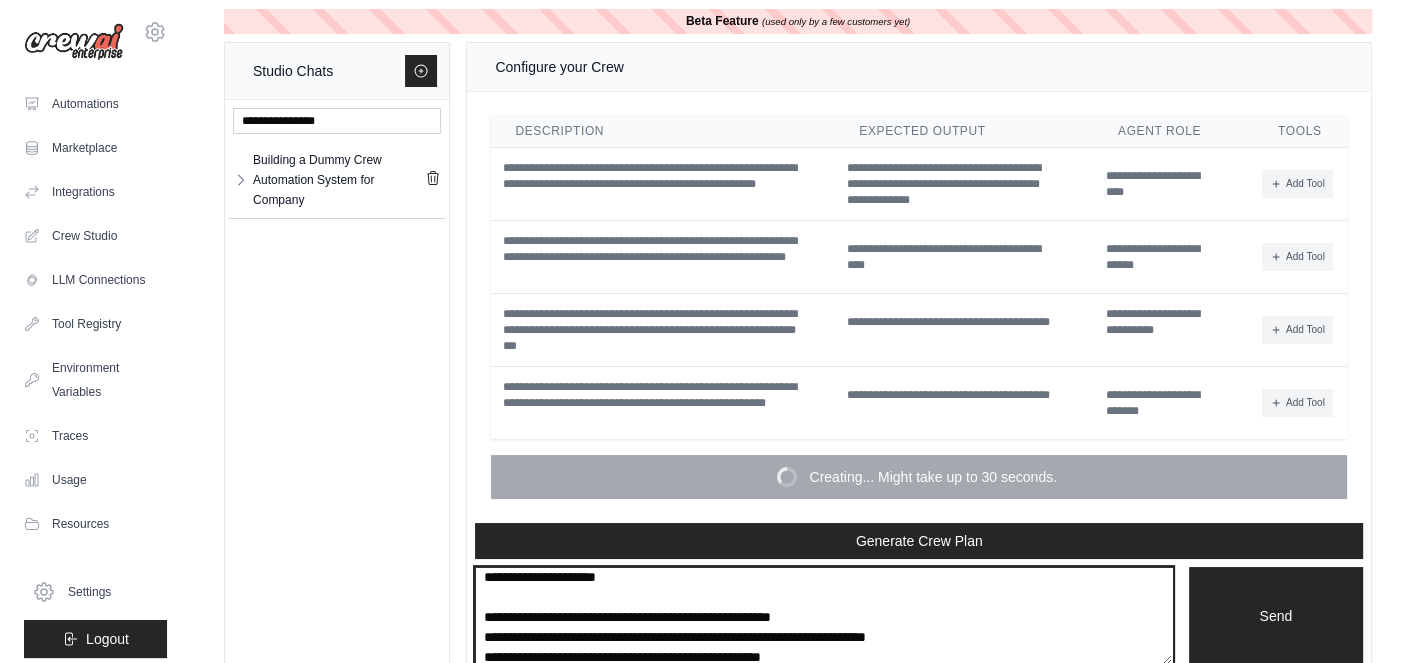type on "**********" 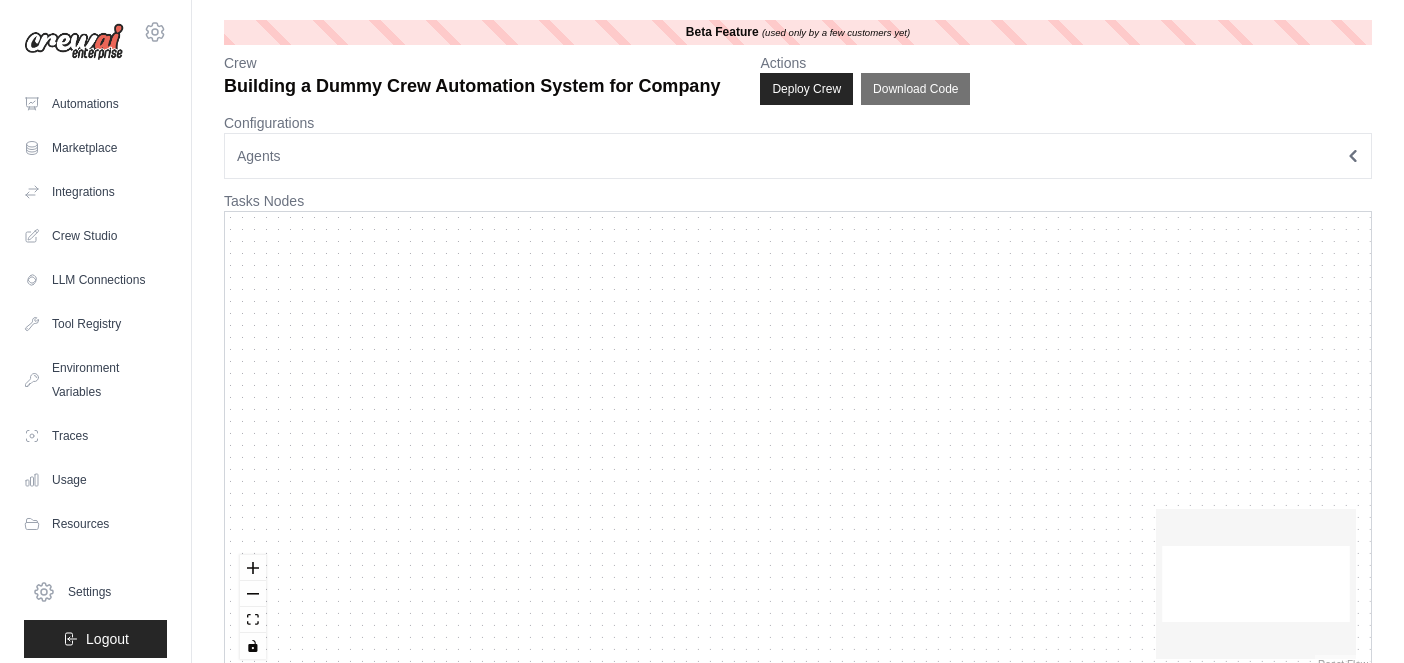 scroll, scrollTop: 0, scrollLeft: 0, axis: both 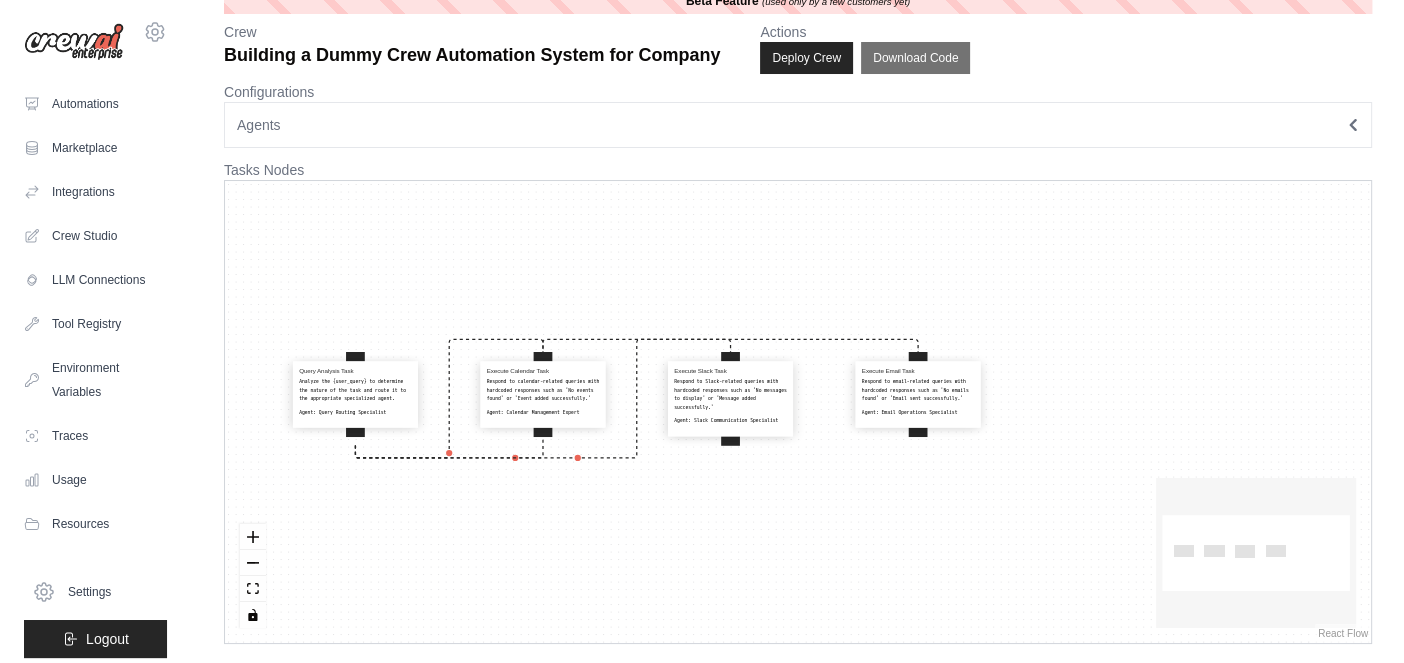 click on "Analyze the {user_query} to determine the nature of the task and route it to the appropriate specialized agent." at bounding box center [355, 390] 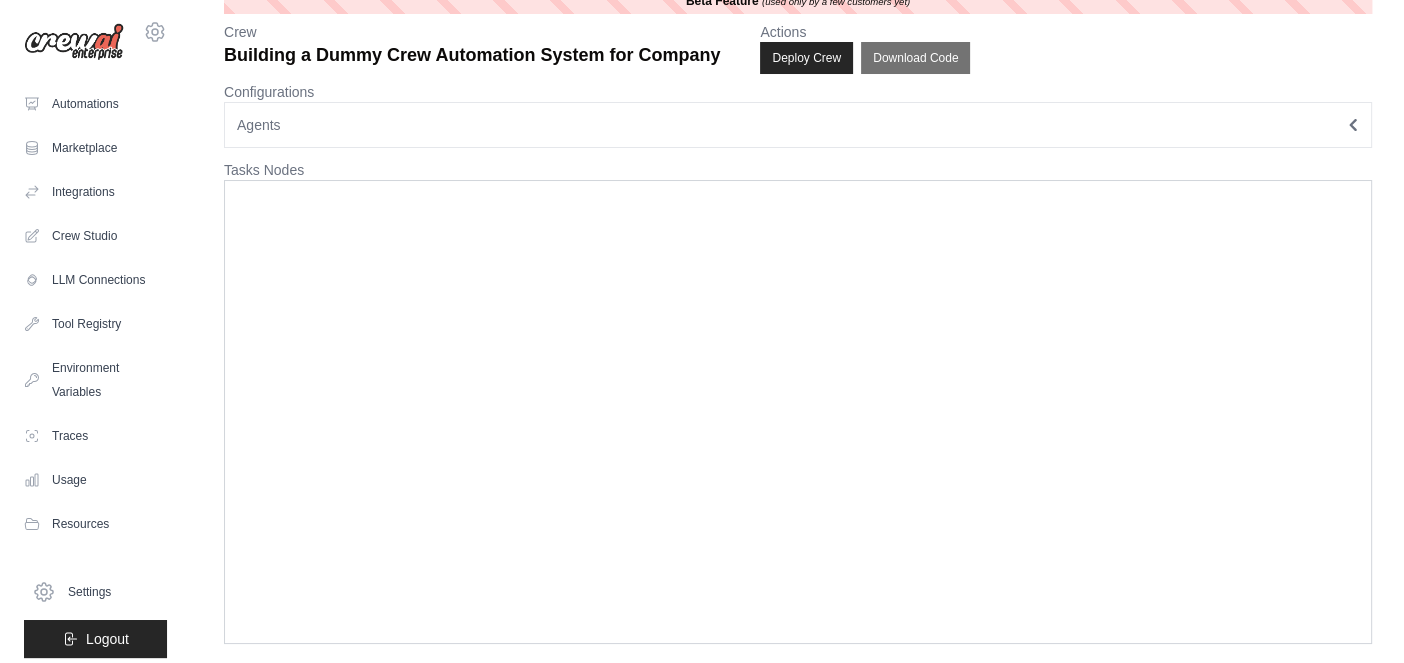 scroll, scrollTop: 0, scrollLeft: 0, axis: both 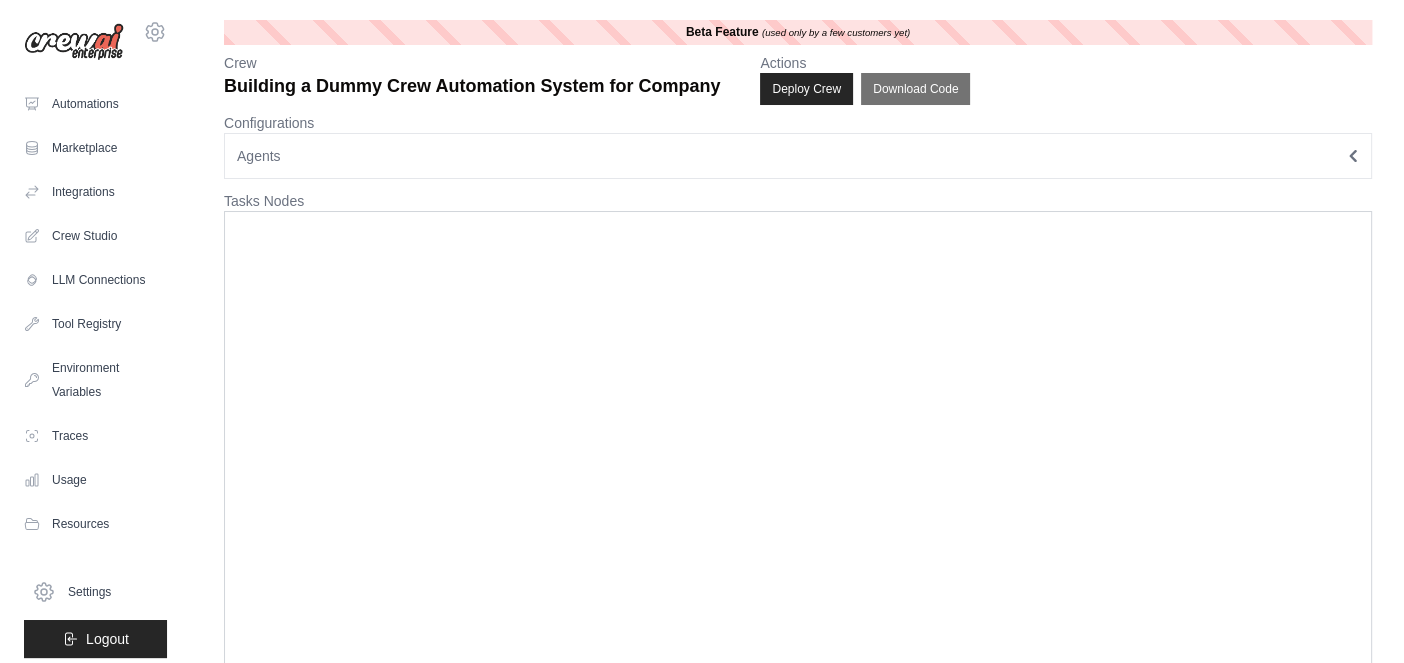 click at bounding box center [798, 443] 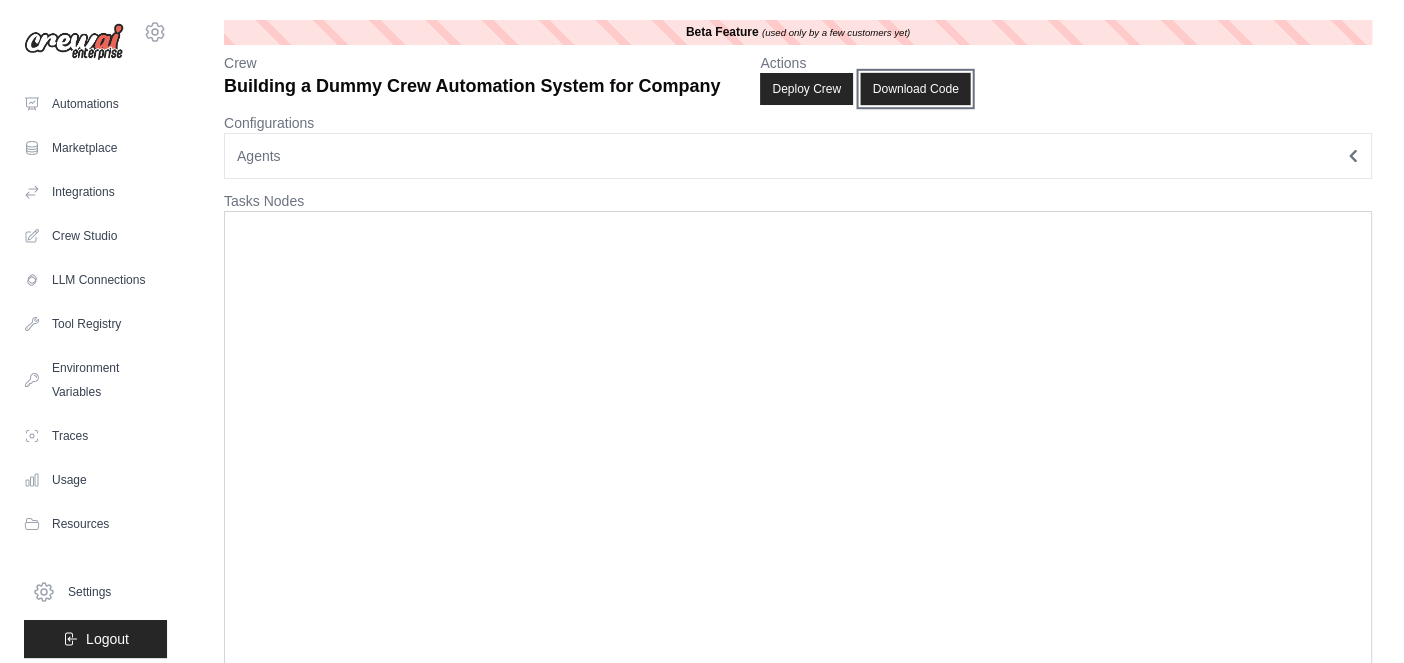 click on "Download Code" at bounding box center [916, 89] 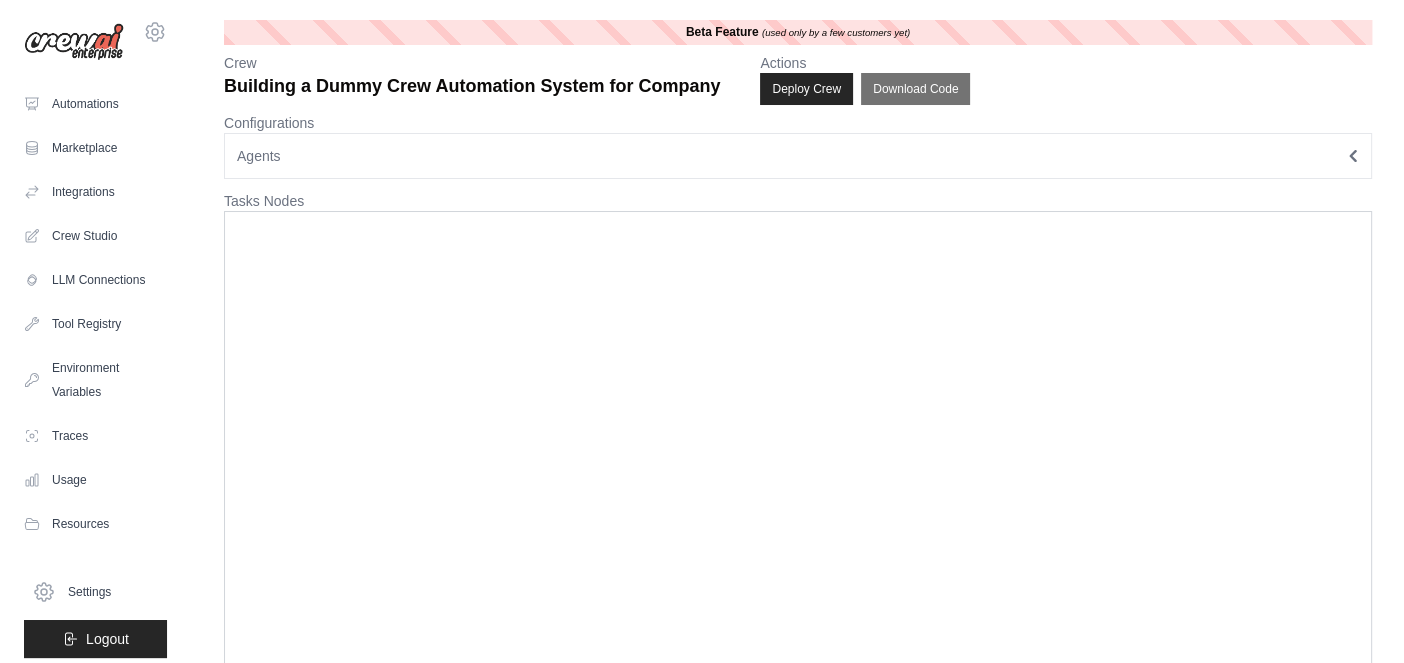 click at bounding box center (798, 443) 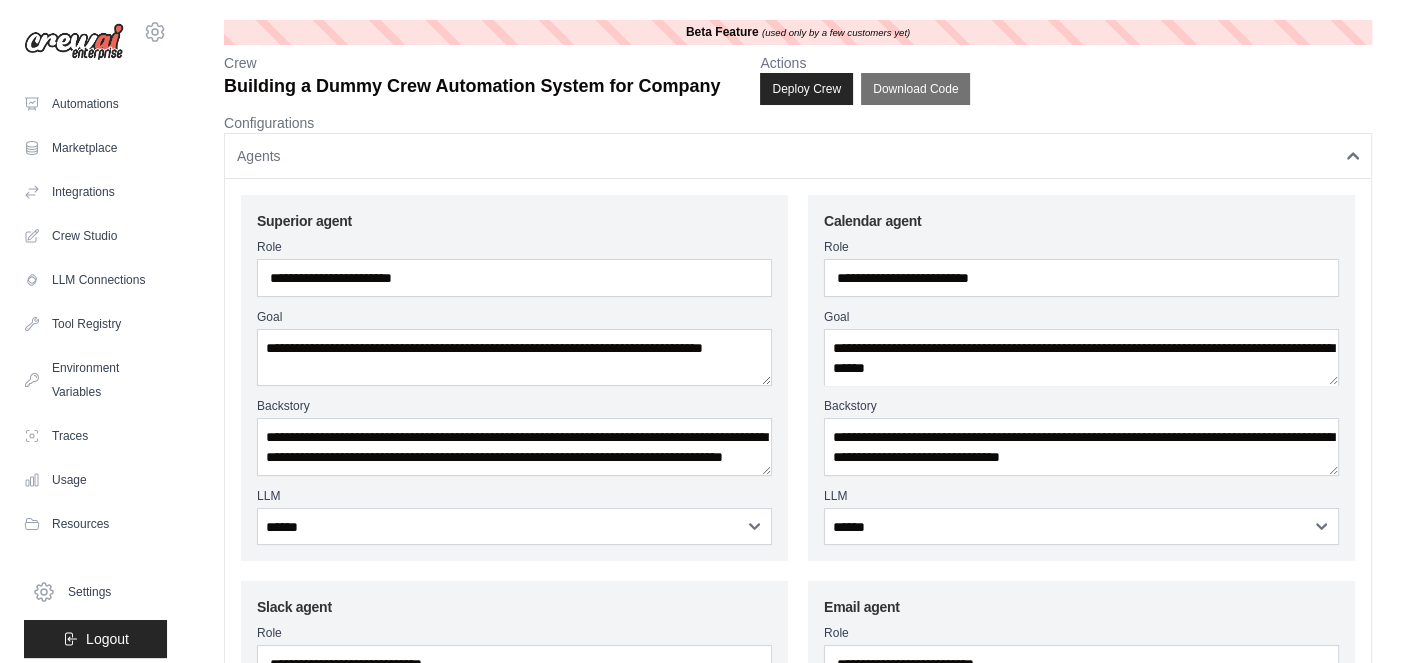 click on "Agents" at bounding box center [798, 156] 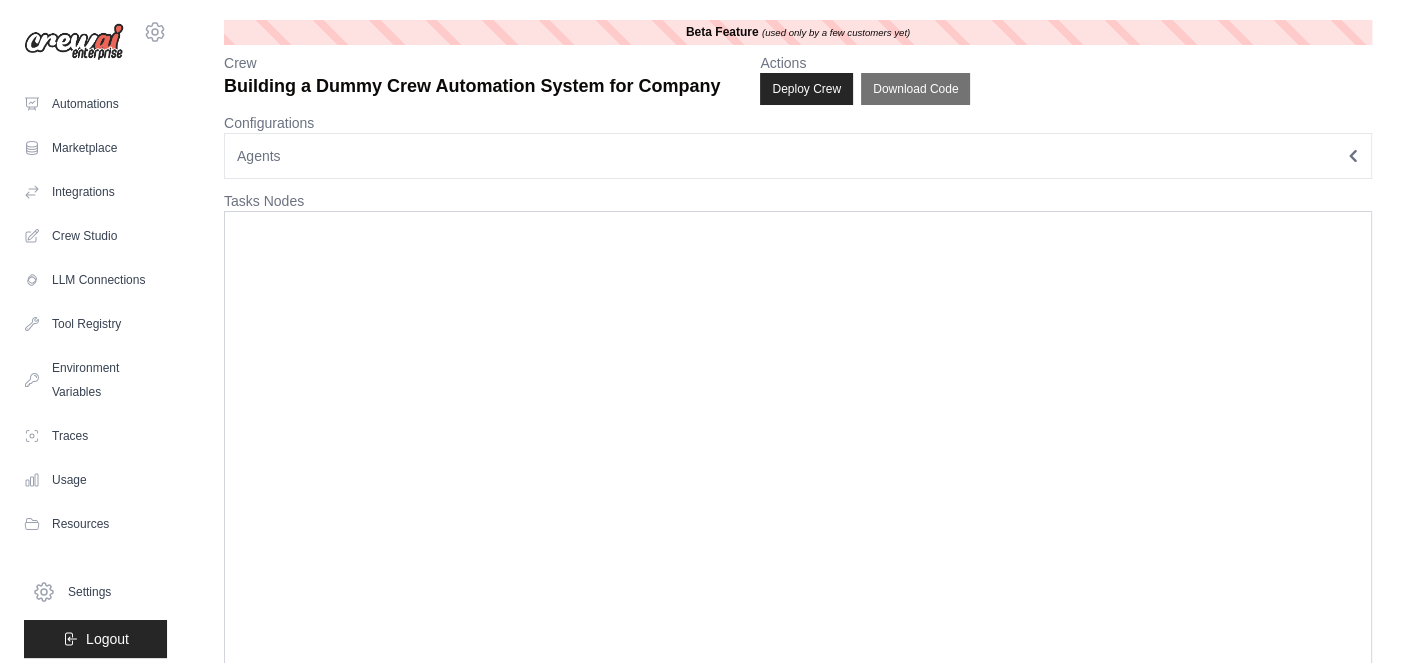 click at bounding box center [798, 443] 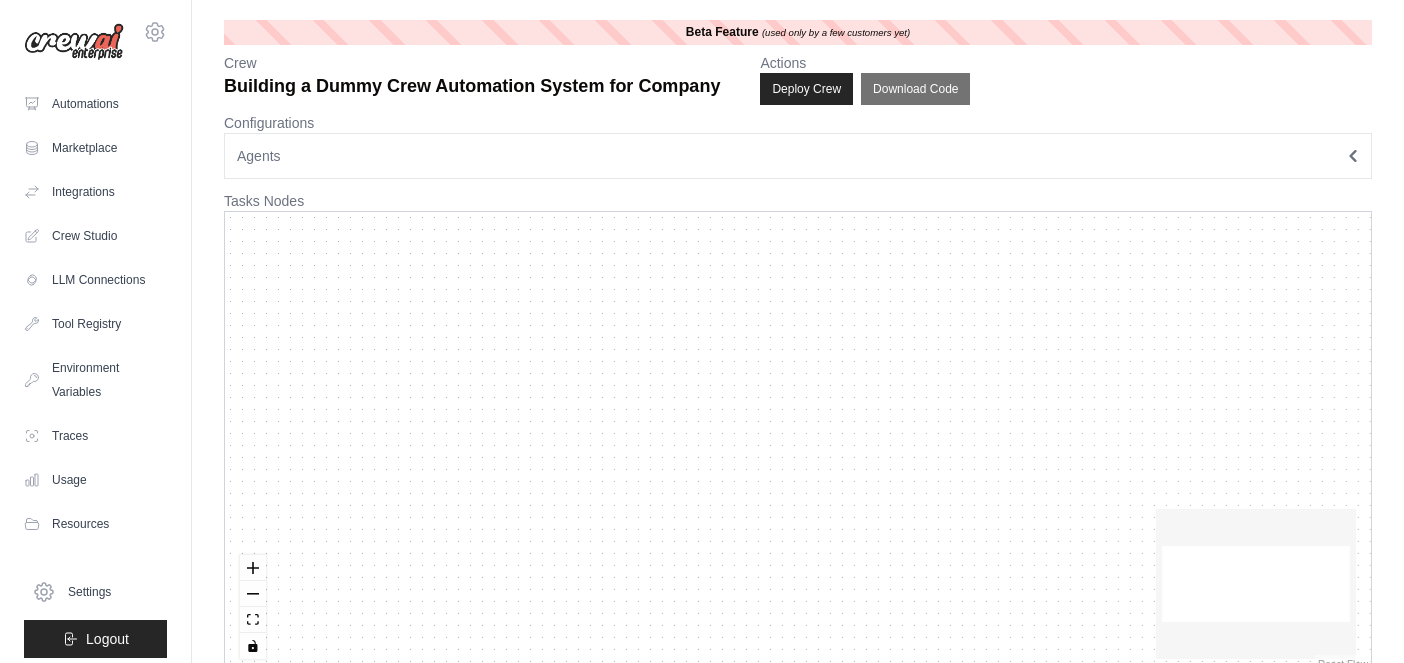 scroll, scrollTop: 0, scrollLeft: 0, axis: both 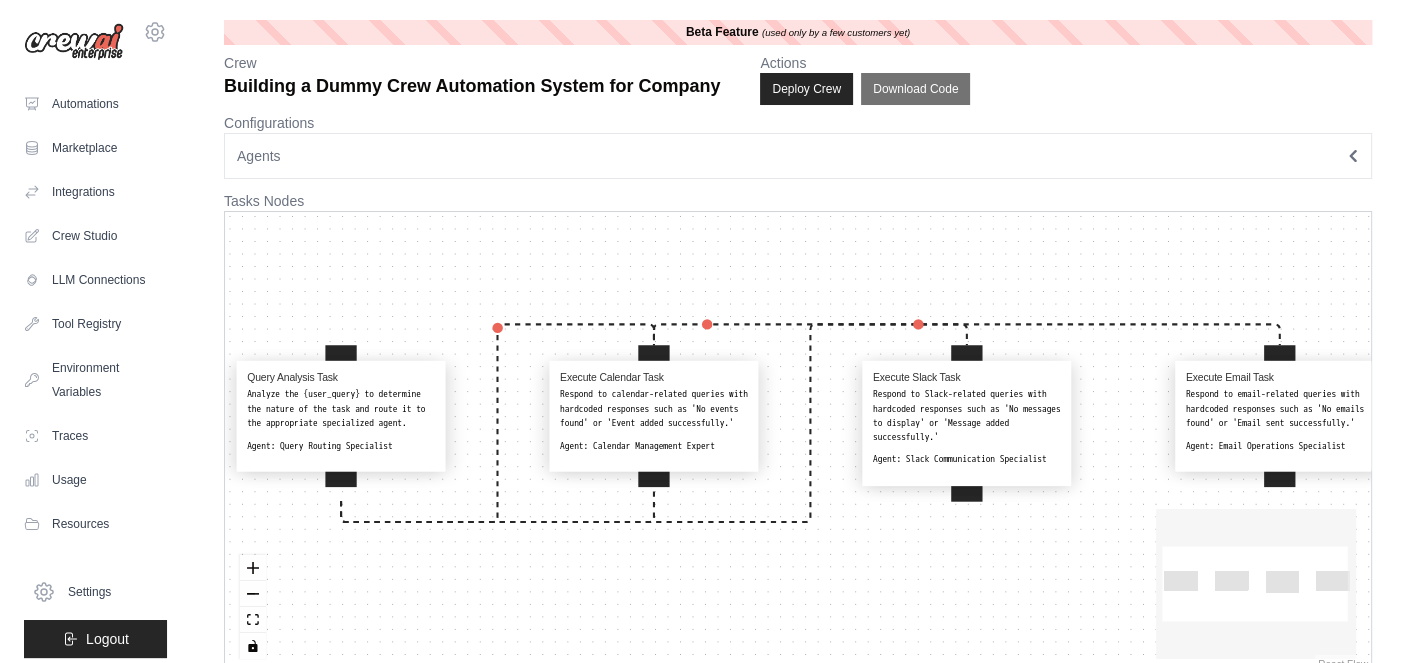 click on "Agents" at bounding box center [798, 156] 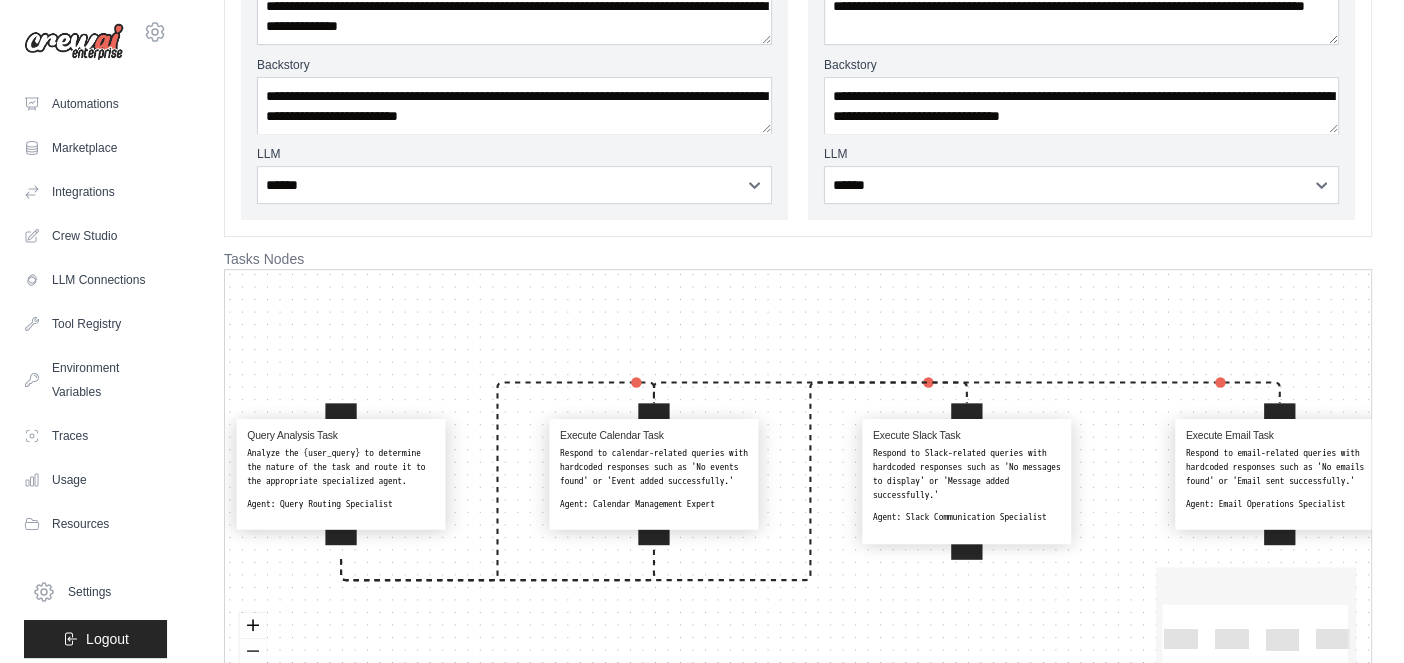 scroll, scrollTop: 730, scrollLeft: 0, axis: vertical 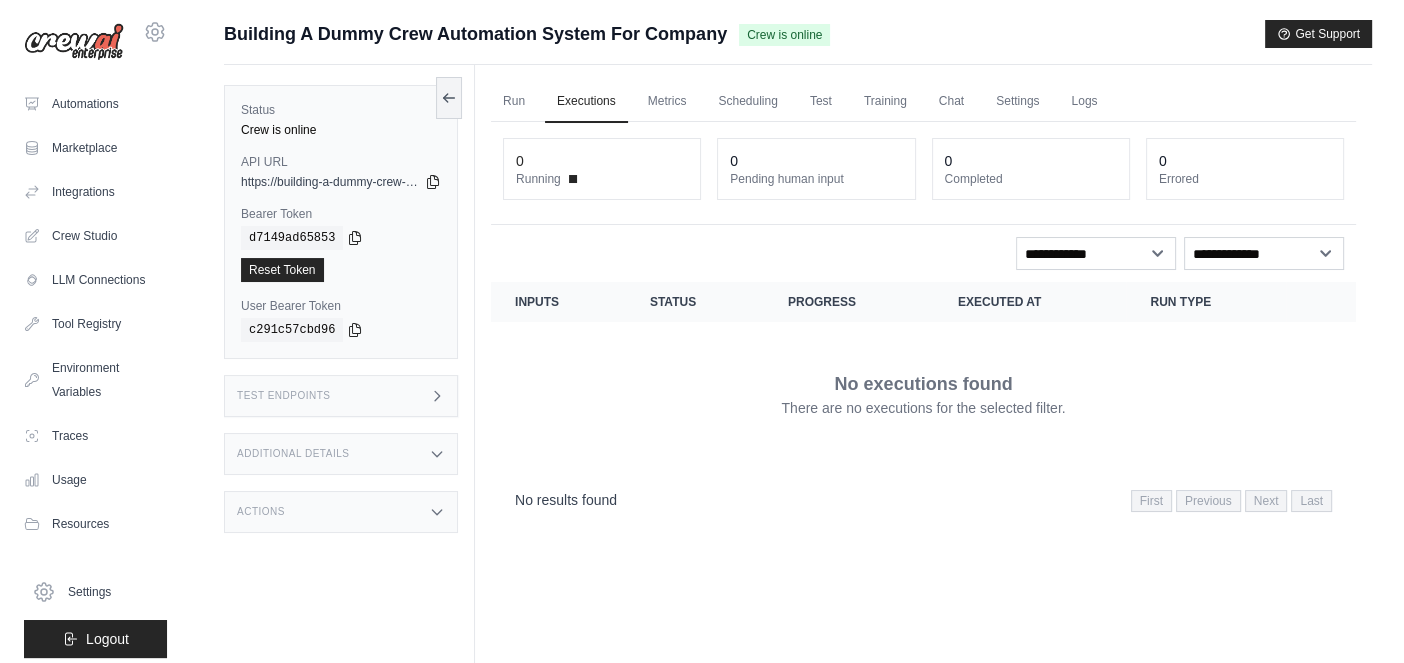 click on "Test Endpoints" at bounding box center (341, 396) 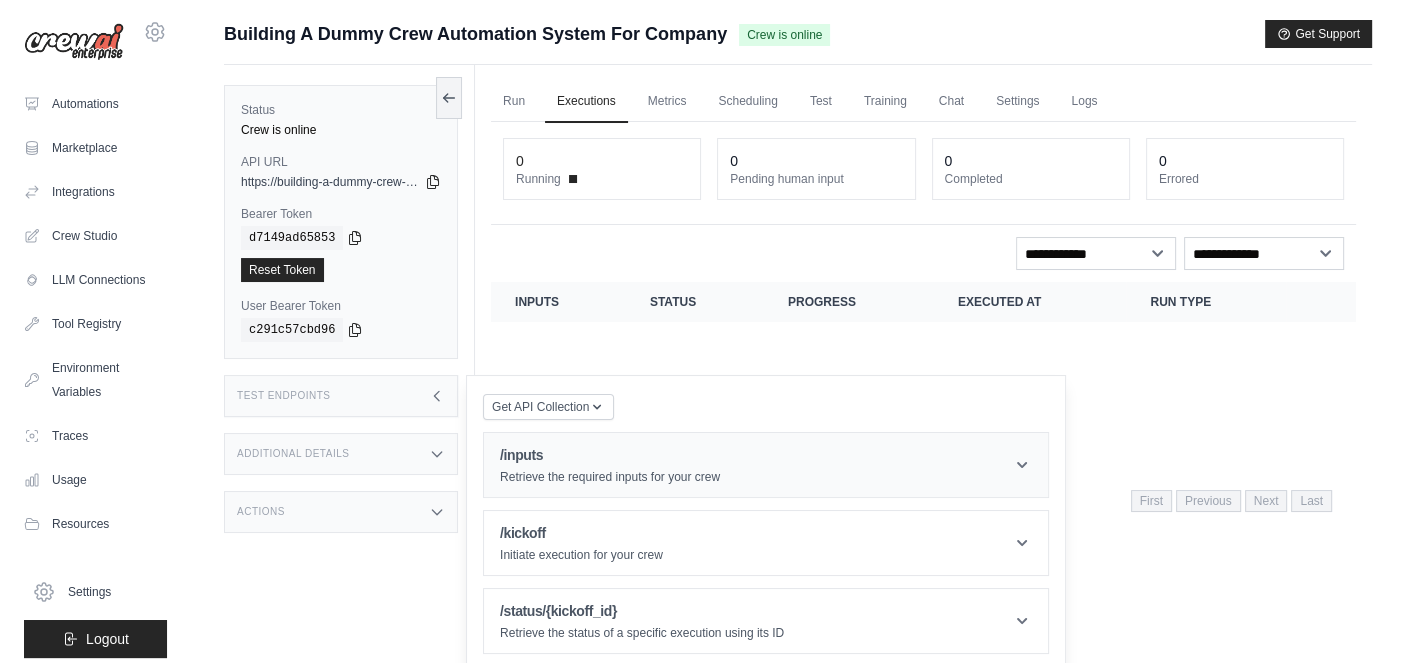 click on "Retrieve the required inputs for your crew" at bounding box center [610, 477] 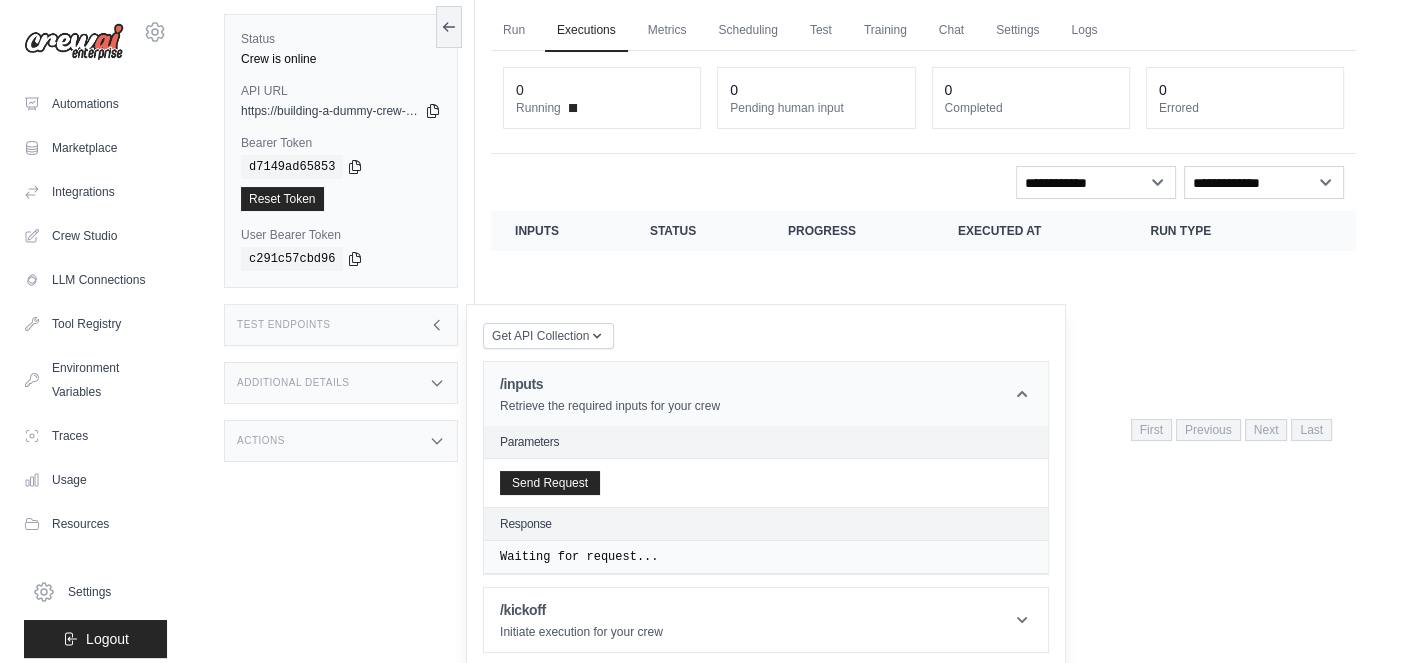 scroll, scrollTop: 76, scrollLeft: 0, axis: vertical 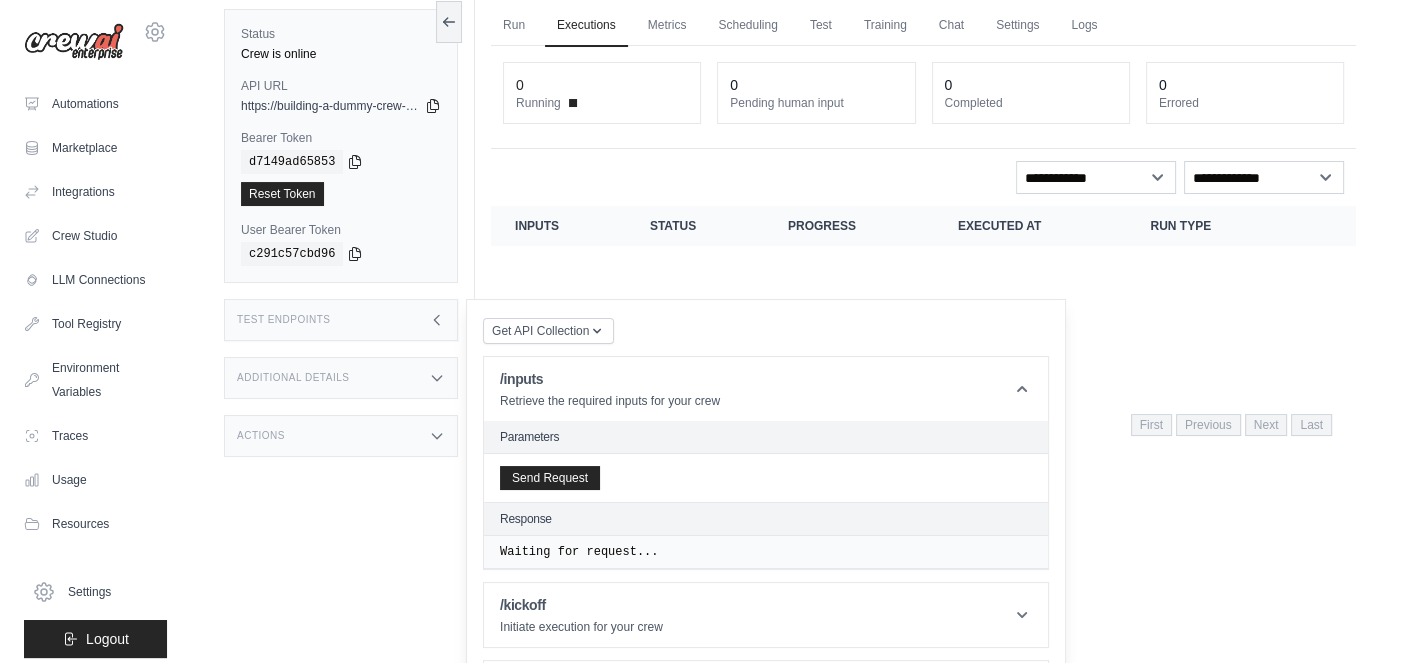 click on "Parameters" at bounding box center [766, 437] 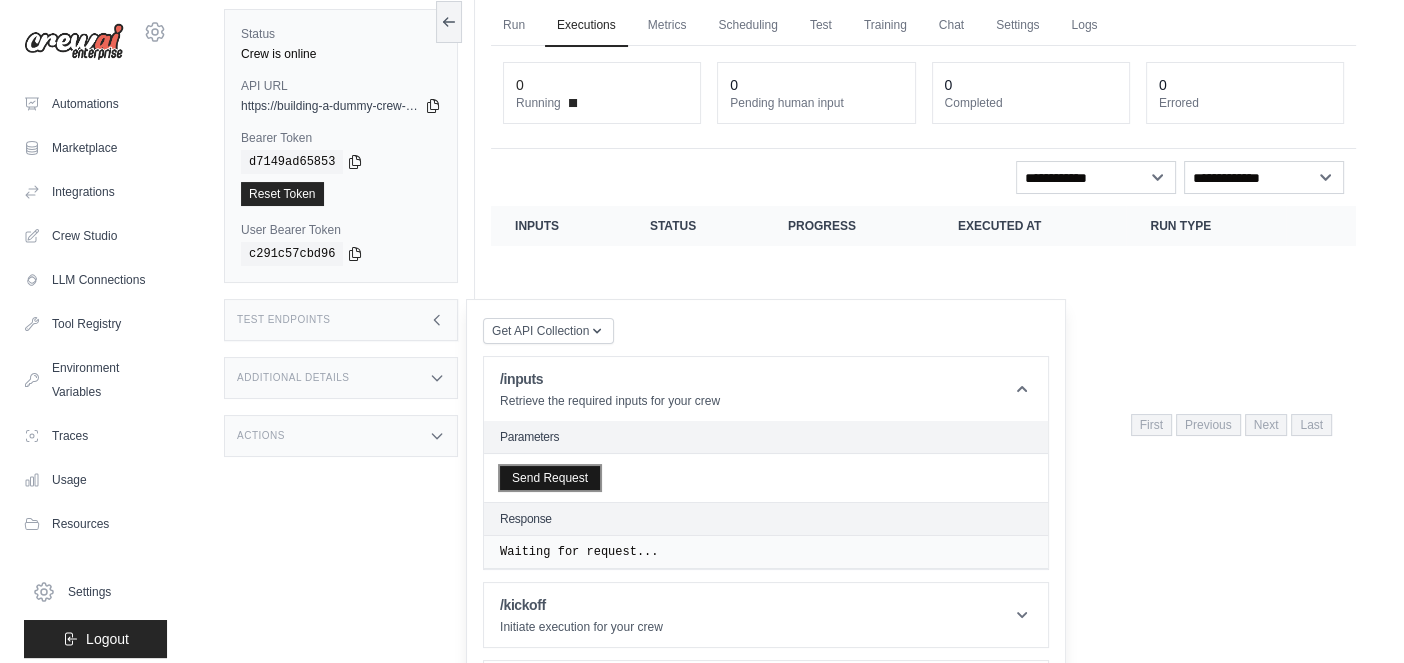 click on "Send Request" at bounding box center (550, 478) 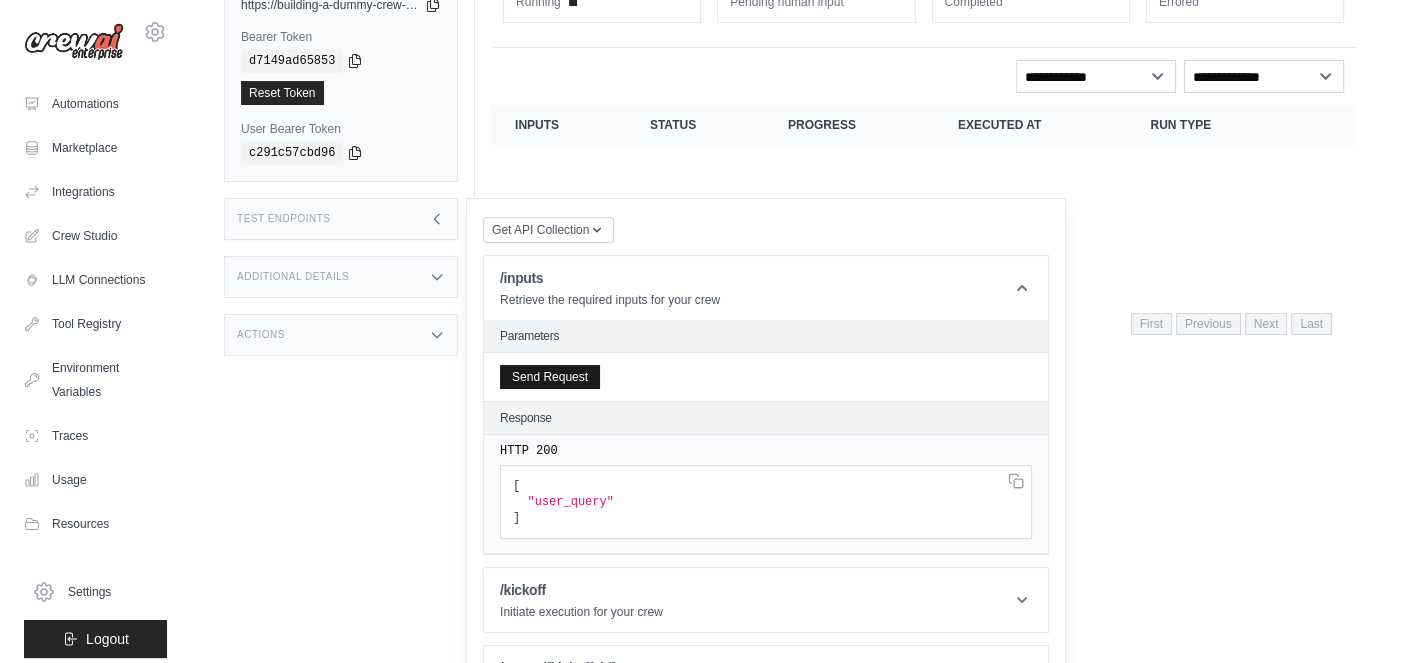 scroll, scrollTop: 180, scrollLeft: 0, axis: vertical 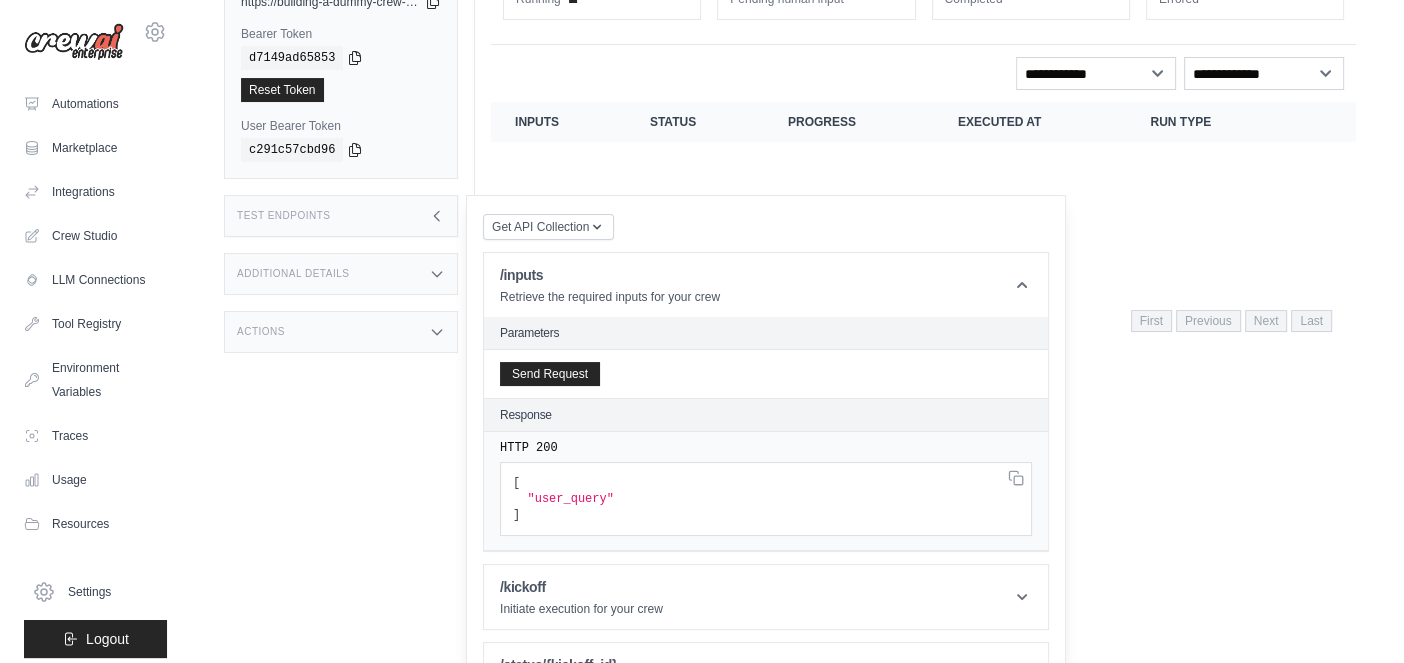 click on "Parameters" at bounding box center [766, 333] 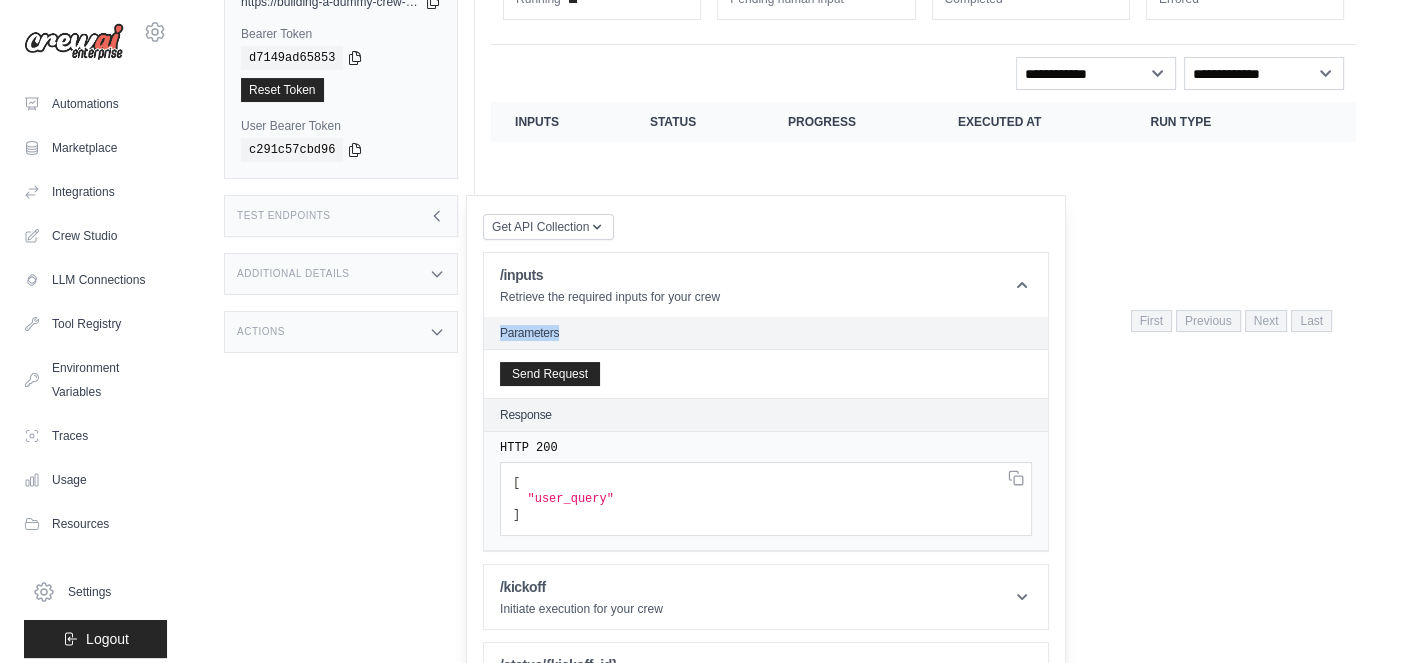 click on "Parameters" at bounding box center (766, 333) 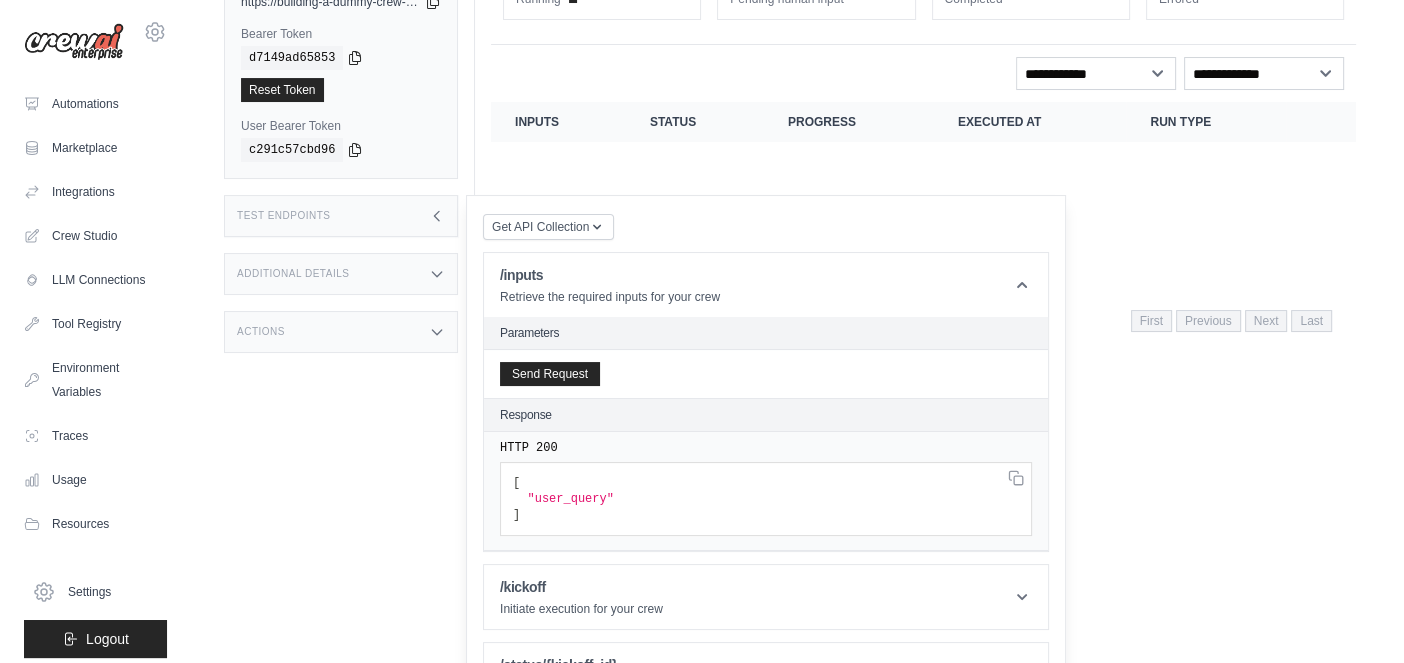 scroll, scrollTop: 237, scrollLeft: 0, axis: vertical 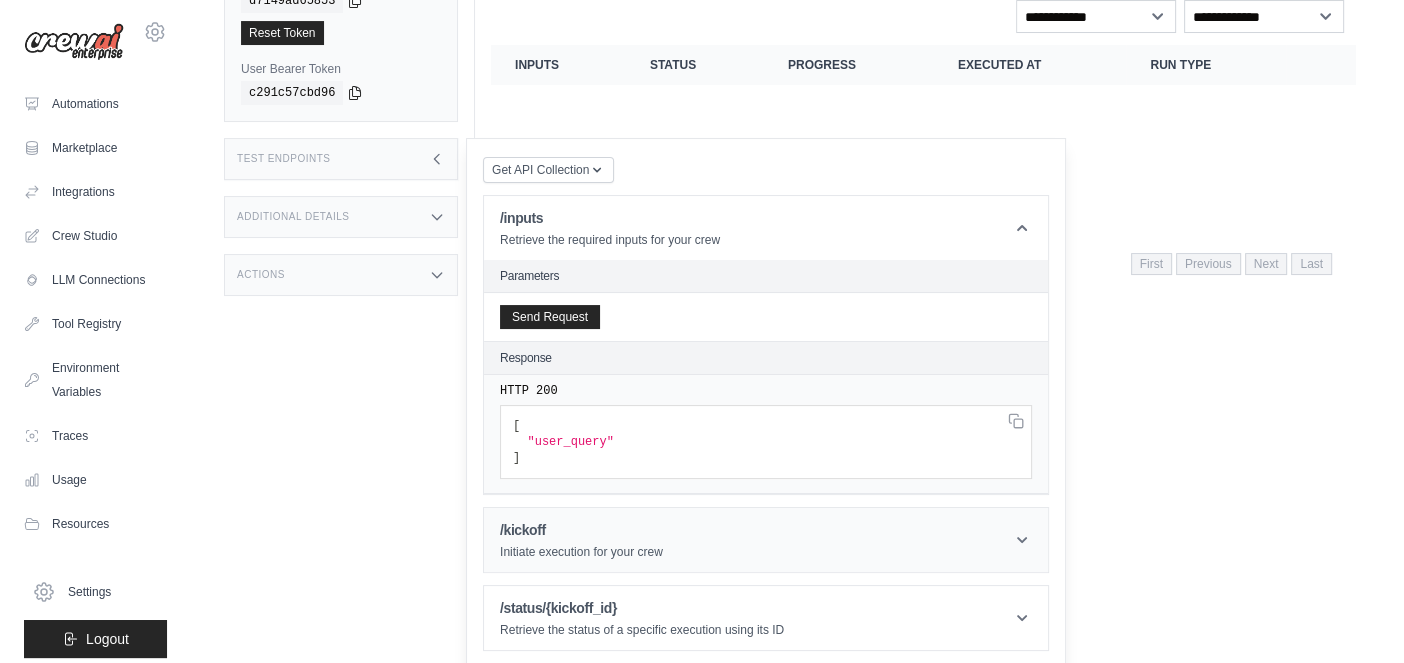 click on "/kickoff" at bounding box center [581, 530] 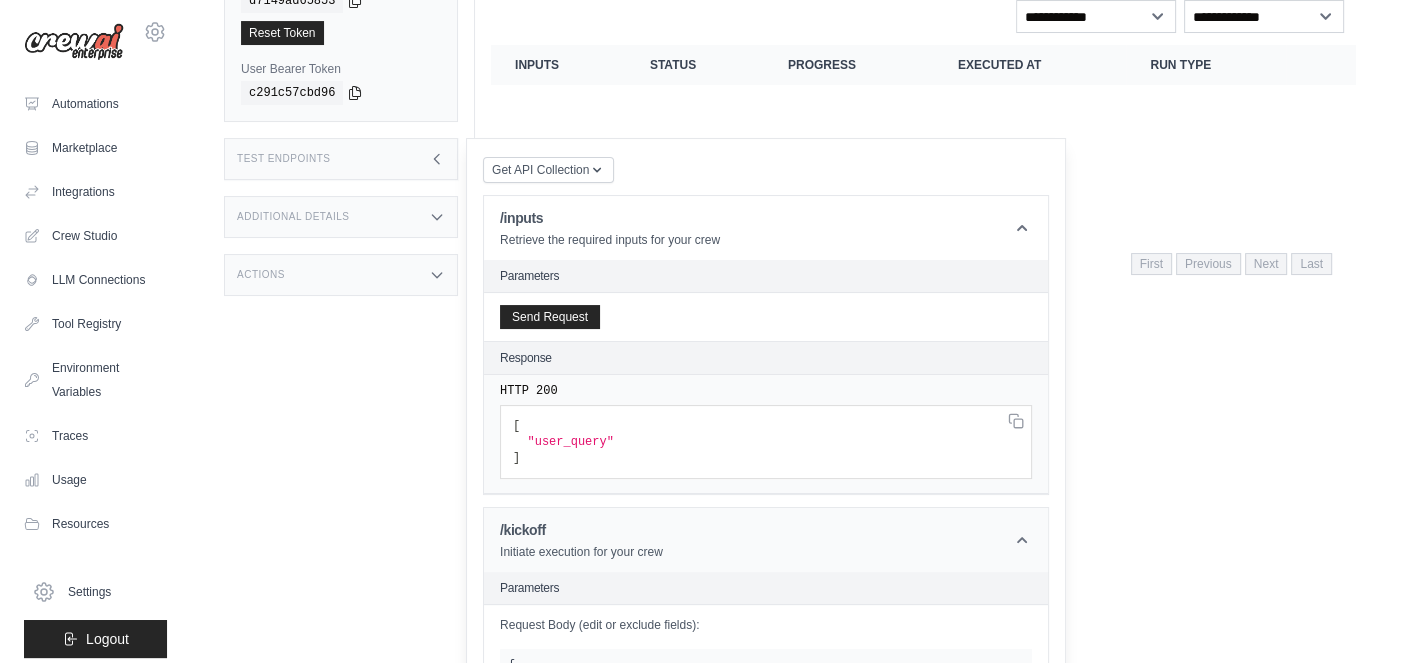 click on "/kickoff" at bounding box center [581, 530] 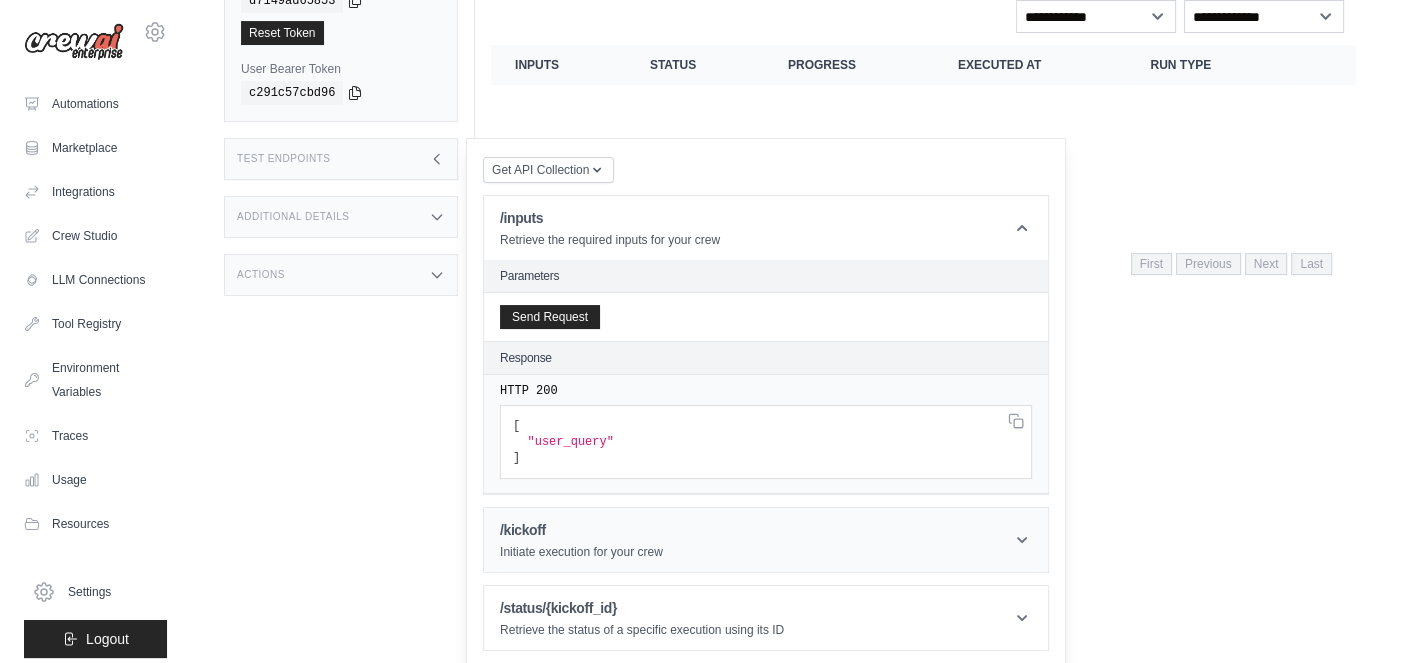 click on "/kickoff
Initiate execution for your crew" at bounding box center (766, 540) 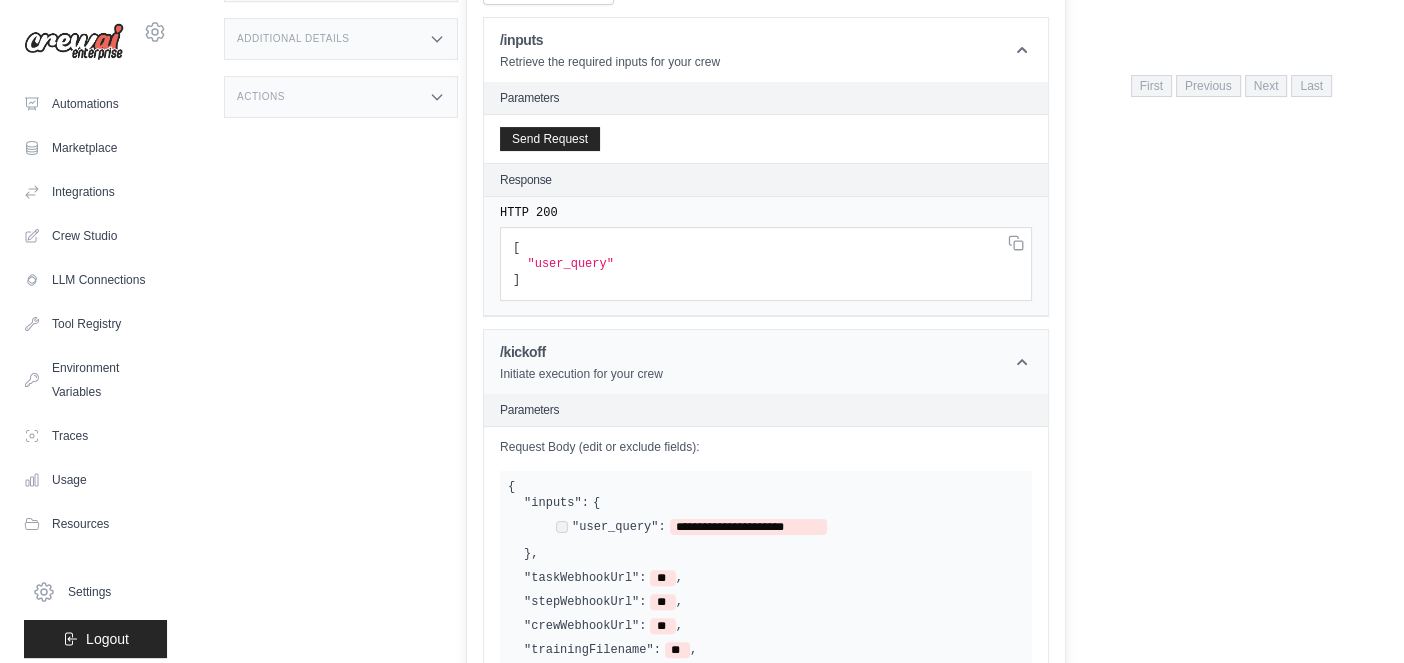 scroll, scrollTop: 418, scrollLeft: 0, axis: vertical 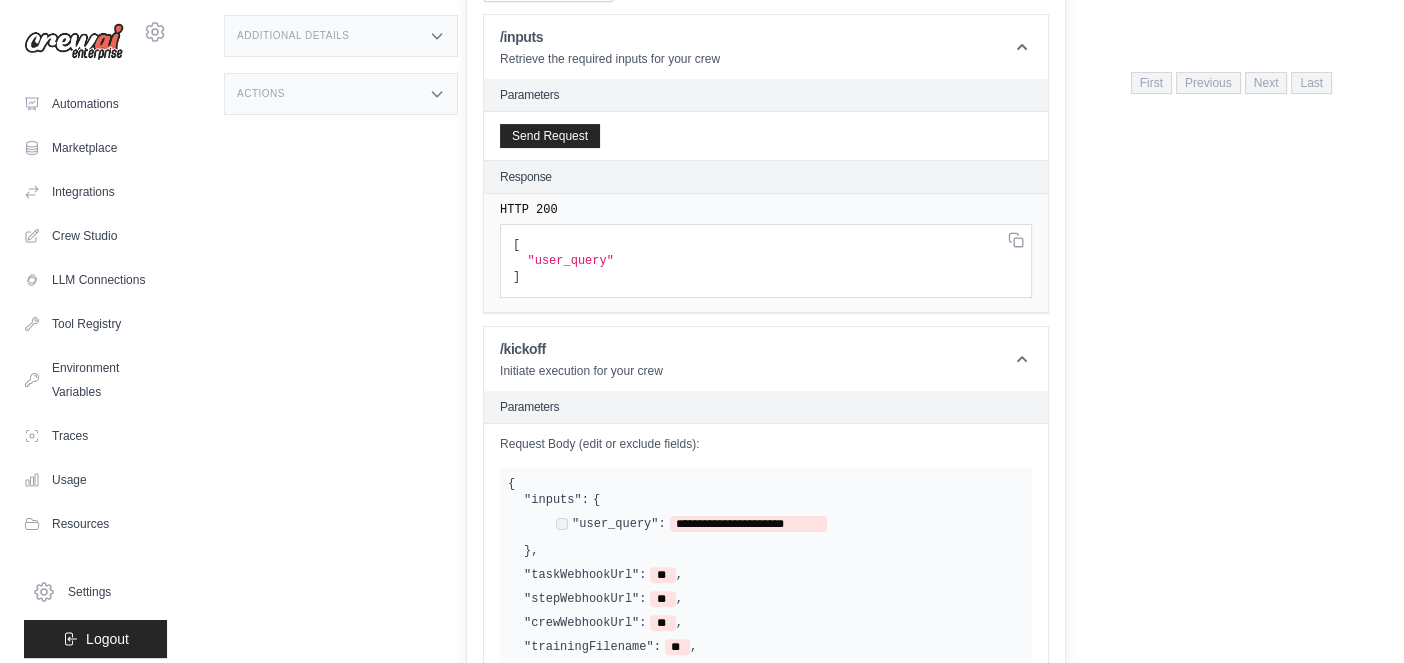 click on "Request Body (edit or exclude fields):" at bounding box center (766, 444) 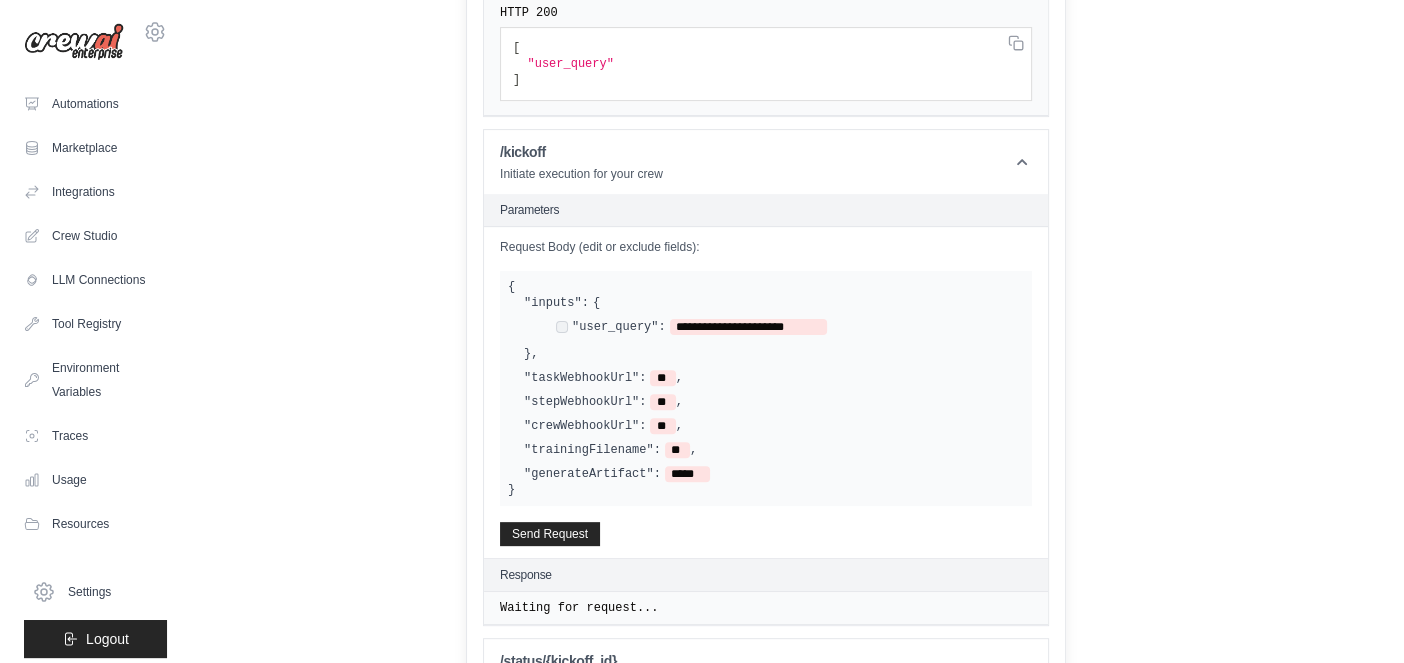 scroll, scrollTop: 621, scrollLeft: 0, axis: vertical 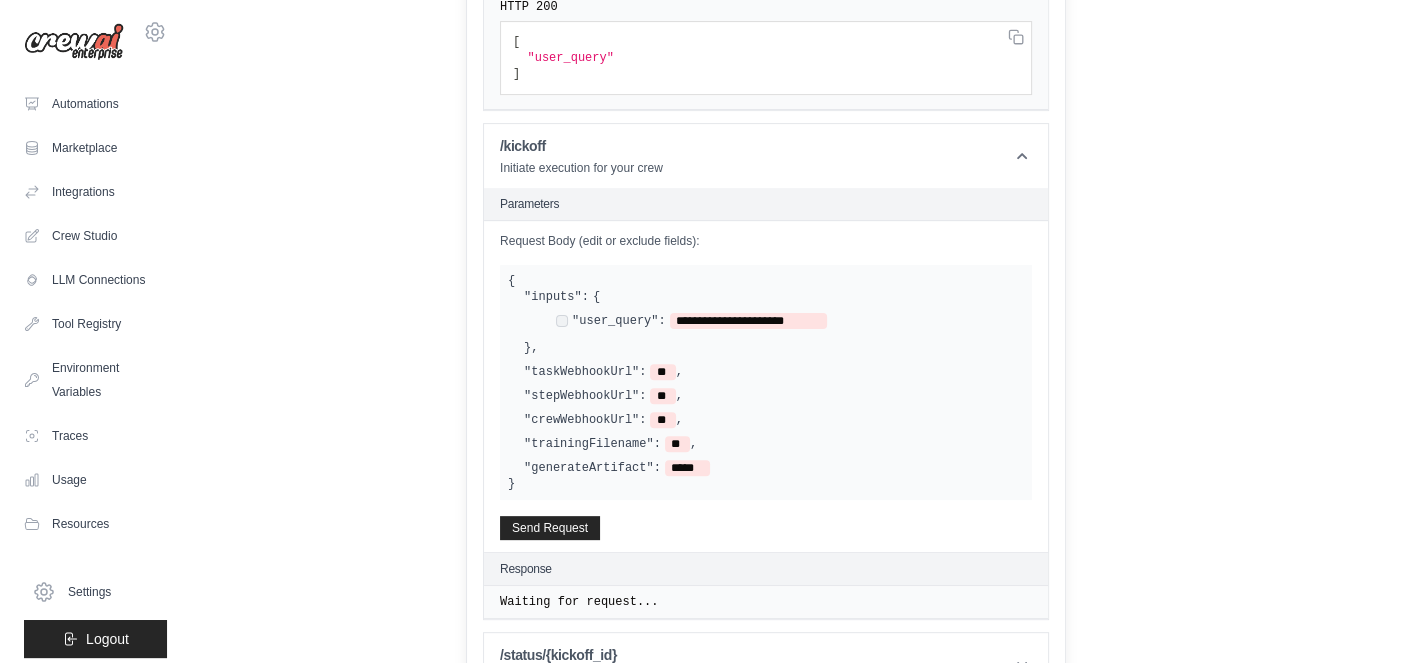 click on ""user_query":" at bounding box center [619, 321] 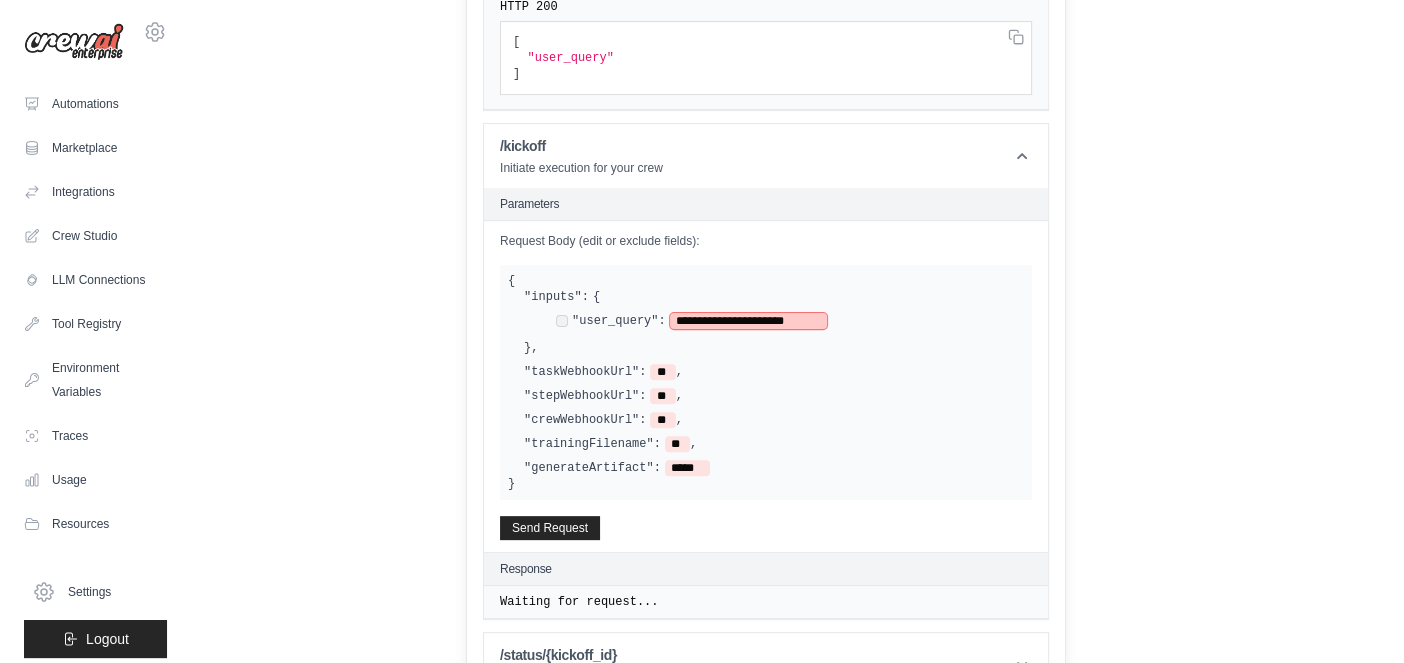 click on "**********" at bounding box center [748, 321] 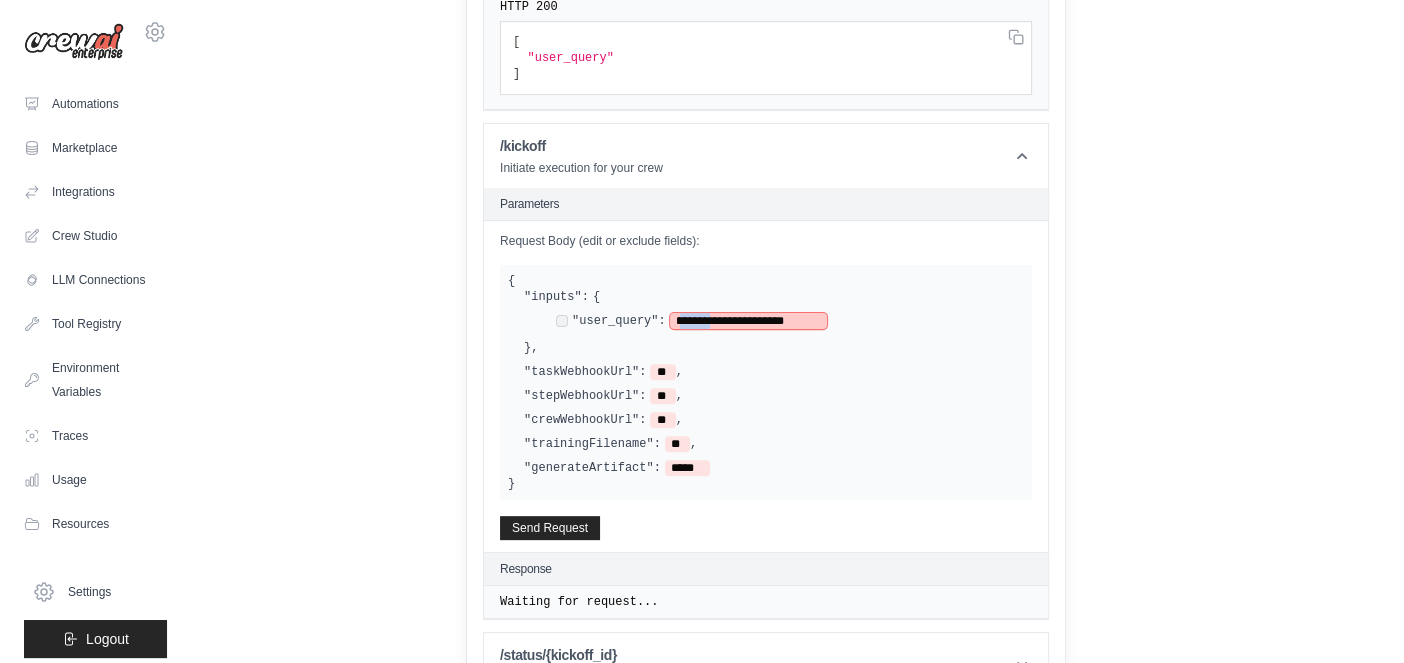 click on "**********" at bounding box center [748, 321] 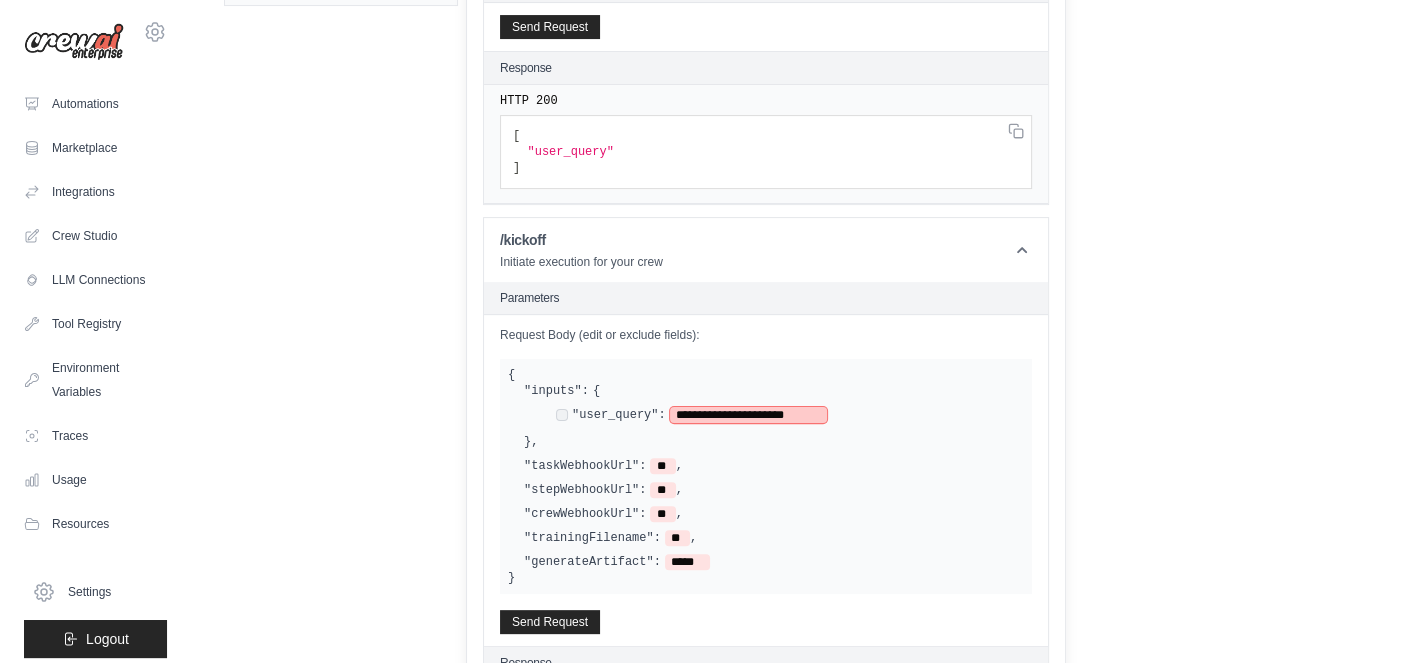 scroll, scrollTop: 525, scrollLeft: 0, axis: vertical 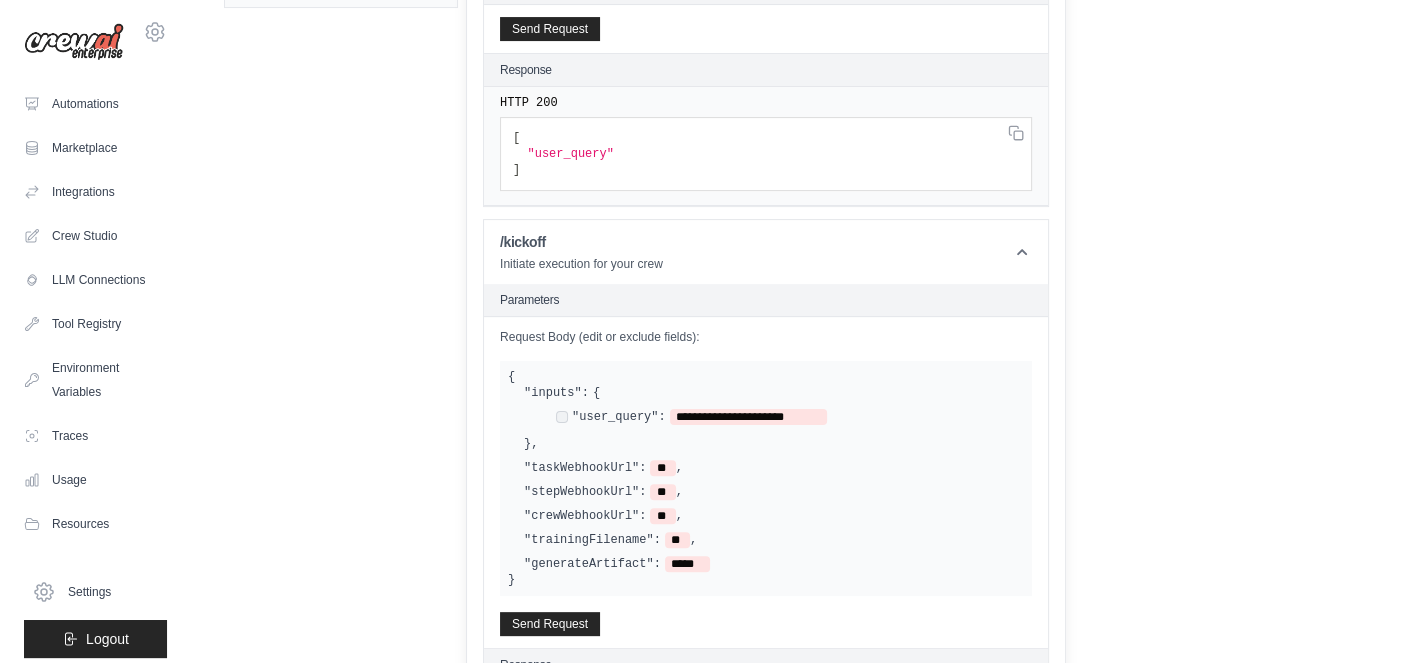 click on ""user_query"" at bounding box center [570, 154] 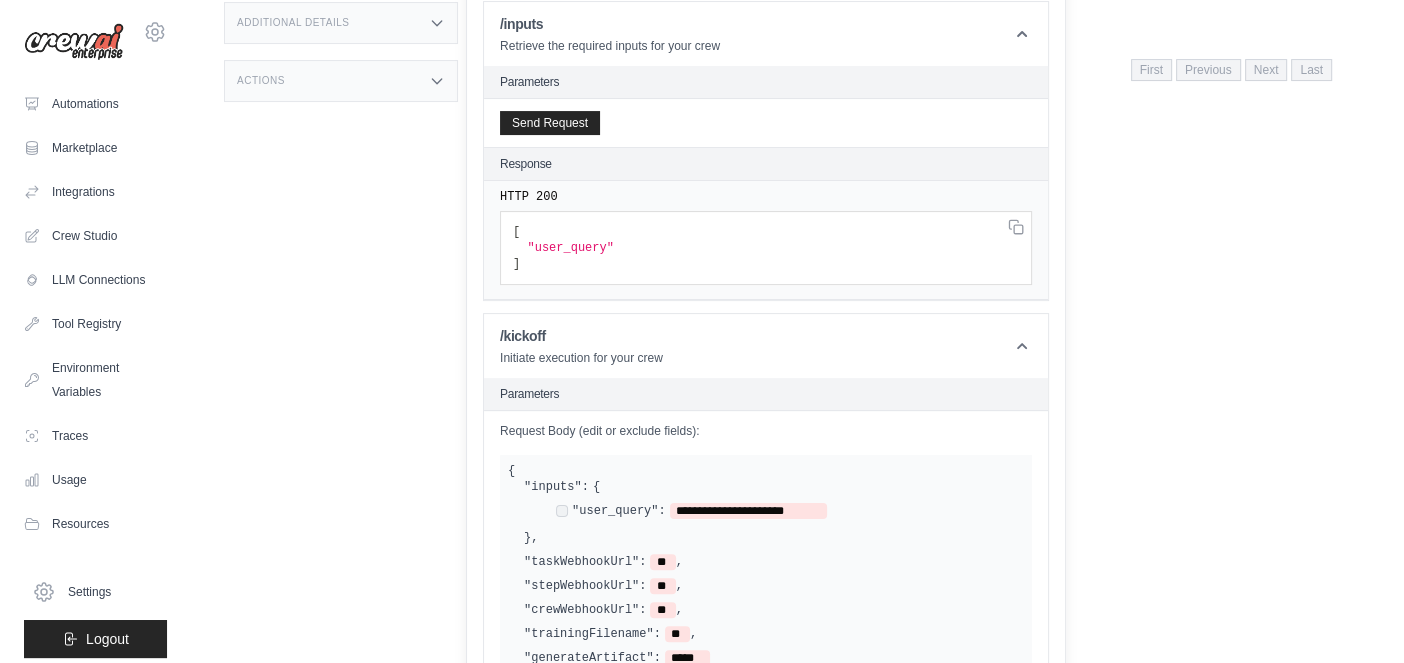click on "Parameters" at bounding box center [766, 82] 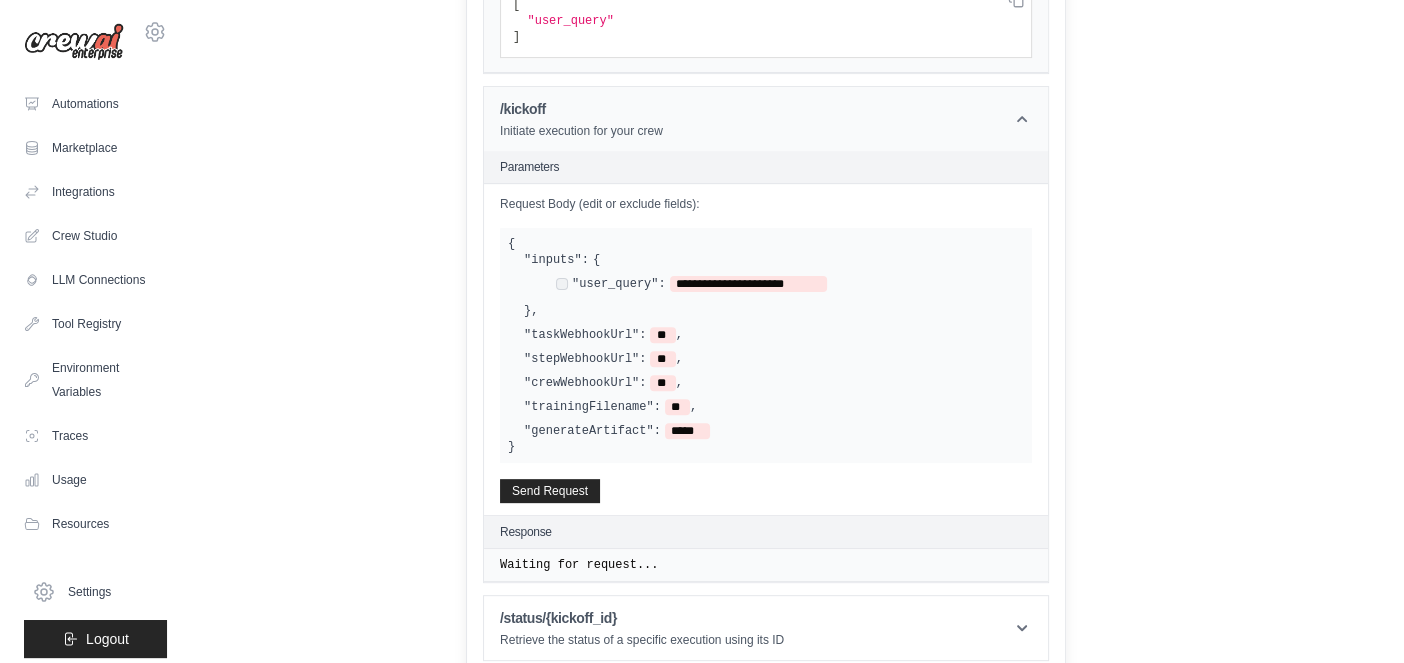 scroll, scrollTop: 666, scrollLeft: 0, axis: vertical 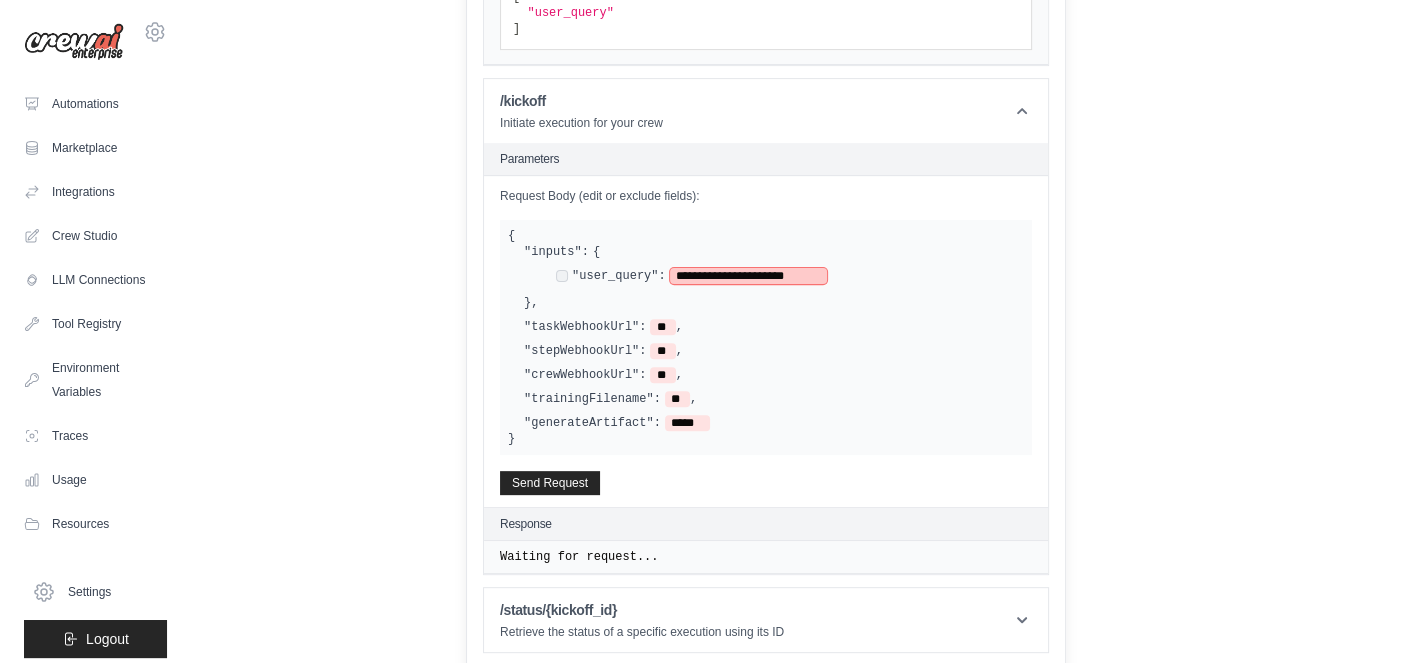 click on "**********" at bounding box center [748, 276] 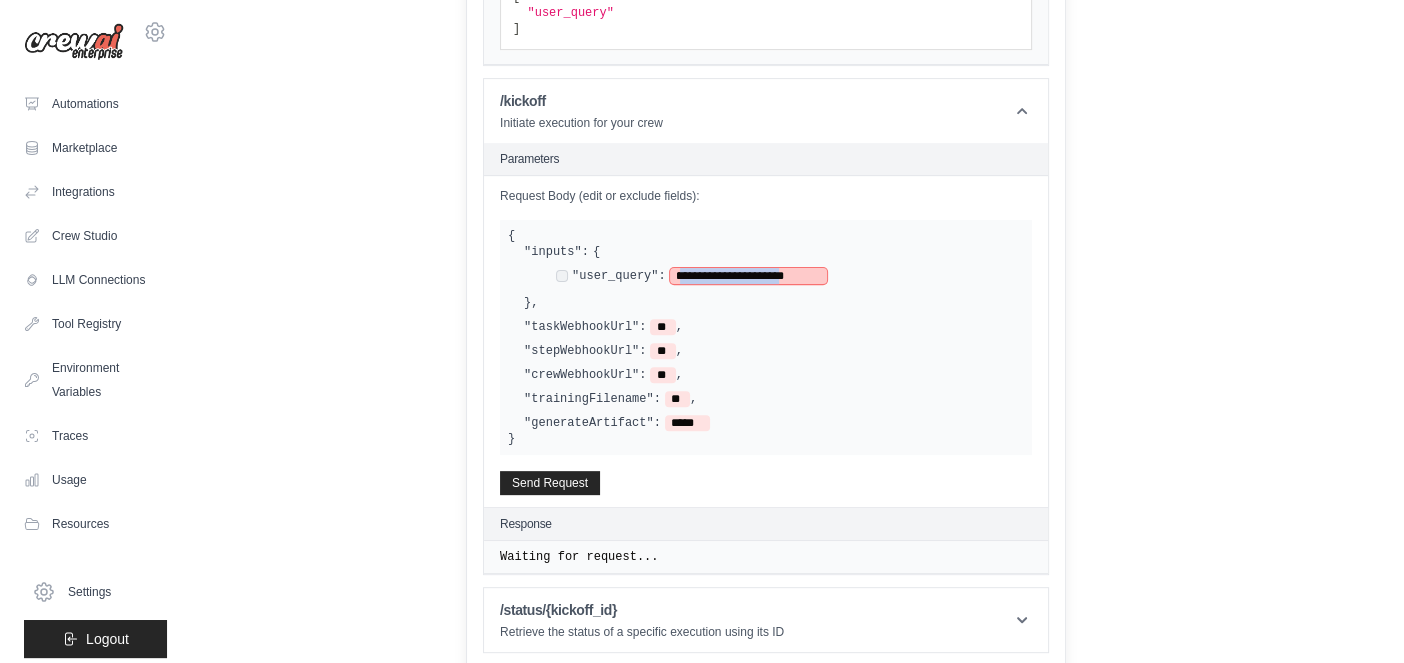 type 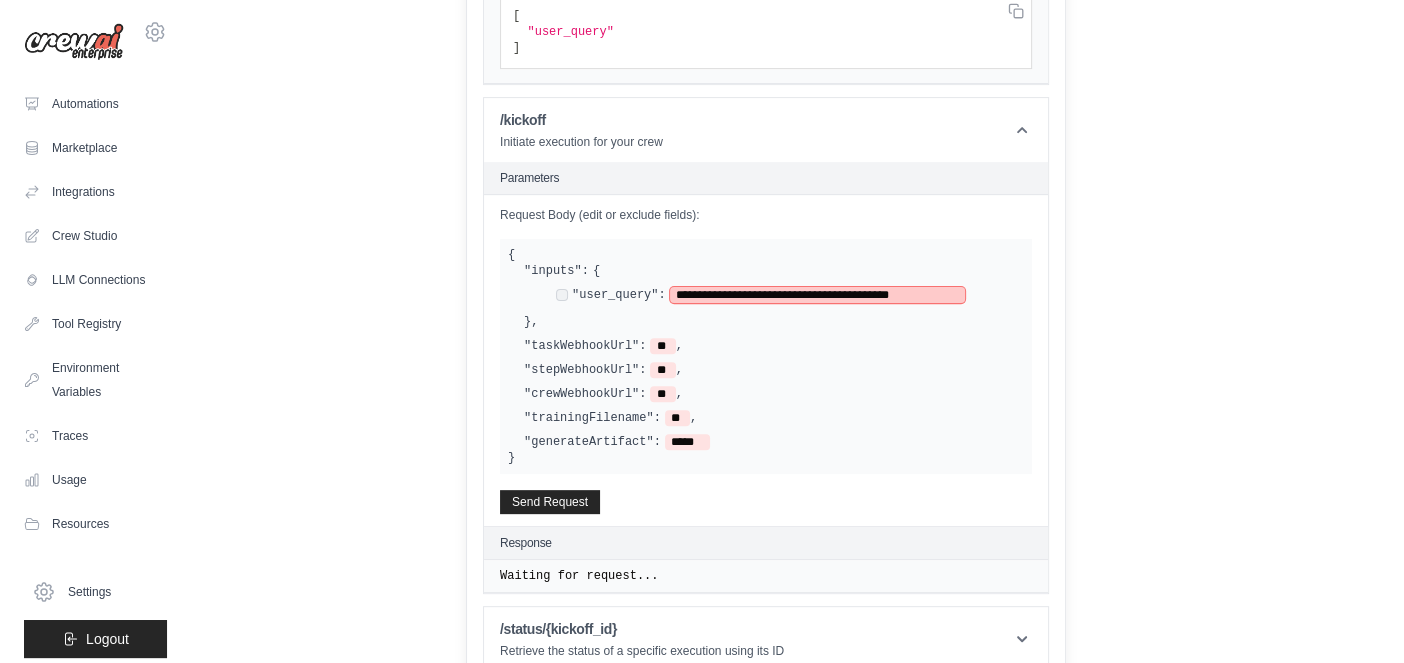 scroll, scrollTop: 666, scrollLeft: 0, axis: vertical 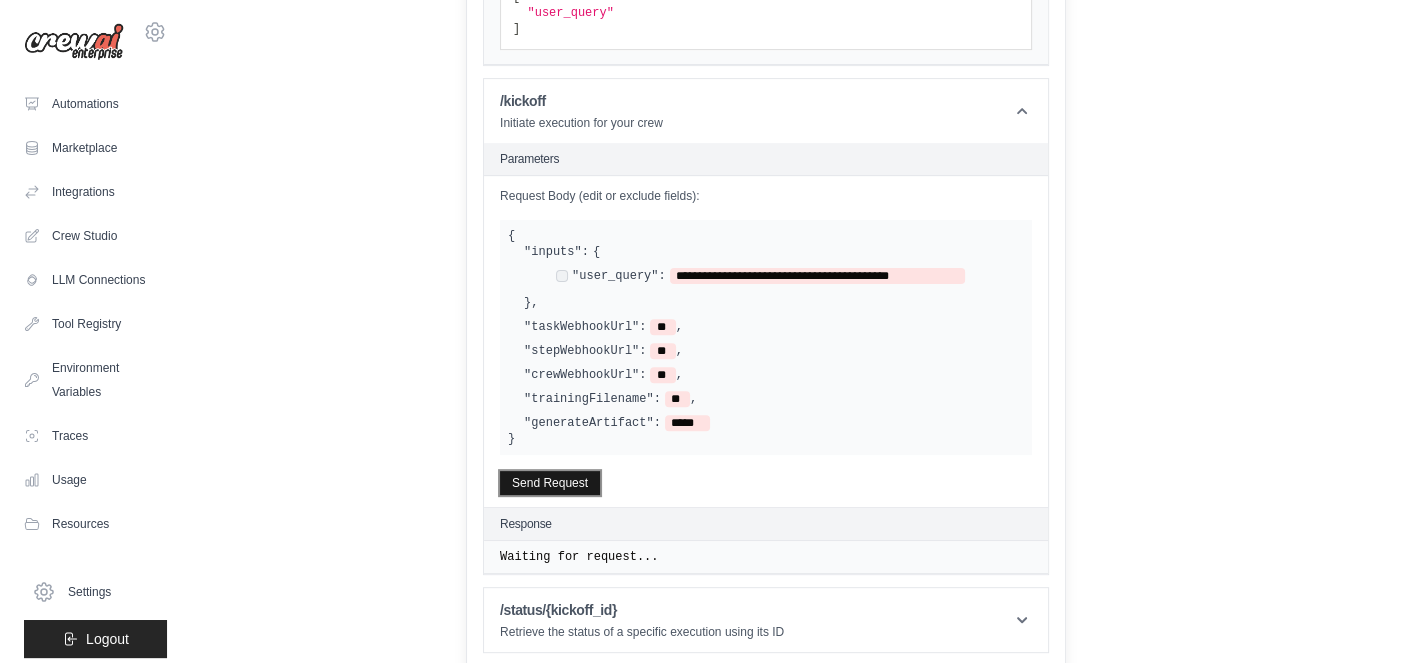 click on "Send Request" at bounding box center (550, 483) 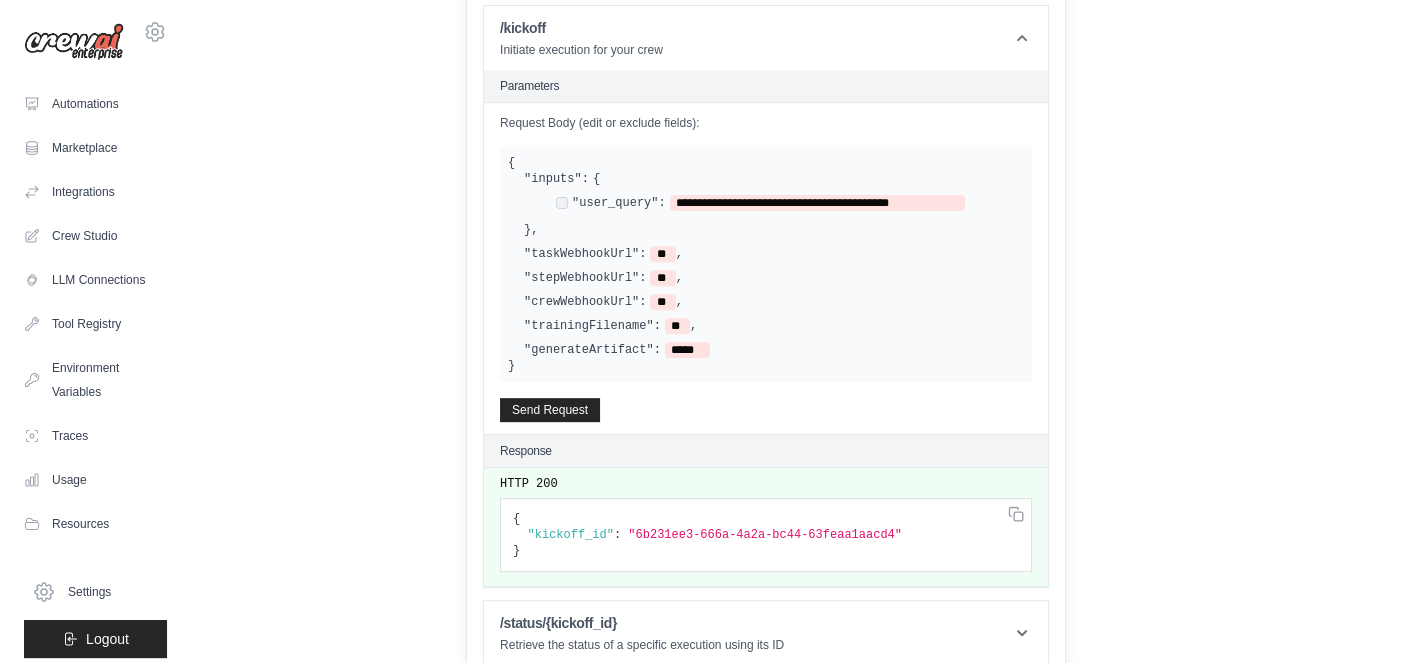 scroll, scrollTop: 751, scrollLeft: 0, axis: vertical 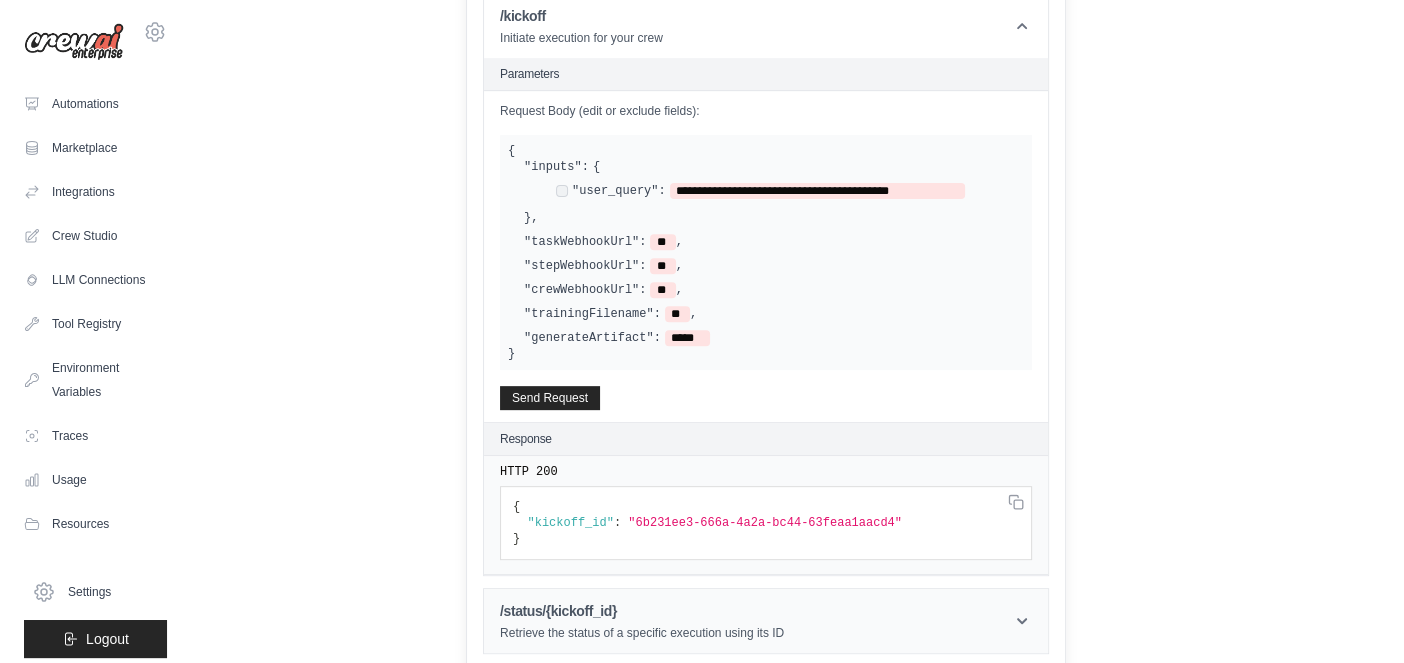 click on "/status/{kickoff_id}" at bounding box center (642, 611) 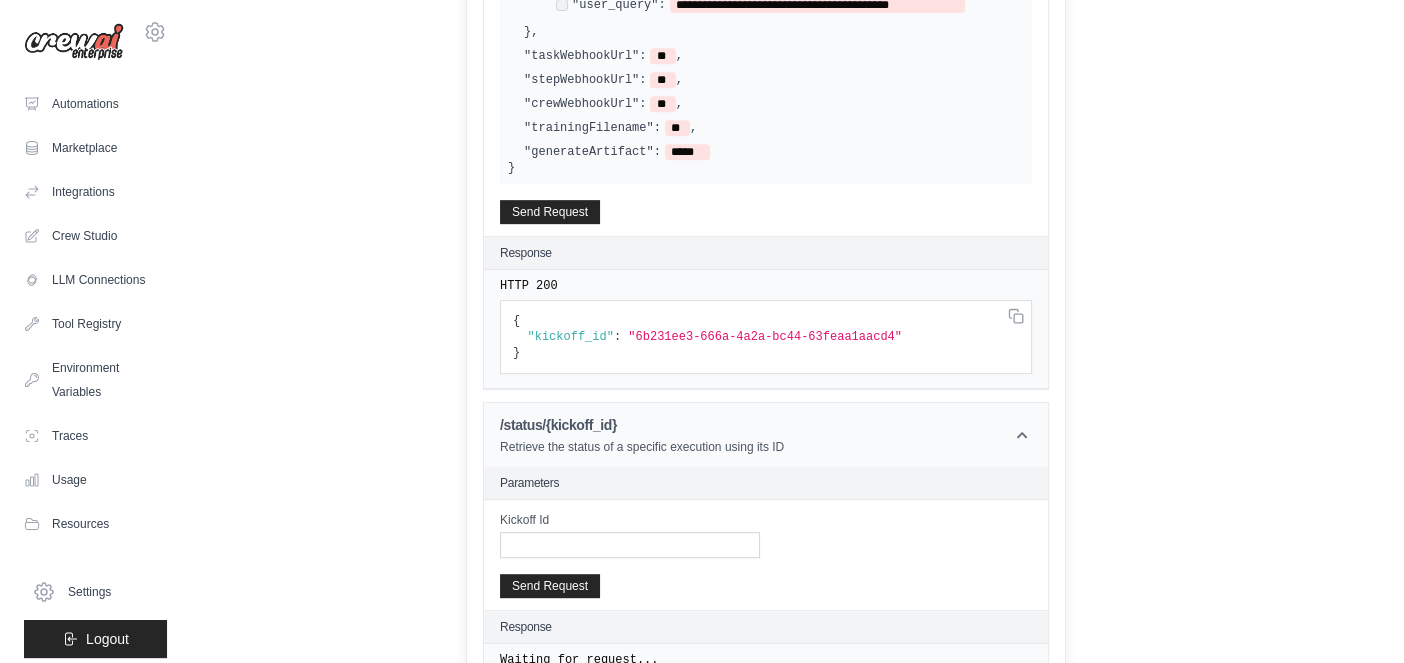 scroll, scrollTop: 960, scrollLeft: 0, axis: vertical 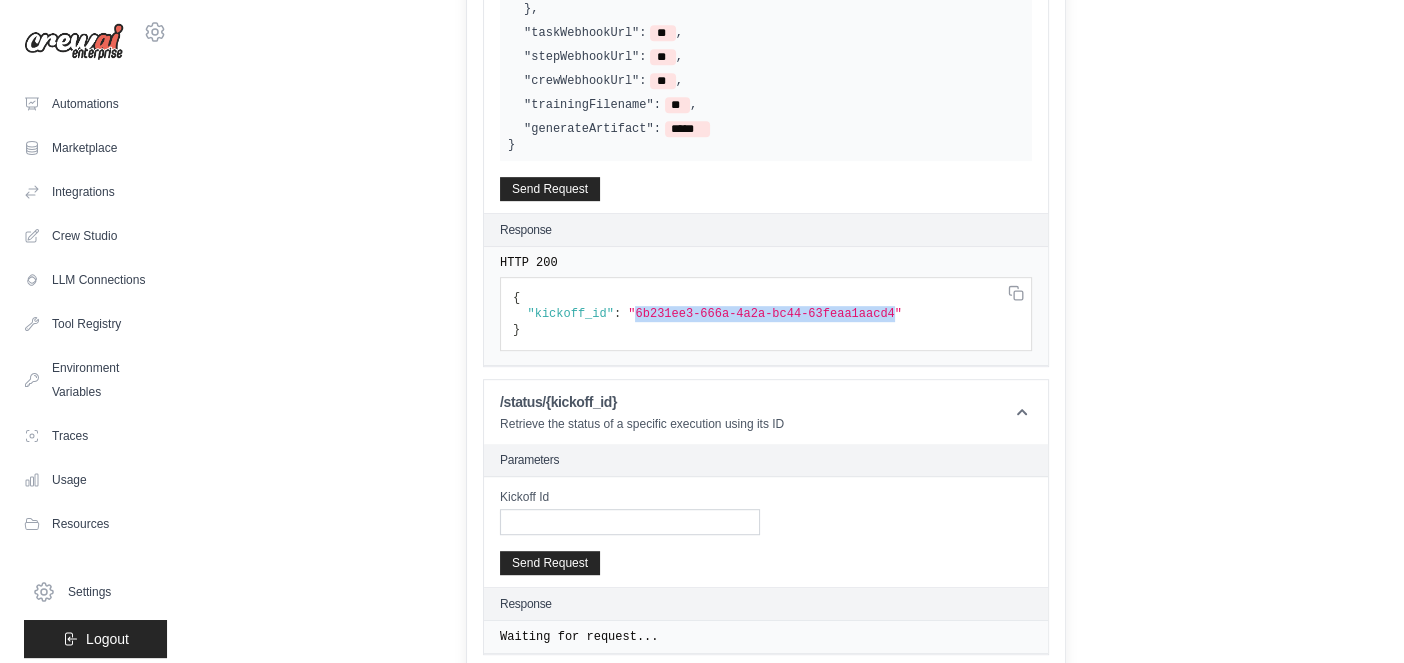 drag, startPoint x: 626, startPoint y: 313, endPoint x: 864, endPoint y: 306, distance: 238.10292 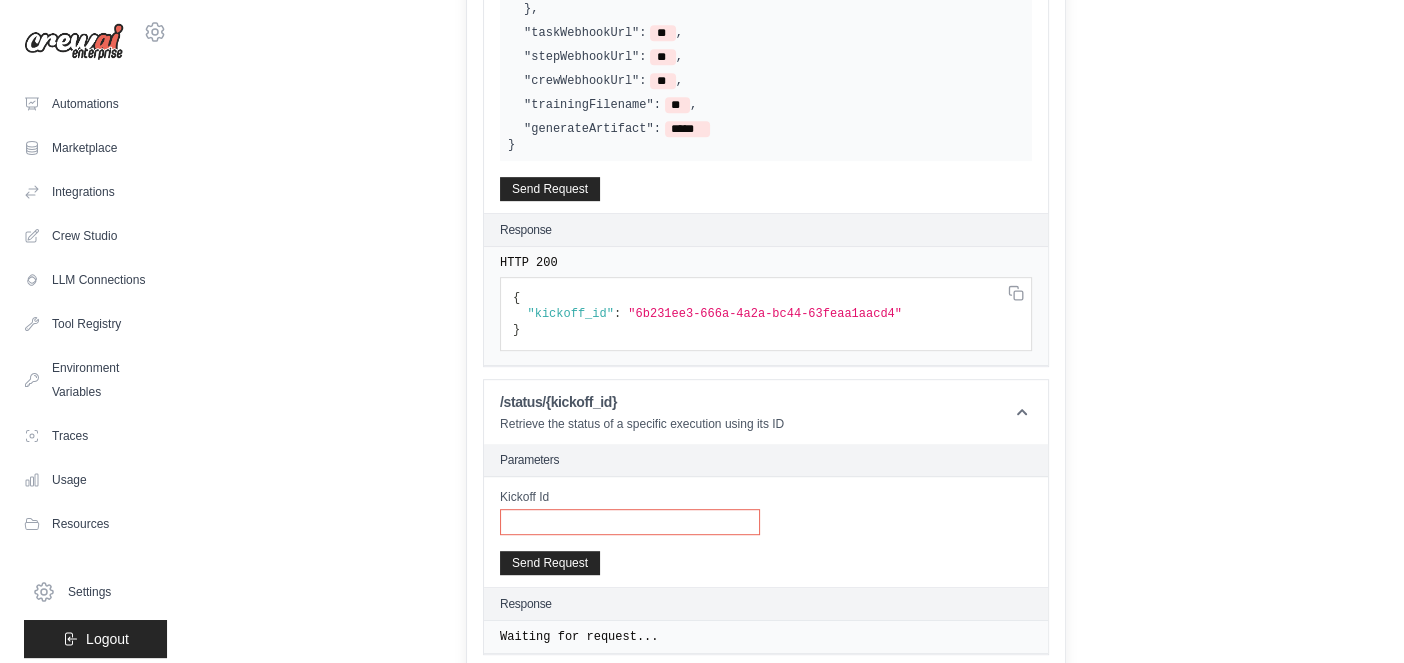 click on "Kickoff Id" at bounding box center [630, 522] 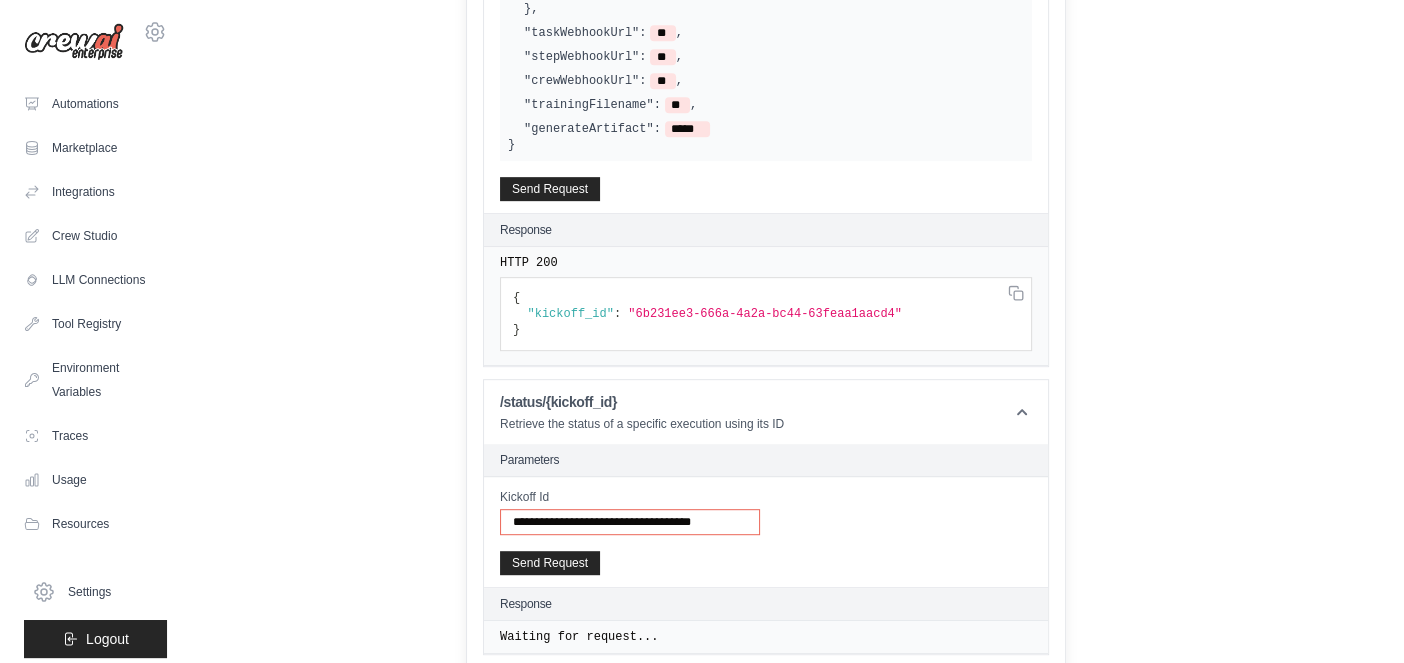 type on "**********" 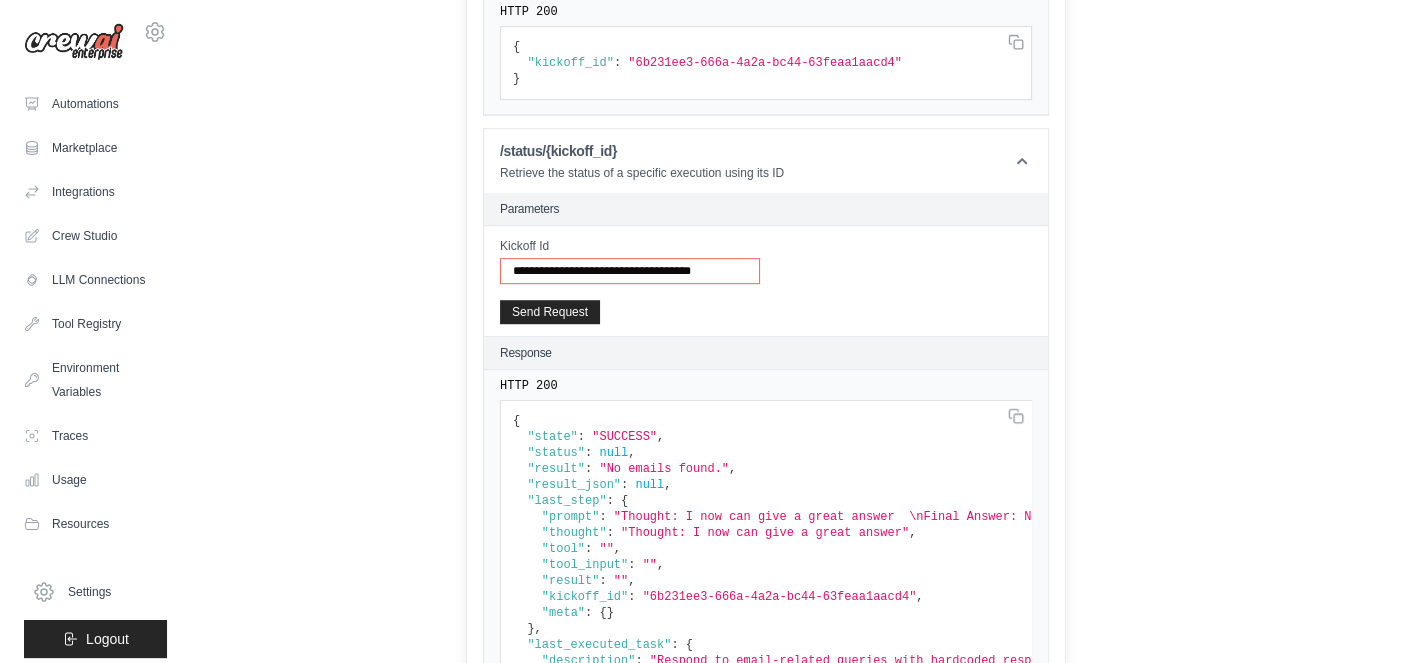 scroll, scrollTop: 1216, scrollLeft: 0, axis: vertical 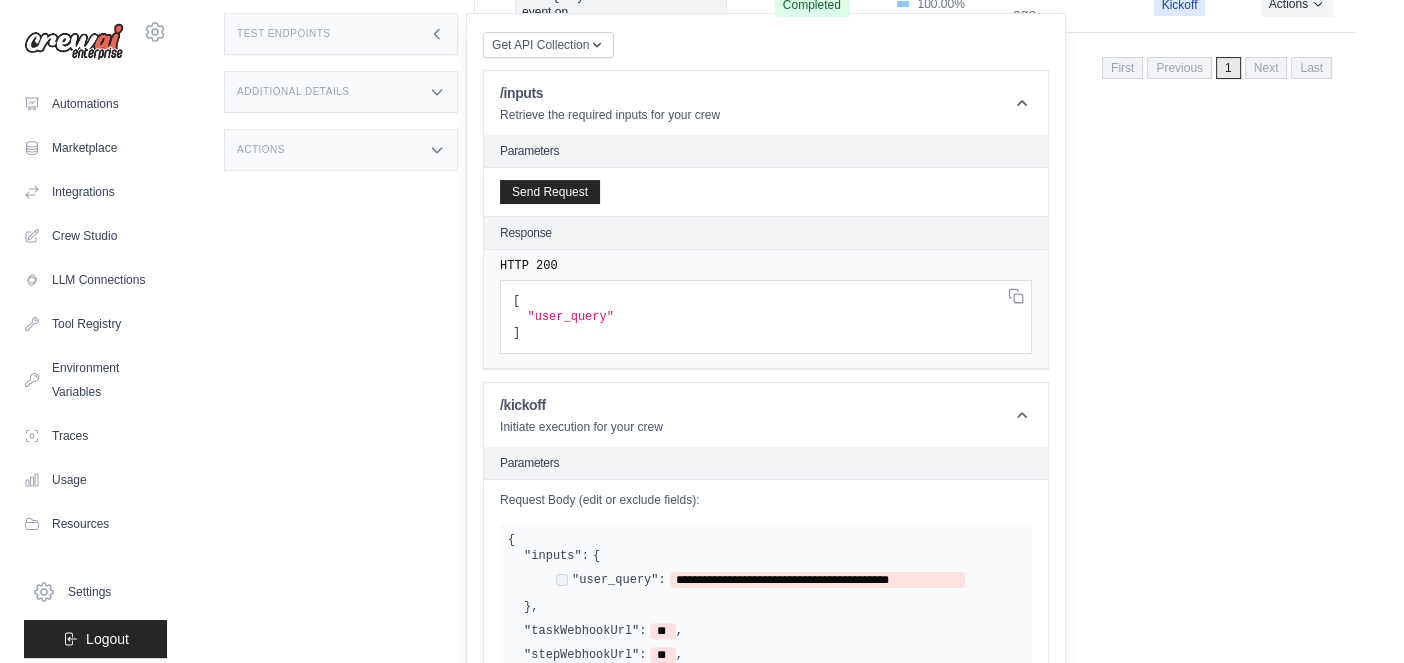 click on ""user_query"" at bounding box center [570, 317] 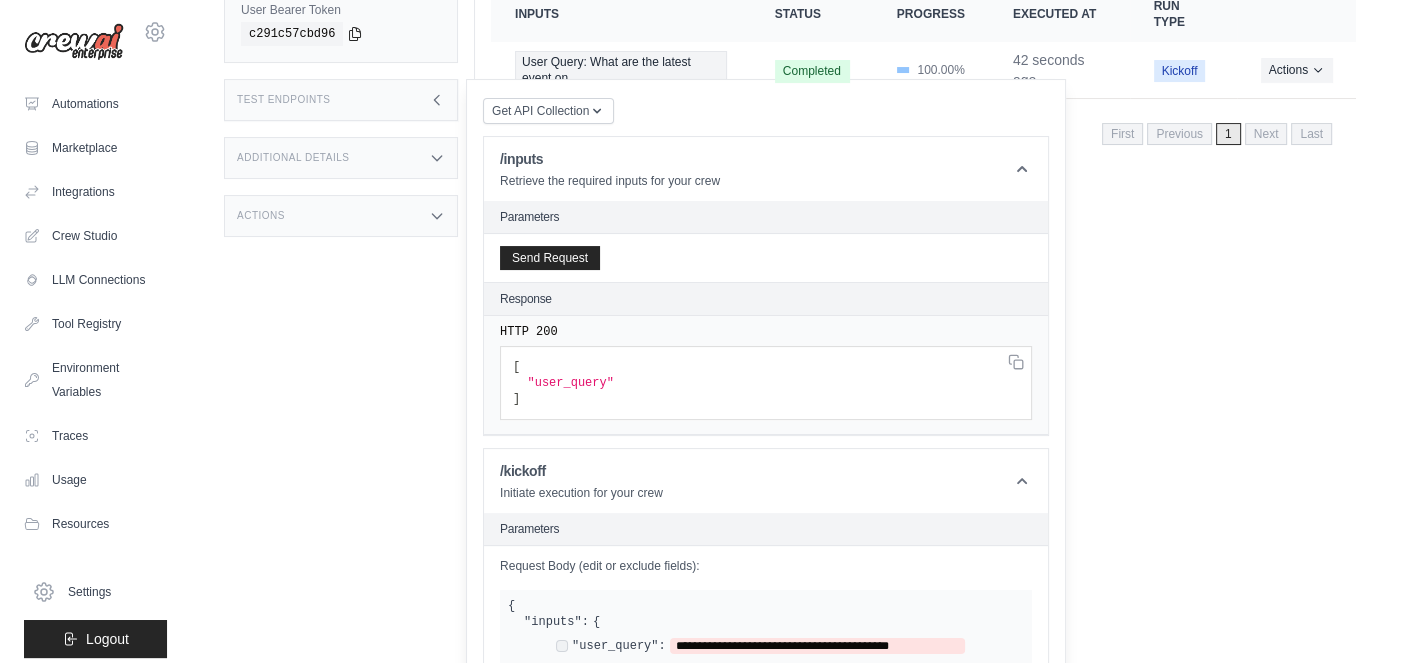 scroll, scrollTop: 295, scrollLeft: 0, axis: vertical 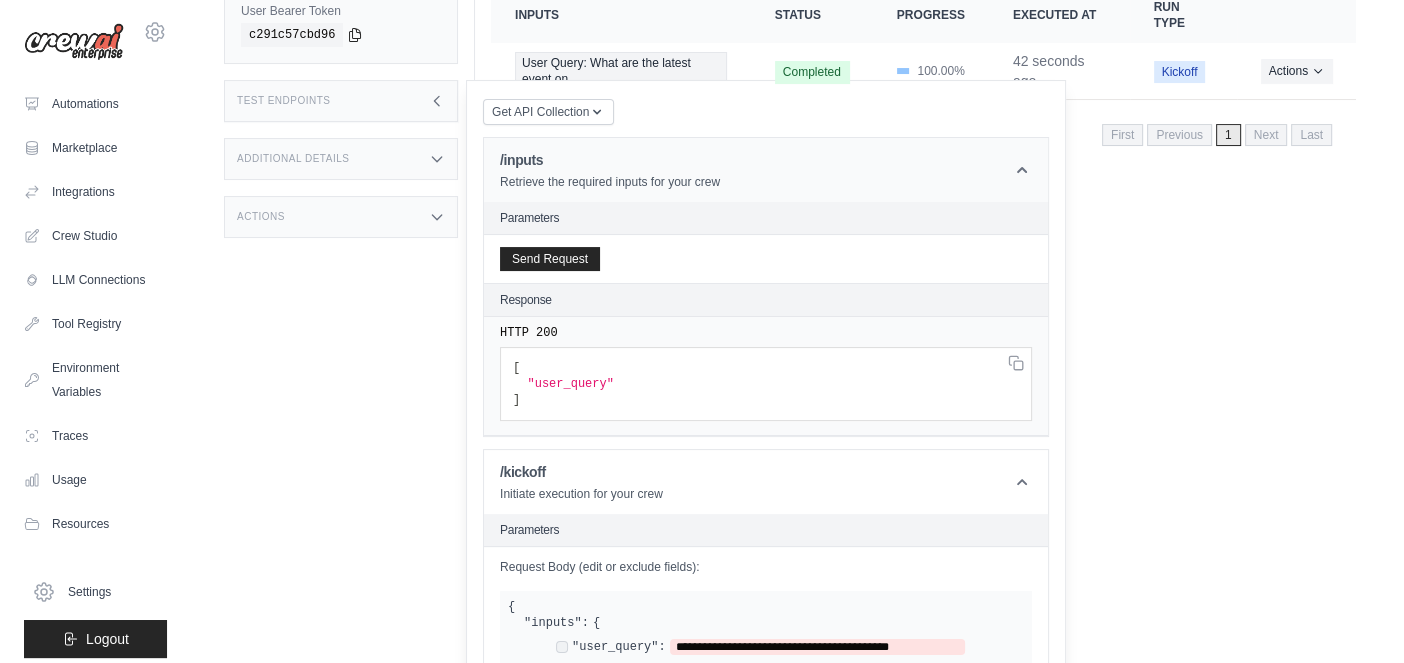 click on "/inputs
Retrieve the required inputs for your crew" at bounding box center [766, 170] 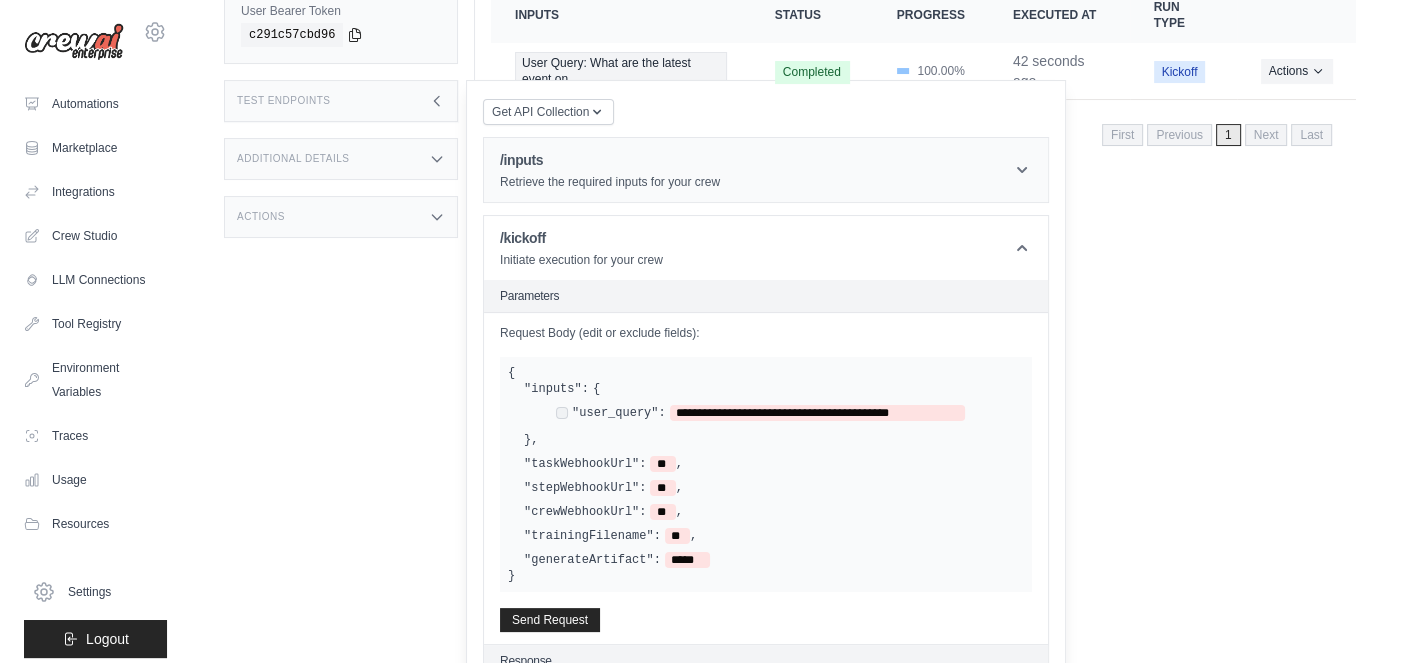 click on "/inputs
Retrieve the required inputs for your crew" at bounding box center [766, 170] 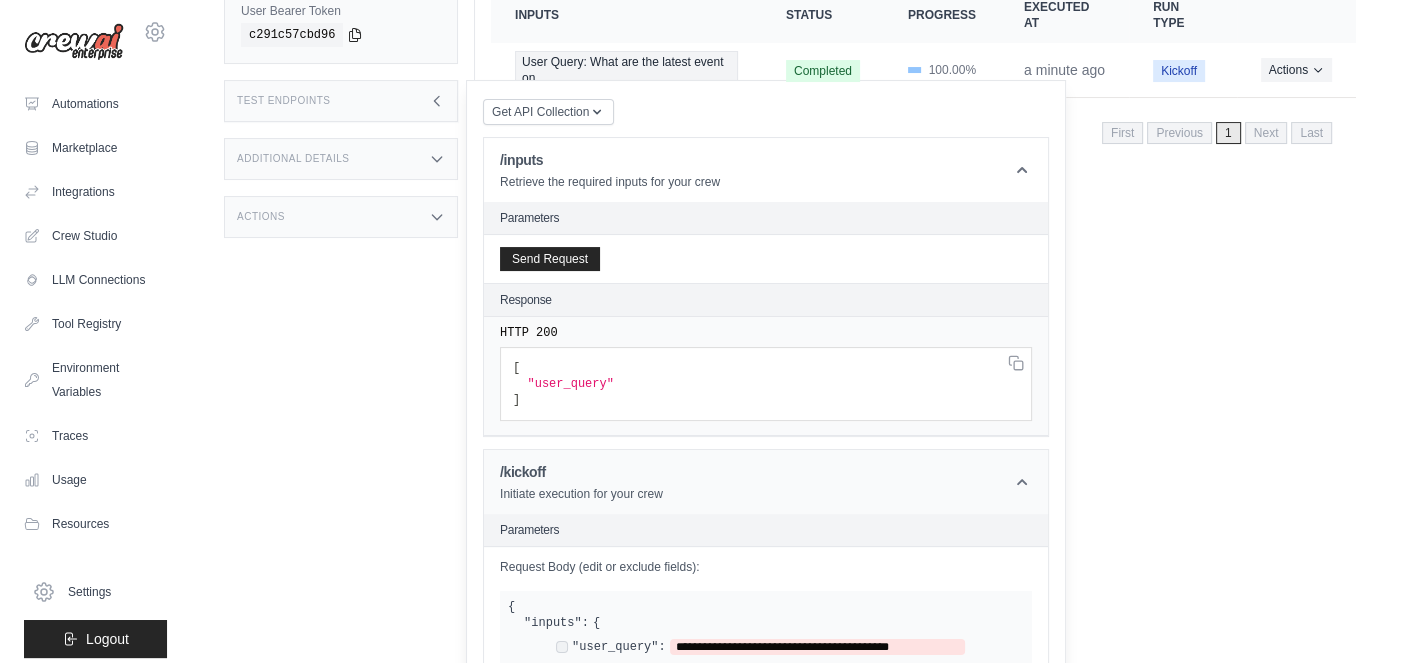 click on "/kickoff
Initiate execution for your crew" at bounding box center (766, 482) 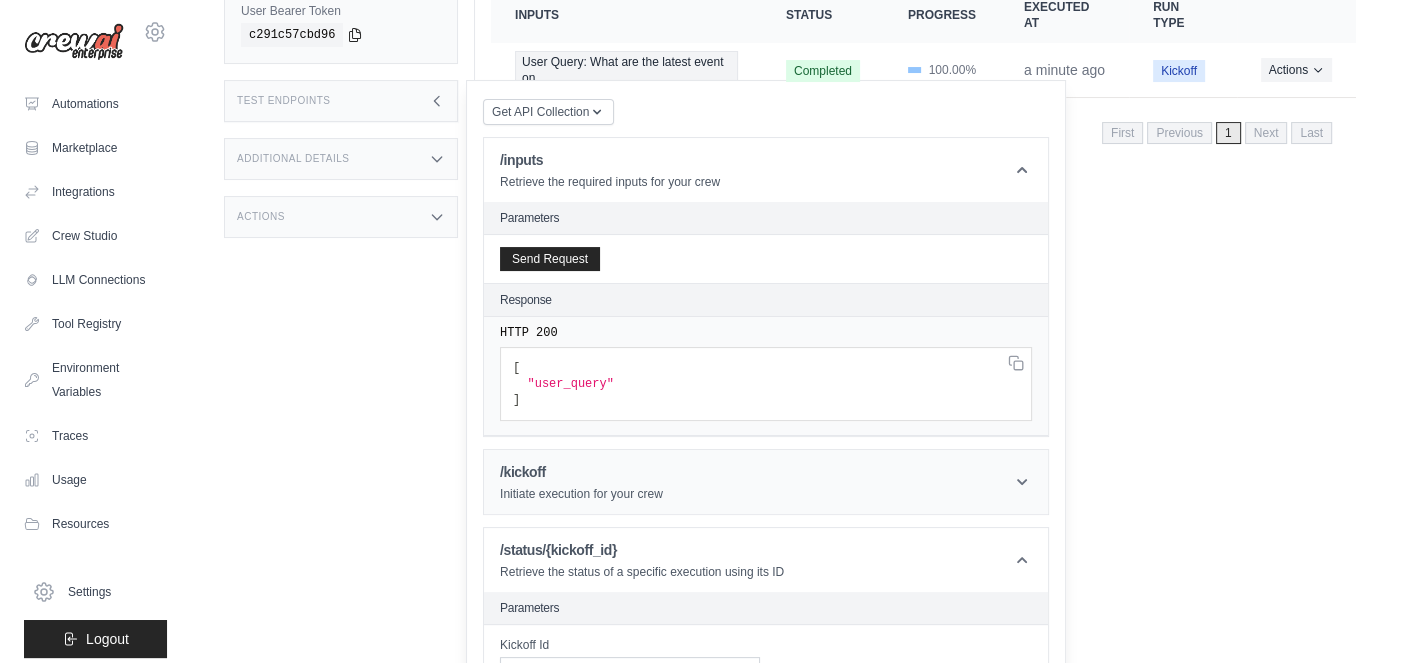 click on "/kickoff
Initiate execution for your crew" at bounding box center (766, 482) 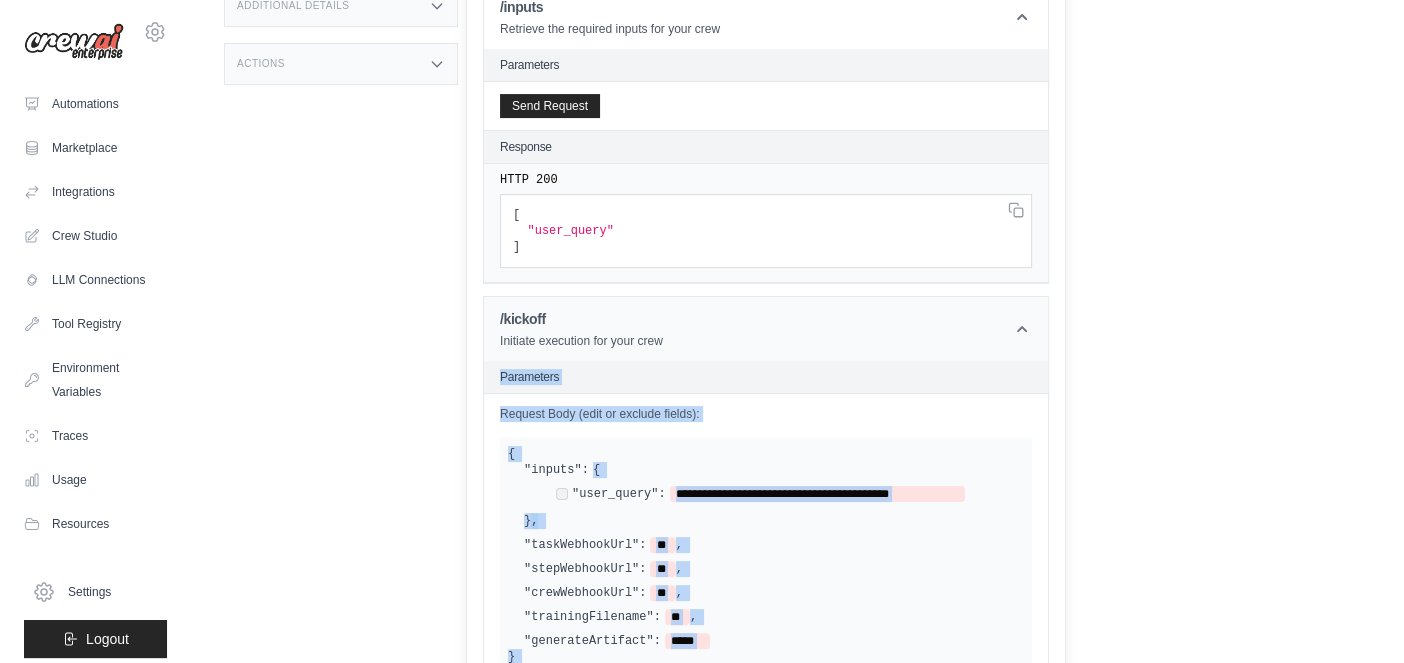 scroll, scrollTop: 461, scrollLeft: 0, axis: vertical 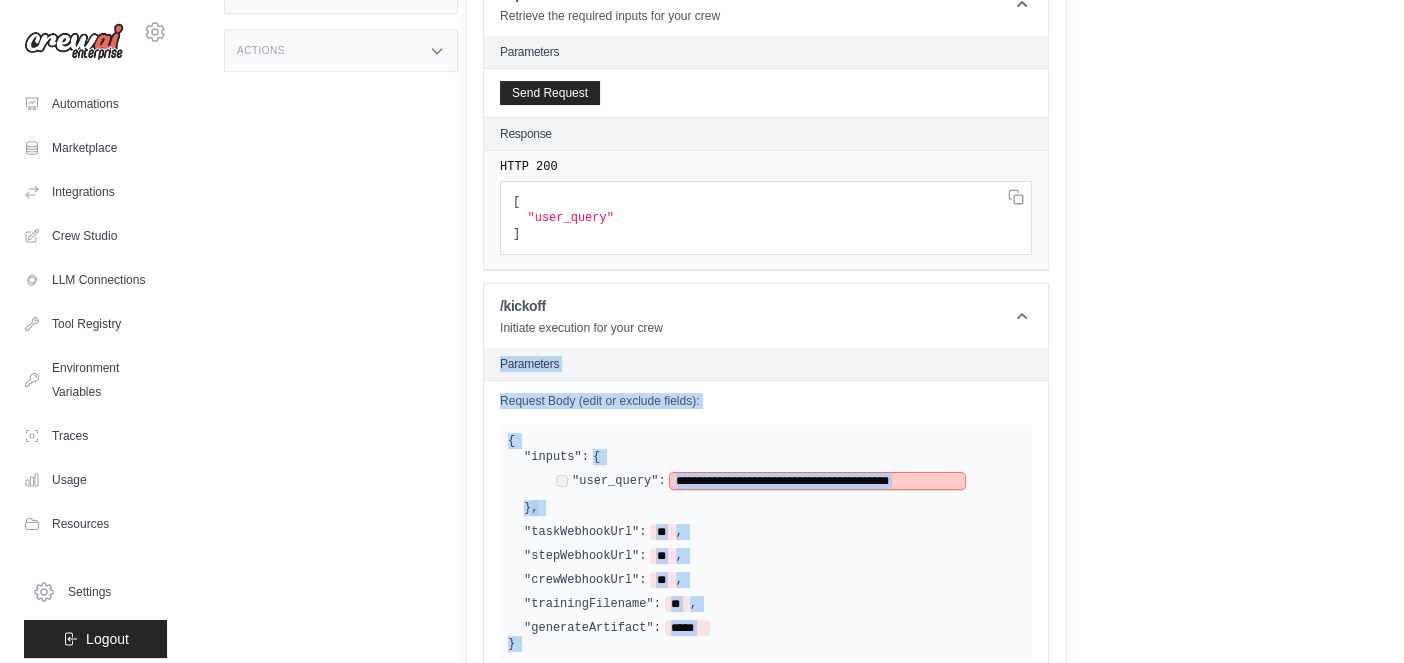 click on "**********" at bounding box center (818, 481) 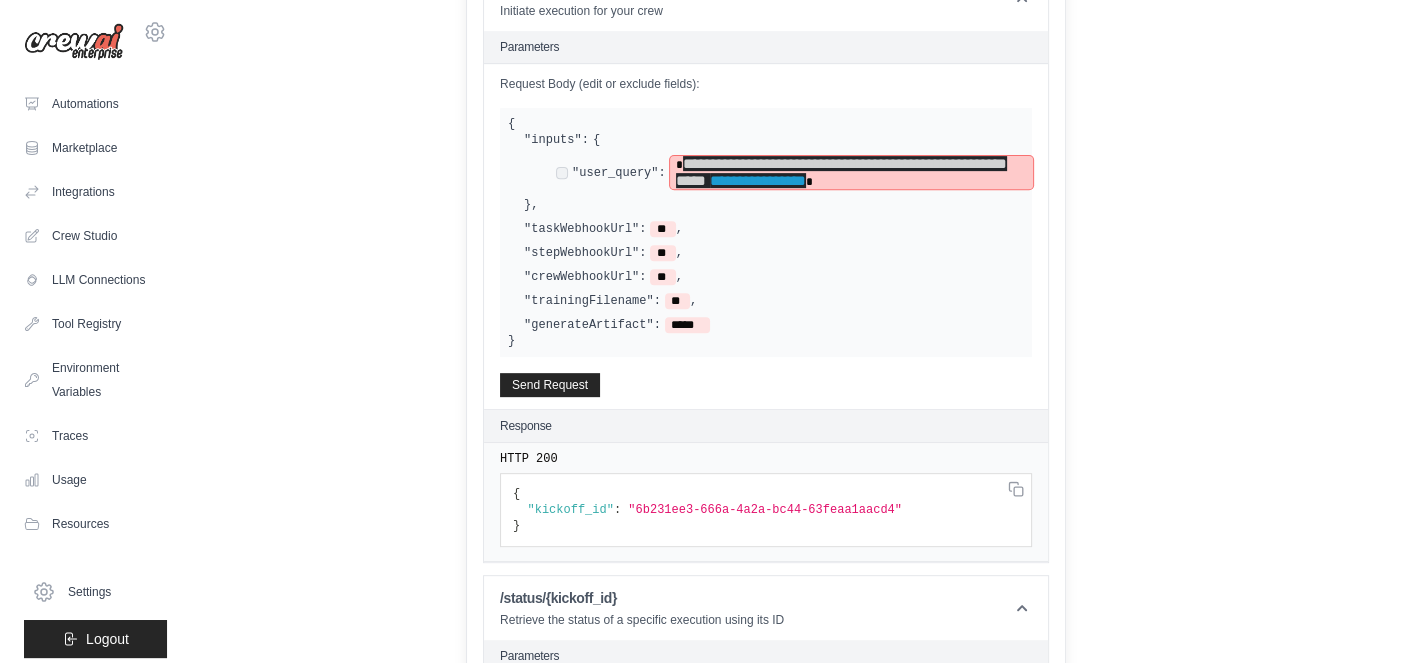 scroll, scrollTop: 785, scrollLeft: 0, axis: vertical 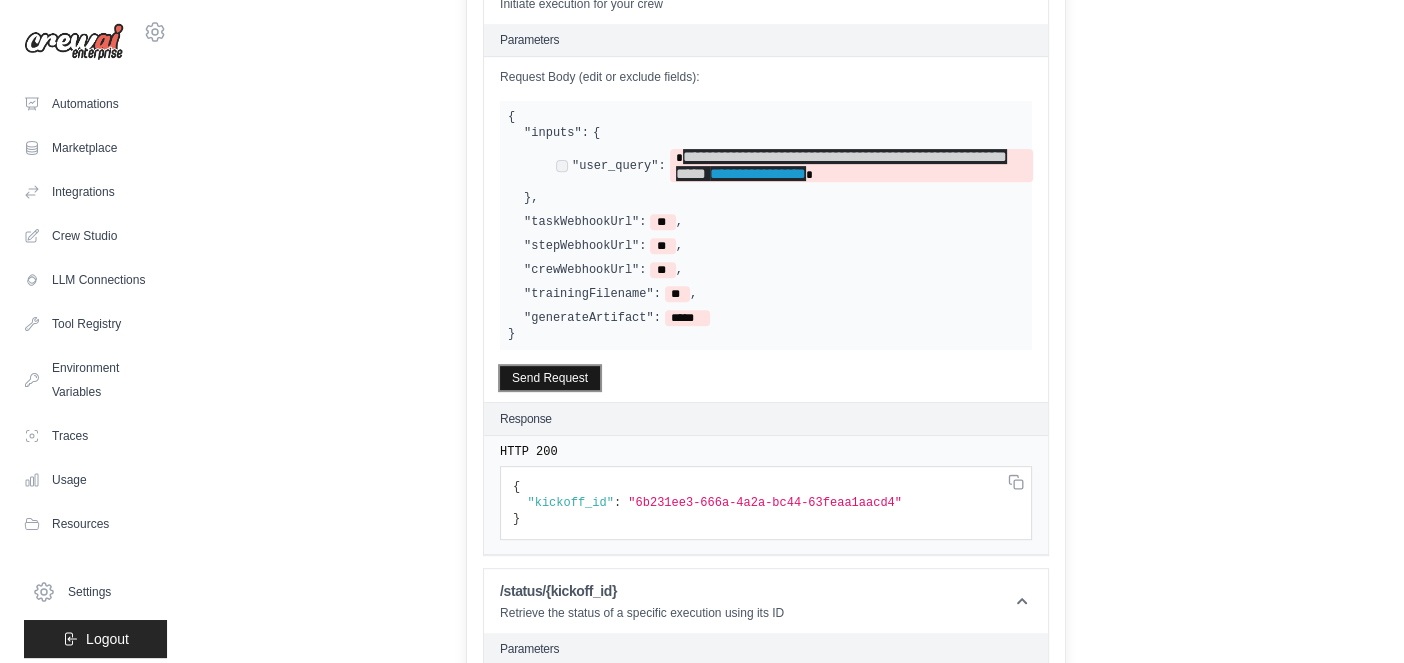 click on "Send Request" at bounding box center [550, 378] 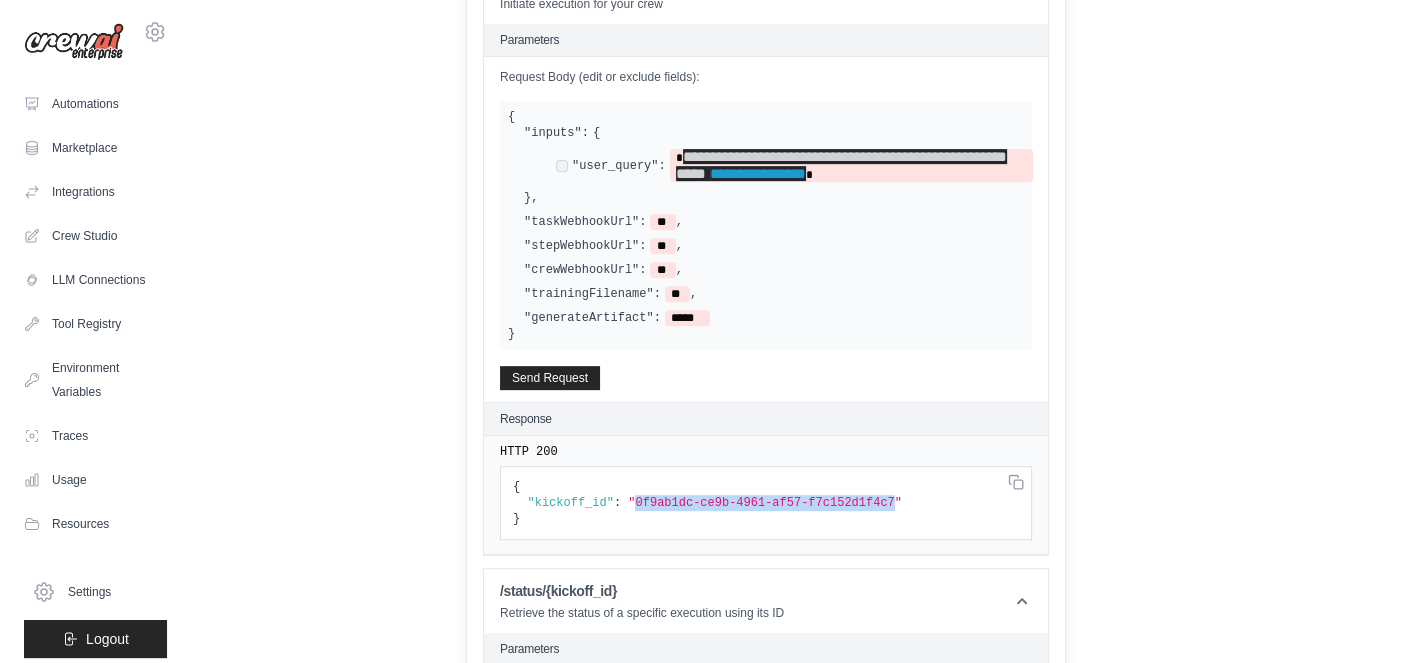 drag, startPoint x: 624, startPoint y: 498, endPoint x: 860, endPoint y: 494, distance: 236.03389 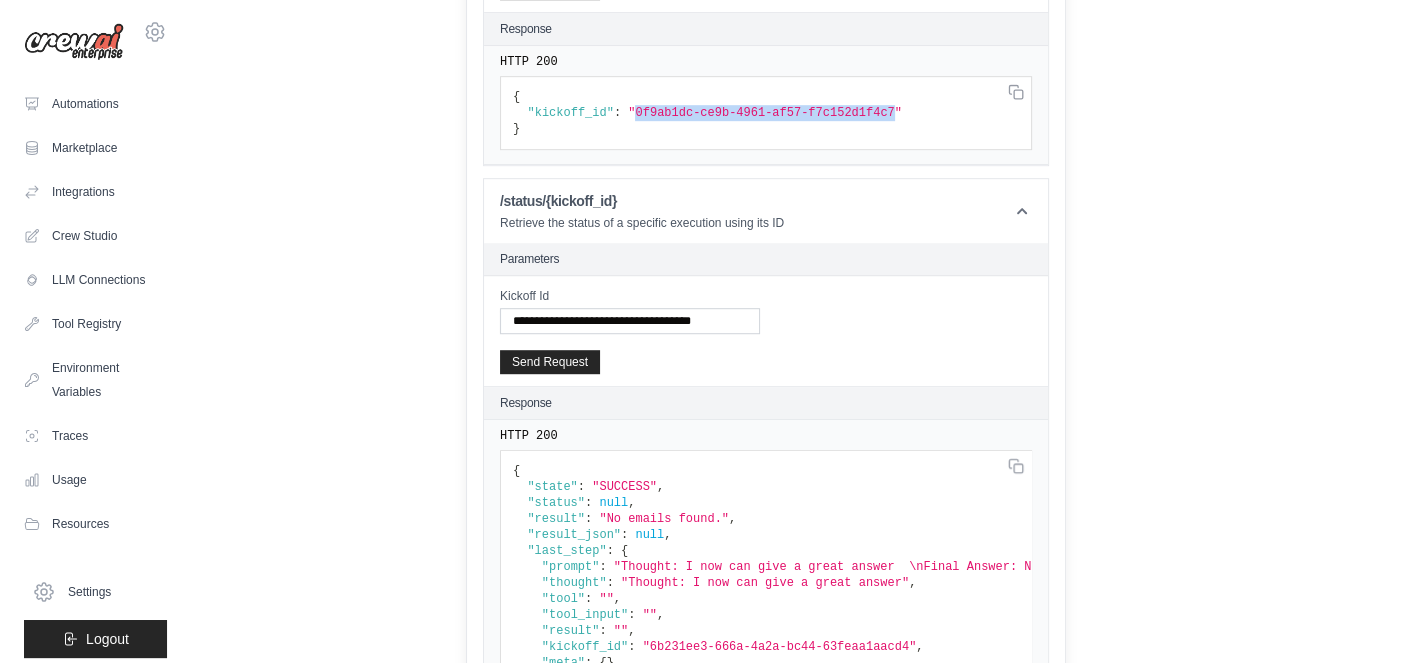 scroll, scrollTop: 1176, scrollLeft: 0, axis: vertical 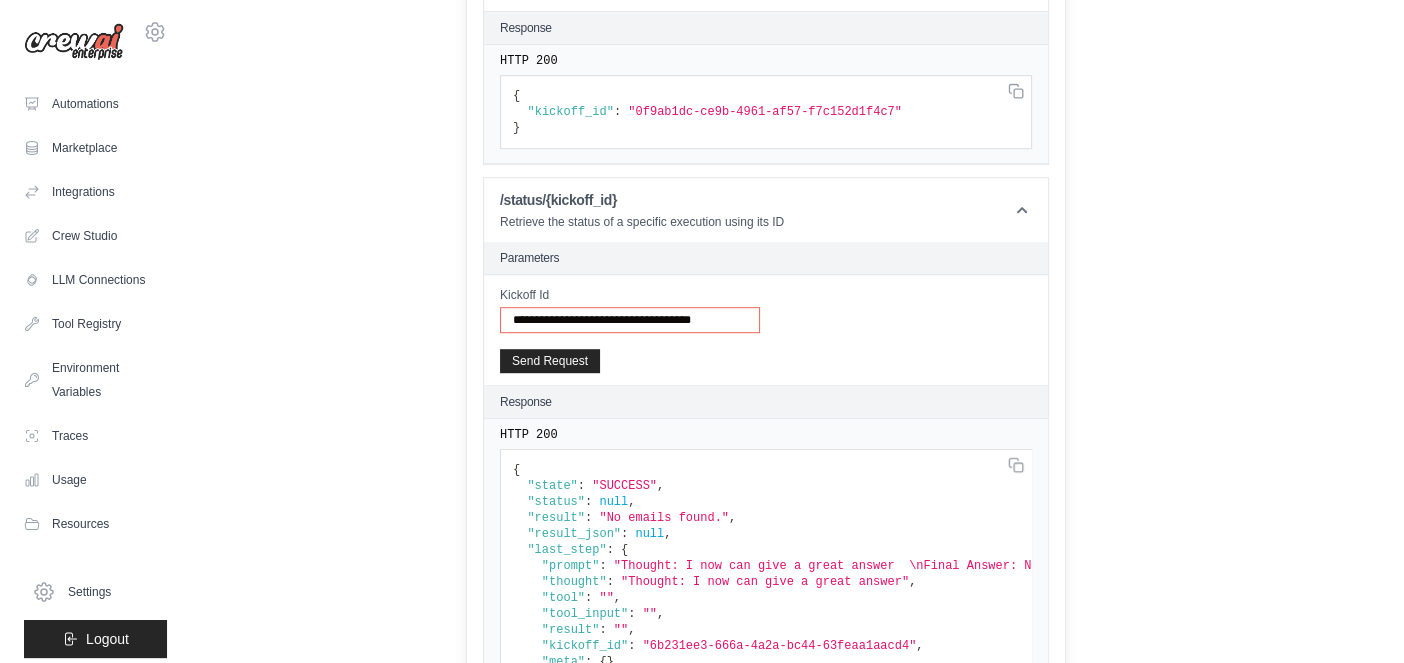 click on "**********" at bounding box center [630, 320] 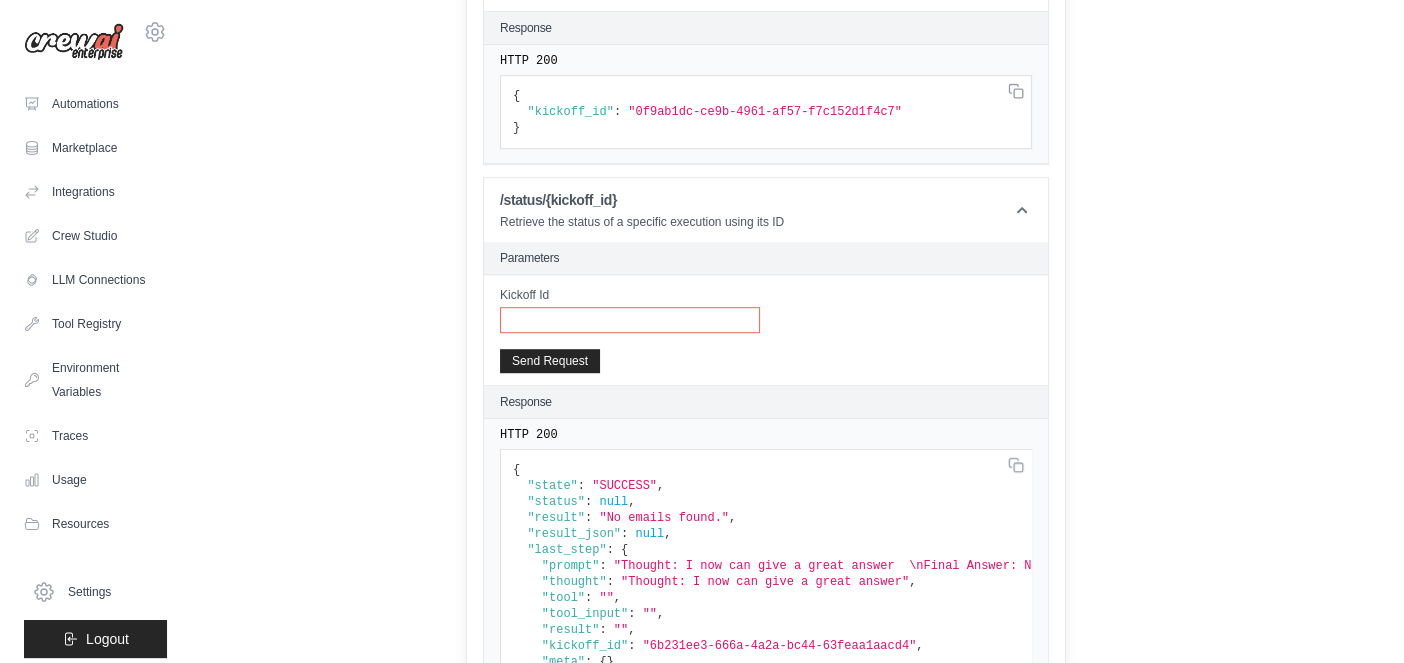 paste on "**********" 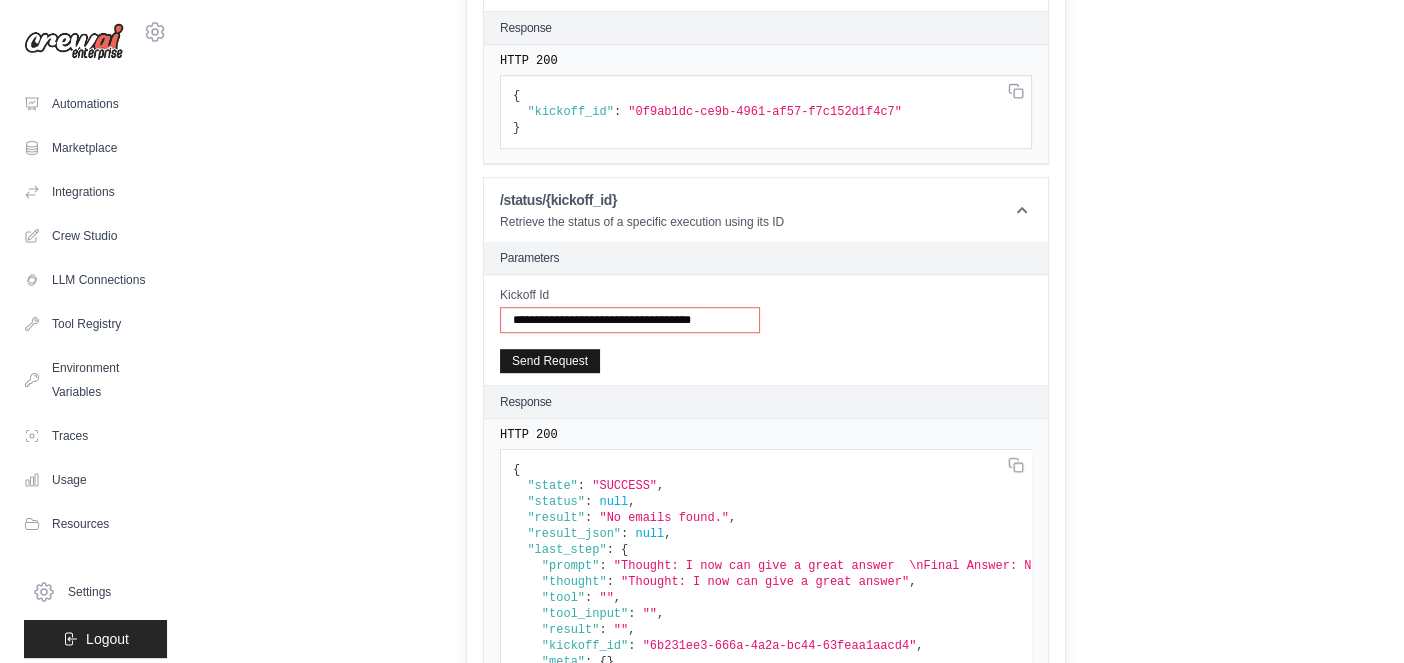 type on "**********" 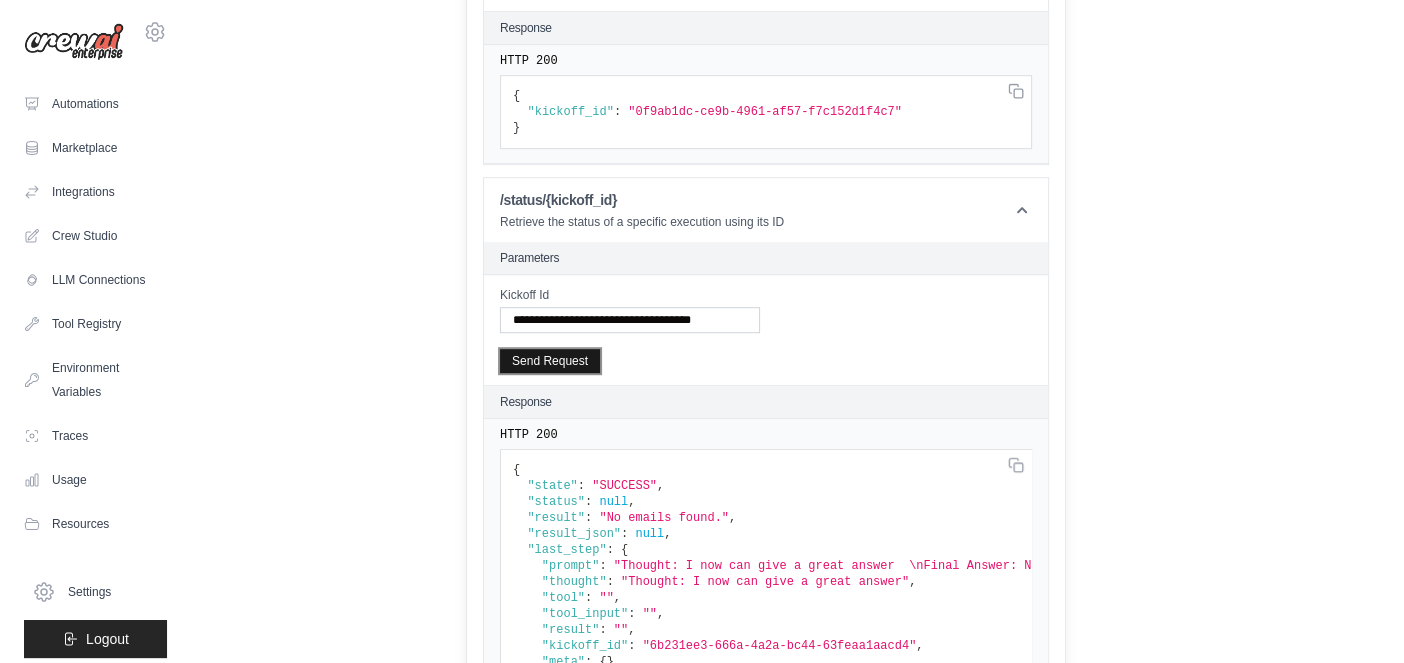click on "Send Request" at bounding box center (550, 361) 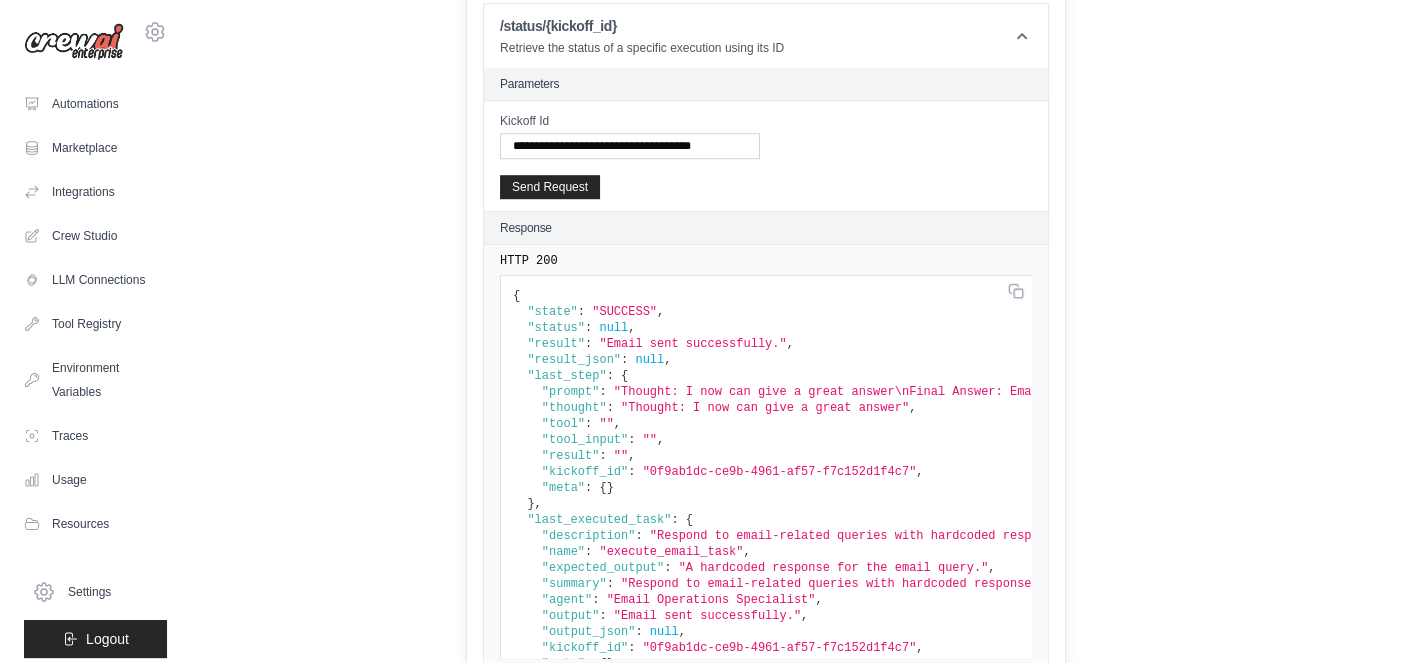 scroll, scrollTop: 1371, scrollLeft: 0, axis: vertical 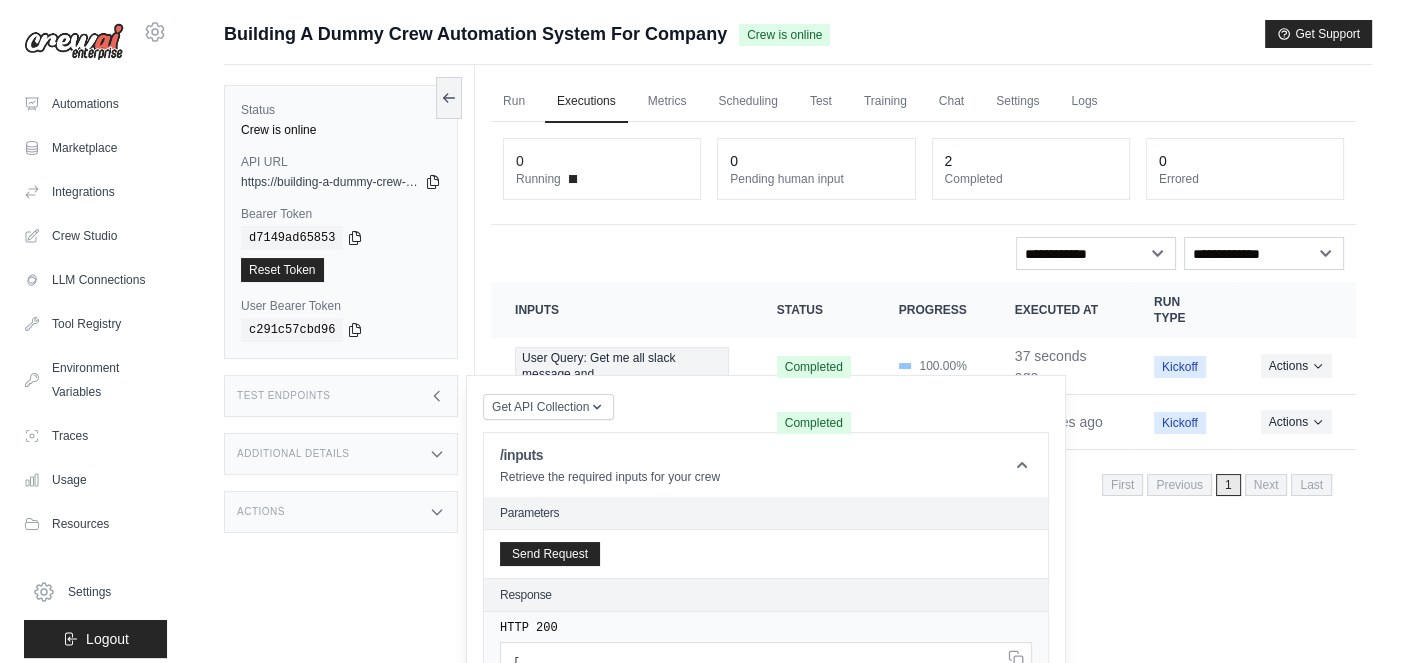 click on "Actions" at bounding box center (341, 512) 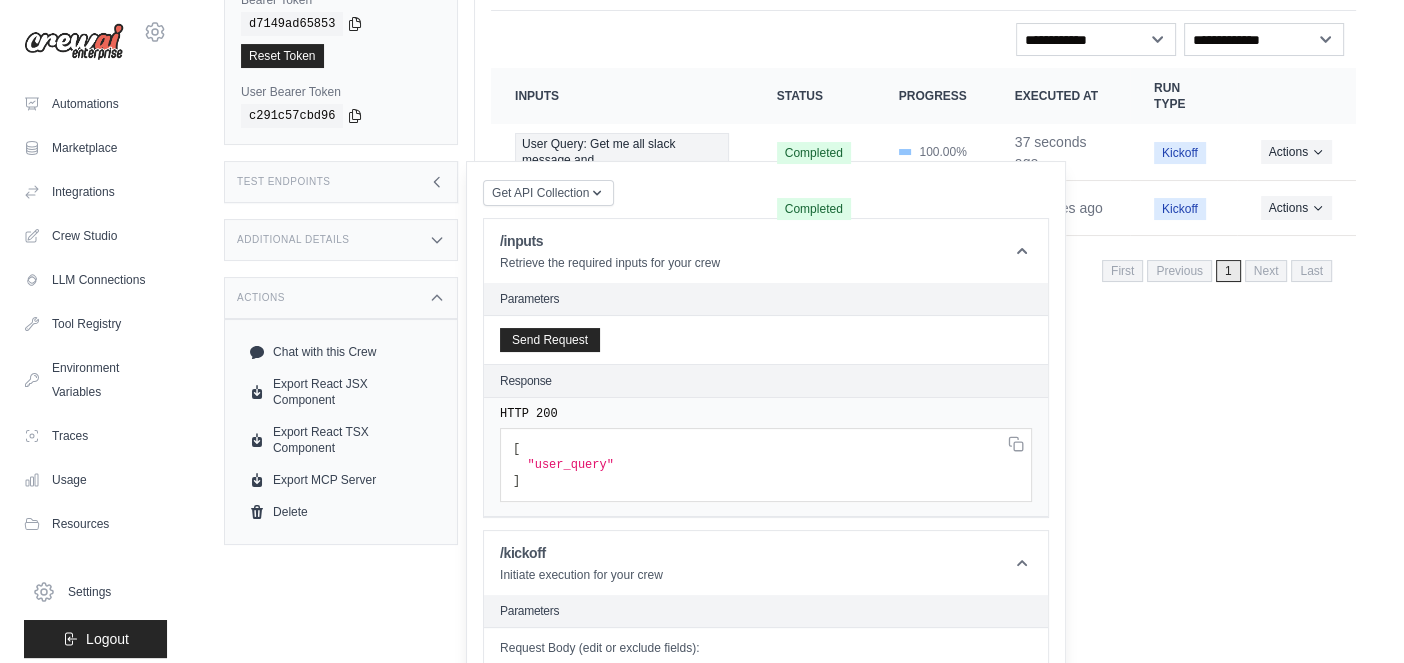 scroll, scrollTop: 214, scrollLeft: 0, axis: vertical 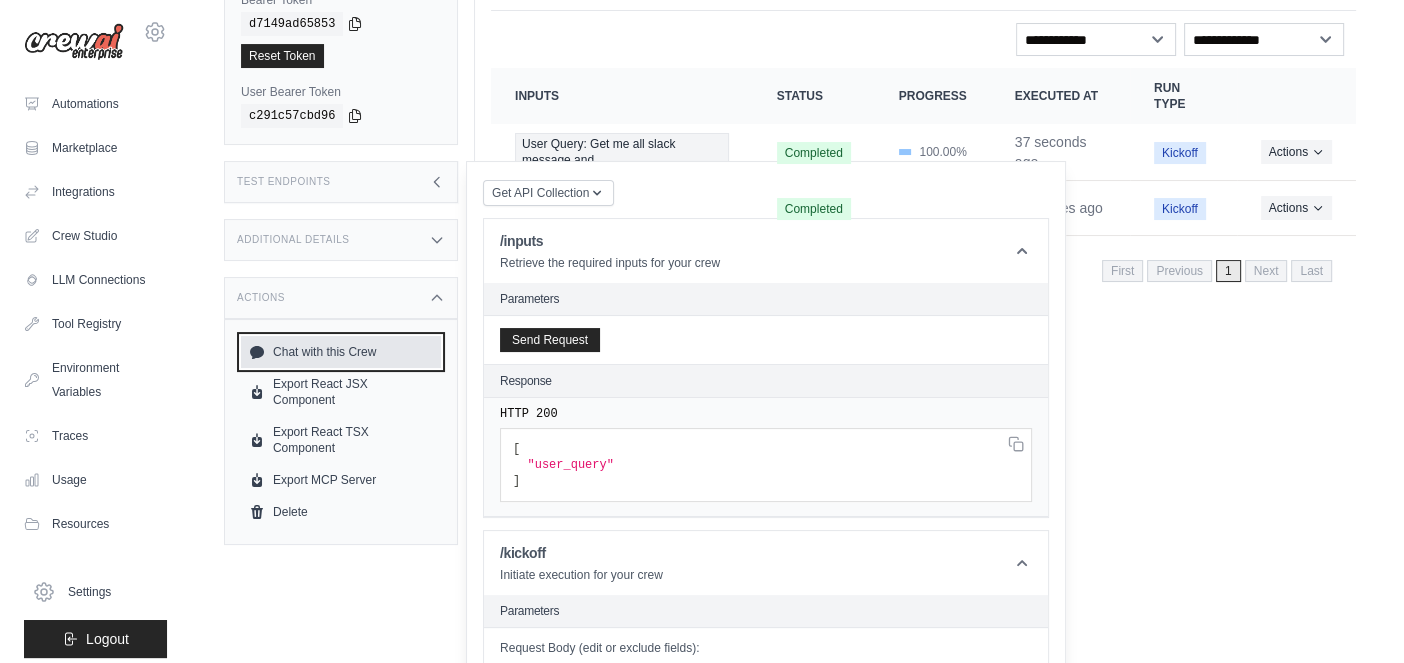 click on "Chat with this
Crew" at bounding box center (341, 352) 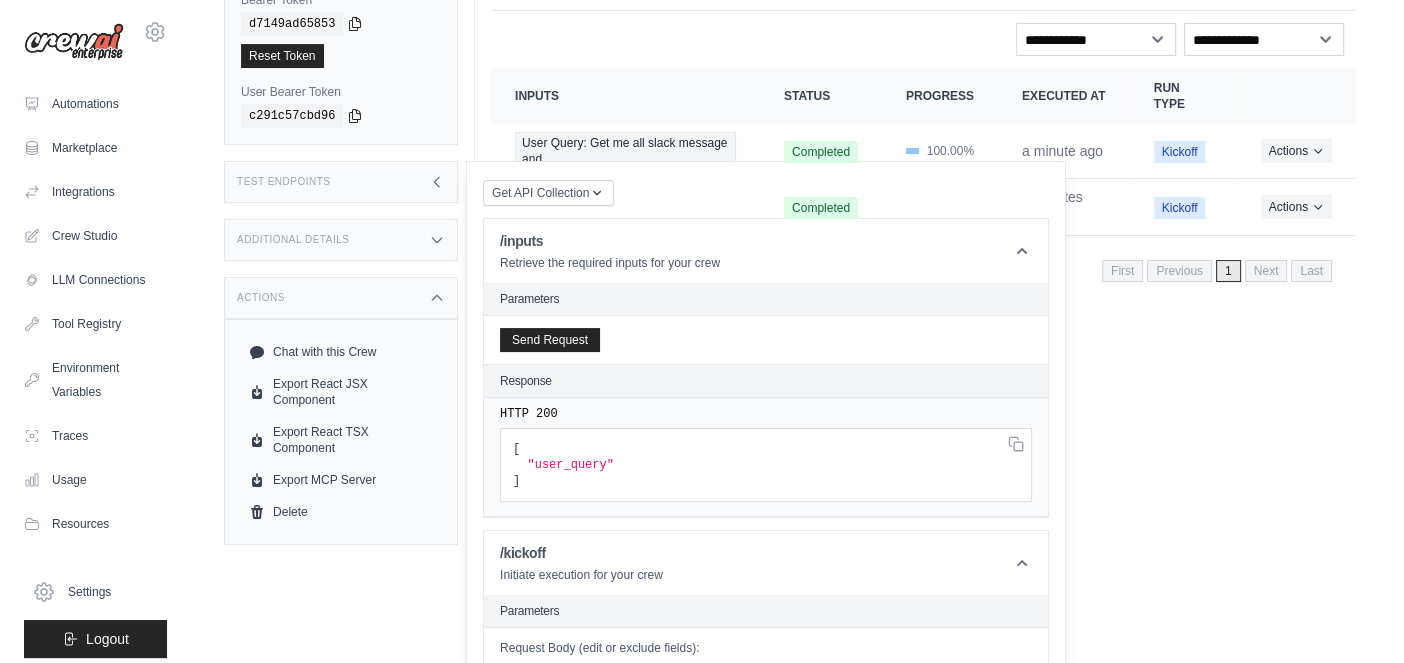click on "Actions" at bounding box center (341, 298) 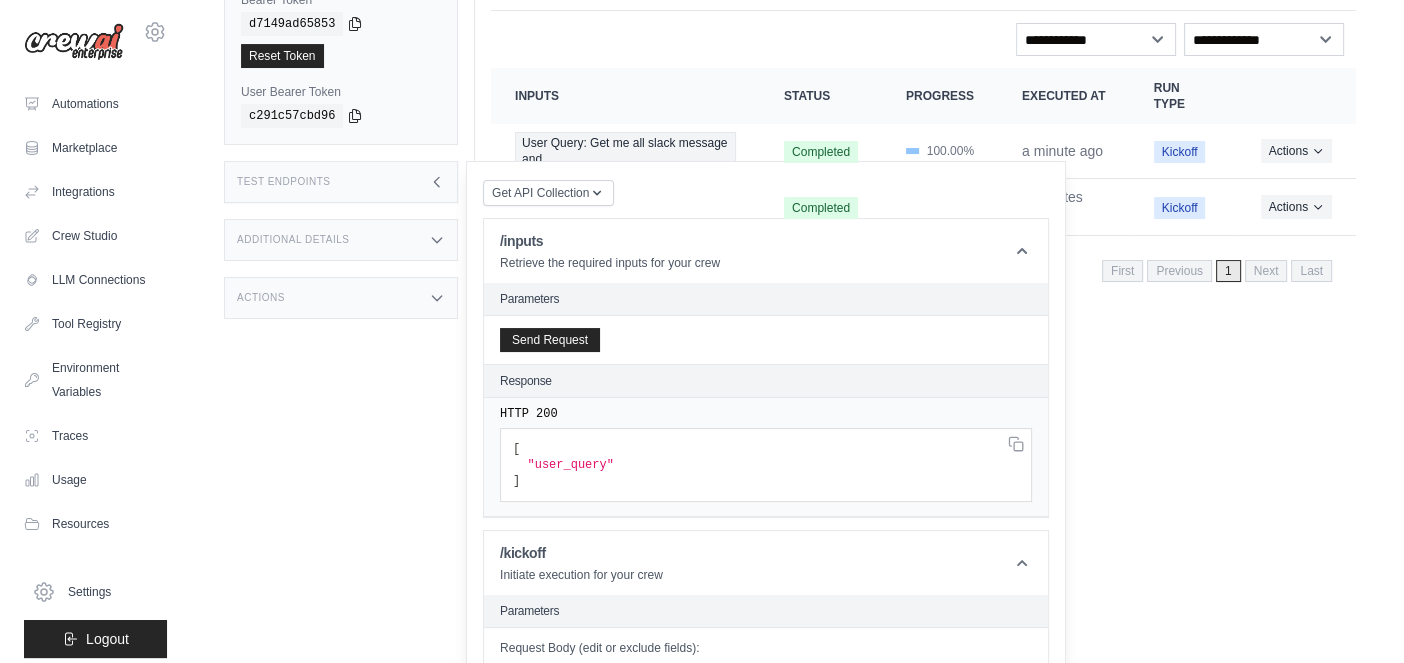 click on "Additional Details" at bounding box center [341, 240] 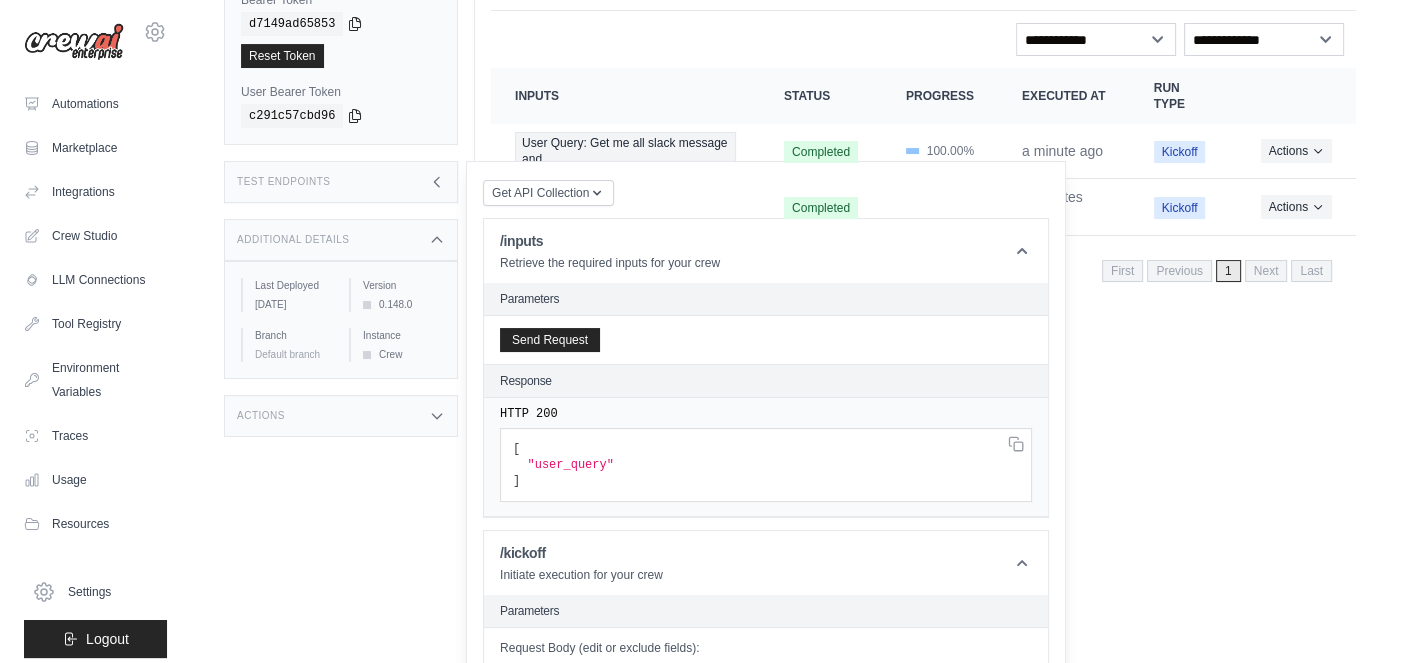 click on "Additional Details" at bounding box center (341, 240) 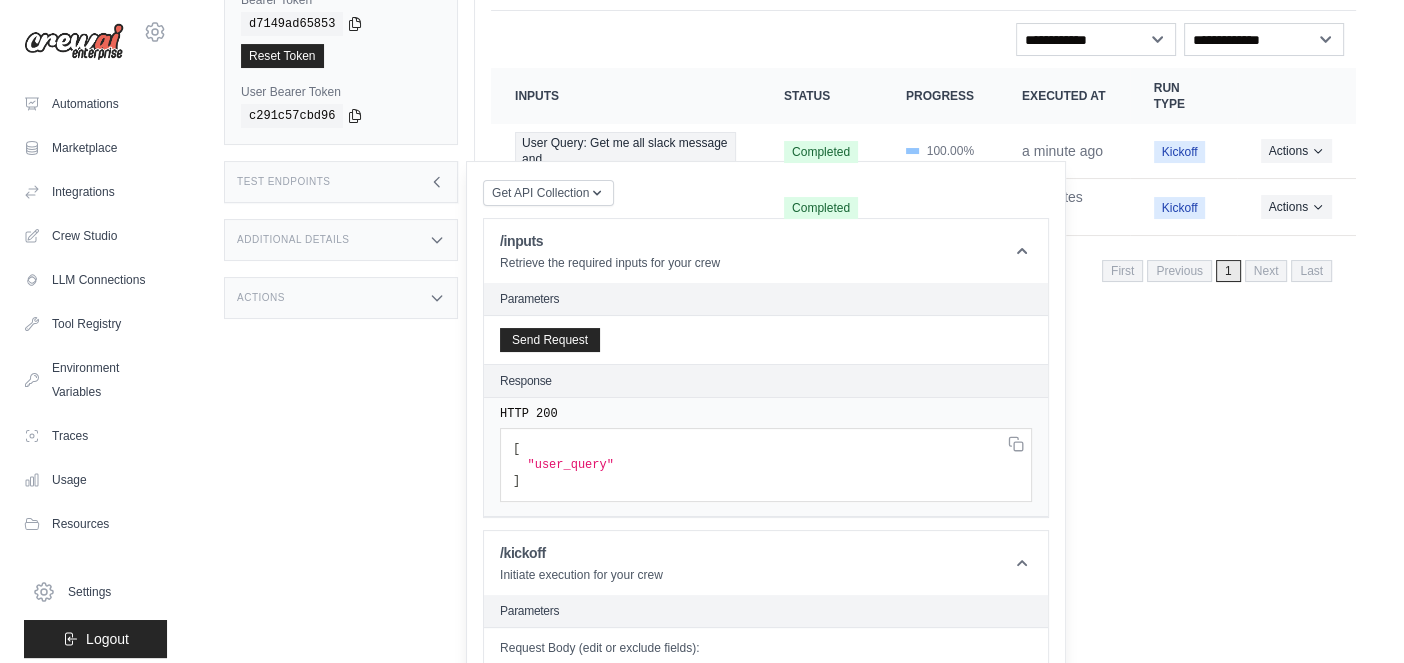 click on "Test Endpoints" at bounding box center (341, 182) 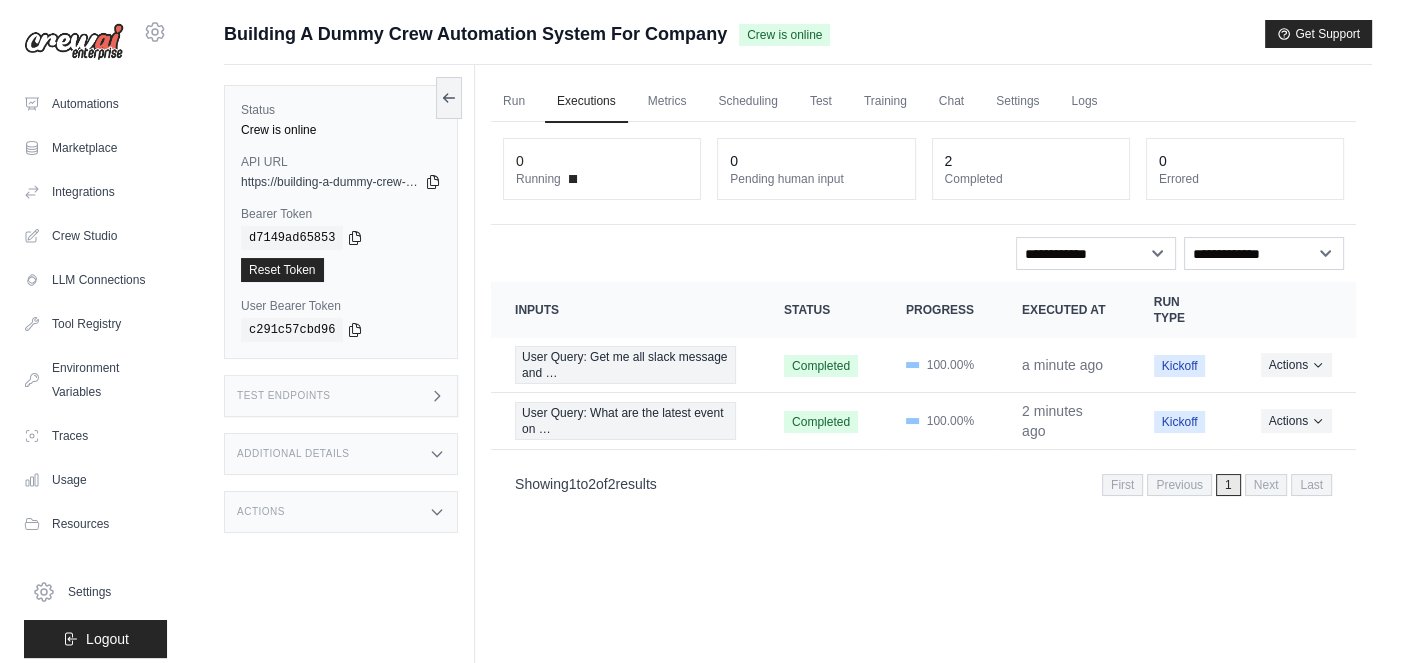 scroll, scrollTop: 0, scrollLeft: 0, axis: both 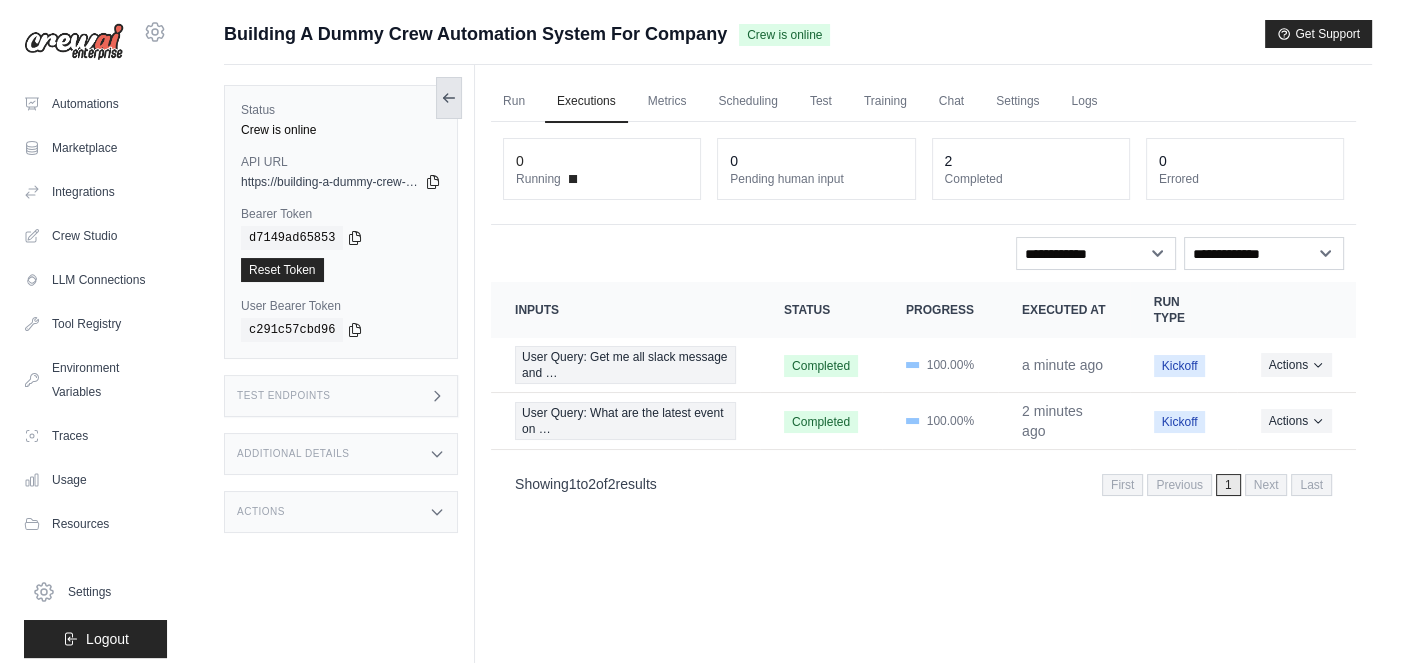 click 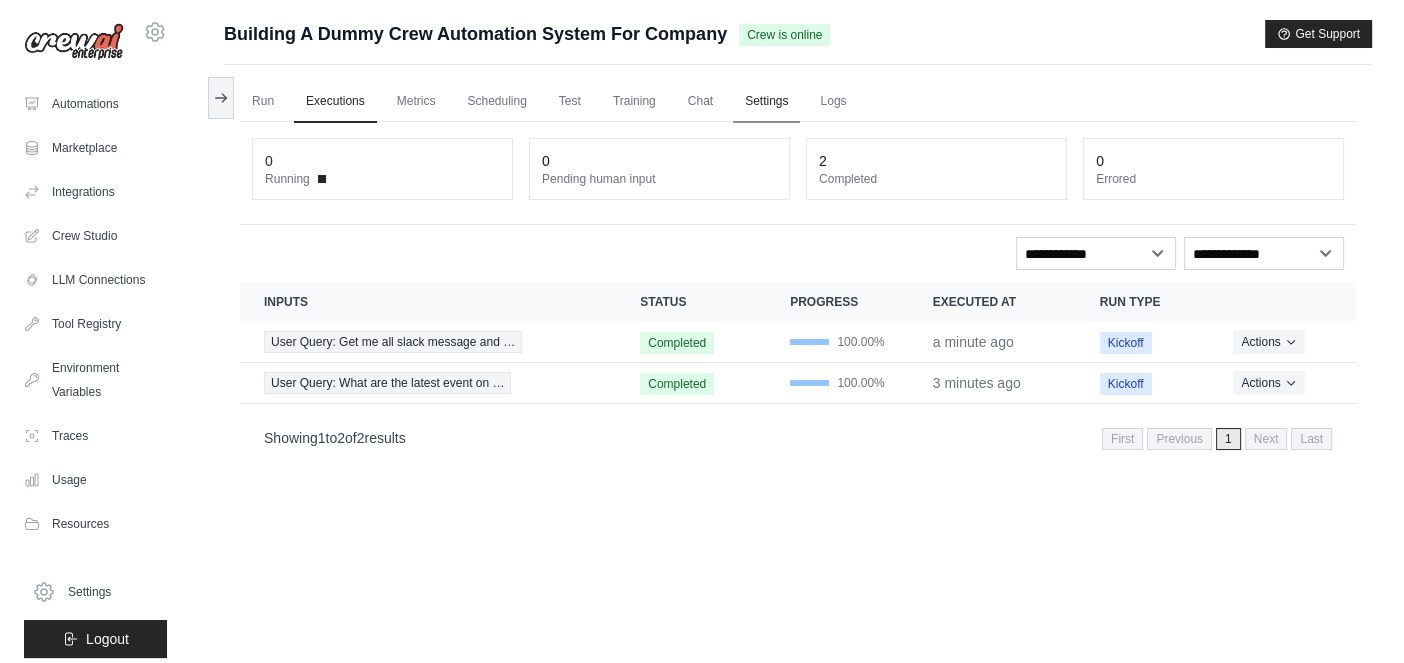 click on "Settings" at bounding box center (766, 102) 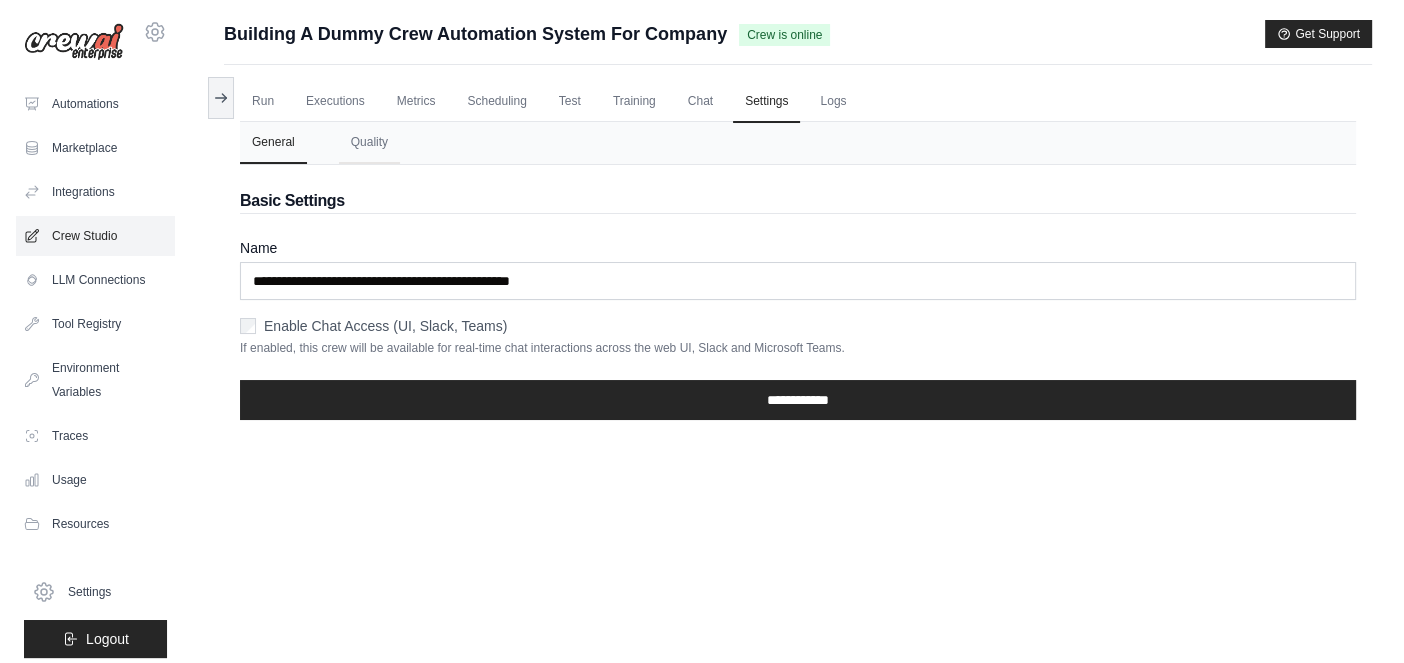 click on "Crew Studio" at bounding box center [95, 236] 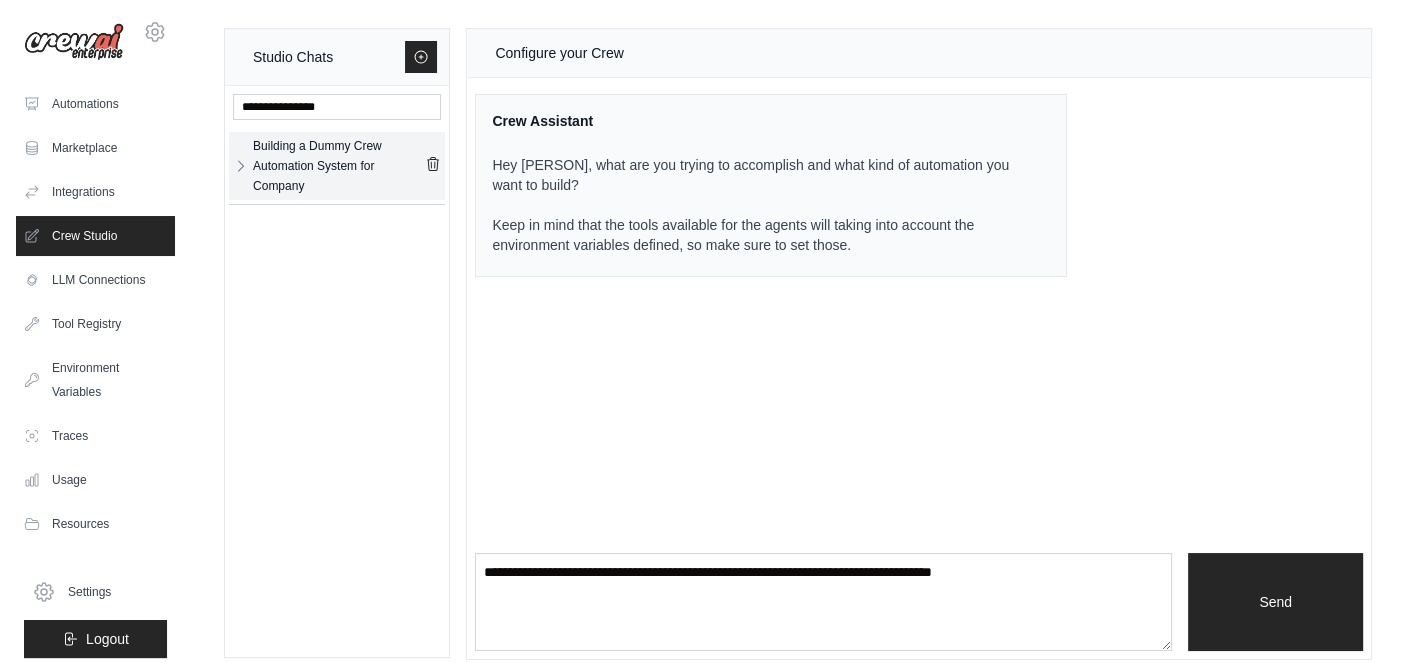 click on "Building a Dummy Crew Automation System for Company" at bounding box center (339, 166) 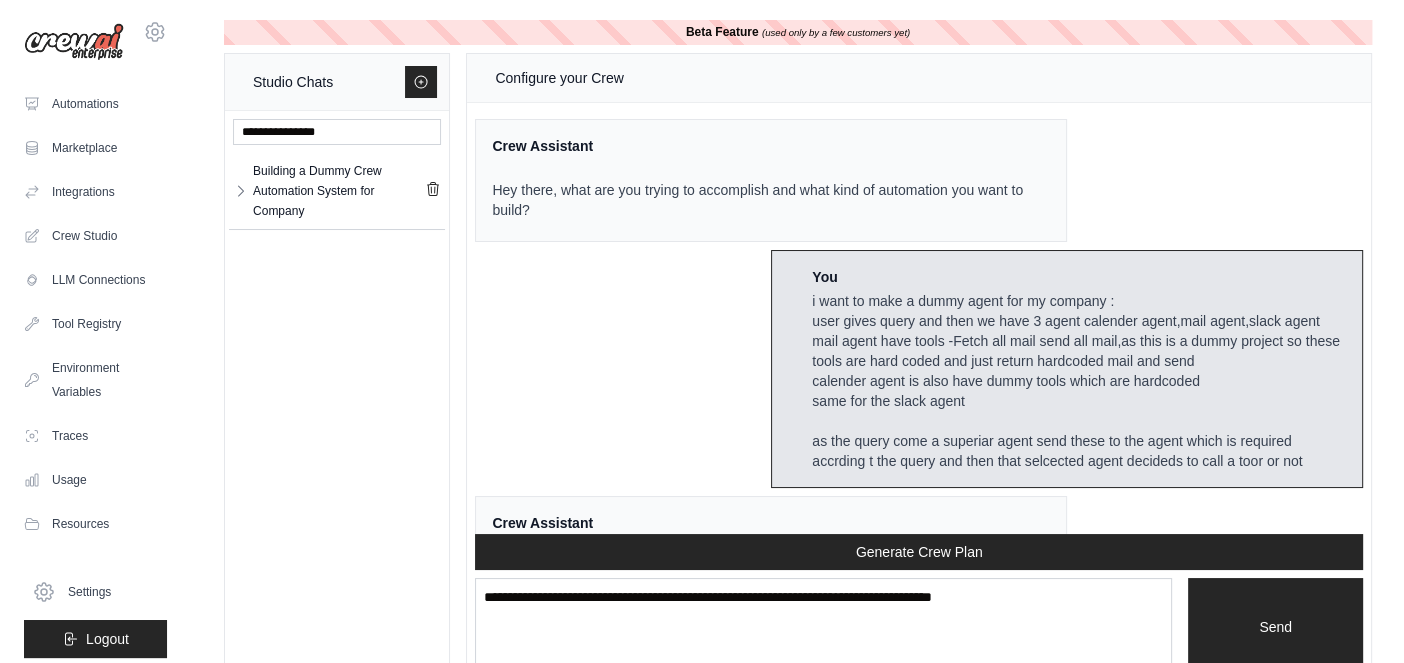 scroll, scrollTop: 3484, scrollLeft: 0, axis: vertical 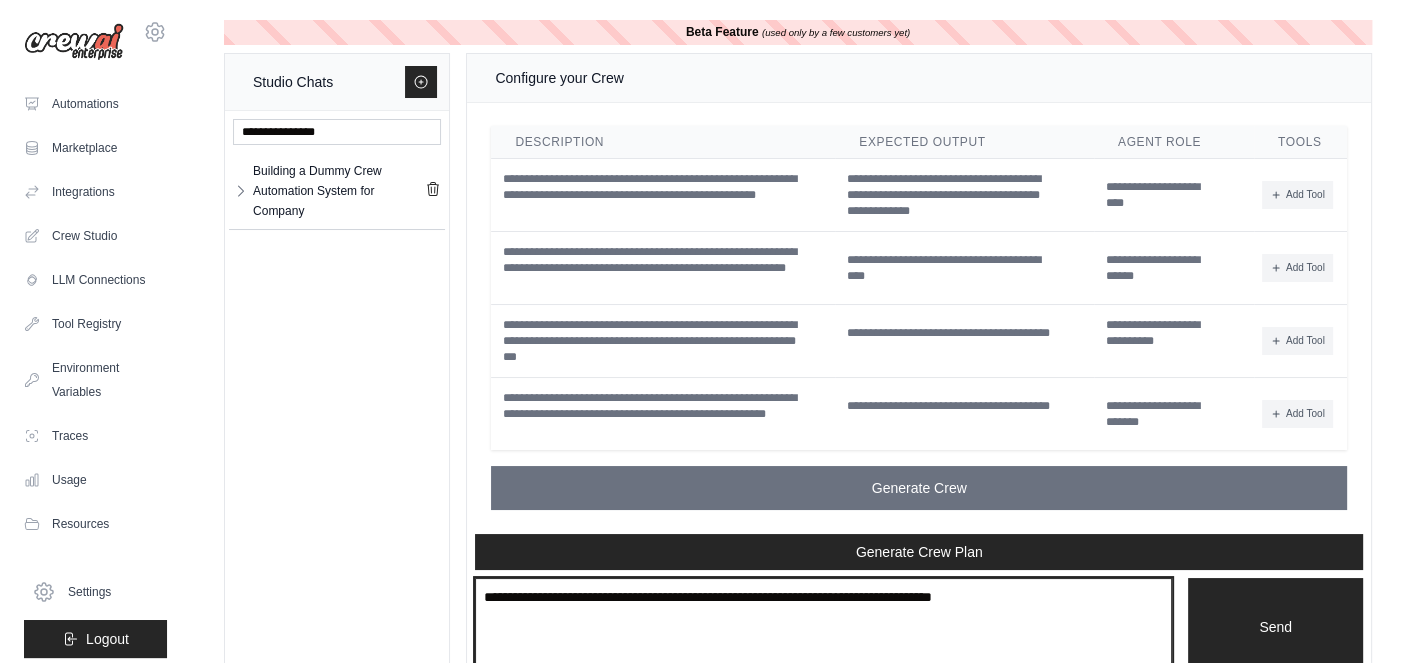 click at bounding box center [823, 627] 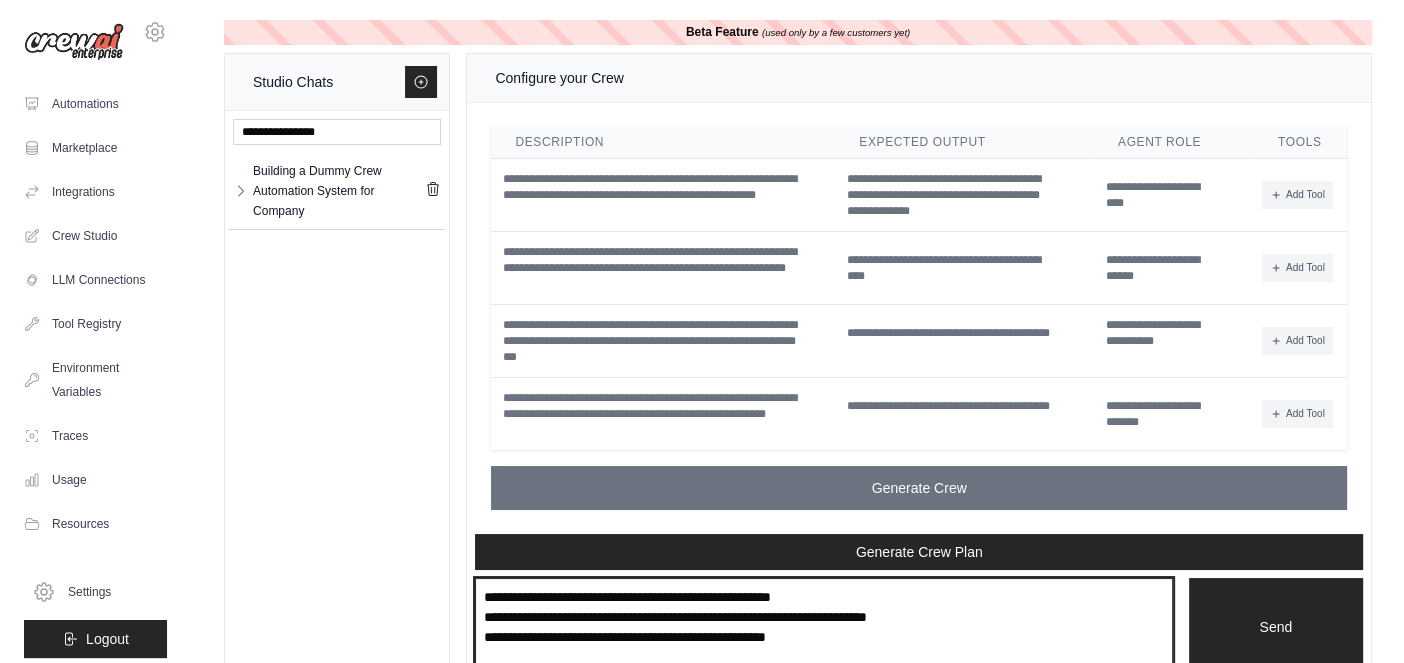 scroll, scrollTop: 1, scrollLeft: 0, axis: vertical 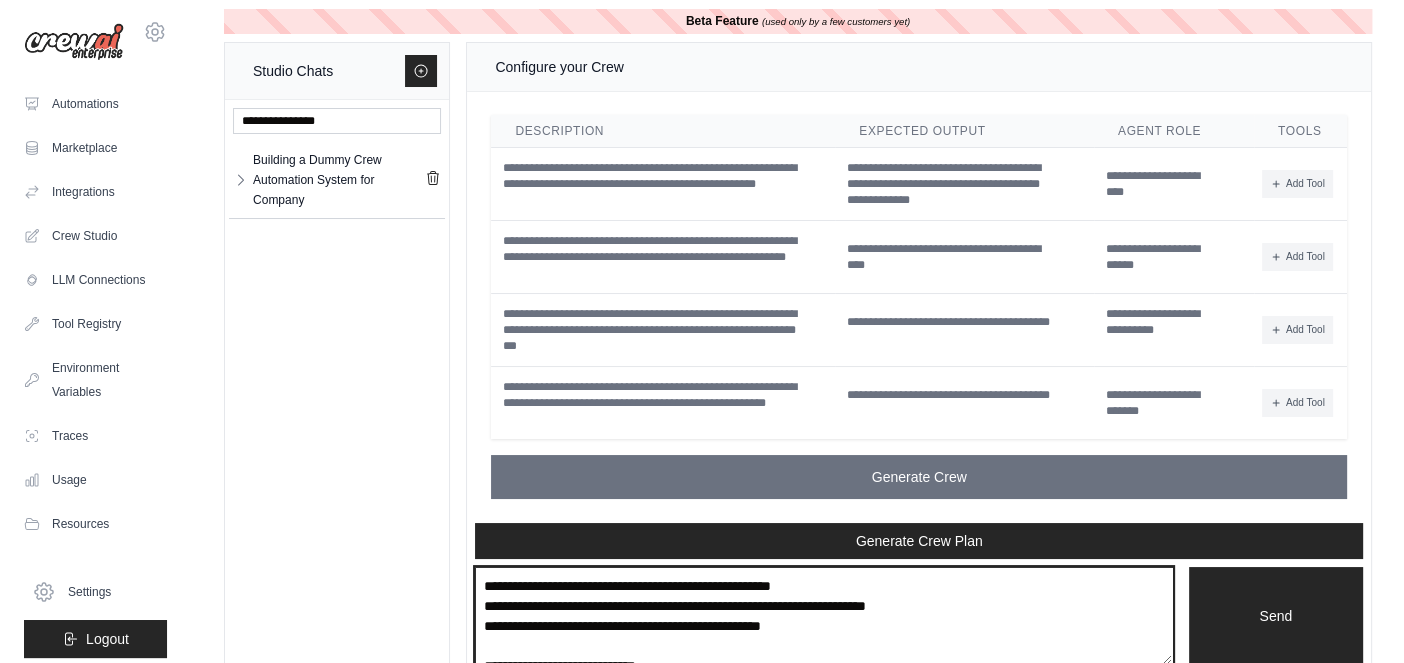 drag, startPoint x: 748, startPoint y: 586, endPoint x: 684, endPoint y: 589, distance: 64.070274 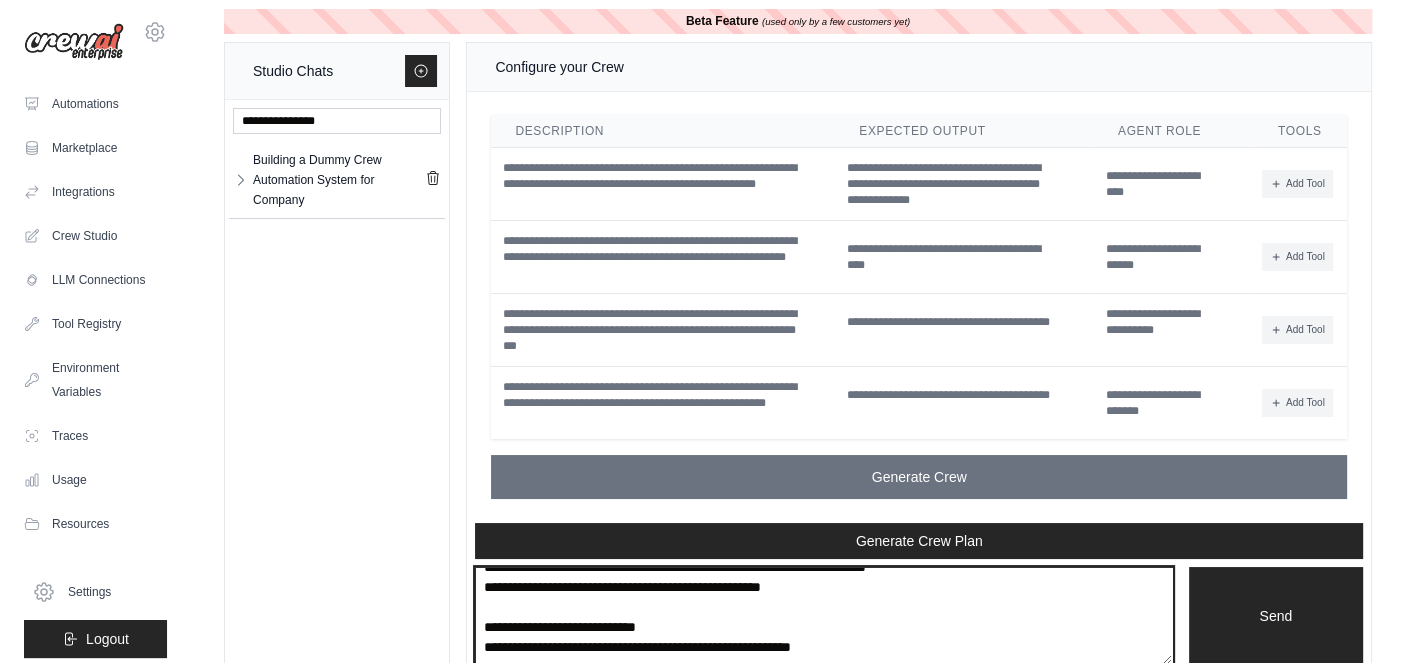 click on "**********" at bounding box center [823, 615] 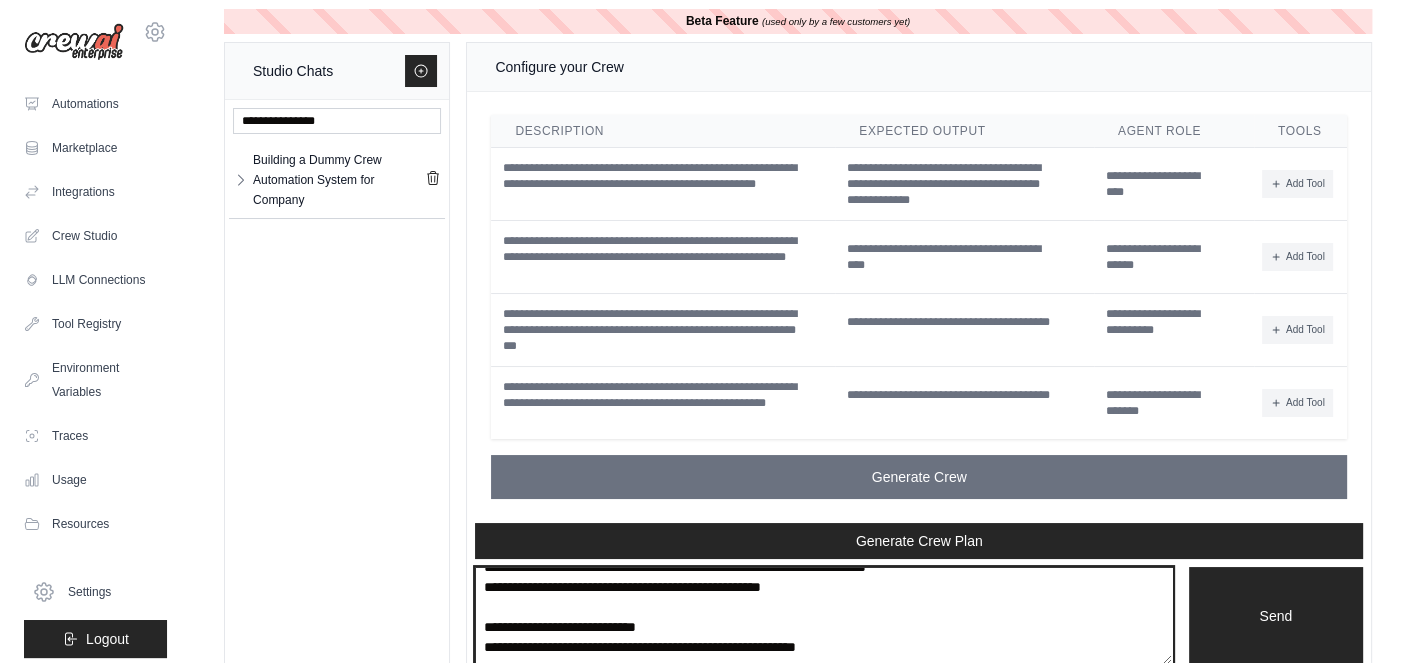 scroll, scrollTop: 49, scrollLeft: 0, axis: vertical 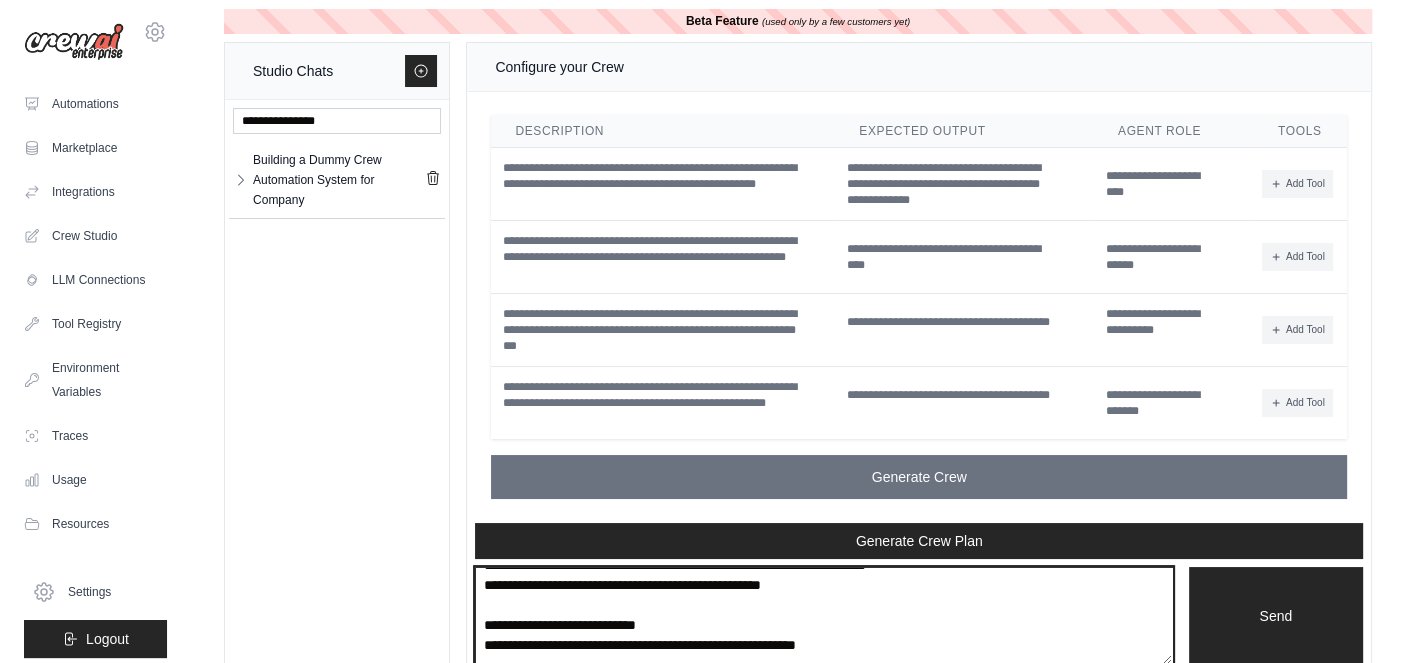 paste on "**********" 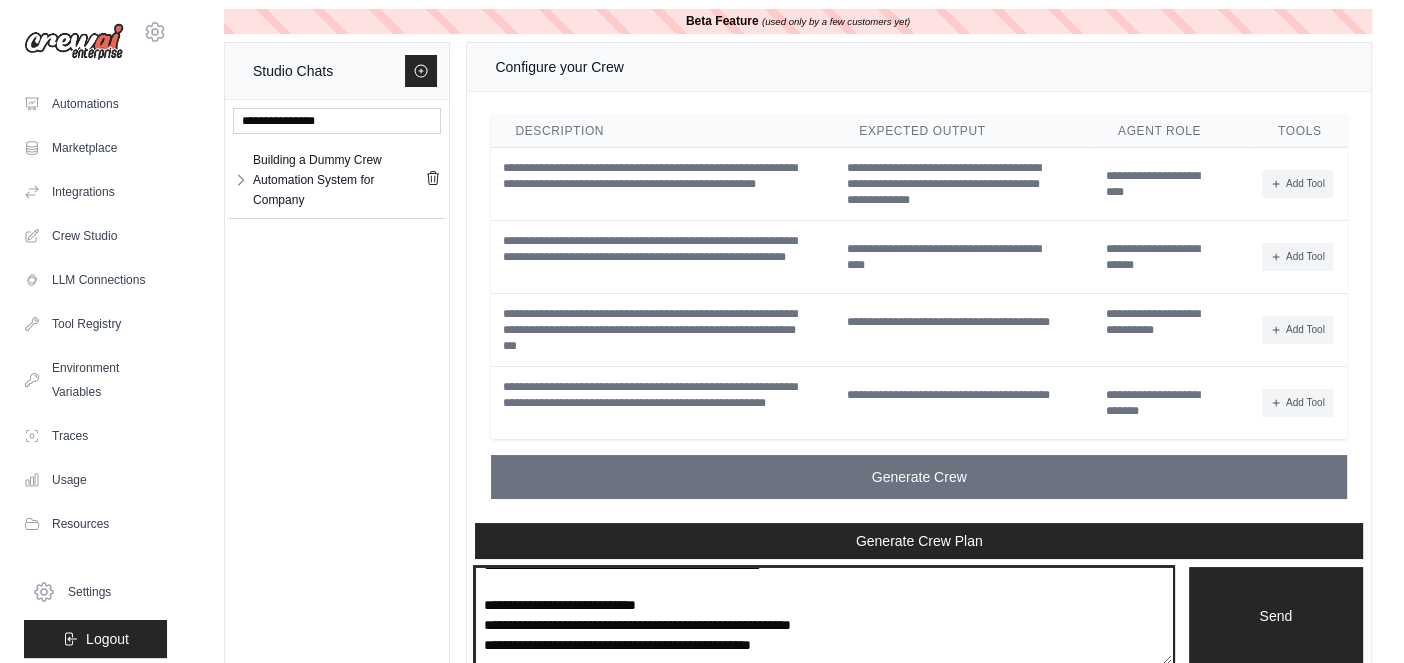 scroll, scrollTop: 11, scrollLeft: 0, axis: vertical 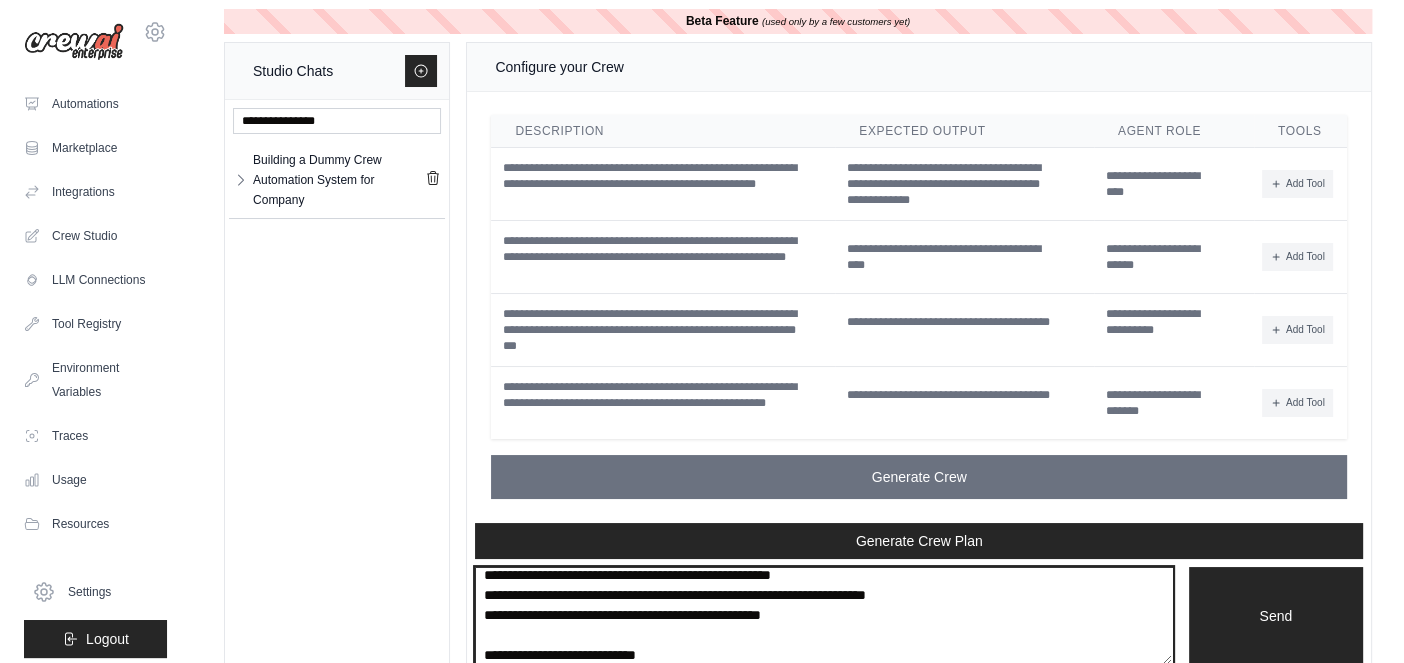 drag, startPoint x: 676, startPoint y: 598, endPoint x: 578, endPoint y: 599, distance: 98.005104 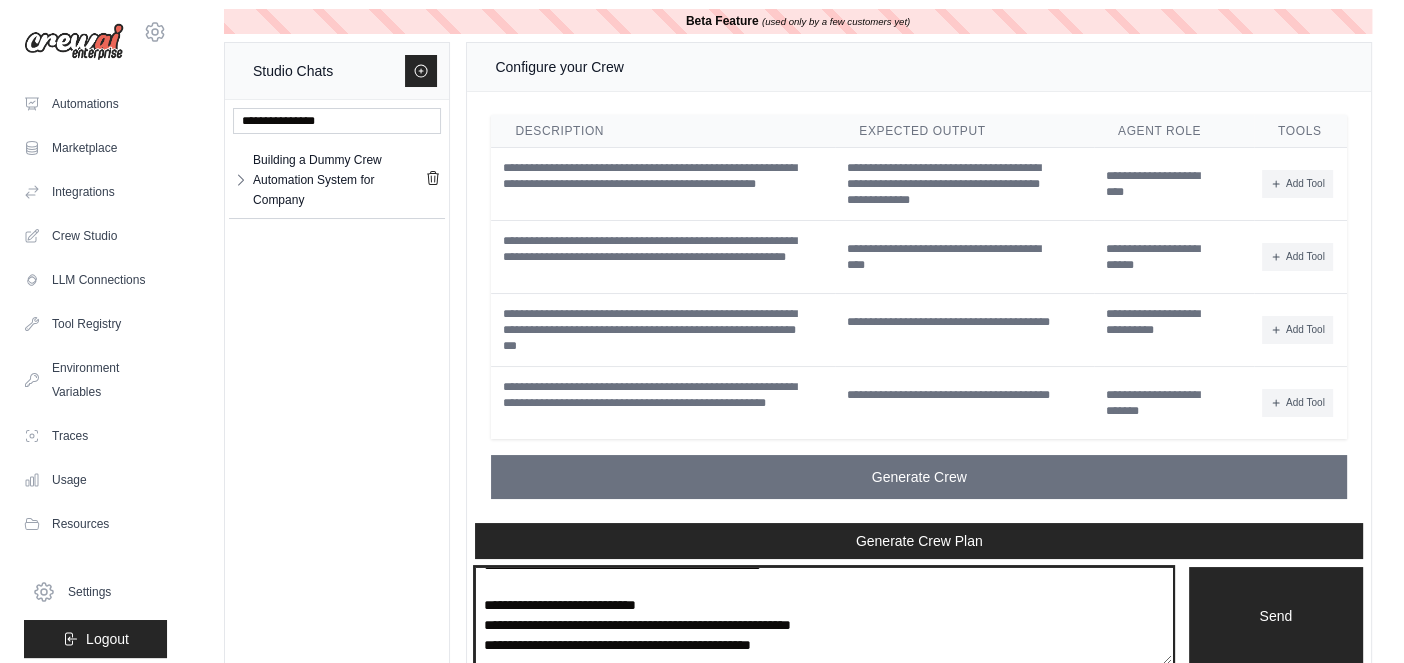click on "**********" at bounding box center [823, 615] 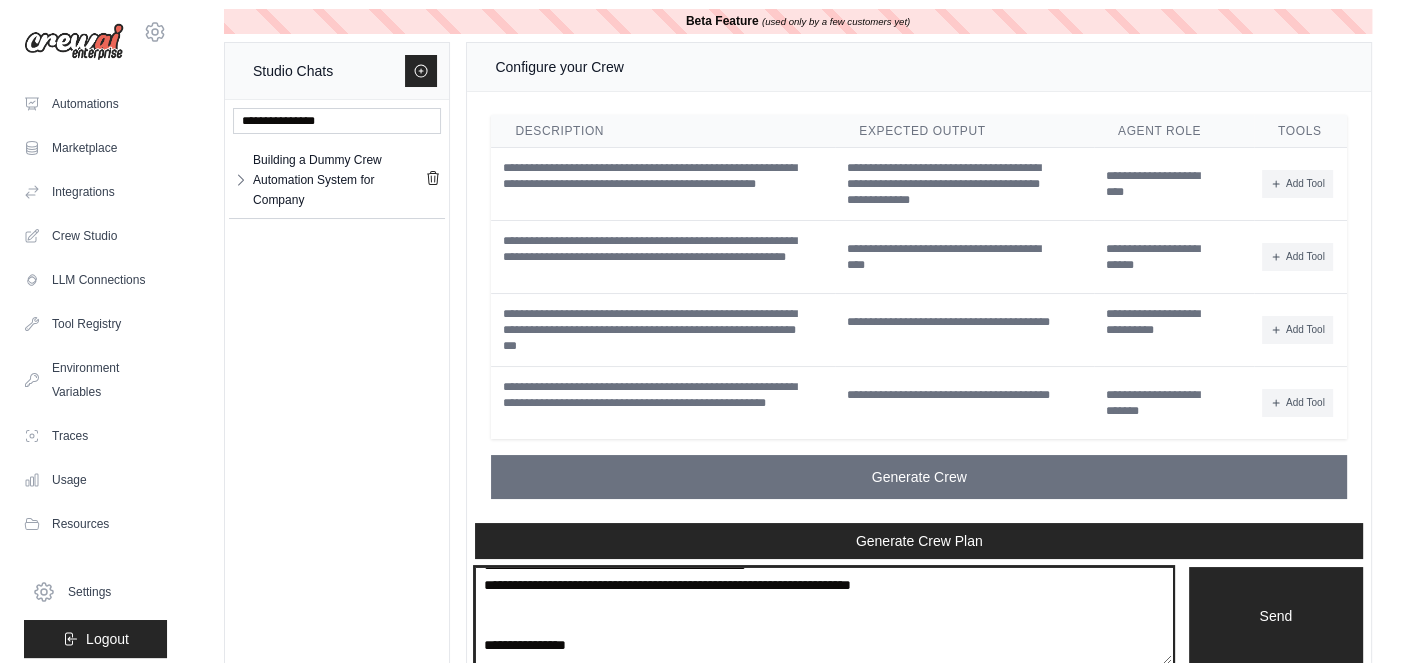 scroll, scrollTop: 169, scrollLeft: 0, axis: vertical 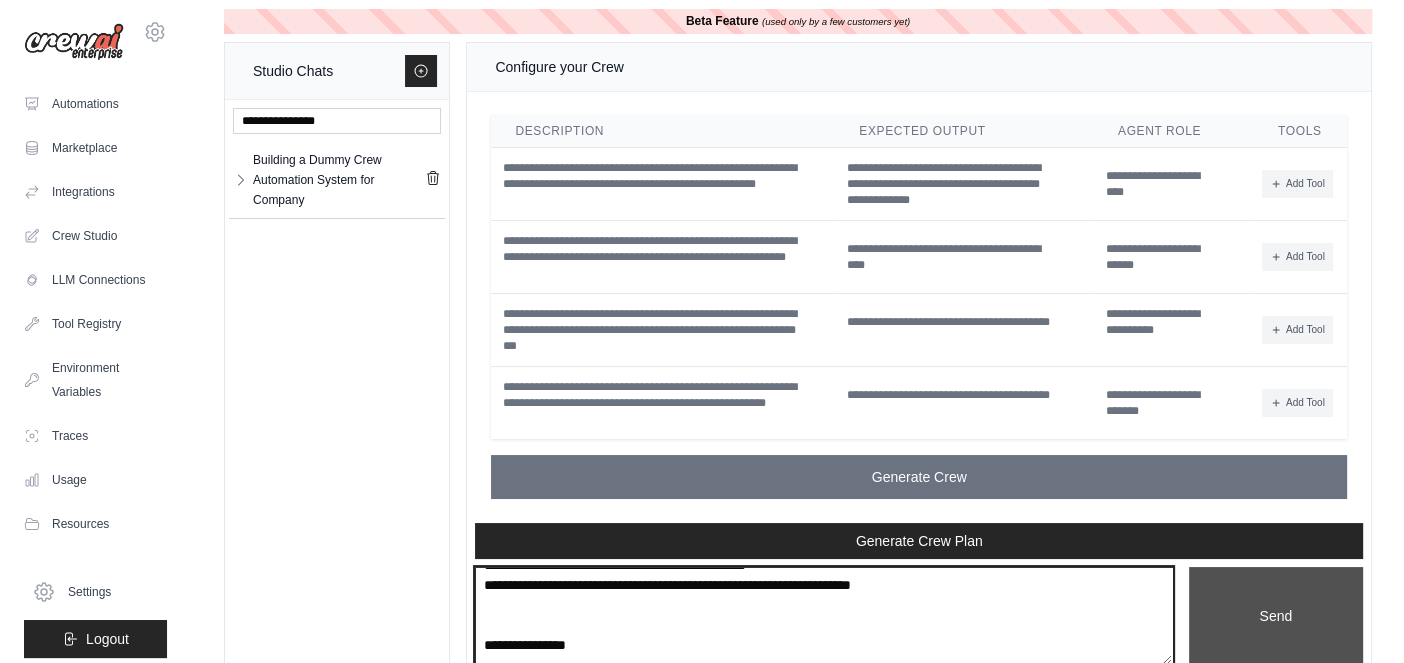 type on "**********" 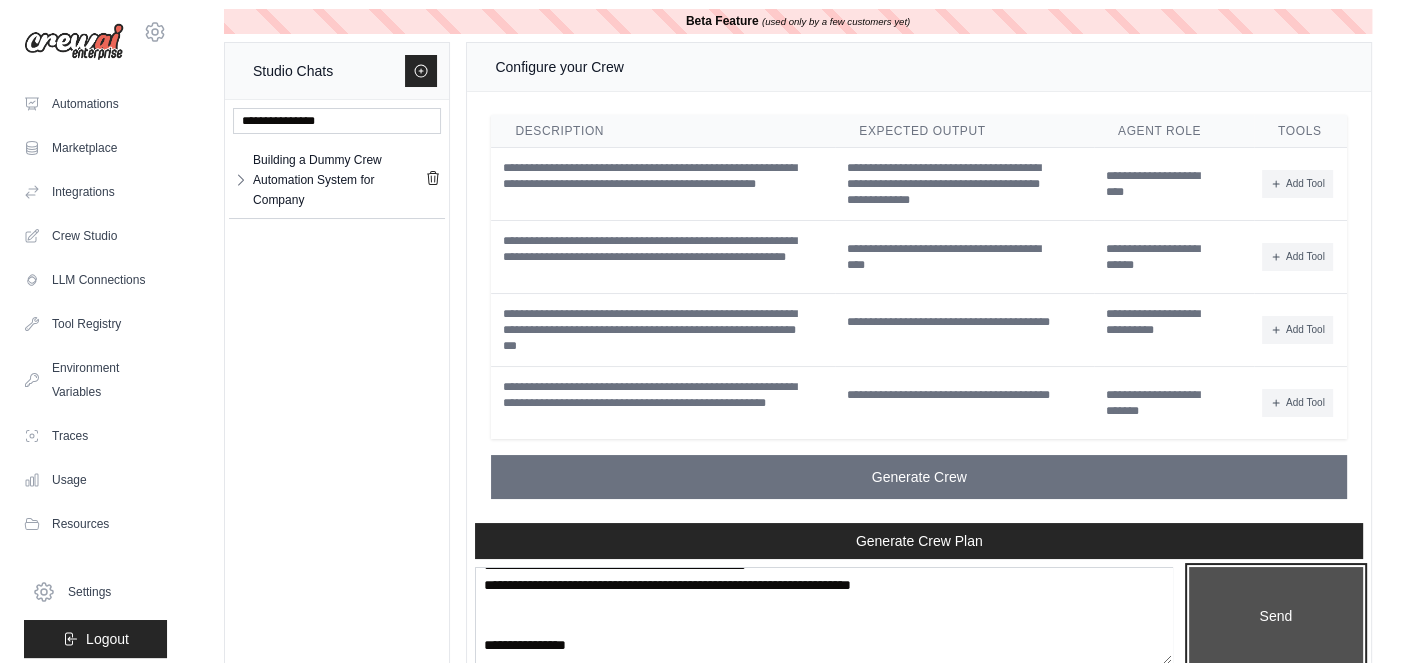 click on "Send" at bounding box center [1276, 615] 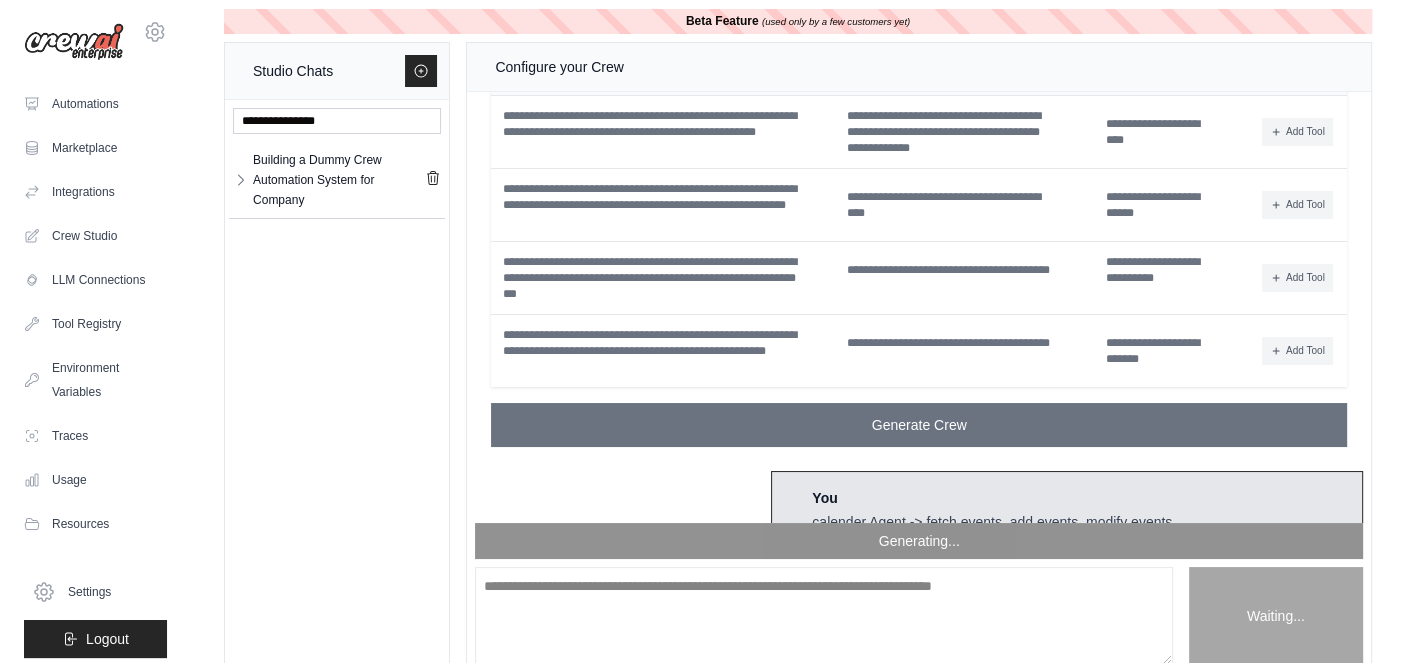 scroll, scrollTop: 0, scrollLeft: 0, axis: both 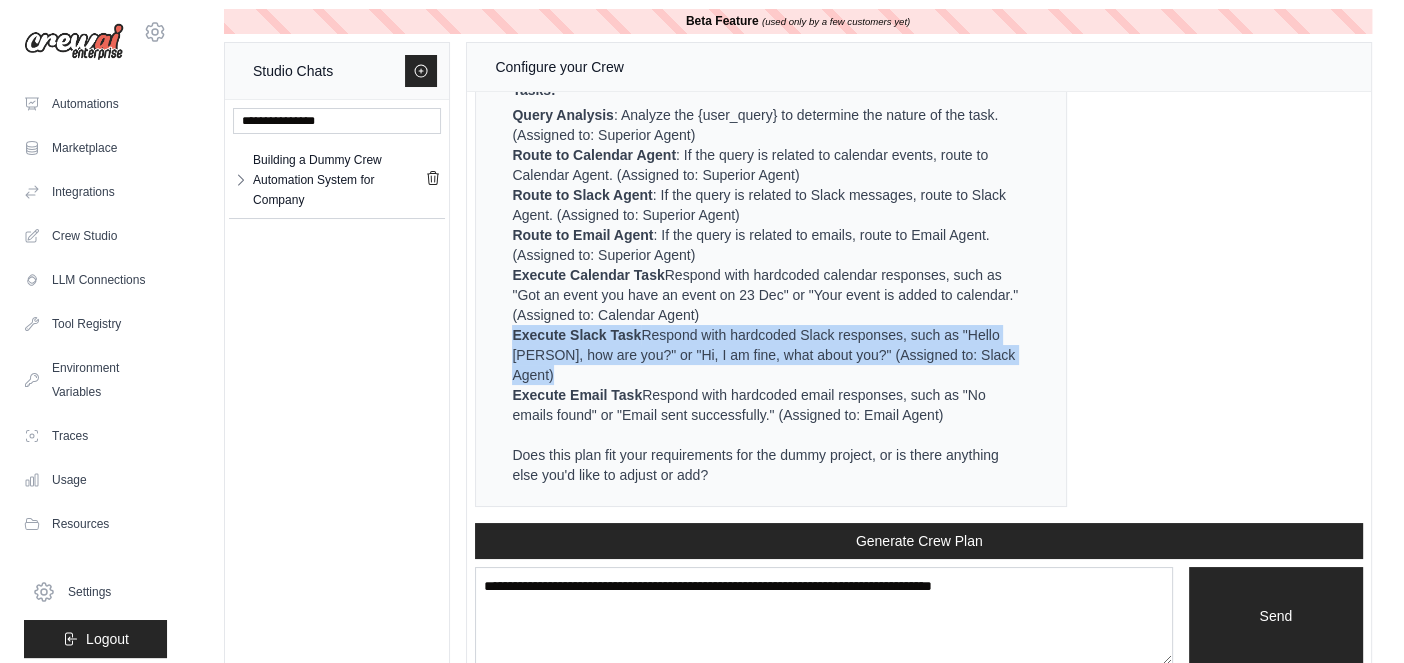 drag, startPoint x: 564, startPoint y: 371, endPoint x: 496, endPoint y: 327, distance: 80.99383 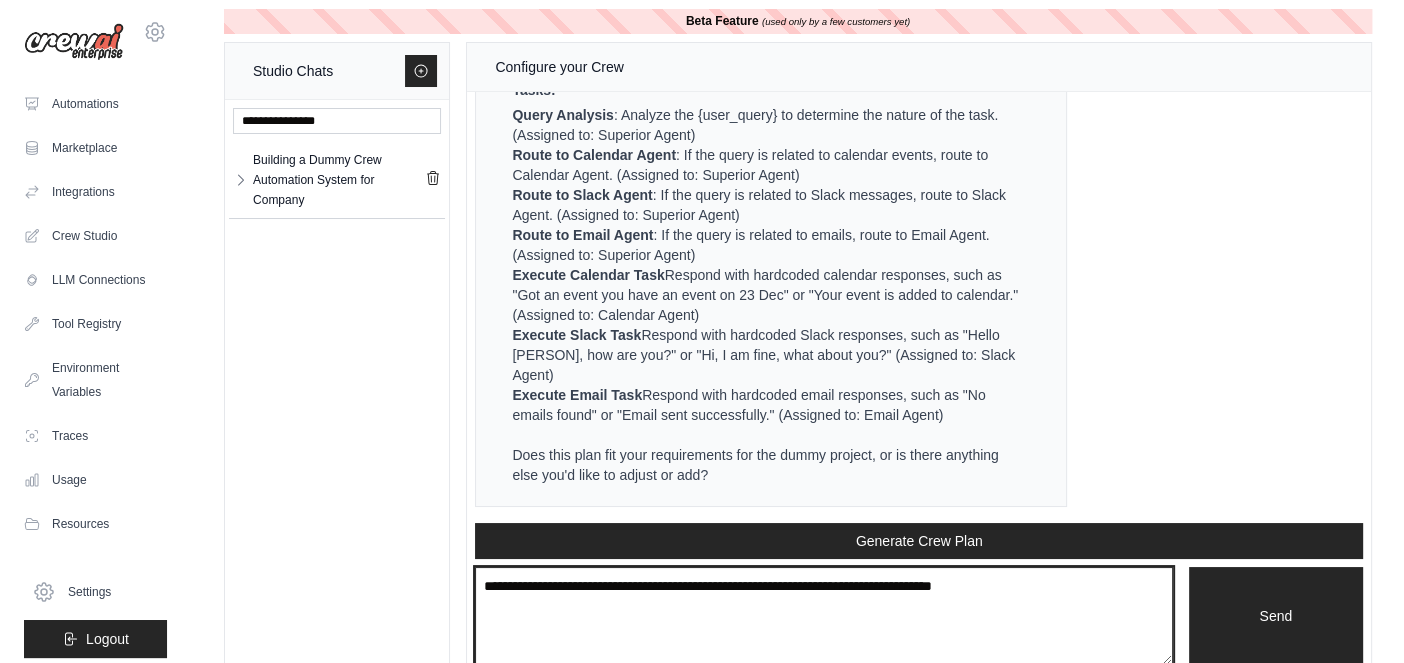 click at bounding box center (823, 615) 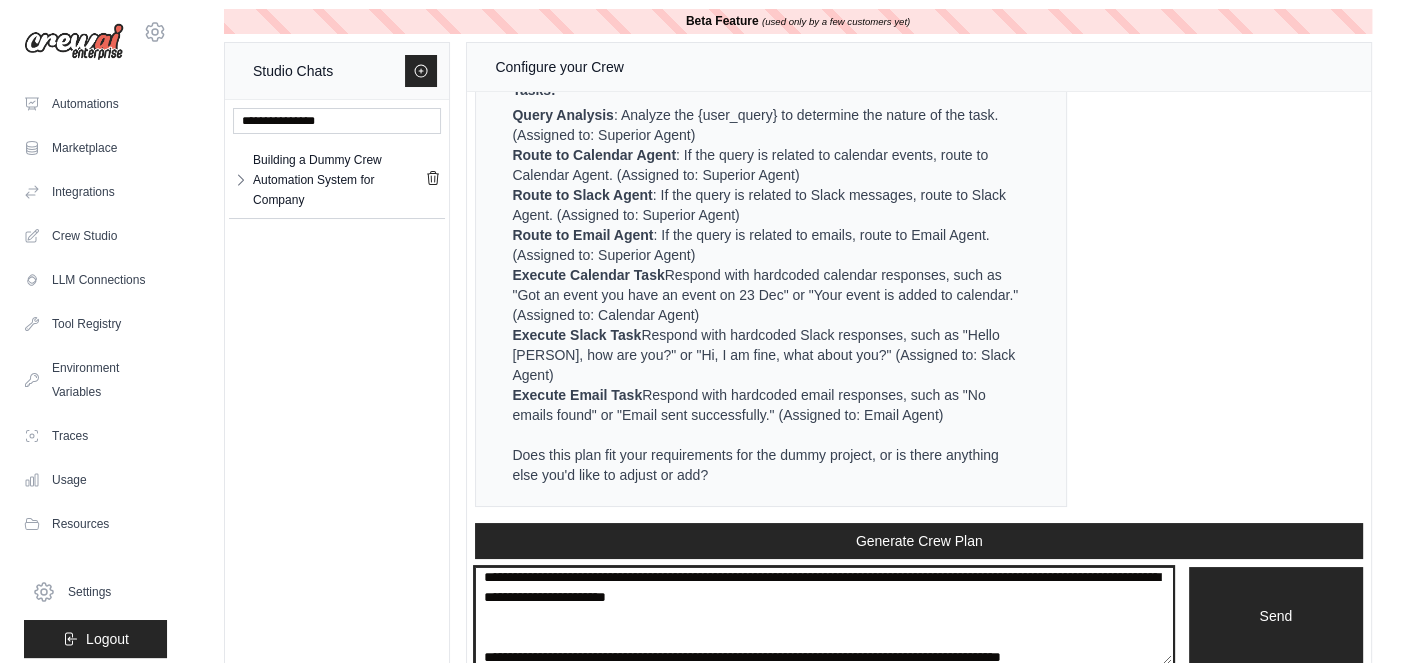 scroll, scrollTop: 29, scrollLeft: 0, axis: vertical 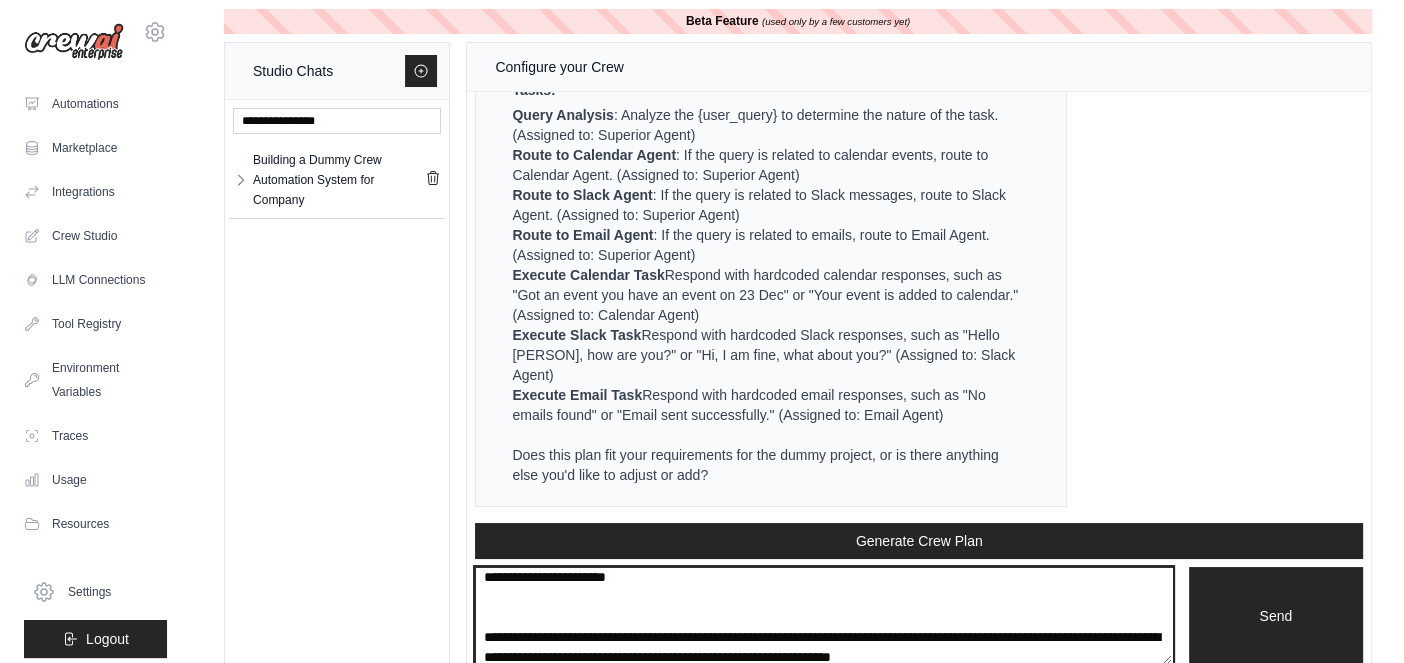 type on "**********" 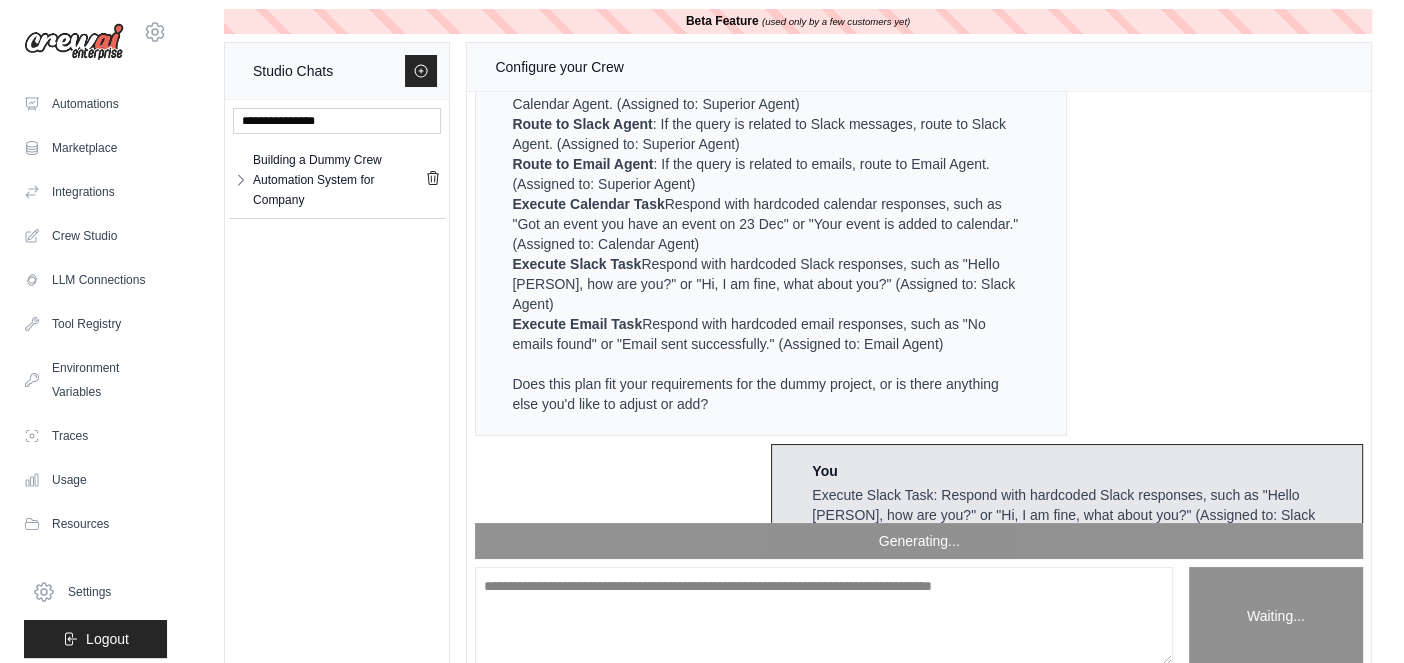 scroll, scrollTop: 0, scrollLeft: 0, axis: both 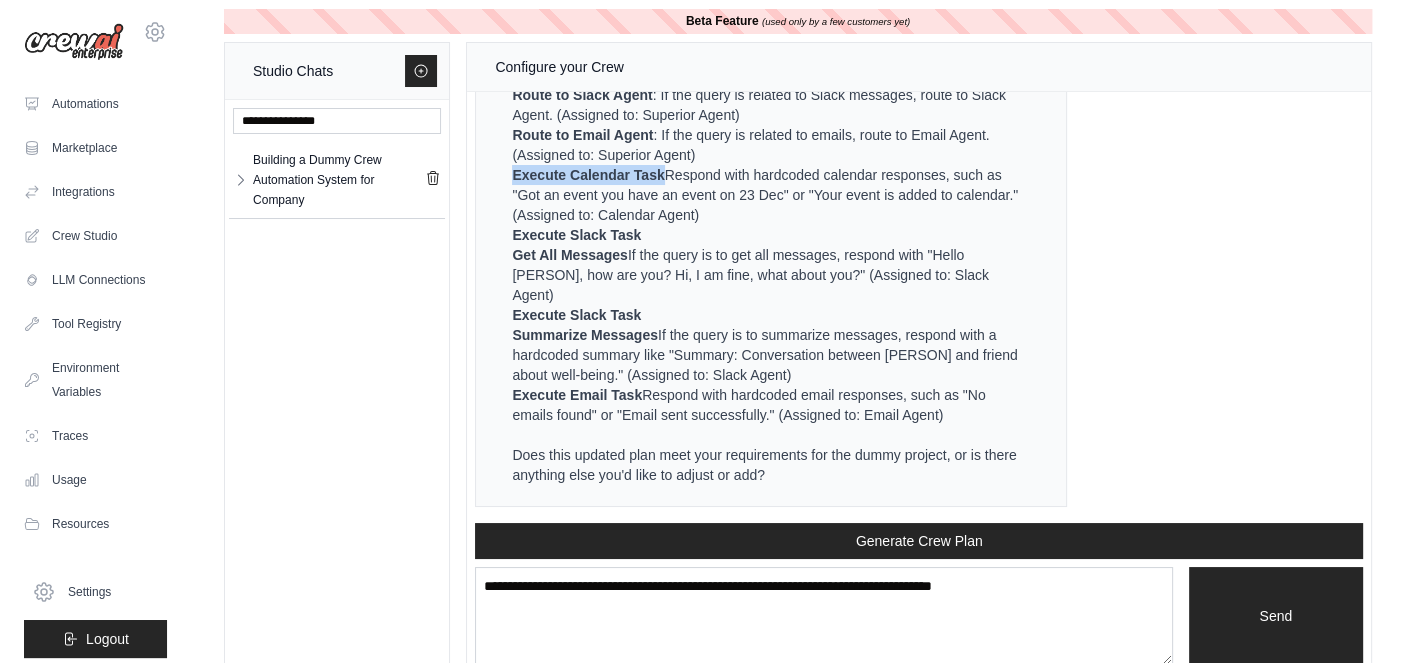 drag, startPoint x: 665, startPoint y: 195, endPoint x: 507, endPoint y: 201, distance: 158.11388 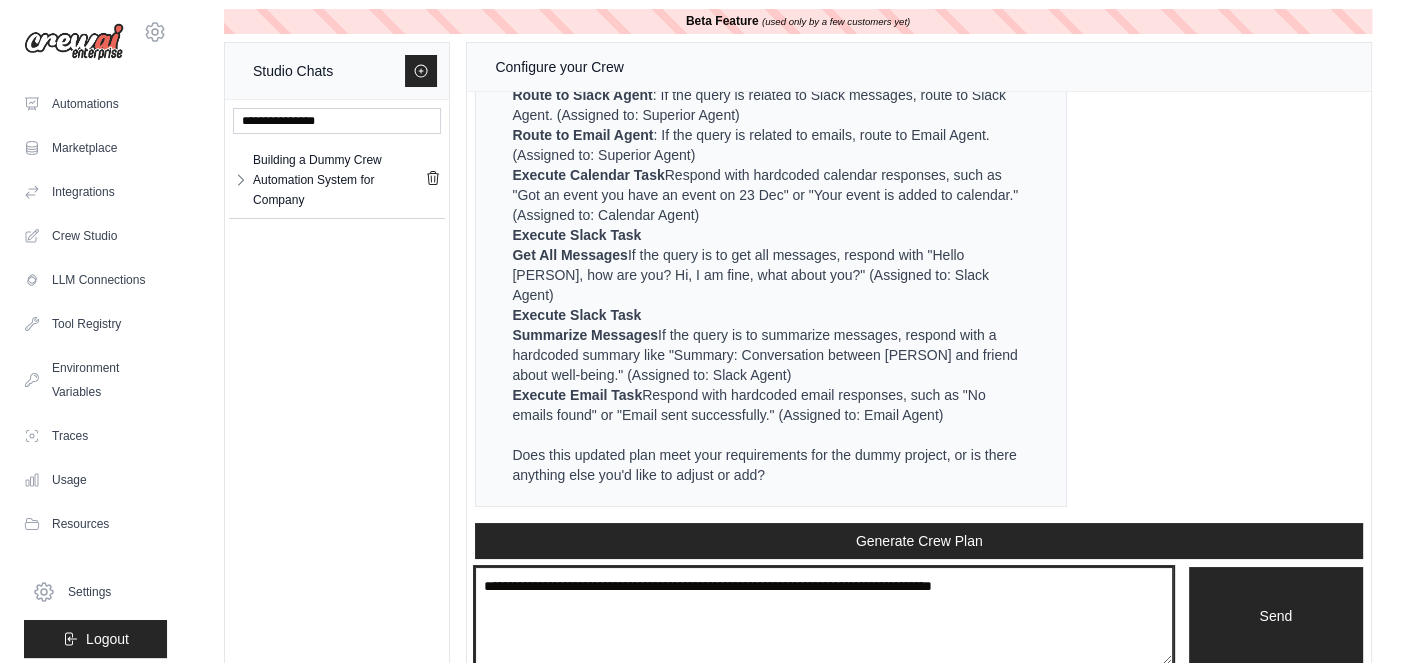 click at bounding box center (823, 615) 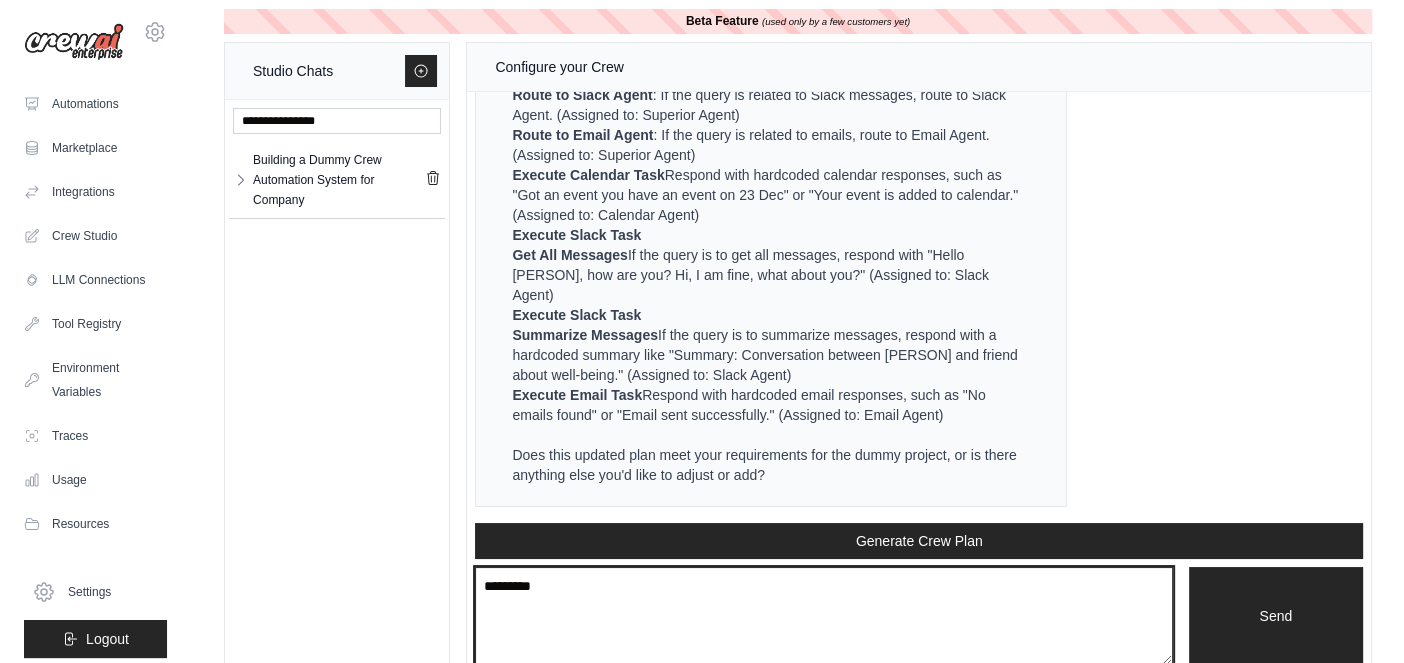 paste on "**********" 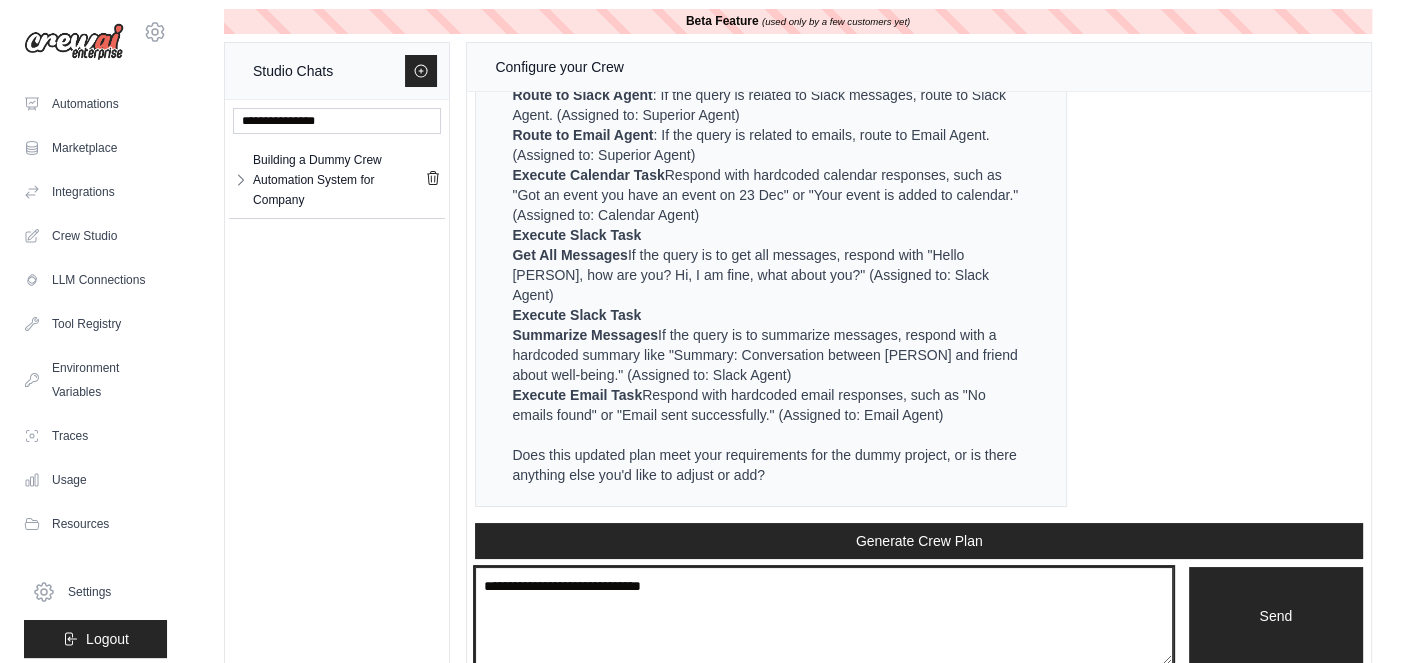 paste on "**********" 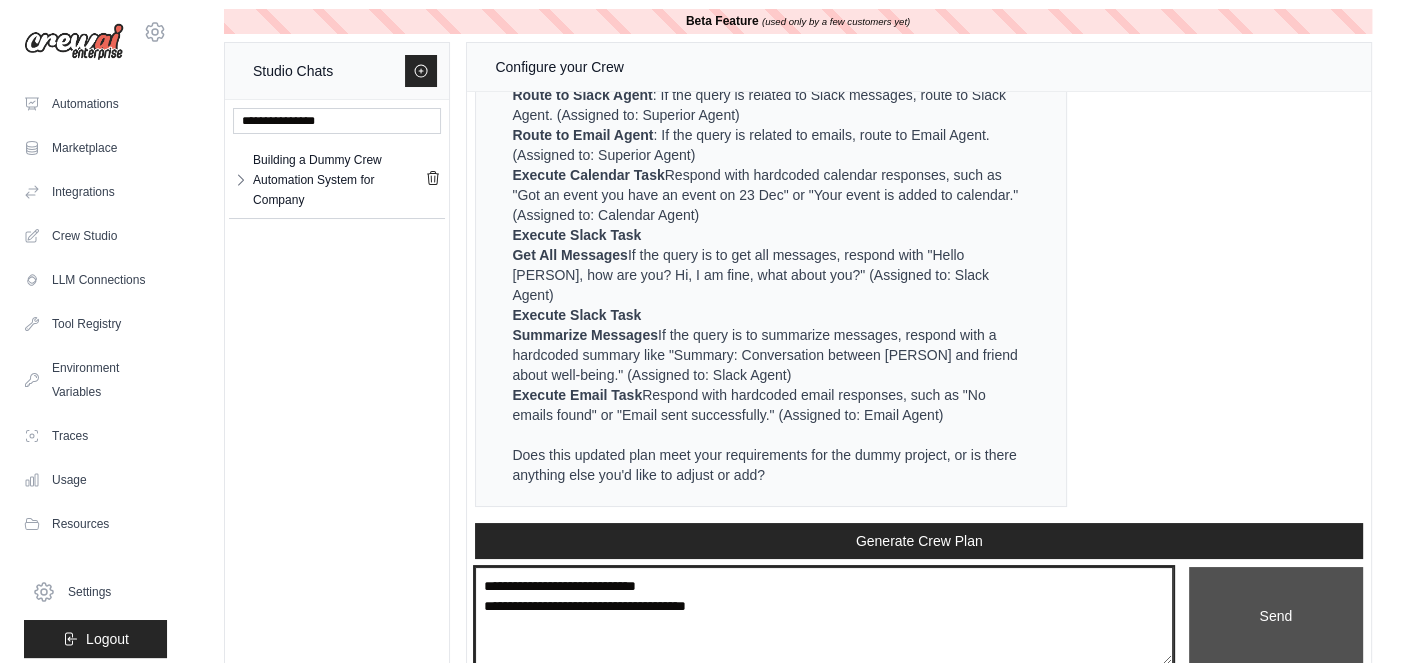 type on "**********" 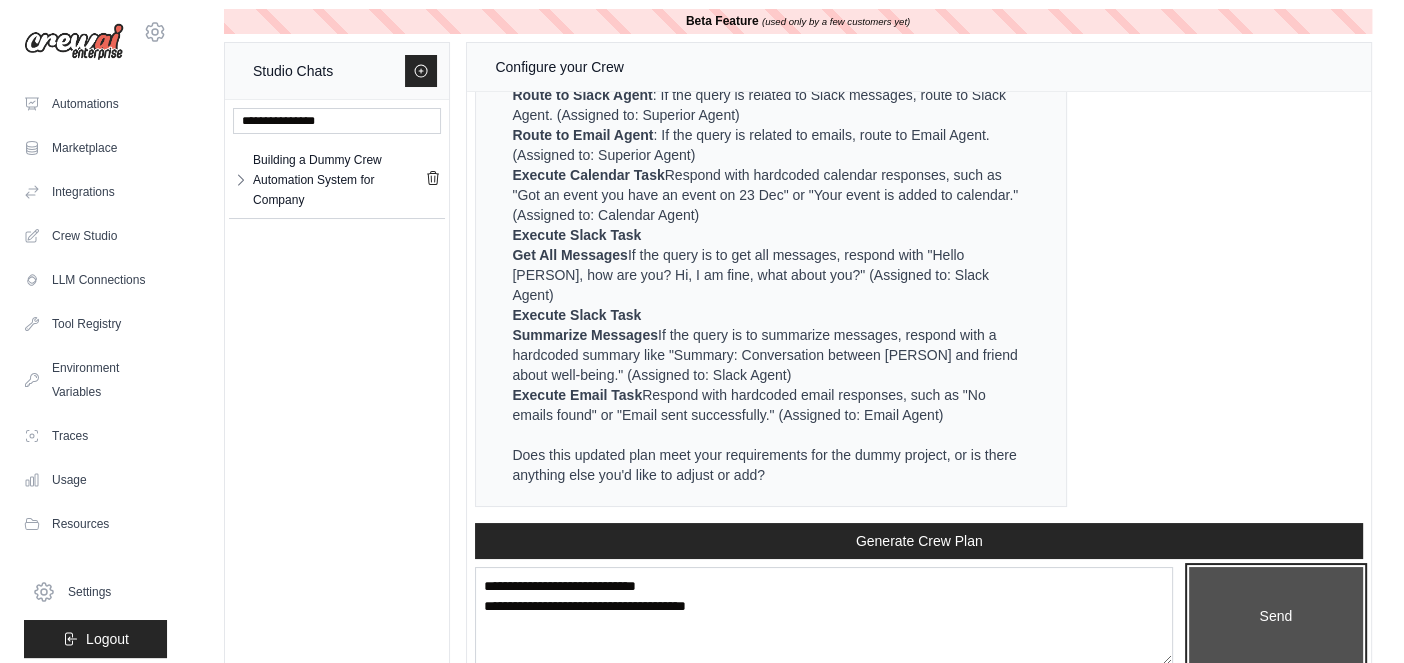 click on "Send" at bounding box center (1276, 615) 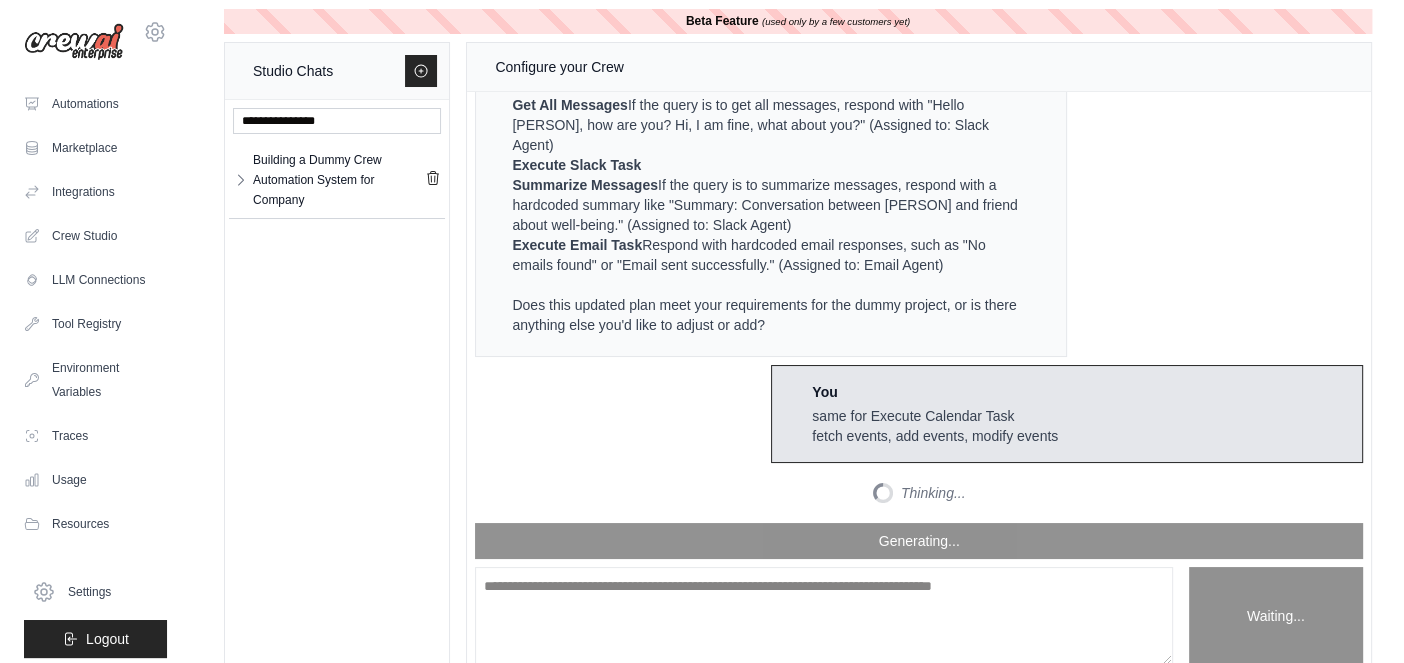 scroll, scrollTop: 7524, scrollLeft: 0, axis: vertical 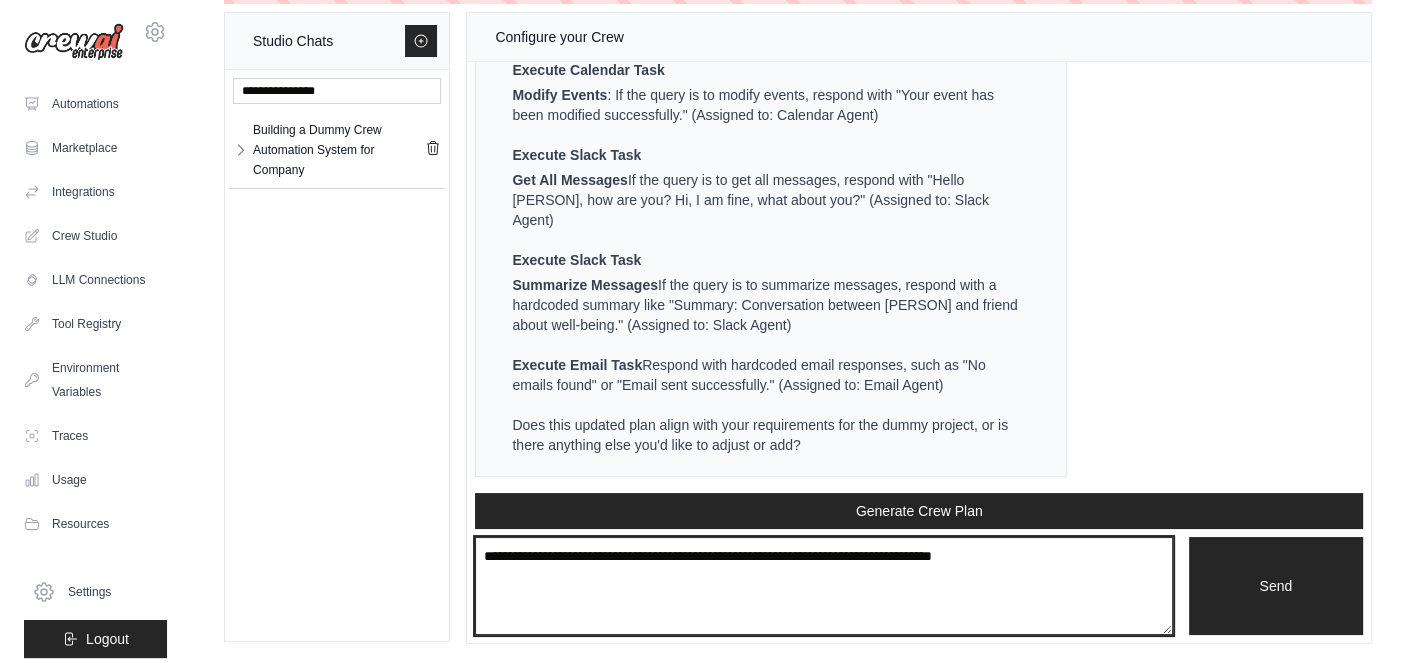 click at bounding box center [823, 585] 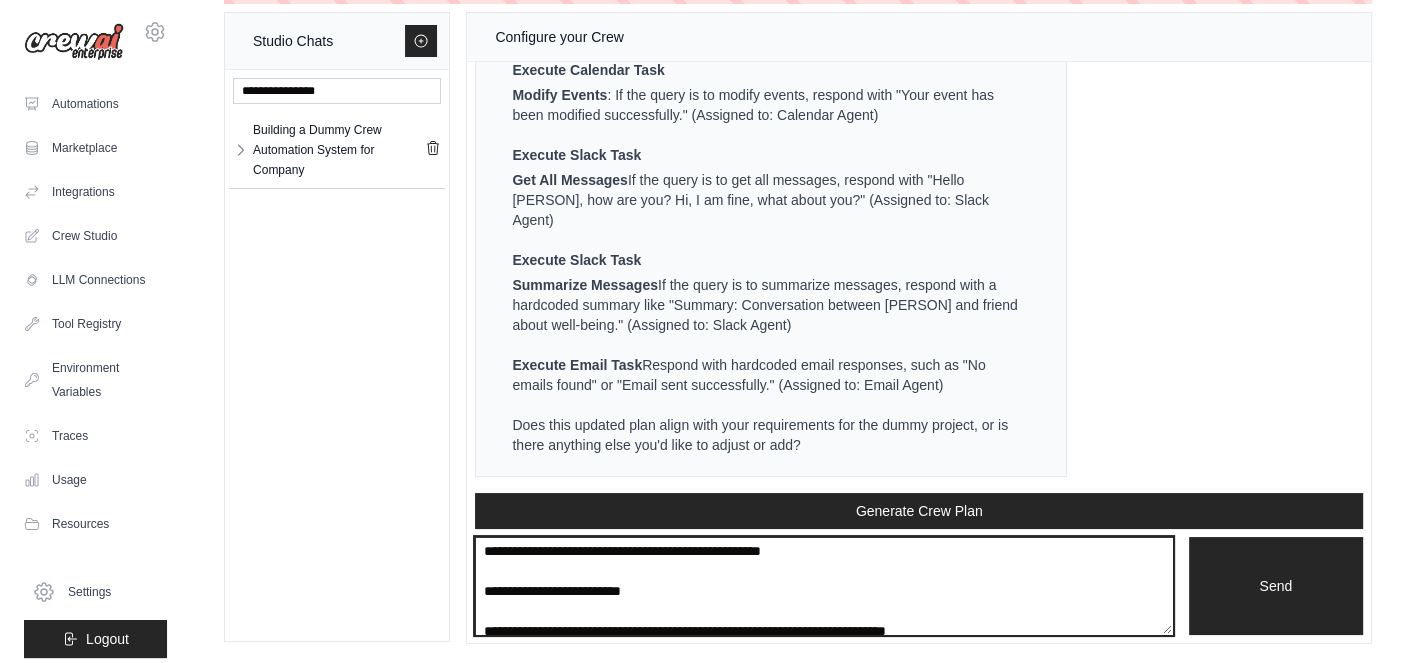 scroll, scrollTop: 39, scrollLeft: 0, axis: vertical 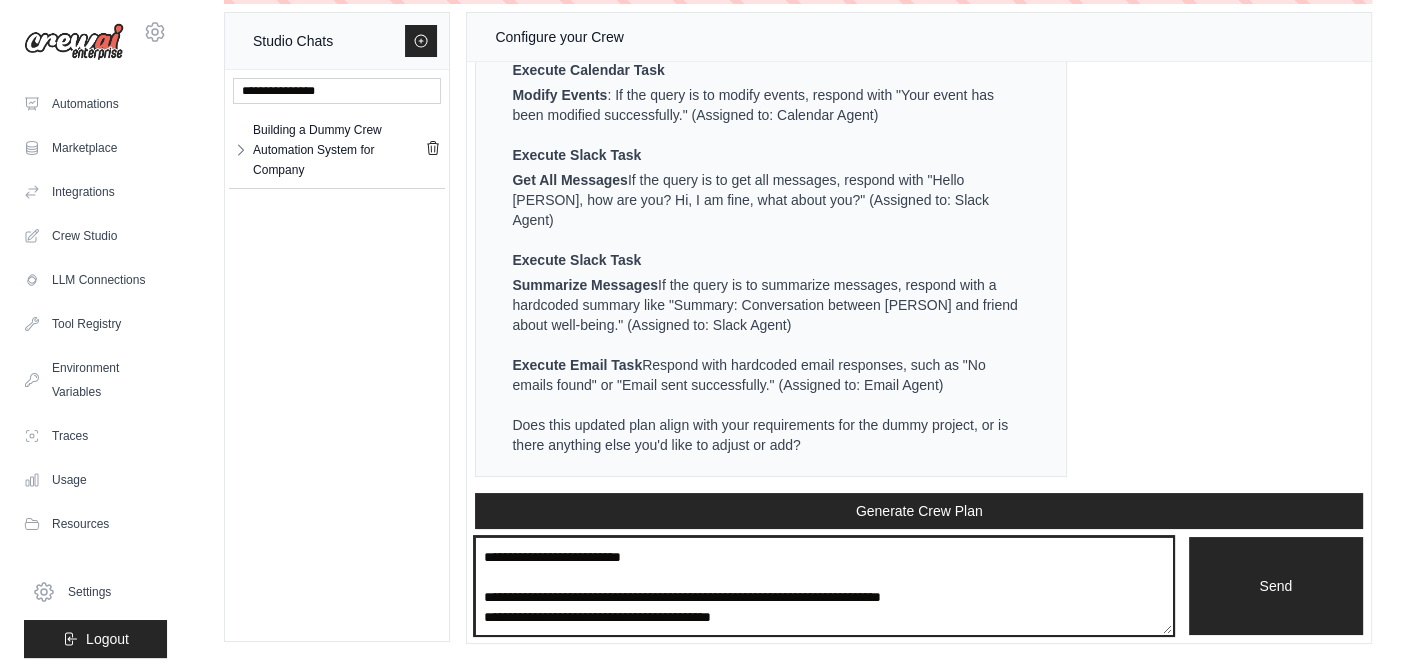 click on "**********" at bounding box center [823, 585] 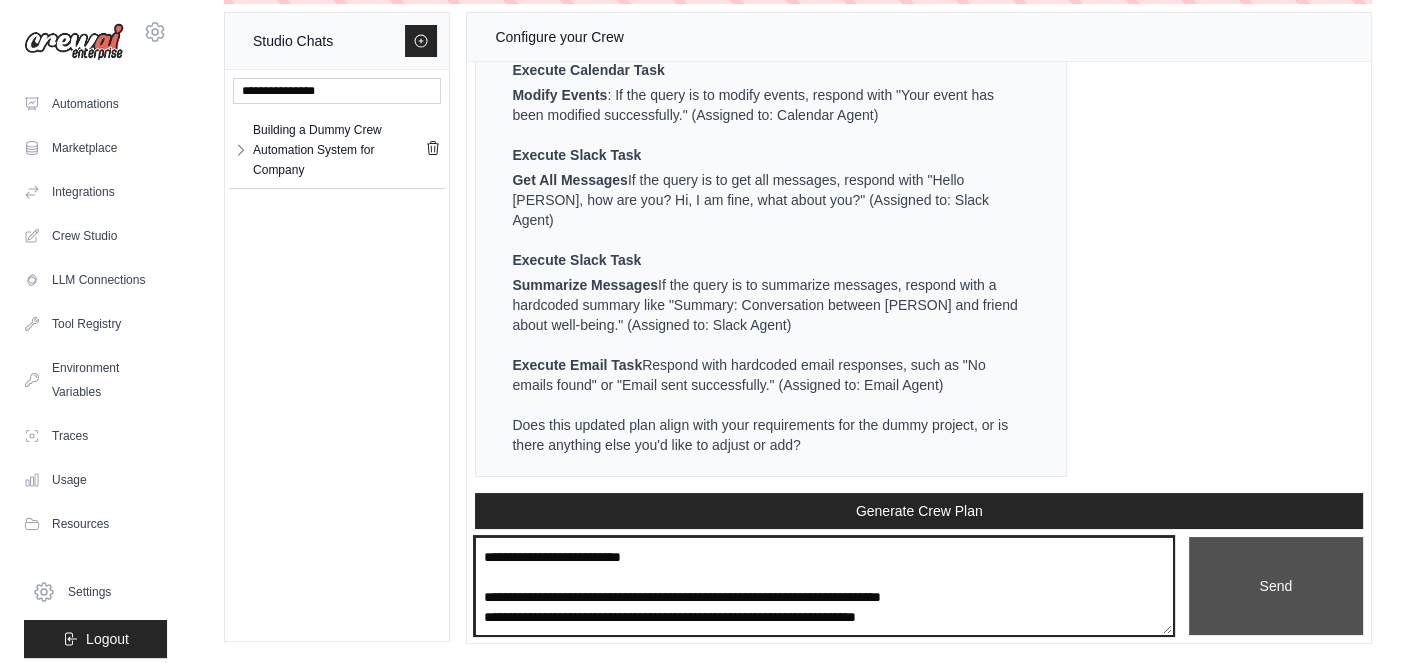 type on "**********" 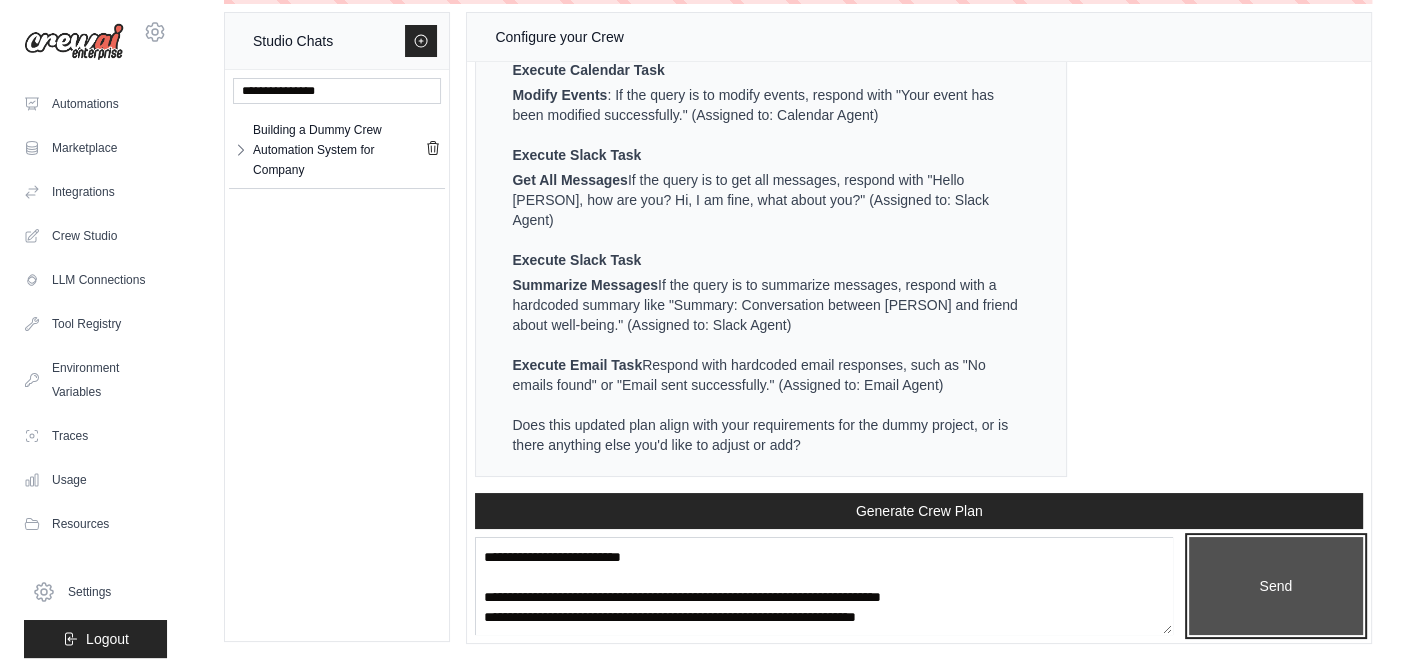 click on "Send" at bounding box center (1276, 585) 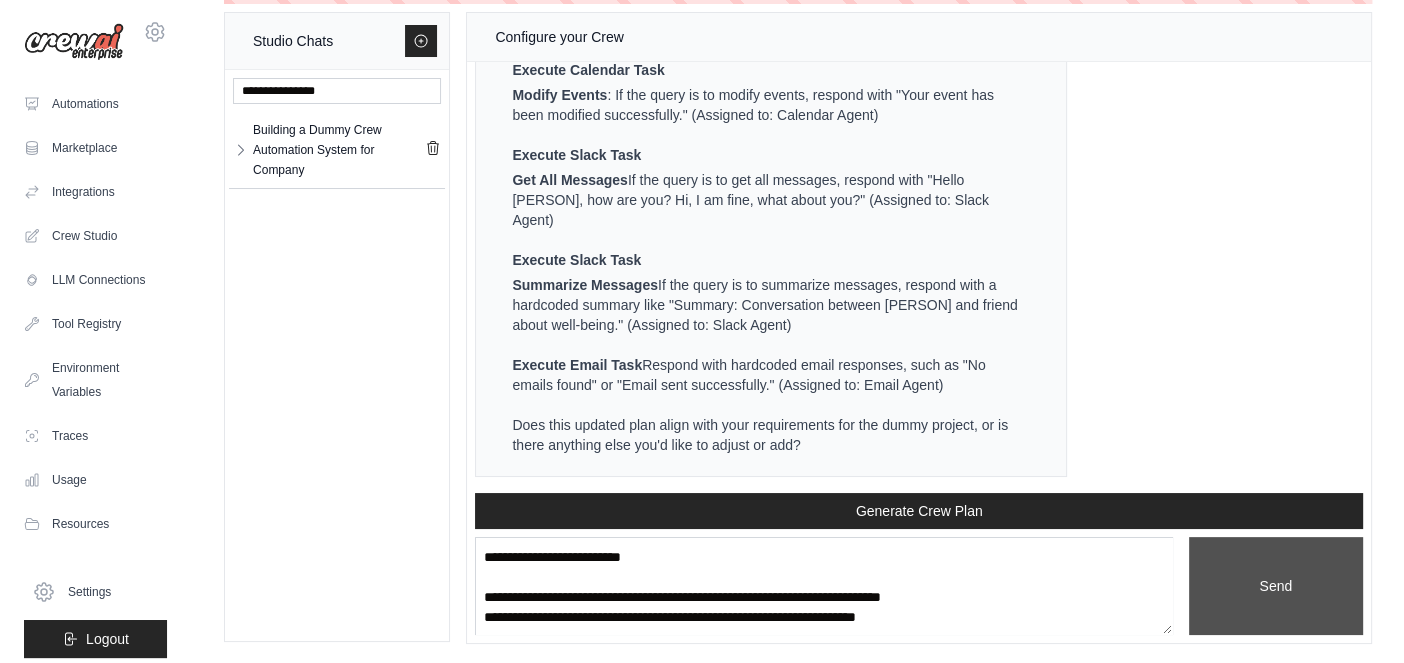 type 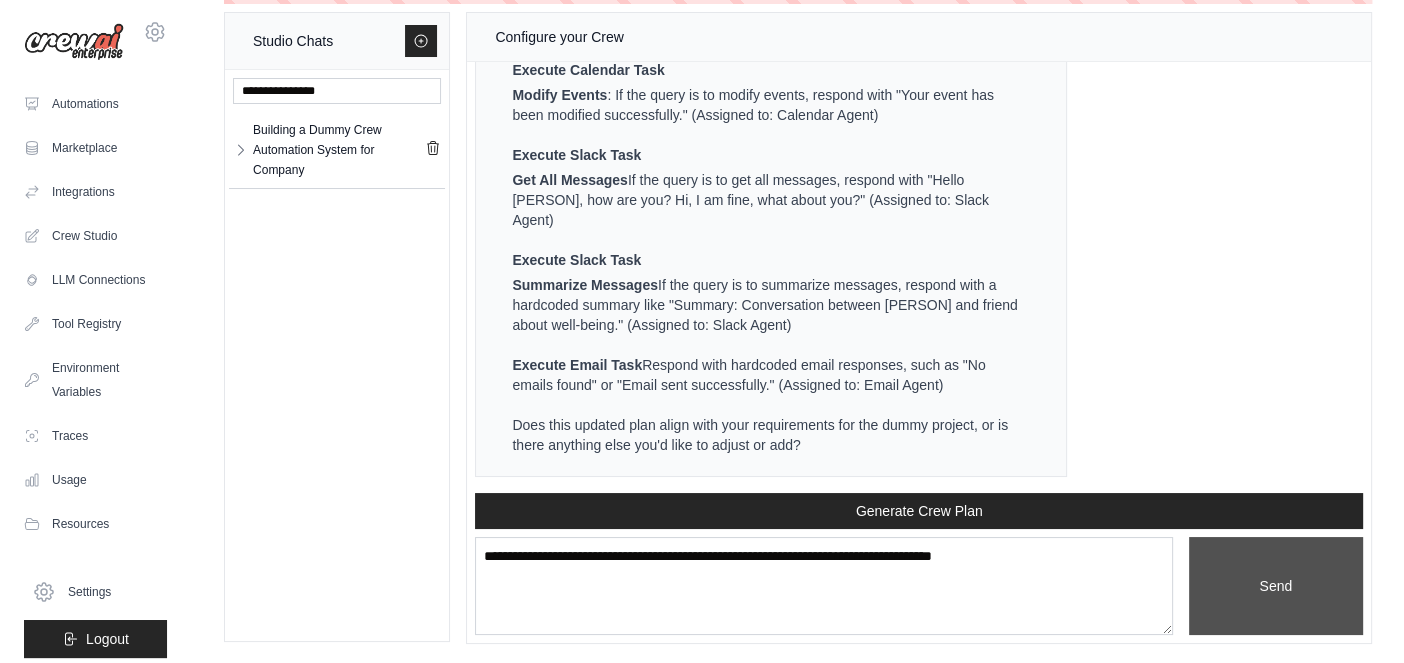 scroll, scrollTop: 0, scrollLeft: 0, axis: both 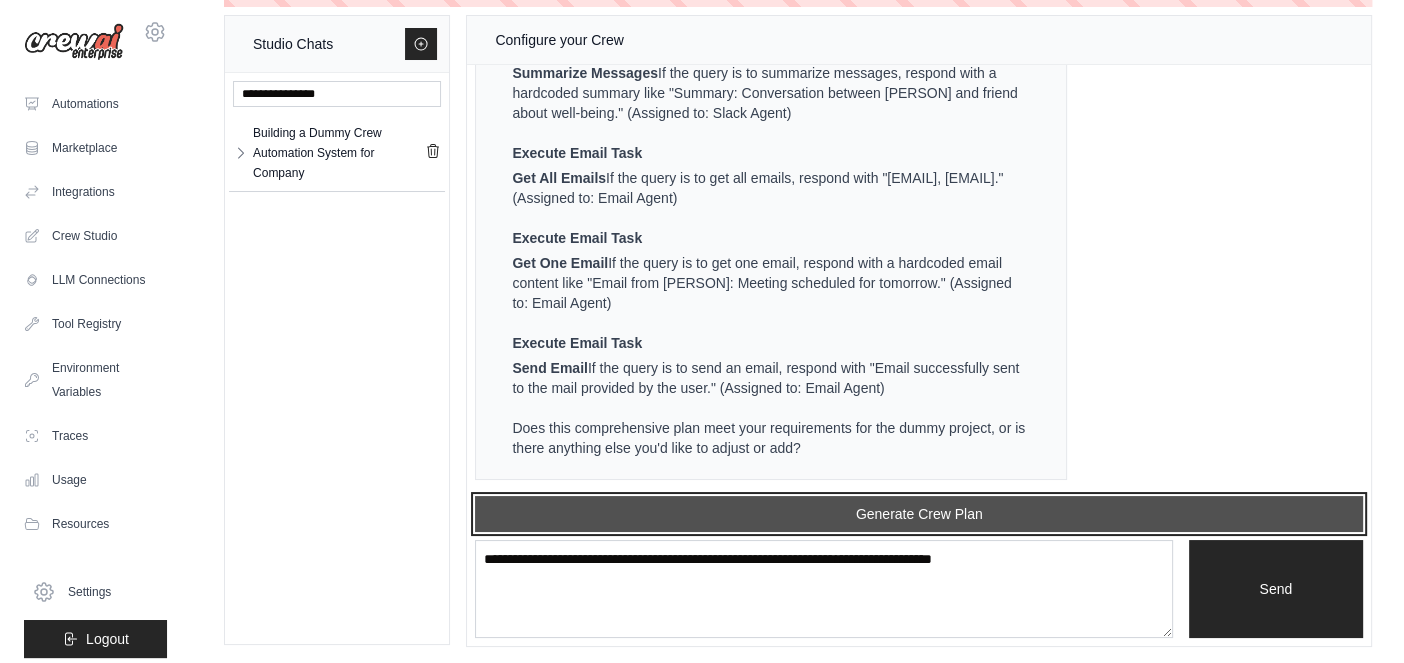click on "Generate Crew Plan" at bounding box center [919, 514] 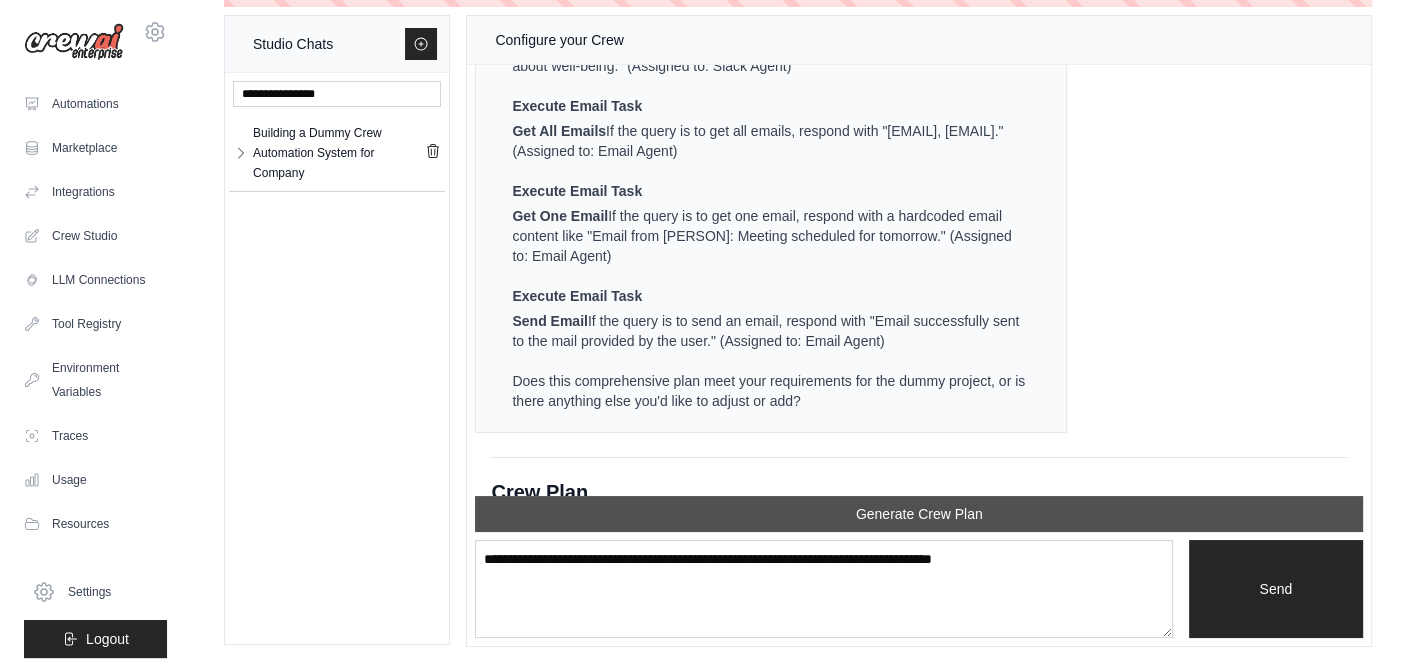 scroll, scrollTop: 10594, scrollLeft: 0, axis: vertical 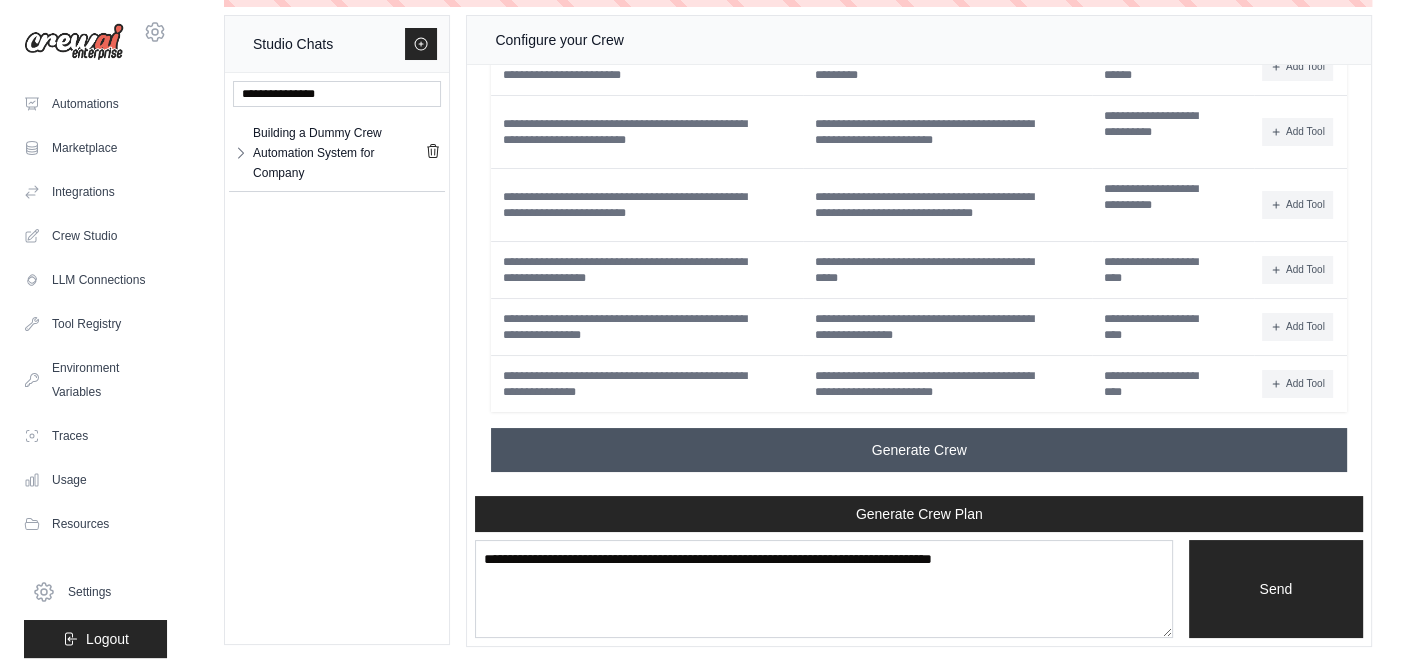 click on "Generate Crew" at bounding box center [919, 450] 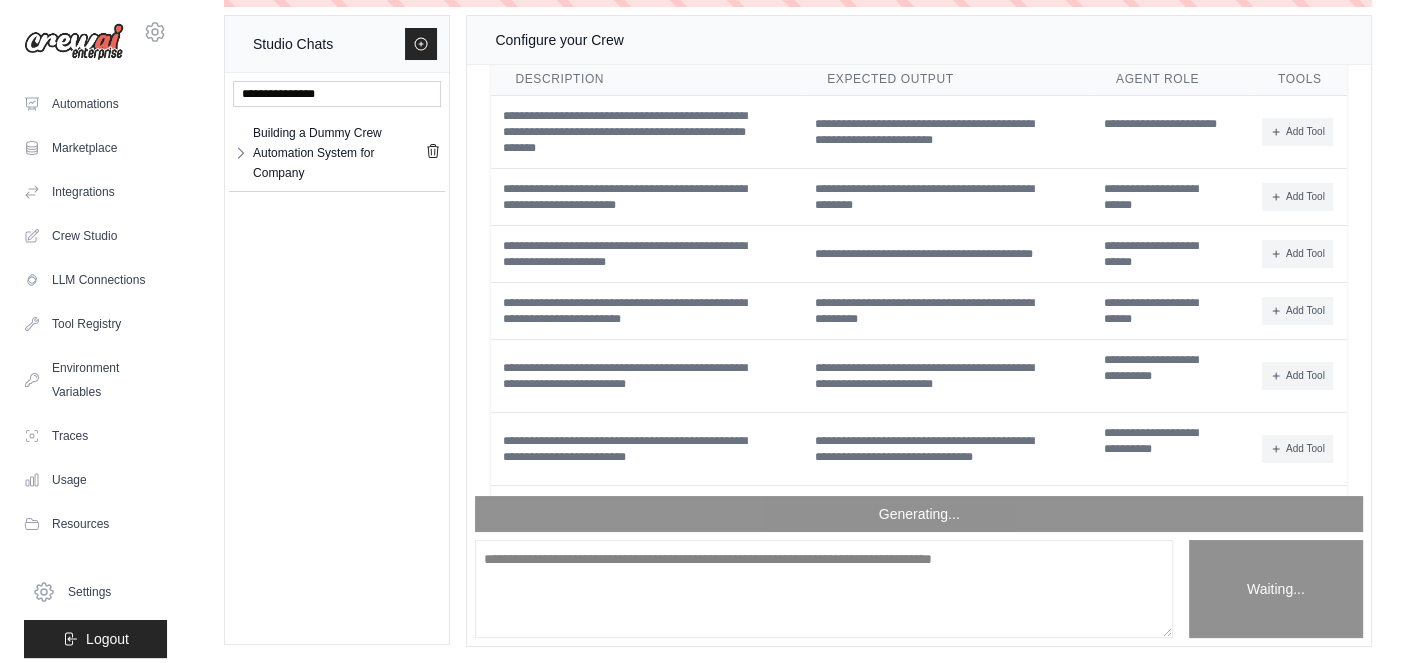 scroll, scrollTop: 10594, scrollLeft: 0, axis: vertical 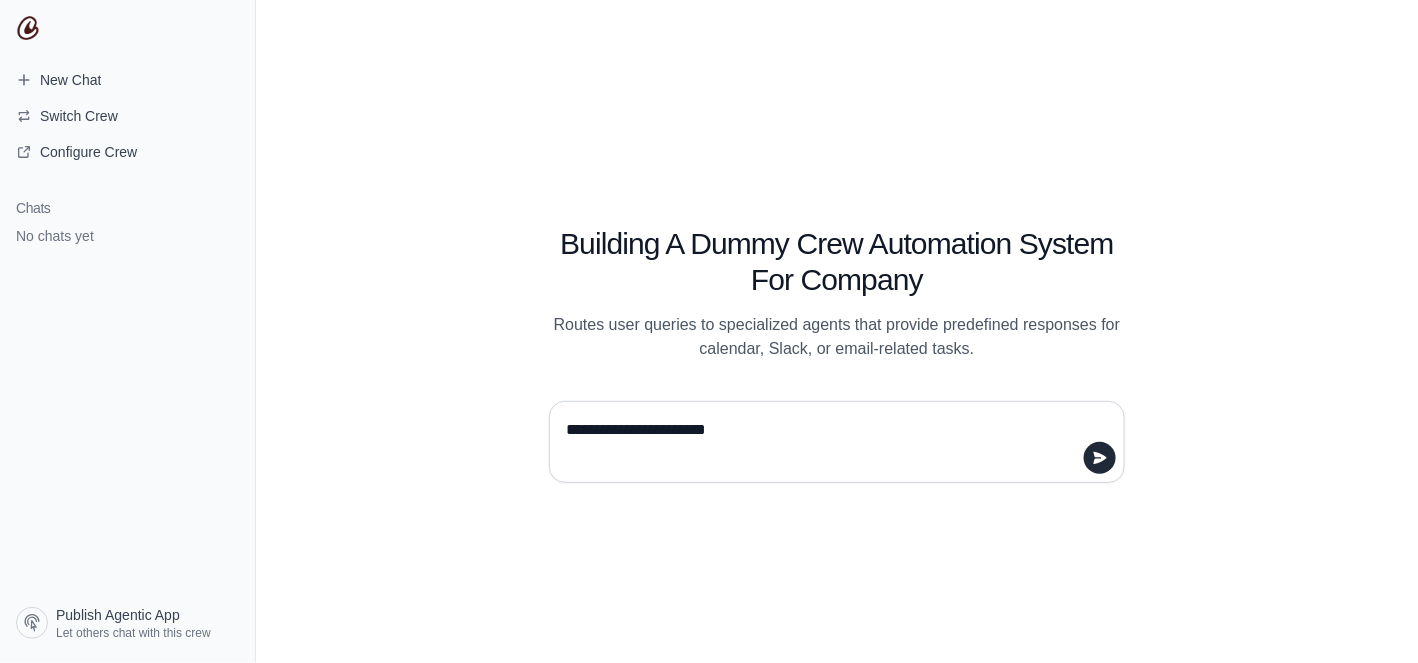 type on "**********" 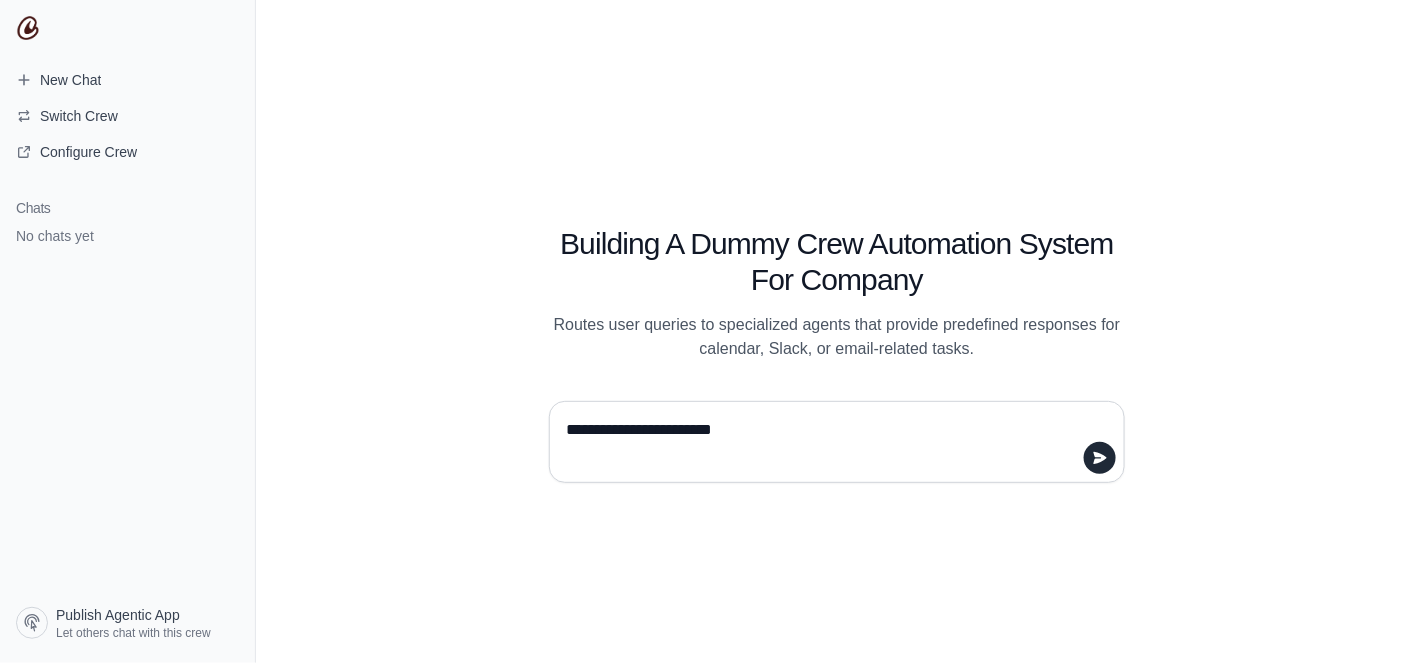 type 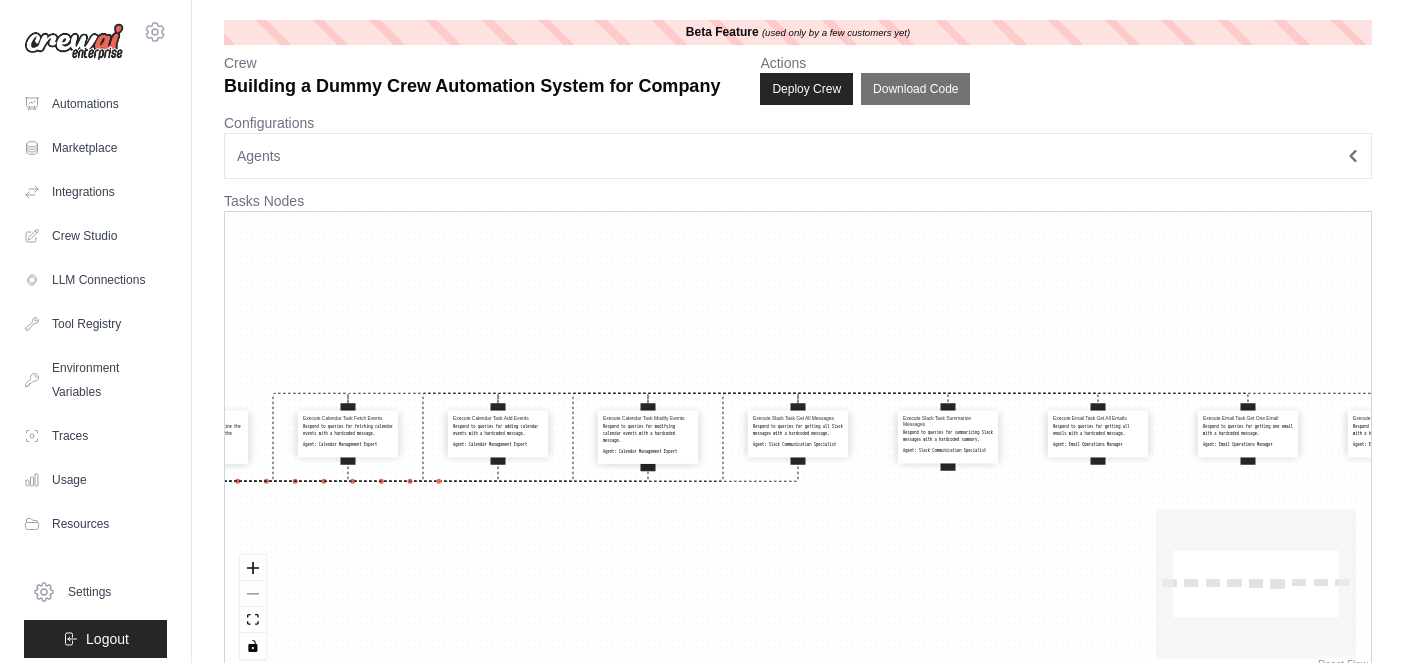 scroll, scrollTop: 0, scrollLeft: 0, axis: both 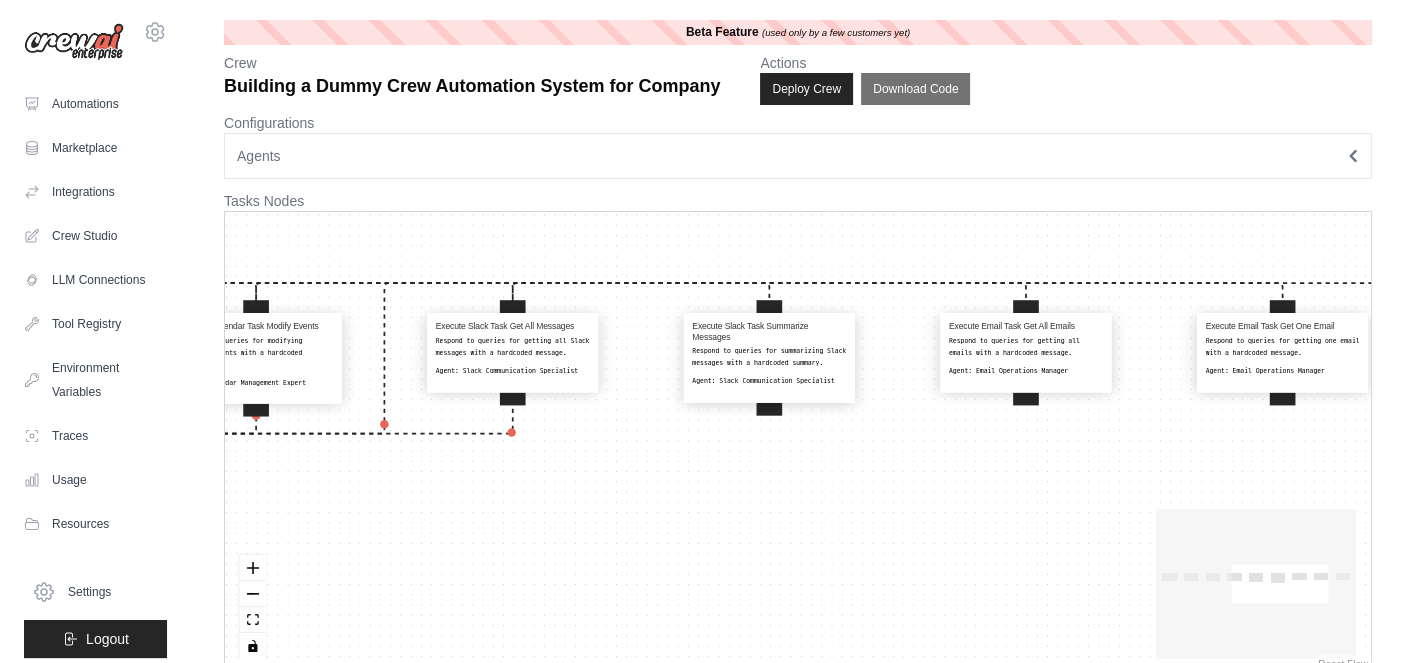 drag, startPoint x: 669, startPoint y: 489, endPoint x: 14, endPoint y: 463, distance: 655.5158 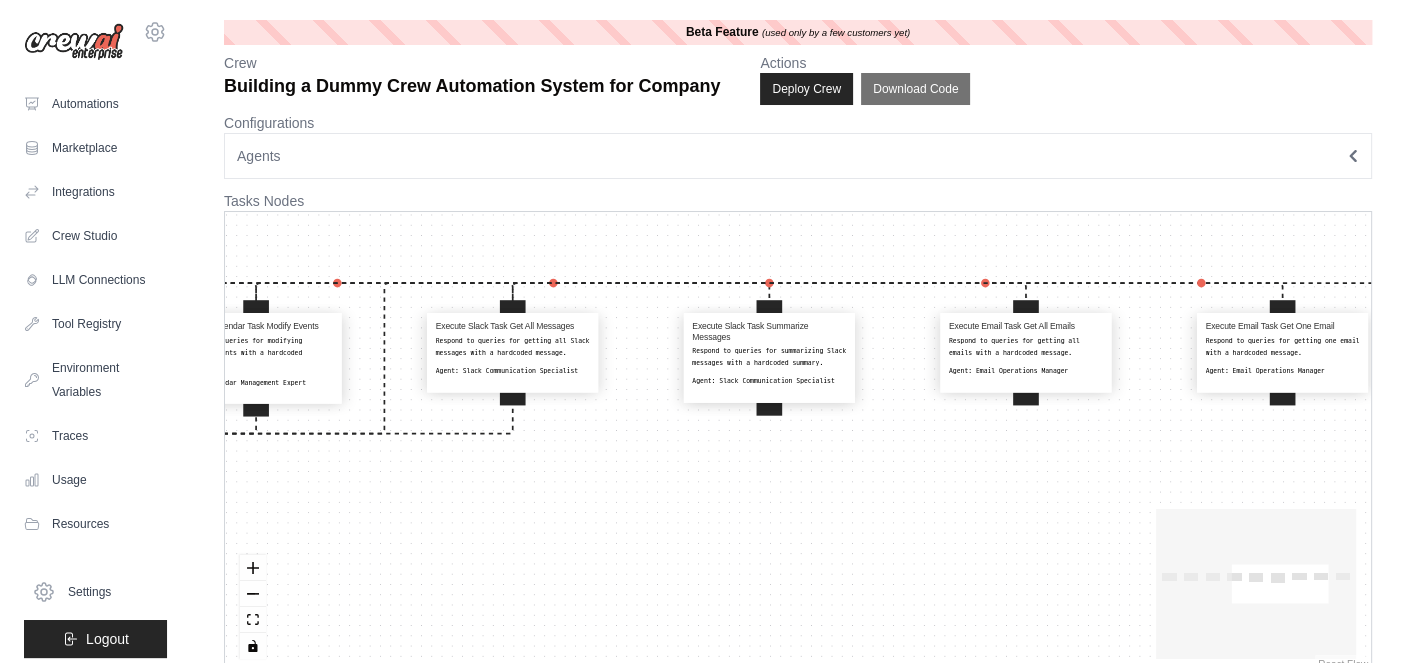 click on "[EMAIL]
Settings
Automations
Marketplace
Integrations
Documentation" at bounding box center (702, 347) 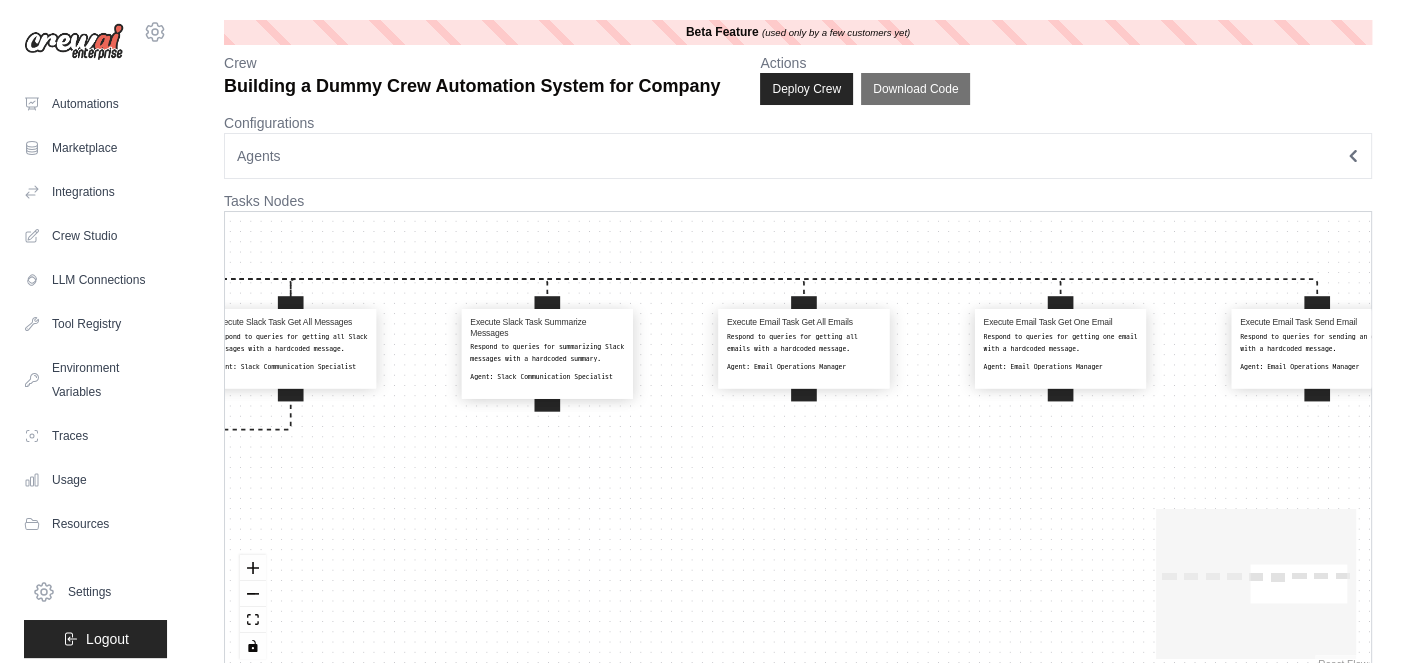 drag, startPoint x: 623, startPoint y: 485, endPoint x: 412, endPoint y: 477, distance: 211.15161 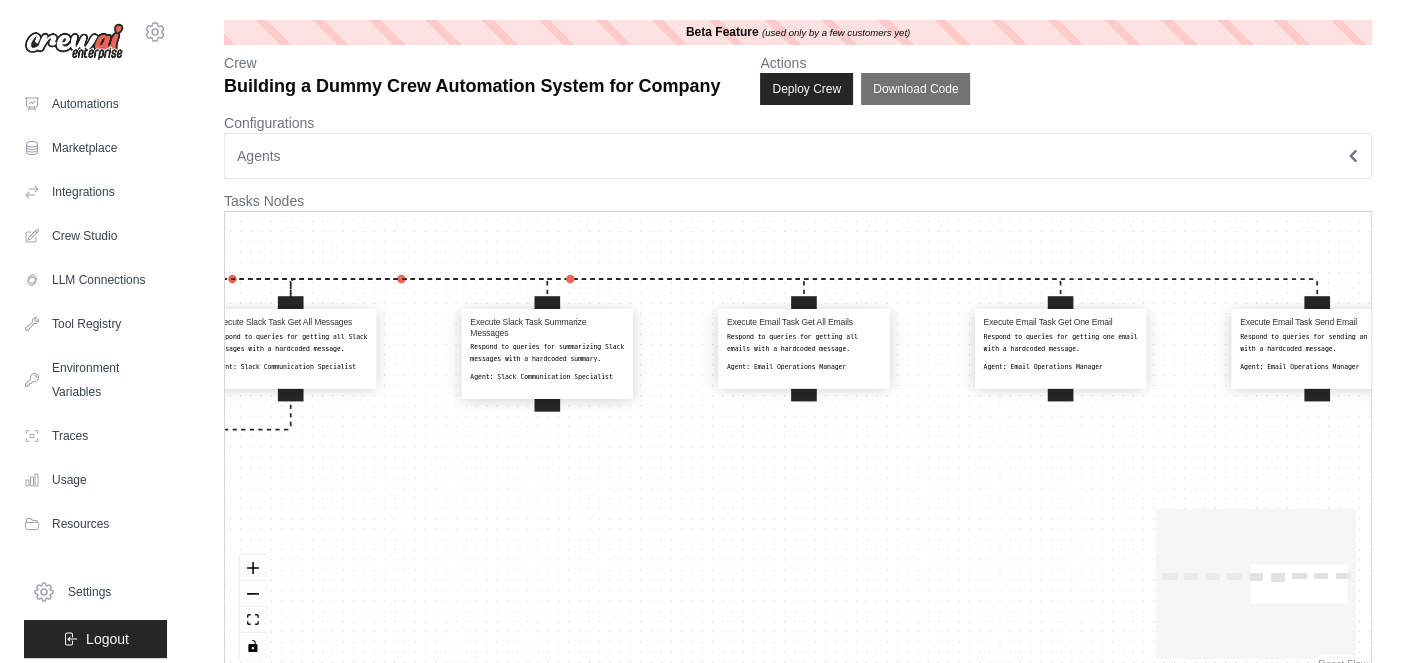 click on ": Respond with hardcoded email responses, such as "No emails found" or "Email sent successfully." (Assigned to: Email Agent)" at bounding box center (798, 443) 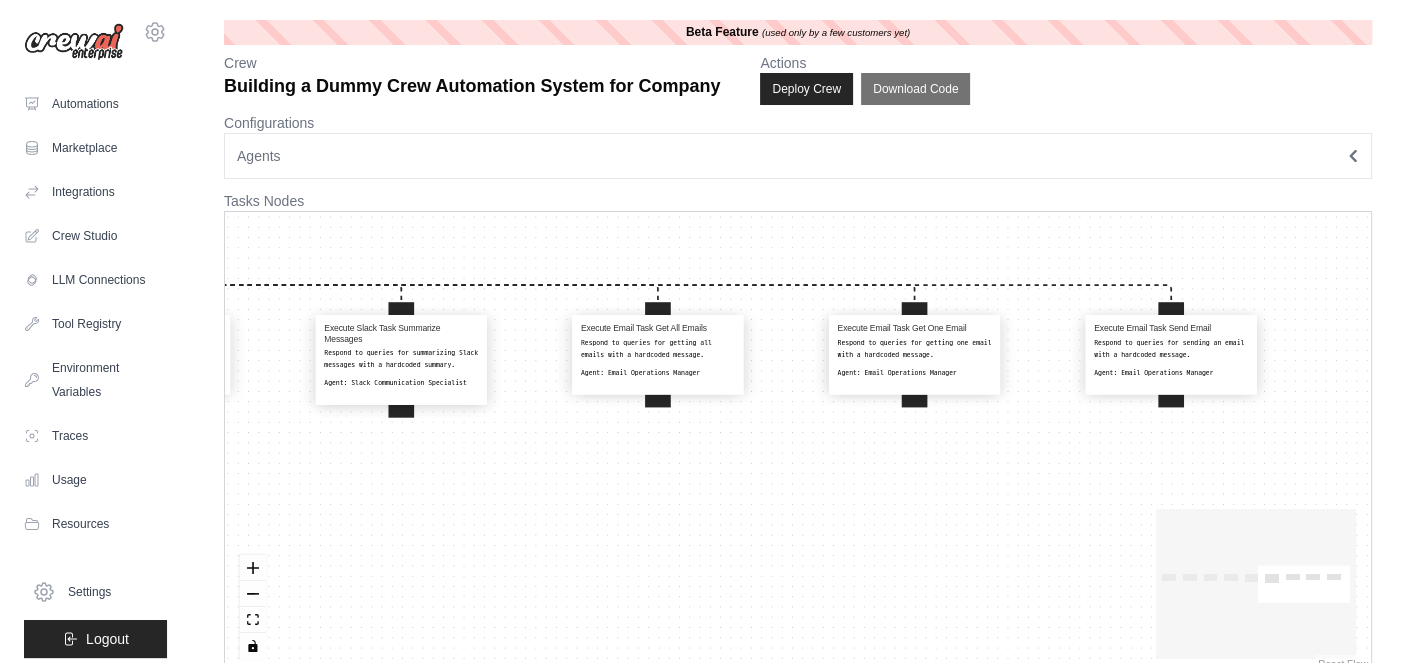 drag, startPoint x: 804, startPoint y: 514, endPoint x: 669, endPoint y: 517, distance: 135.03333 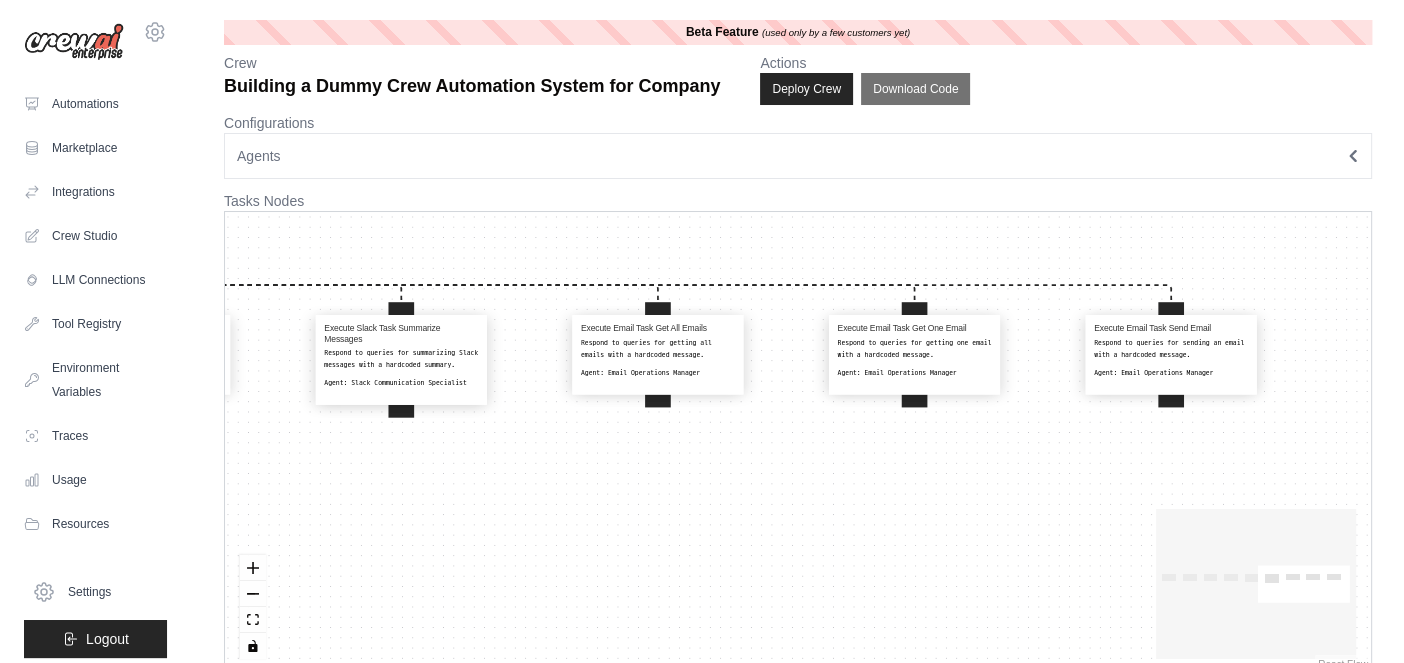 click on ": Respond with hardcoded email responses, such as "No emails found" or "Email sent successfully." (Assigned to: Email Agent)" at bounding box center [798, 443] 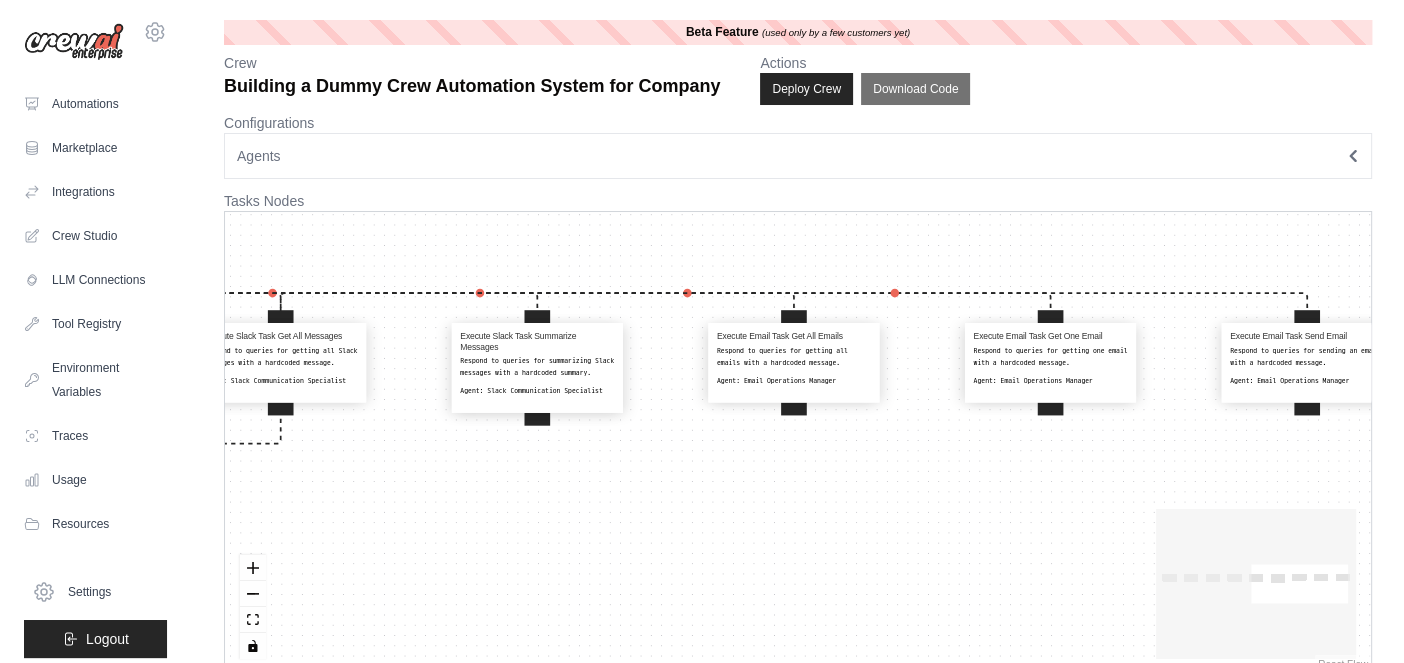 drag, startPoint x: 631, startPoint y: 511, endPoint x: 767, endPoint y: 519, distance: 136.23509 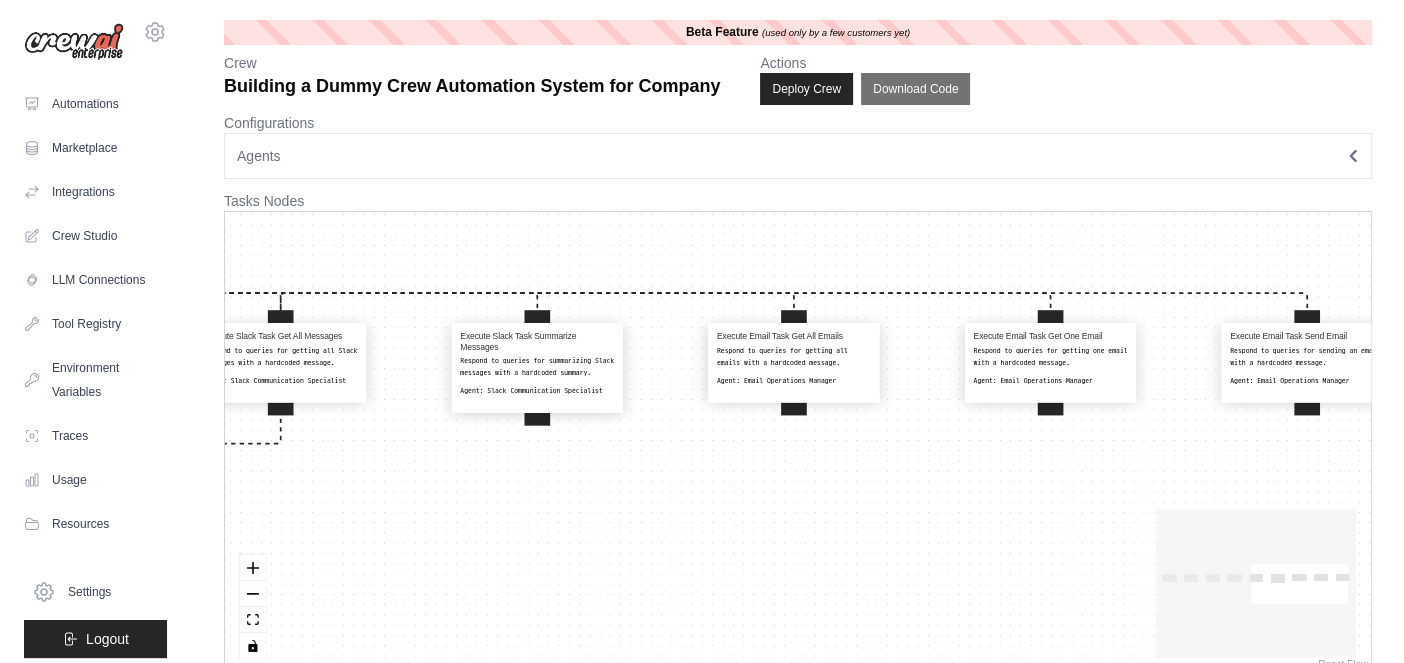 click on ": Respond with hardcoded email responses, such as "No emails found" or "Email sent successfully." (Assigned to: Email Agent)" at bounding box center [798, 443] 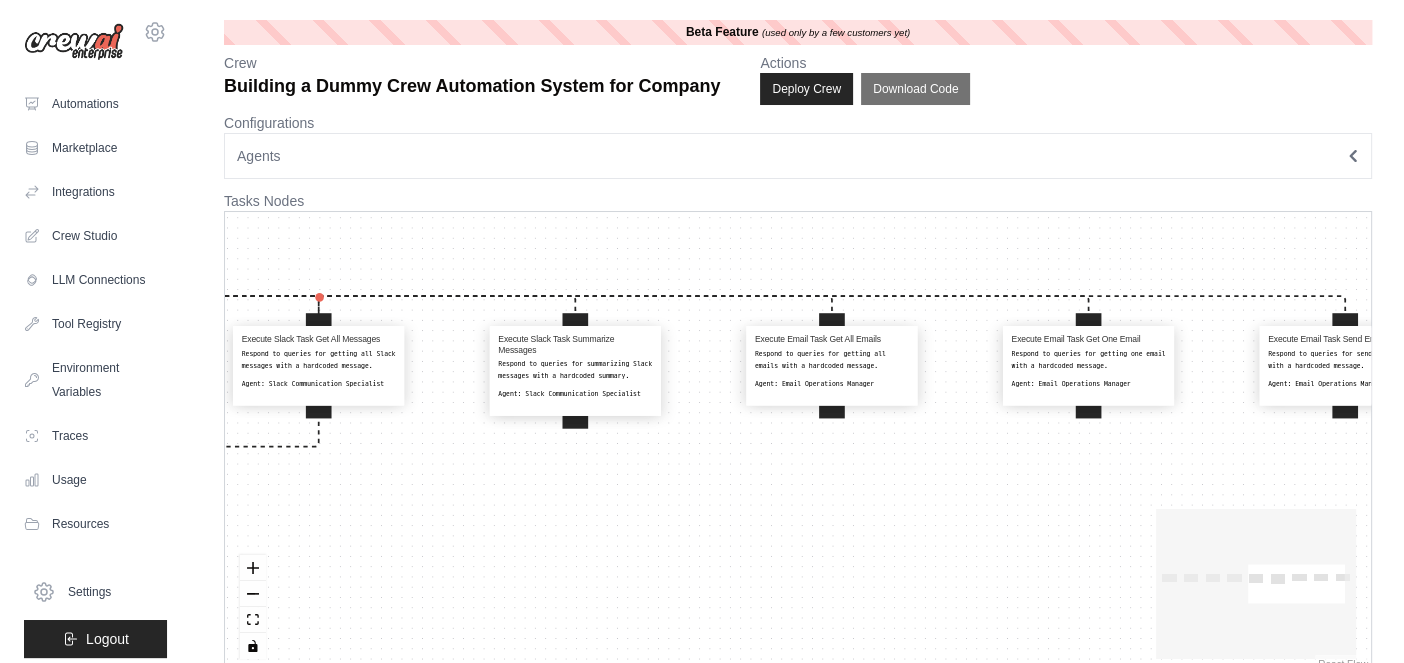 drag, startPoint x: 690, startPoint y: 491, endPoint x: 728, endPoint y: 494, distance: 38.118237 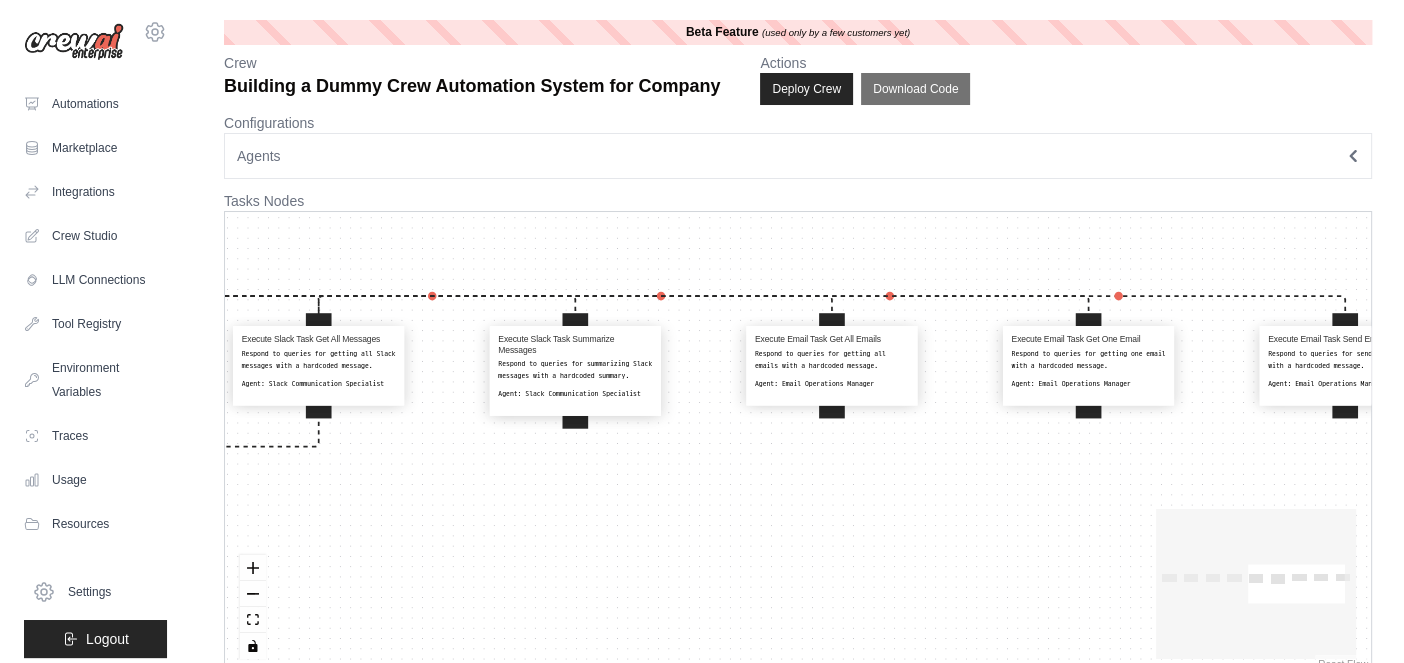 click on "Query Analysis Analyze the user query to determine the nature of the task and identify the appropriate agent to handle it. Agent:   Task Routing Specialist Execute Calendar Task Fetch Events Respond to queries for fetching calendar events with a hardcoded message. Agent:   Calendar Management Expert Execute Calendar Task Add Events Respond to queries for adding calendar events with a hardcoded message. Agent:   Calendar Management Expert Execute Calendar Task Modify Events Respond to queries for modifying calendar events with a hardcoded message. Agent:   Calendar Management Expert Execute Slack Task Get All Messages Respond to queries for getting all Slack messages with a hardcoded message. Agent:   Slack Communication Specialist Execute Slack Task Summarize Messages Respond to queries for summarizing Slack messages with a hardcoded summary. Agent:   Slack Communication Specialist Execute Email Task Get All Emails Respond to queries for getting all emails with a hardcoded message. Agent:   Agent:   Agent:" at bounding box center (798, 443) 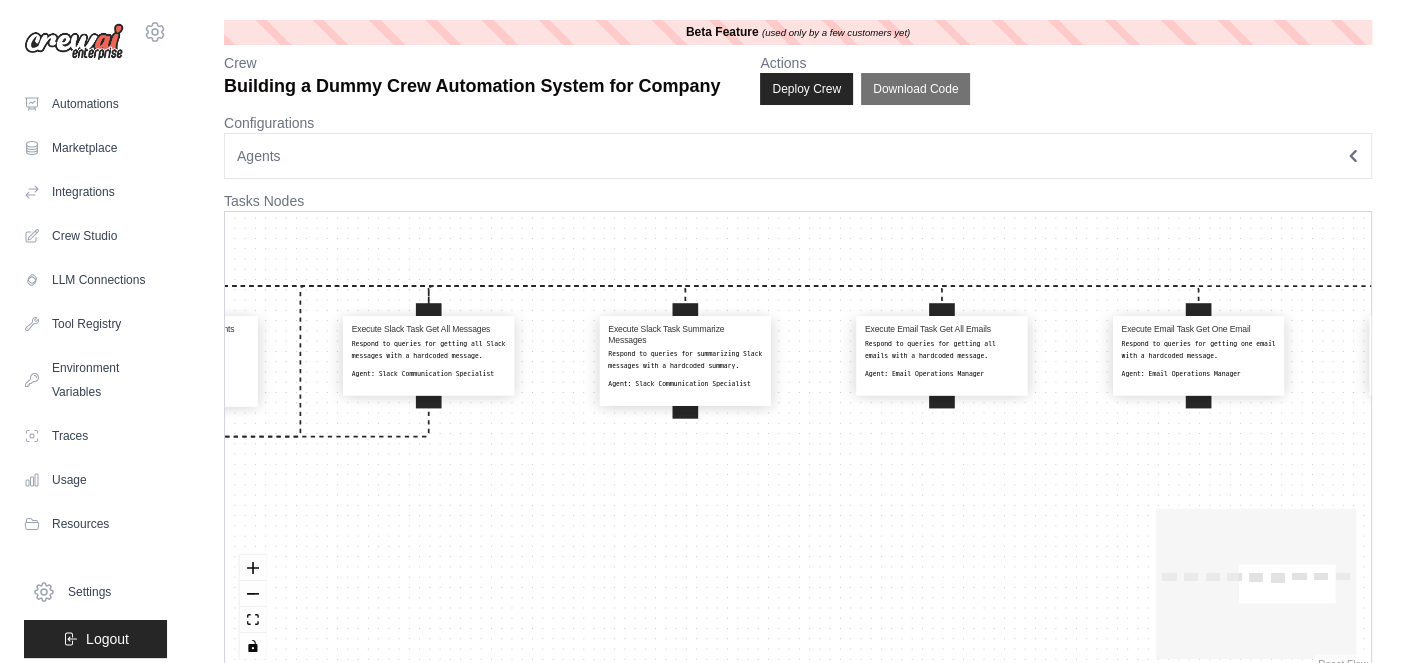 drag, startPoint x: 574, startPoint y: 515, endPoint x: 703, endPoint y: 505, distance: 129.38702 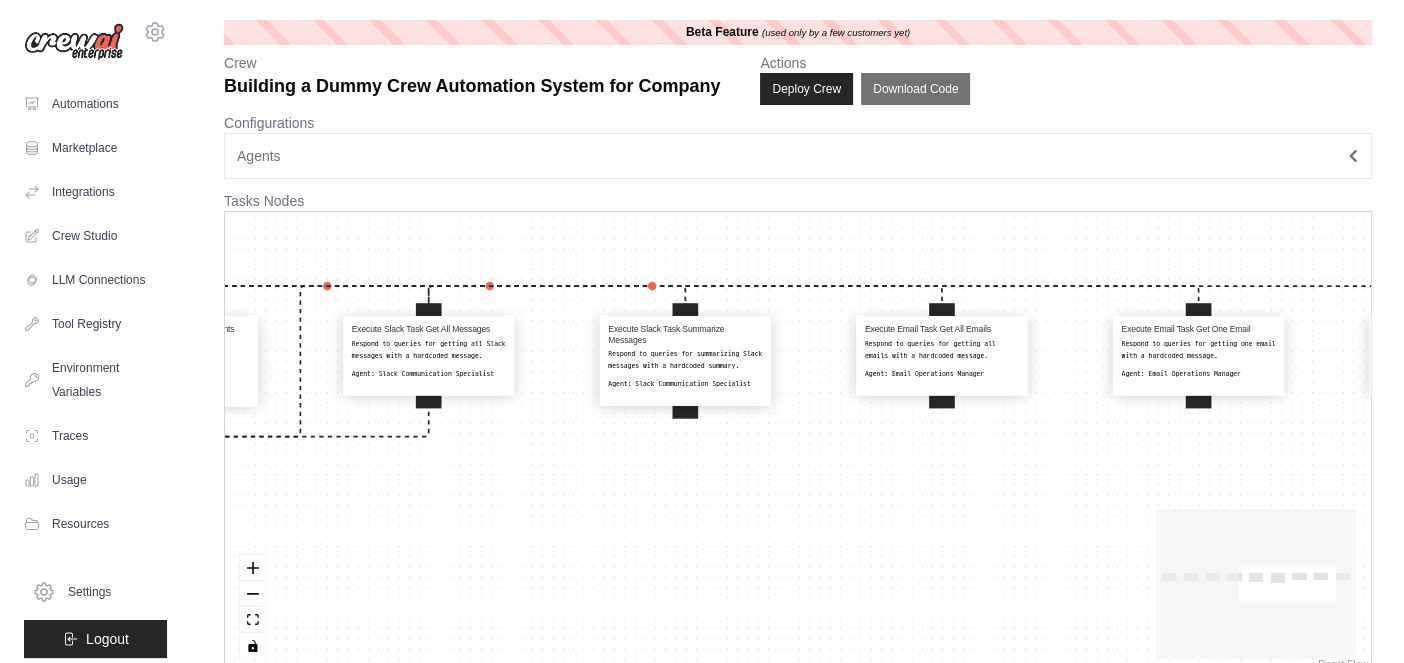 click on "Query Analysis Analyze the user query to determine the nature of the task and identify the appropriate agent to handle it. Agent:   Task Routing Specialist Execute Calendar Task Fetch Events Respond to queries for fetching calendar events with a hardcoded message. Agent:   Calendar Management Expert Execute Calendar Task Add Events Respond to queries for adding calendar events with a hardcoded message. Agent:   Calendar Management Expert Execute Calendar Task Modify Events Respond to queries for modifying calendar events with a hardcoded message. Agent:   Calendar Management Expert Execute Slack Task Get All Messages Respond to queries for getting all Slack messages with a hardcoded message. Agent:   Slack Communication Specialist Execute Slack Task Summarize Messages Respond to queries for summarizing Slack messages with a hardcoded summary. Agent:   Slack Communication Specialist Execute Email Task Get All Emails Respond to queries for getting all emails with a hardcoded message. Agent:   Agent:   Agent:" at bounding box center [798, 443] 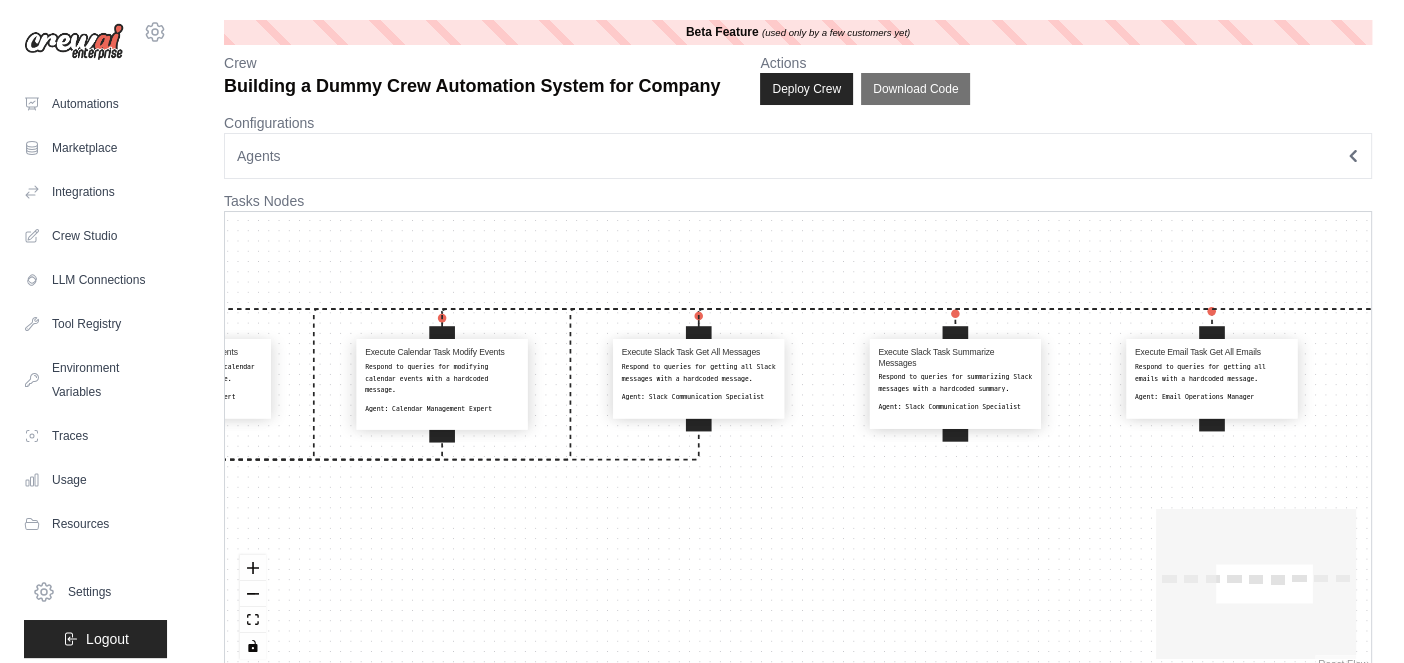 drag, startPoint x: 560, startPoint y: 492, endPoint x: 851, endPoint y: 525, distance: 292.86514 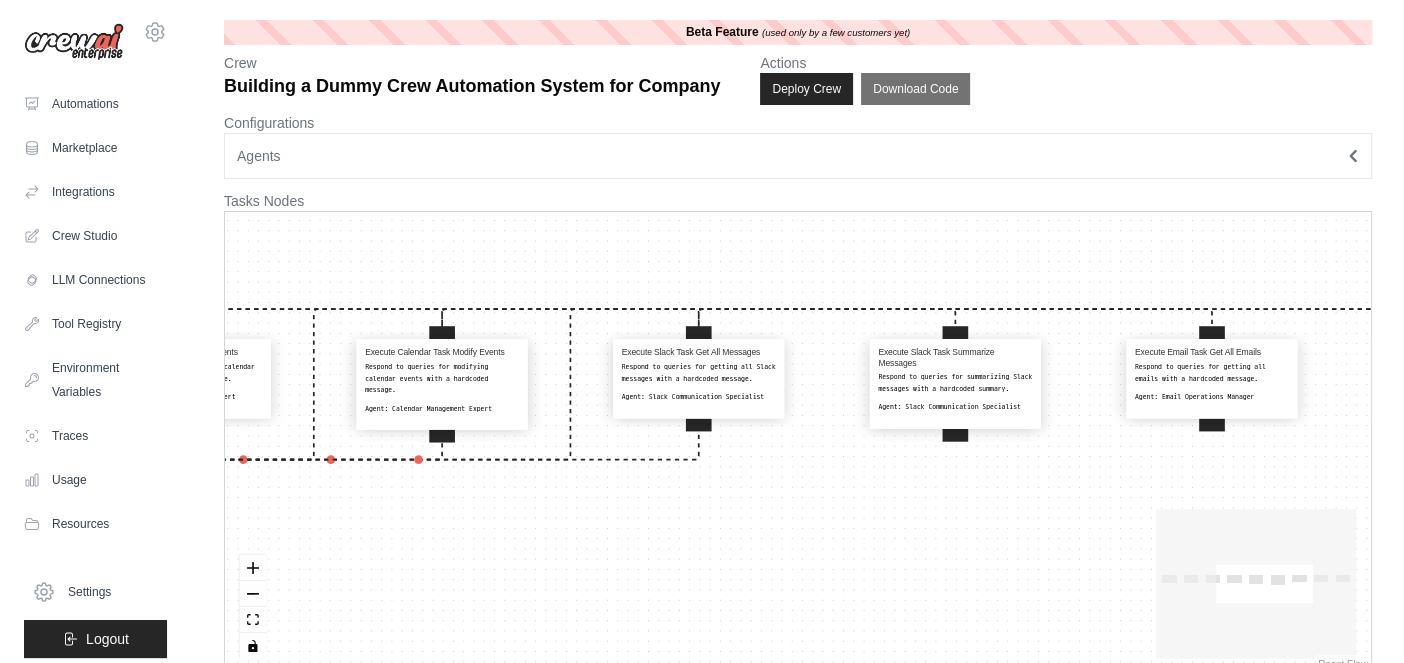 click on "Query Analysis Analyze the user query to determine the nature of the task and identify the appropriate agent to handle it. Agent:   Task Routing Specialist Execute Calendar Task Fetch Events Respond to queries for fetching calendar events with a hardcoded message. Agent:   Calendar Management Expert Execute Calendar Task Add Events Respond to queries for adding calendar events with a hardcoded message. Agent:   Calendar Management Expert Execute Calendar Task Modify Events Respond to queries for modifying calendar events with a hardcoded message. Agent:   Calendar Management Expert Execute Slack Task Get All Messages Respond to queries for getting all Slack messages with a hardcoded message. Agent:   Slack Communication Specialist Execute Slack Task Summarize Messages Respond to queries for summarizing Slack messages with a hardcoded summary. Agent:   Slack Communication Specialist Execute Email Task Get All Emails Respond to queries for getting all emails with a hardcoded message. Agent:   Agent:   Agent:" at bounding box center [798, 443] 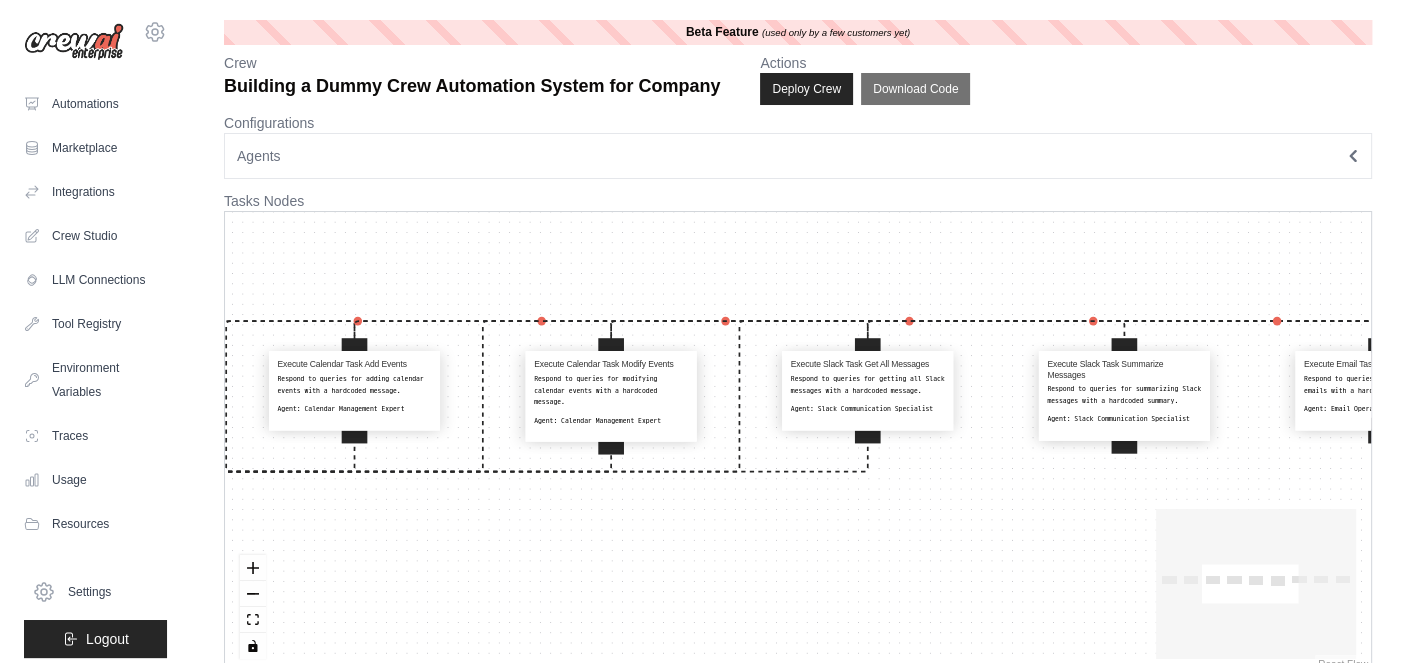 drag, startPoint x: 707, startPoint y: 522, endPoint x: 852, endPoint y: 528, distance: 145.12408 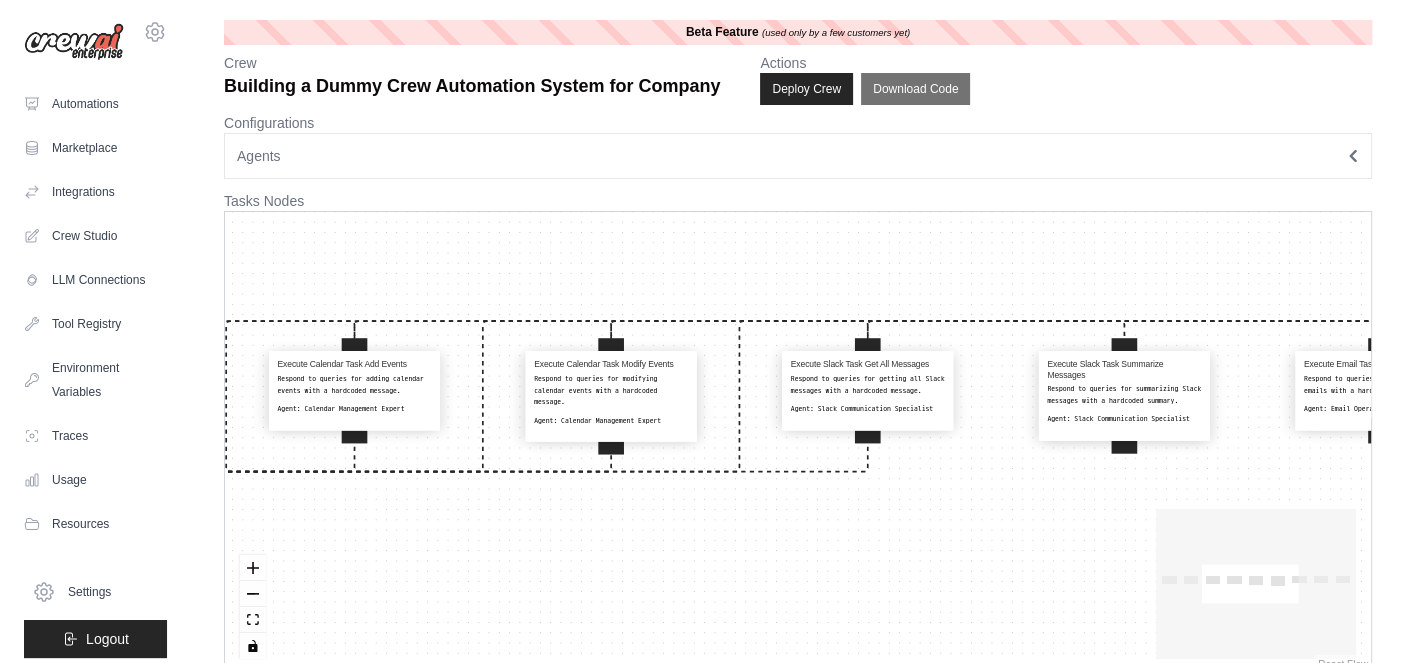 click on "Query Analysis Analyze the user query to determine the nature of the task and identify the appropriate agent to handle it. Agent:   Task Routing Specialist Execute Calendar Task Fetch Events Respond to queries for fetching calendar events with a hardcoded message. Agent:   Calendar Management Expert Execute Calendar Task Add Events Respond to queries for adding calendar events with a hardcoded message. Agent:   Calendar Management Expert Execute Calendar Task Modify Events Respond to queries for modifying calendar events with a hardcoded message. Agent:   Calendar Management Expert Execute Slack Task Get All Messages Respond to queries for getting all Slack messages with a hardcoded message. Agent:   Slack Communication Specialist Execute Slack Task Summarize Messages Respond to queries for summarizing Slack messages with a hardcoded summary. Agent:   Slack Communication Specialist Execute Email Task Get All Emails Respond to queries for getting all emails with a hardcoded message. Agent:   Agent:   Agent:" at bounding box center (798, 443) 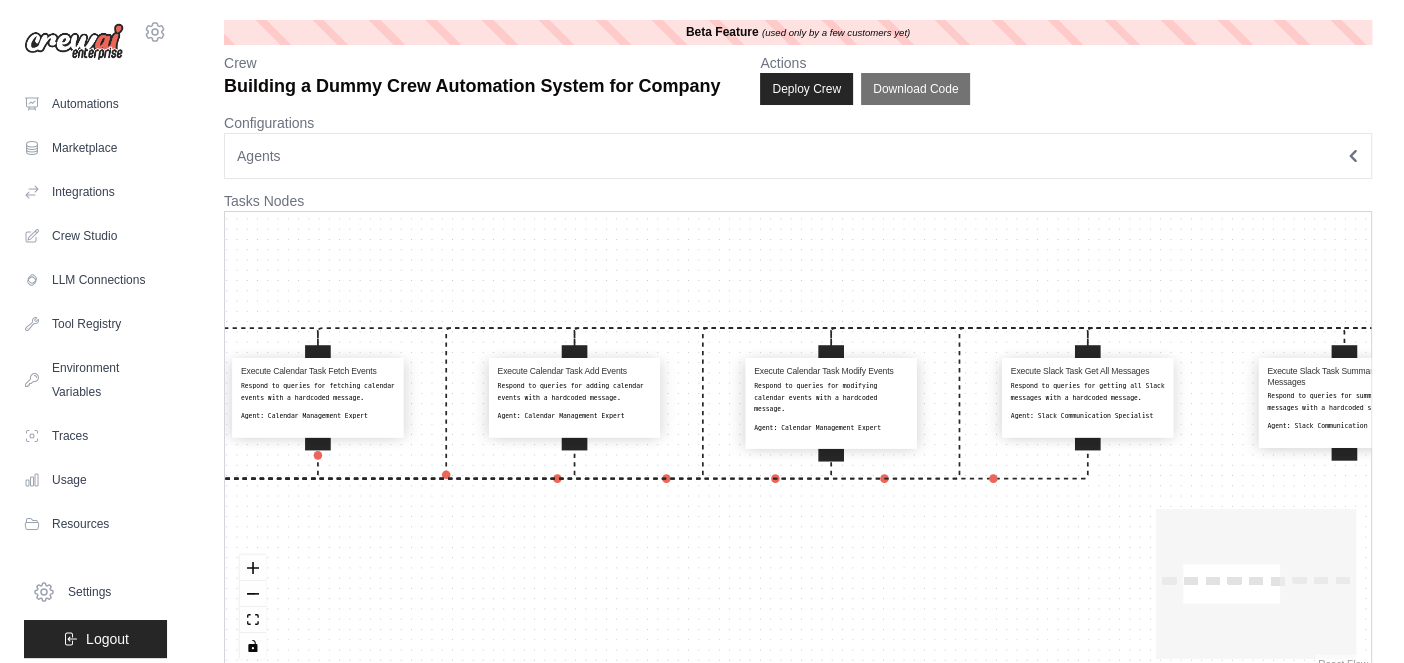 drag, startPoint x: 712, startPoint y: 510, endPoint x: 923, endPoint y: 514, distance: 211.03792 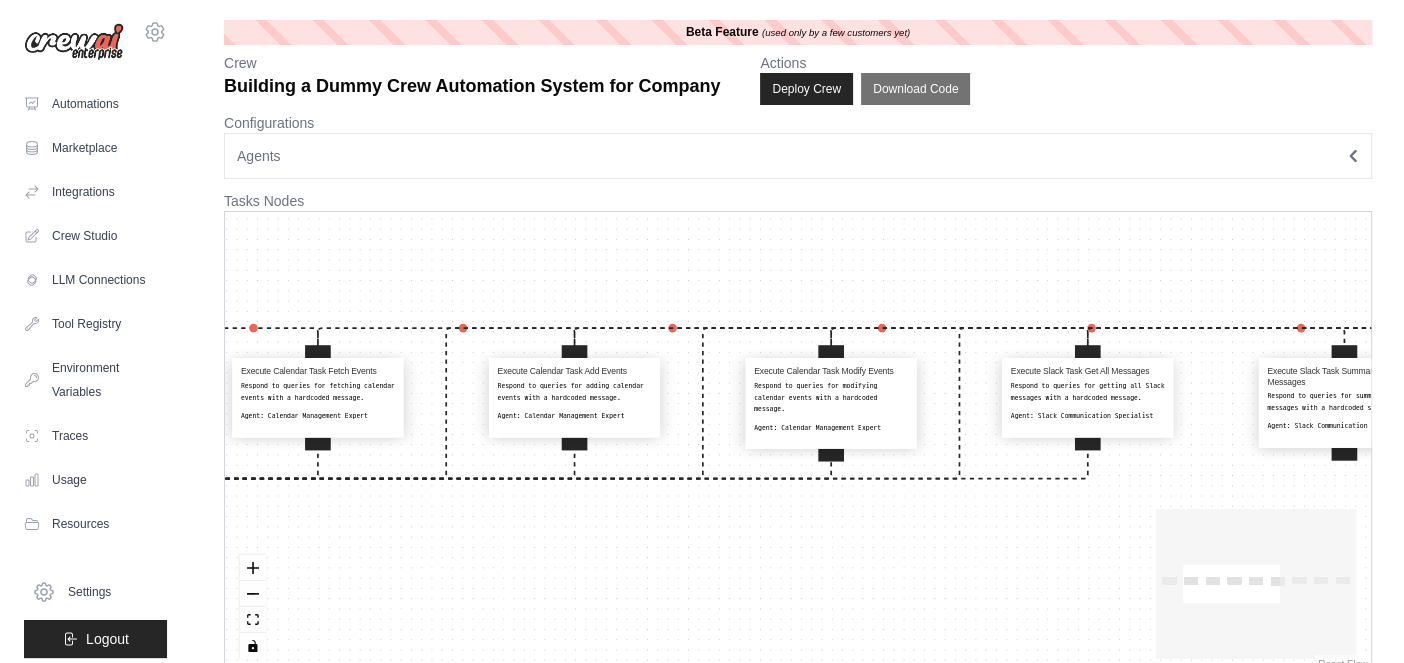 click on "Query Analysis Analyze the user query to determine the nature of the task and identify the appropriate agent to handle it. Agent:   Task Routing Specialist Execute Calendar Task Fetch Events Respond to queries for fetching calendar events with a hardcoded message. Agent:   Calendar Management Expert Execute Calendar Task Add Events Respond to queries for adding calendar events with a hardcoded message. Agent:   Calendar Management Expert Execute Calendar Task Modify Events Respond to queries for modifying calendar events with a hardcoded message. Agent:   Calendar Management Expert Execute Slack Task Get All Messages Respond to queries for getting all Slack messages with a hardcoded message. Agent:   Slack Communication Specialist Execute Slack Task Summarize Messages Respond to queries for summarizing Slack messages with a hardcoded summary. Agent:   Slack Communication Specialist Execute Email Task Get All Emails Respond to queries for getting all emails with a hardcoded message. Agent:   Agent:   Agent:" at bounding box center [798, 443] 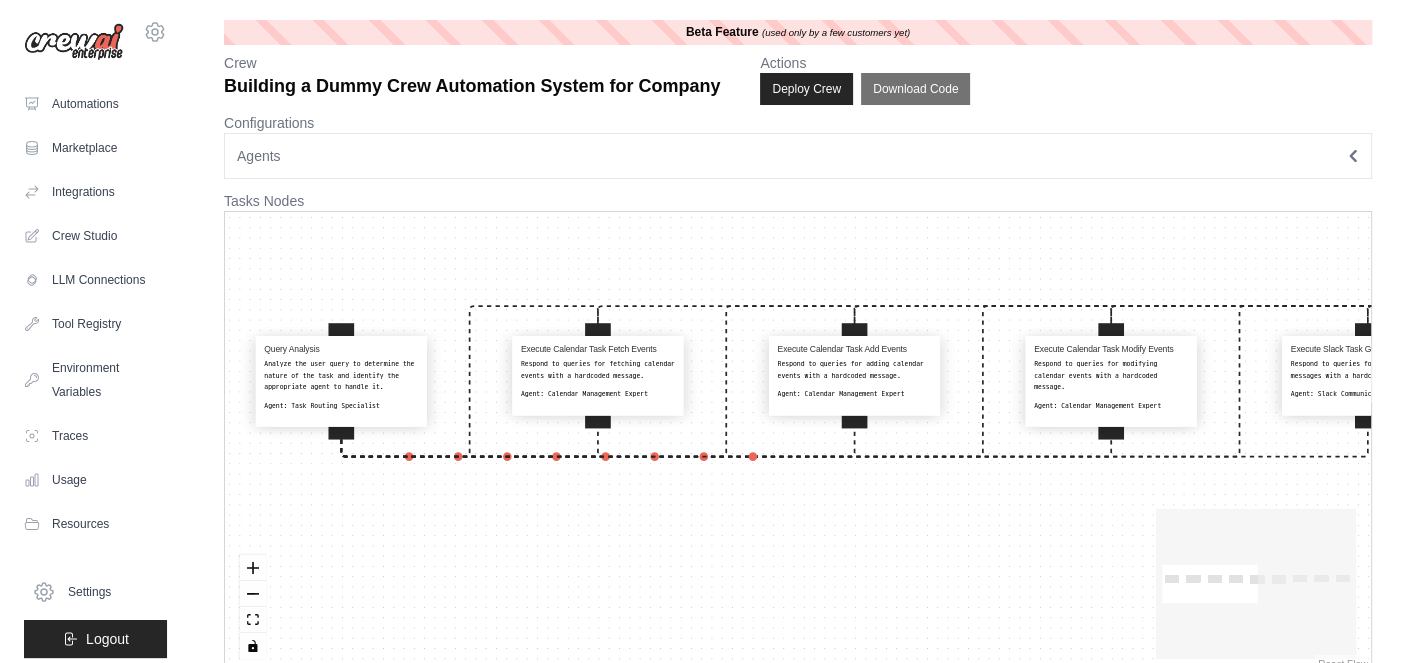 drag, startPoint x: 768, startPoint y: 503, endPoint x: 1151, endPoint y: 476, distance: 383.95053 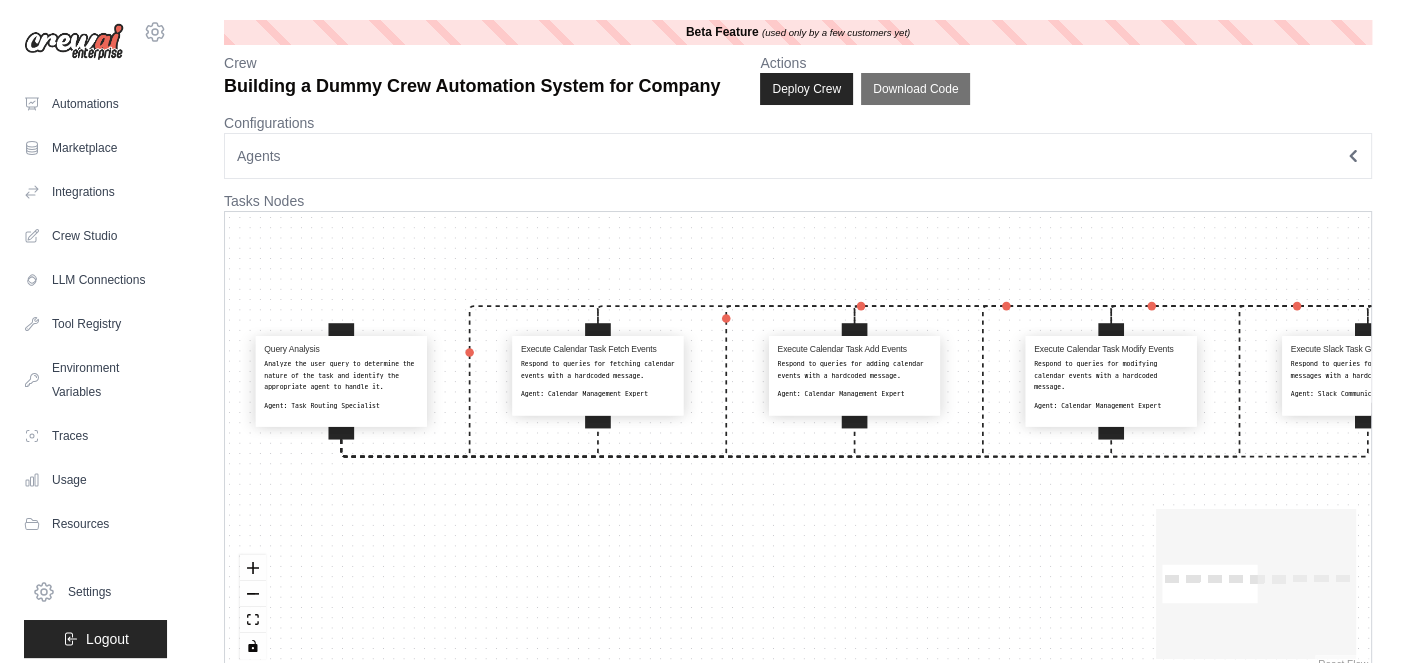 click on "Query Analysis Analyze the user query to determine the nature of the task and identify the appropriate agent to handle it. Agent:   Task Routing Specialist Execute Calendar Task Fetch Events Respond to queries for fetching calendar events with a hardcoded message. Agent:   Calendar Management Expert Execute Calendar Task Add Events Respond to queries for adding calendar events with a hardcoded message. Agent:   Calendar Management Expert Execute Calendar Task Modify Events Respond to queries for modifying calendar events with a hardcoded message. Agent:   Calendar Management Expert Execute Slack Task Get All Messages Respond to queries for getting all Slack messages with a hardcoded message. Agent:   Slack Communication Specialist Execute Slack Task Summarize Messages Respond to queries for summarizing Slack messages with a hardcoded summary. Agent:   Slack Communication Specialist Execute Email Task Get All Emails Respond to queries for getting all emails with a hardcoded message. Agent:   Agent:   Agent:" at bounding box center (798, 443) 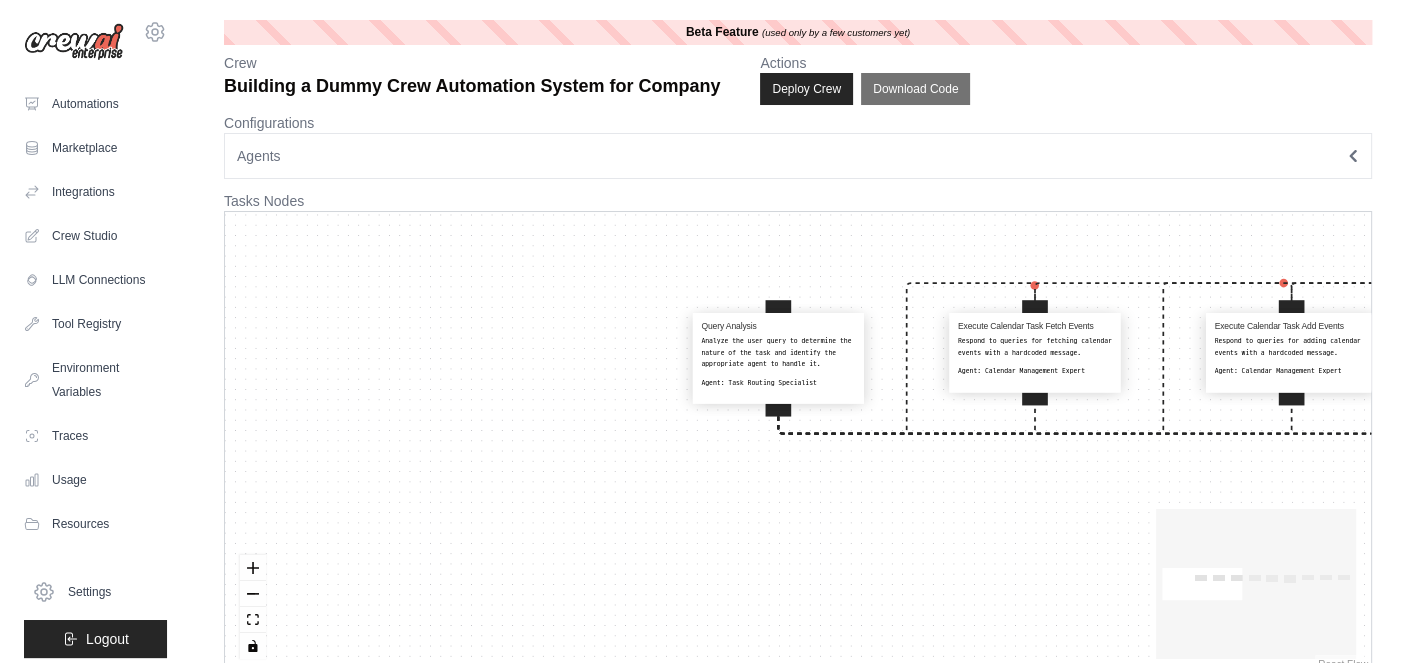 drag, startPoint x: 709, startPoint y: 432, endPoint x: 1067, endPoint y: 409, distance: 358.73807 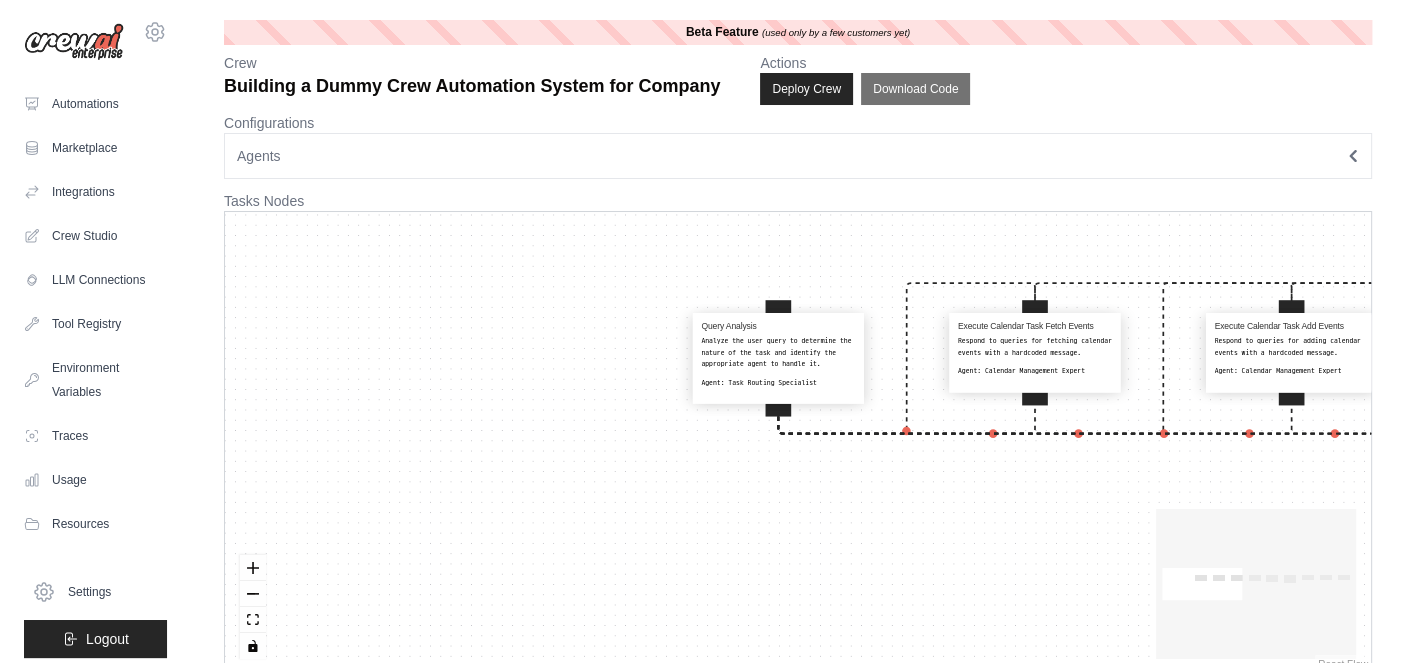 click on "Query Analysis Analyze the user query to determine the nature of the task and identify the appropriate agent to handle it. Agent:   Task Routing Specialist Execute Calendar Task Fetch Events Respond to queries for fetching calendar events with a hardcoded message. Agent:   Calendar Management Expert Execute Calendar Task Add Events Respond to queries for adding calendar events with a hardcoded message. Agent:   Calendar Management Expert Execute Calendar Task Modify Events Respond to queries for modifying calendar events with a hardcoded message. Agent:   Calendar Management Expert Execute Slack Task Get All Messages Respond to queries for getting all Slack messages with a hardcoded message. Agent:   Slack Communication Specialist Execute Slack Task Summarize Messages Respond to queries for summarizing Slack messages with a hardcoded summary. Agent:   Slack Communication Specialist Execute Email Task Get All Emails Respond to queries for getting all emails with a hardcoded message. Agent:   Agent:   Agent:" at bounding box center (798, 443) 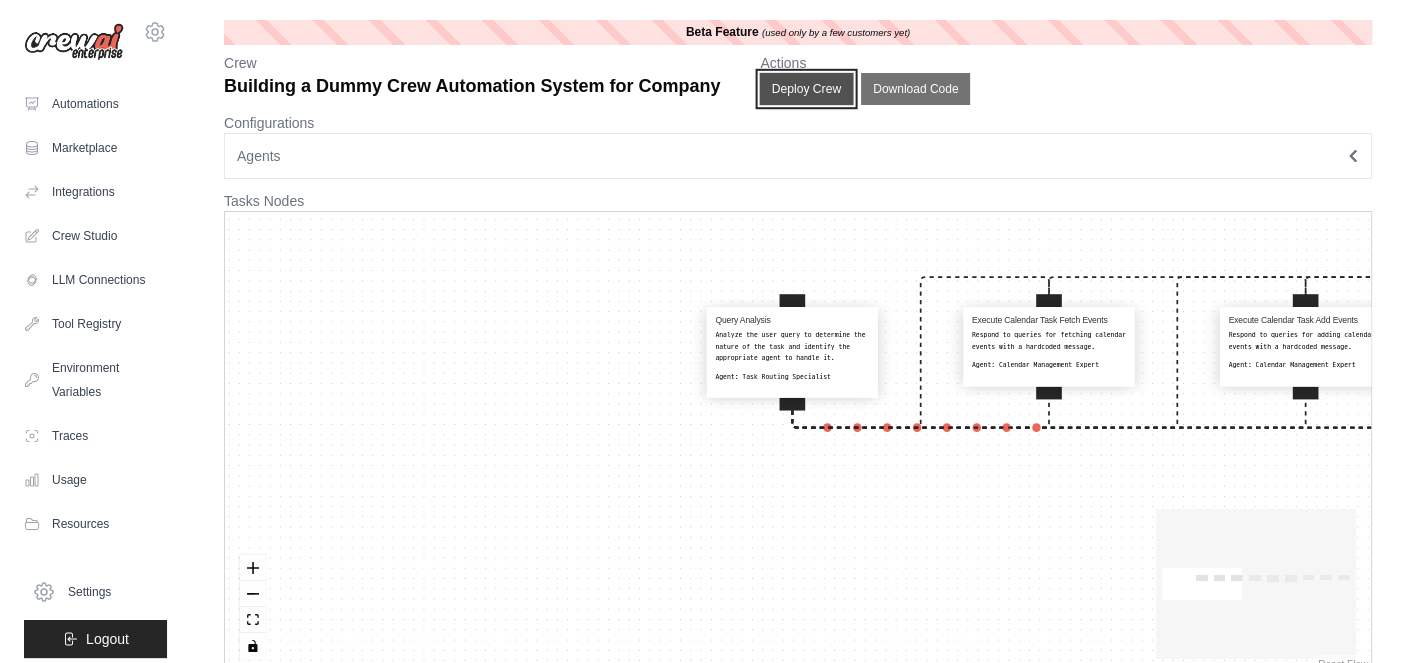 click on "Deploy Crew" at bounding box center (807, 89) 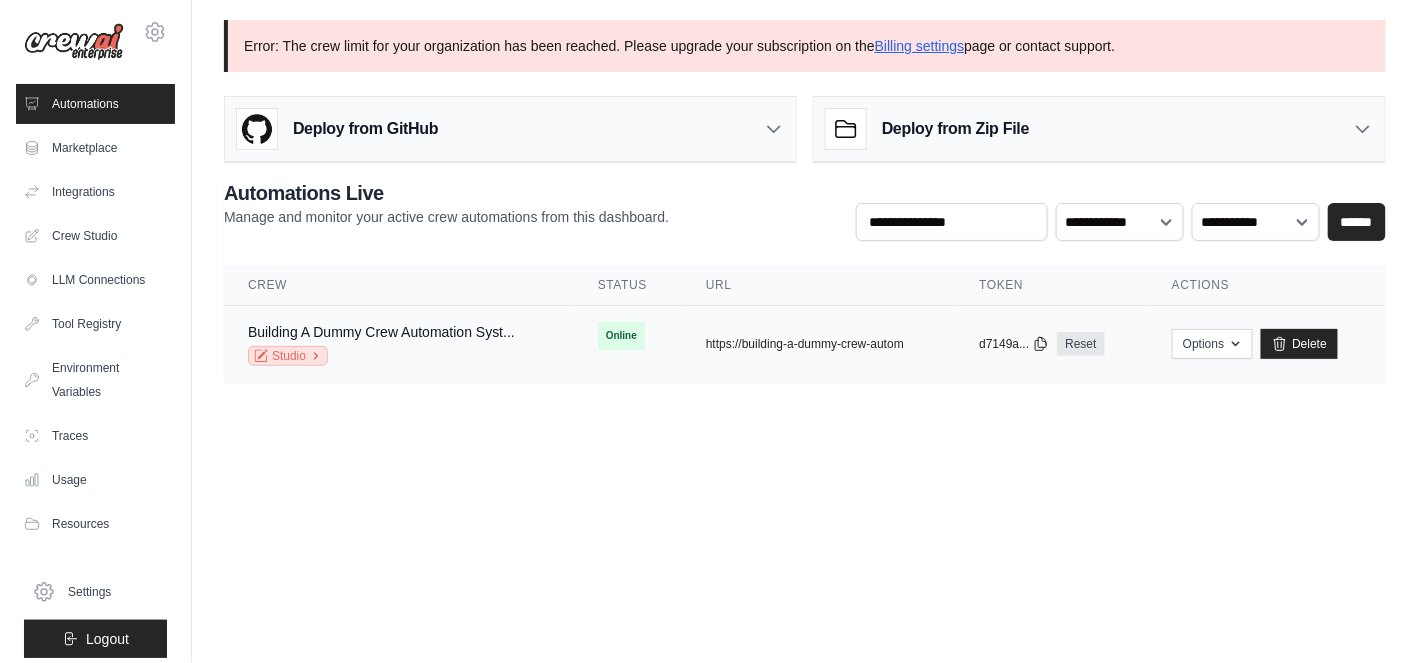 click 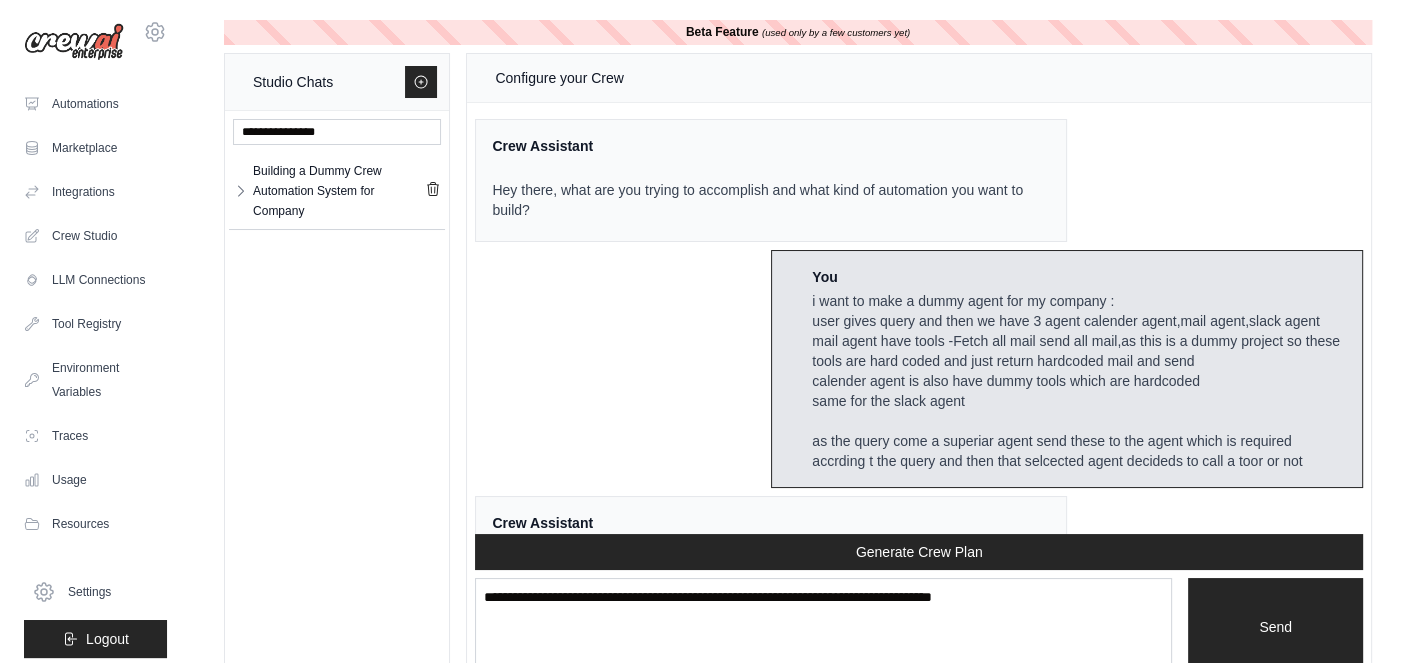 scroll, scrollTop: 10349, scrollLeft: 0, axis: vertical 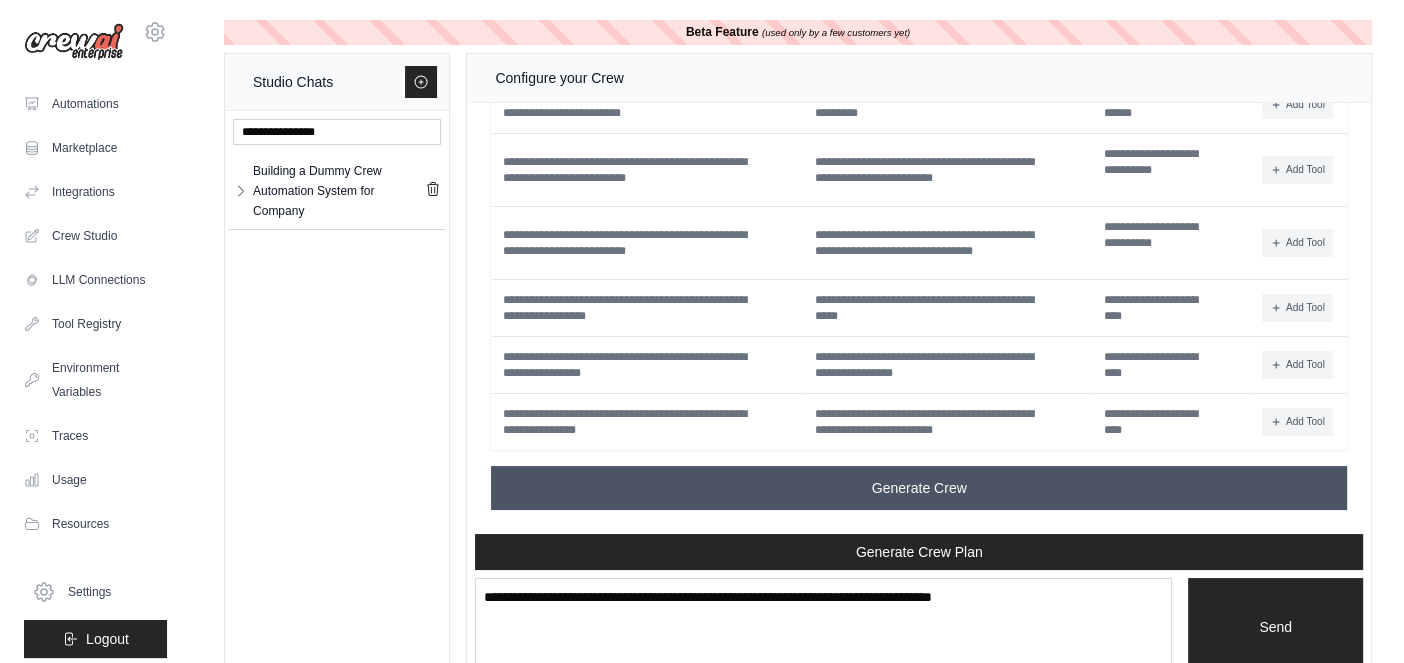 click on "Generate Crew" at bounding box center (919, 488) 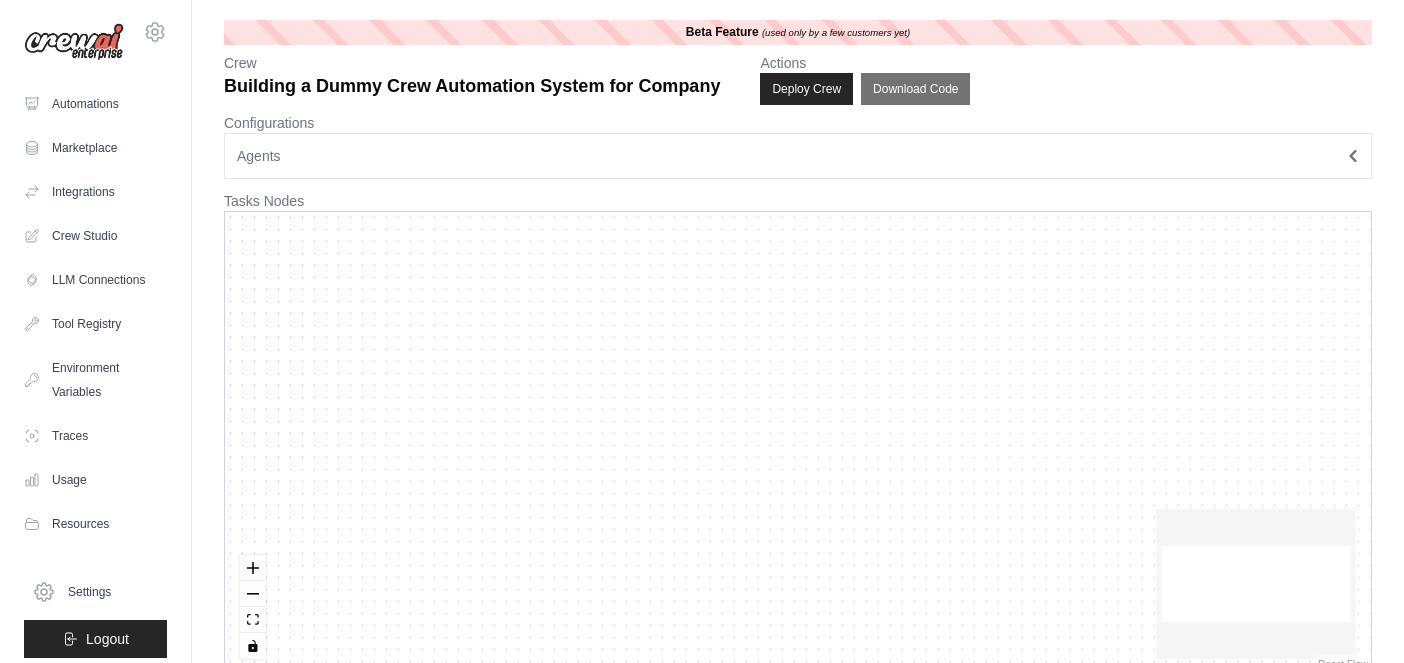 scroll, scrollTop: 0, scrollLeft: 0, axis: both 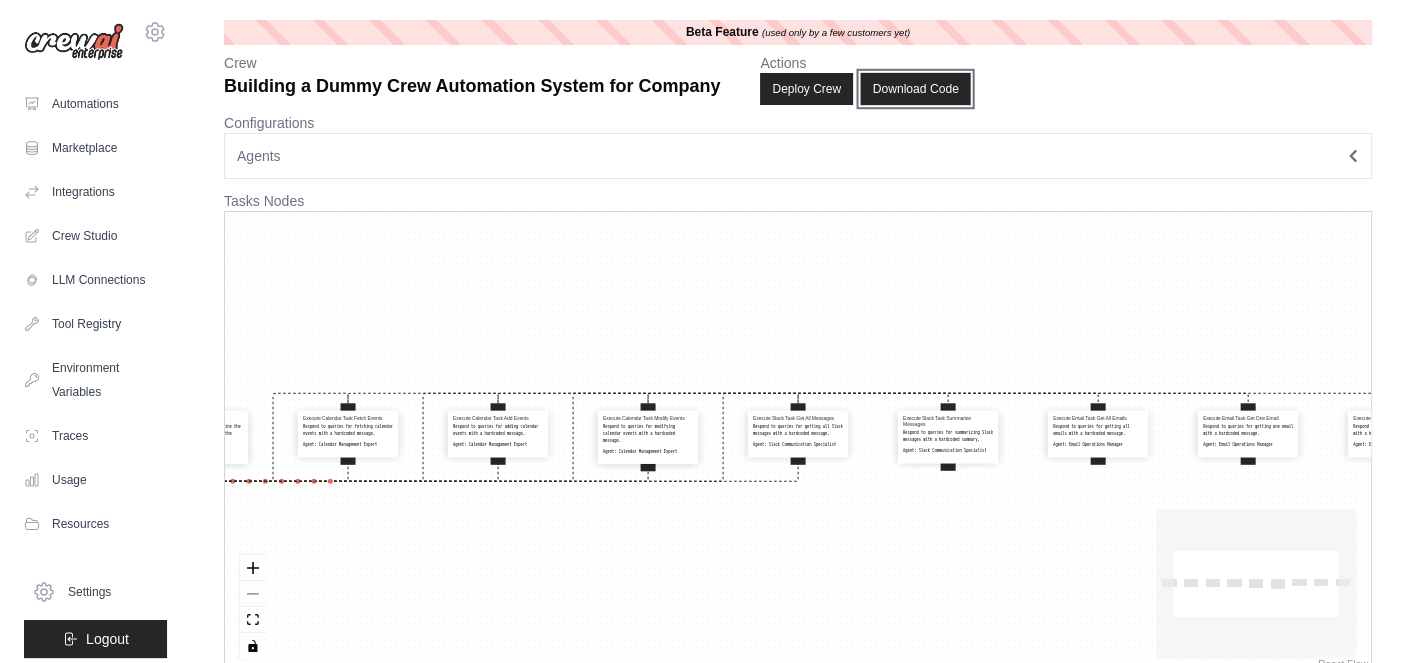 click on "Download Code" at bounding box center (916, 89) 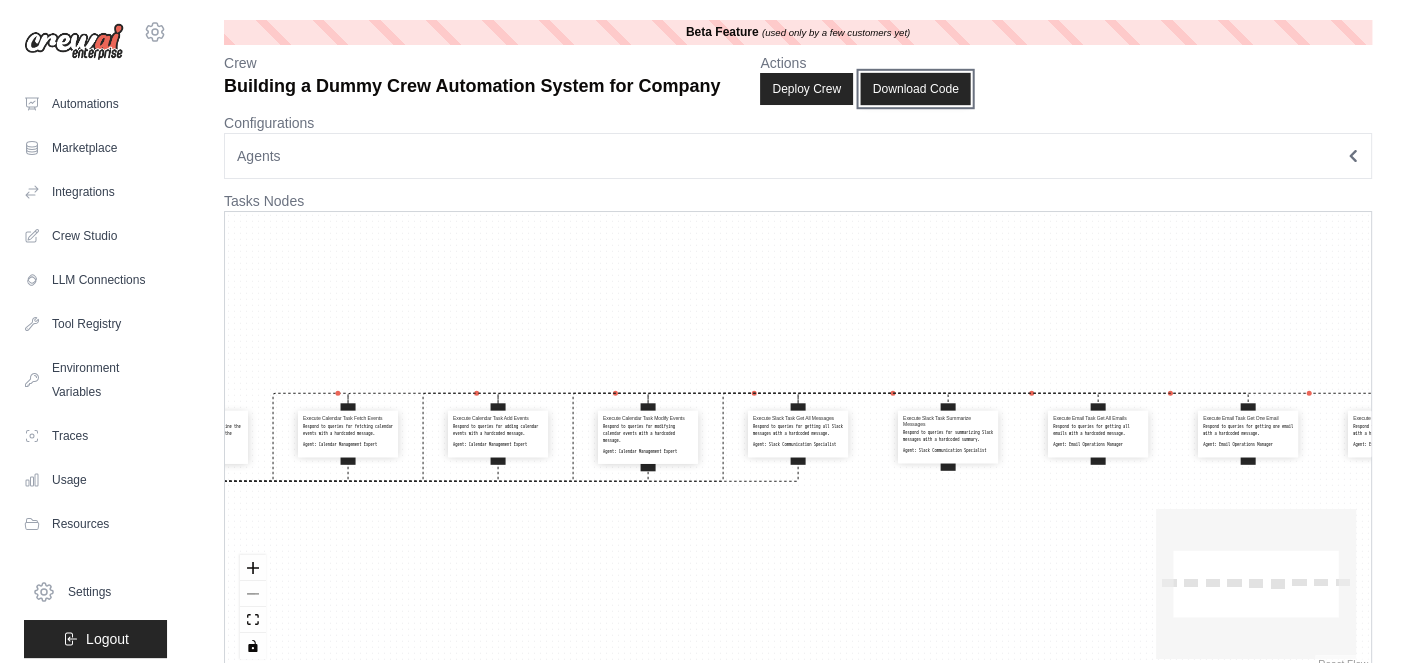 click on "Download Code" at bounding box center (916, 89) 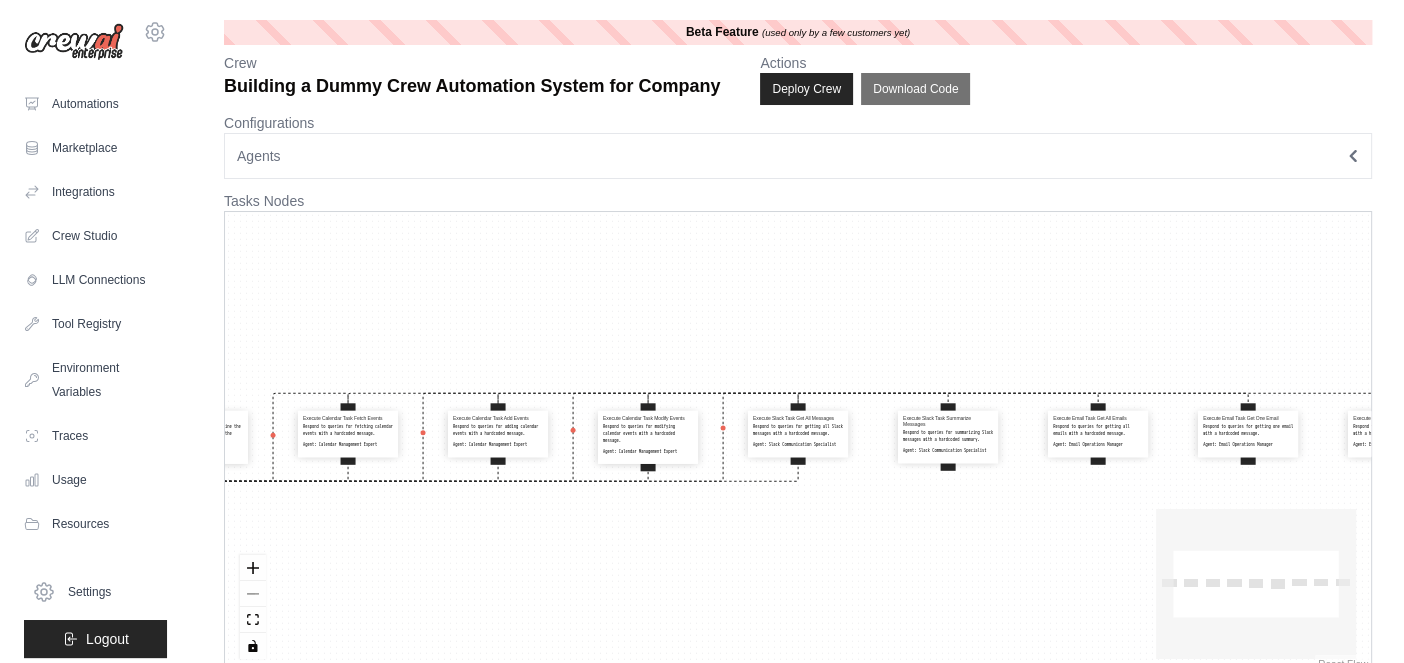 click on "Agents" at bounding box center [798, 156] 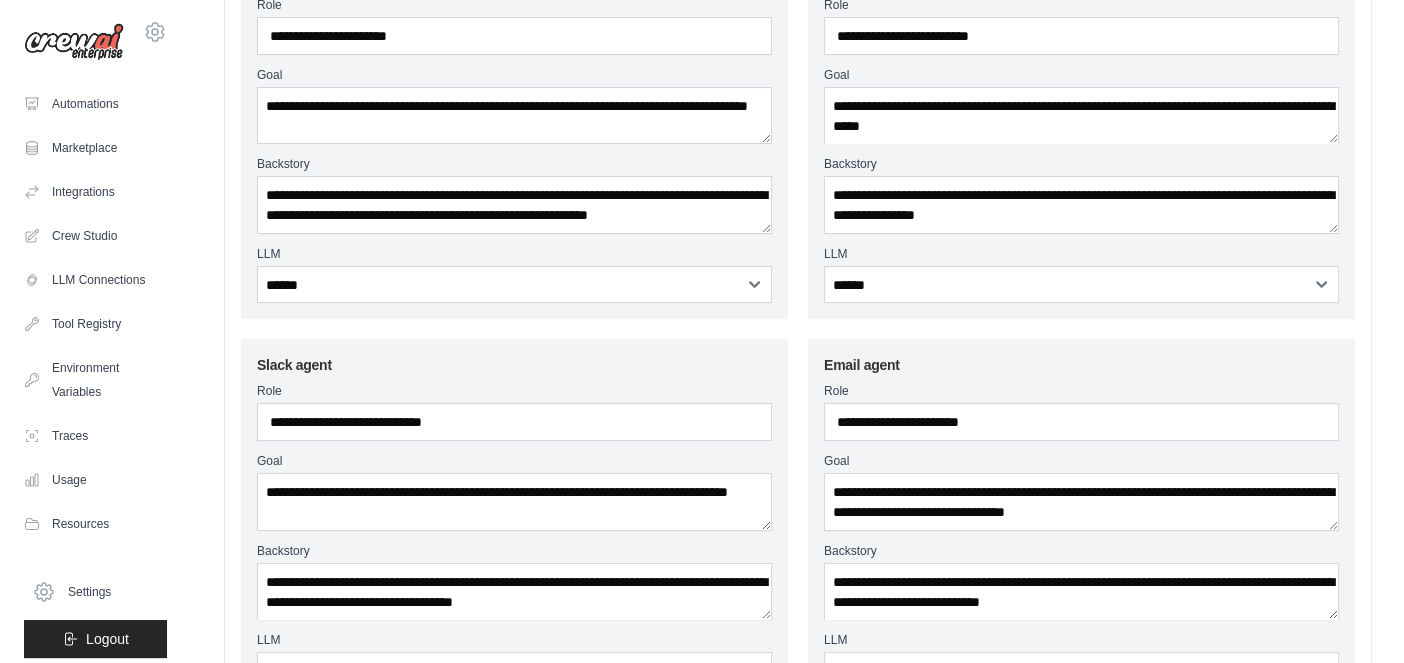 scroll, scrollTop: 0, scrollLeft: 0, axis: both 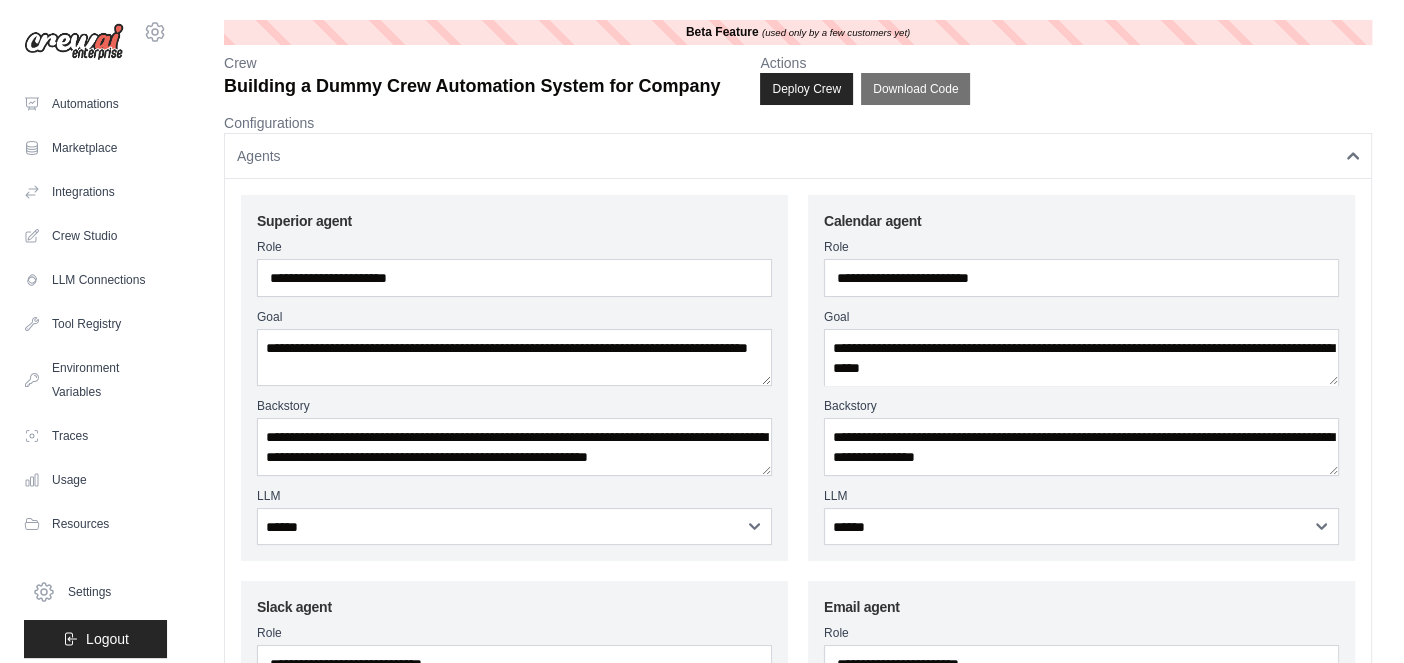 click 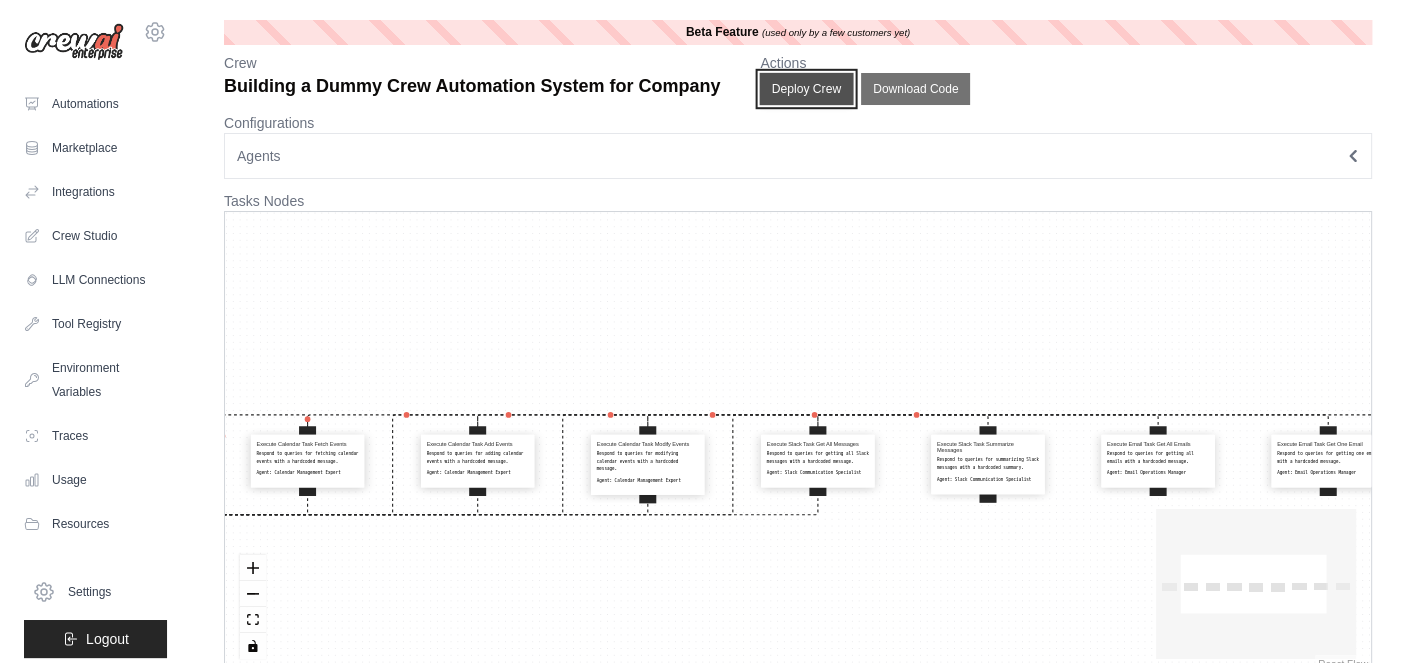 click on "Deploy Crew" at bounding box center (807, 89) 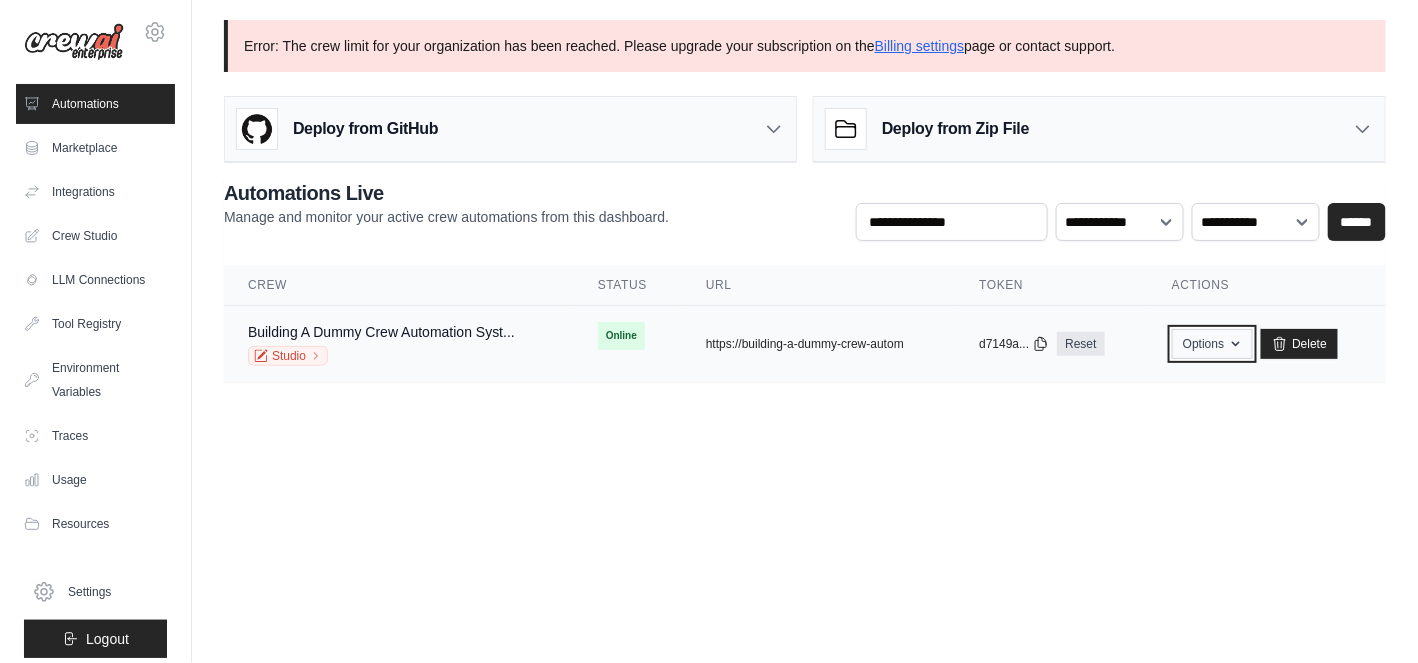 click on "Options" at bounding box center [1212, 344] 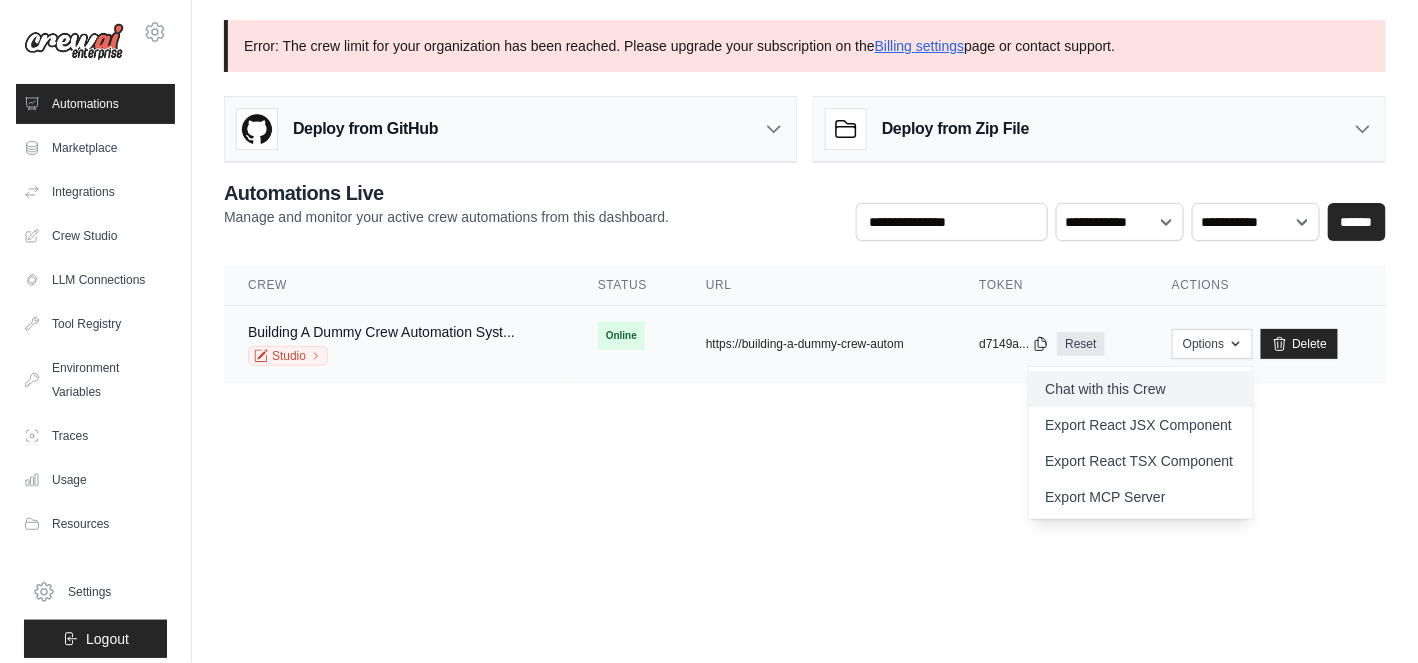 click on "Chat with this
Crew" at bounding box center (1141, 389) 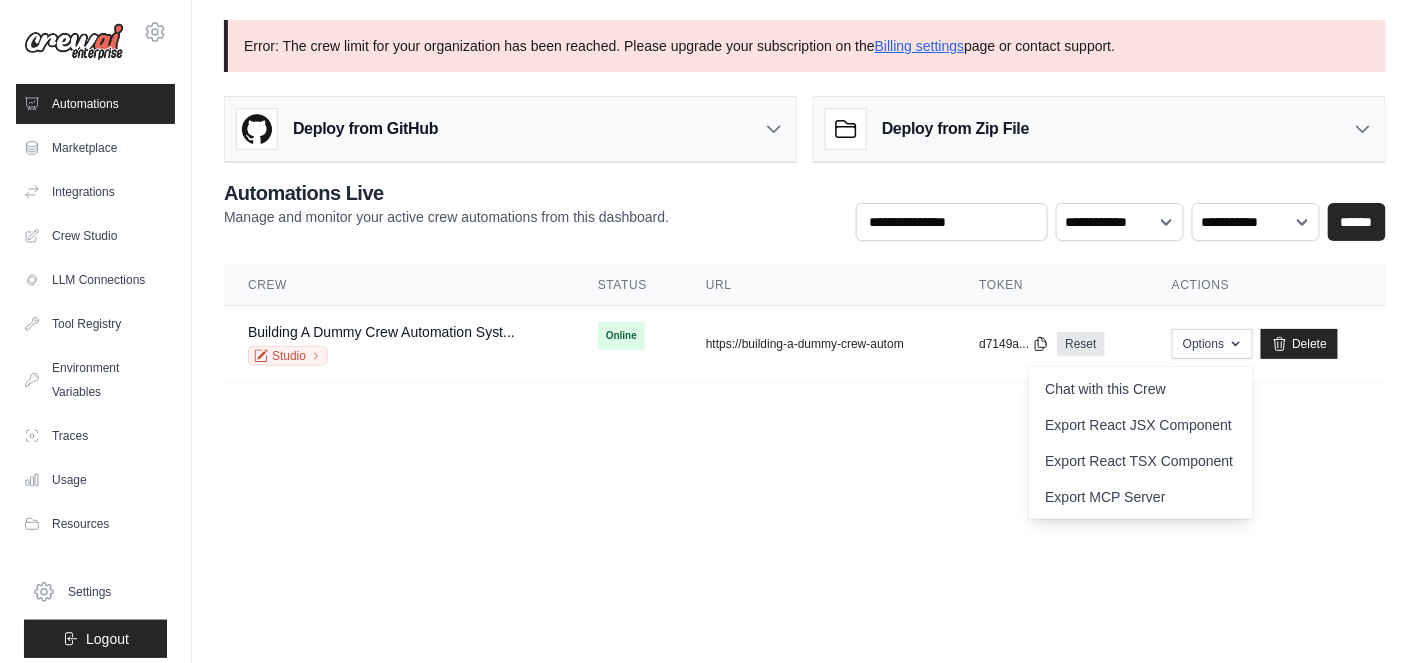 click on "ayush@llumo.ai
Settings
Automations
Marketplace
Integrations
GitHub" at bounding box center (709, 331) 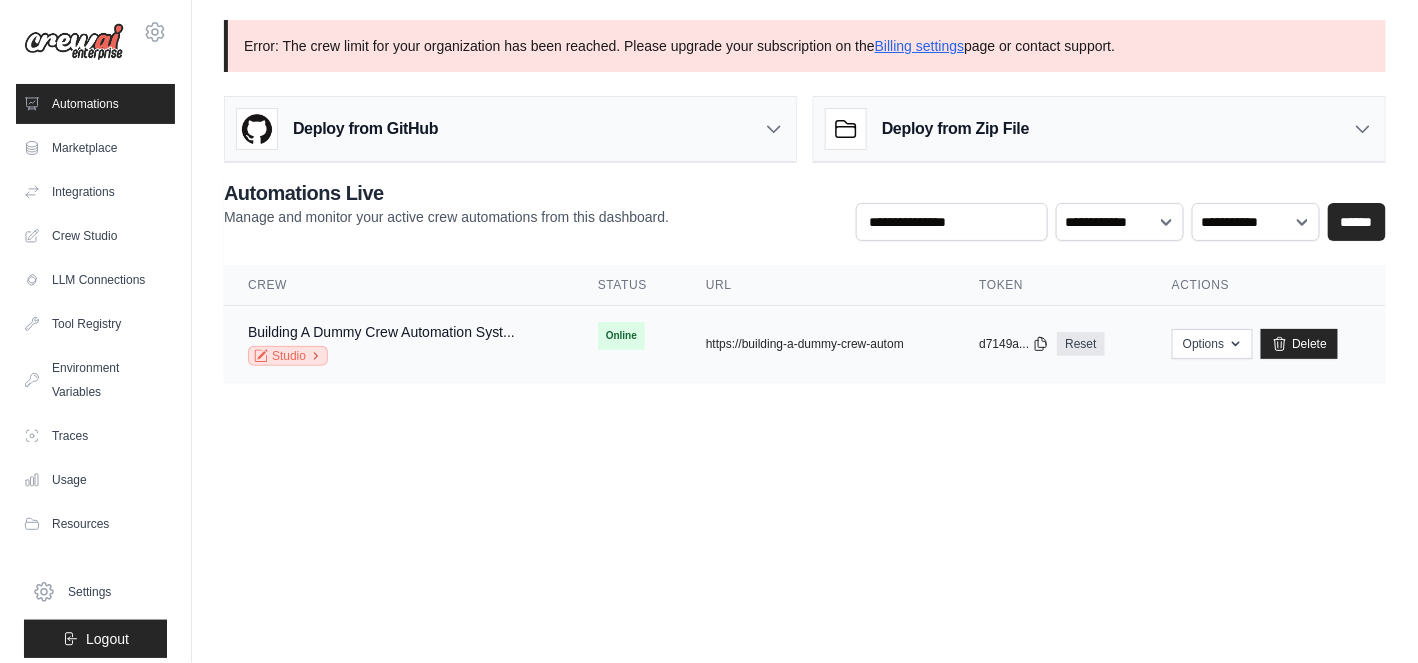 click on "Studio" at bounding box center [288, 356] 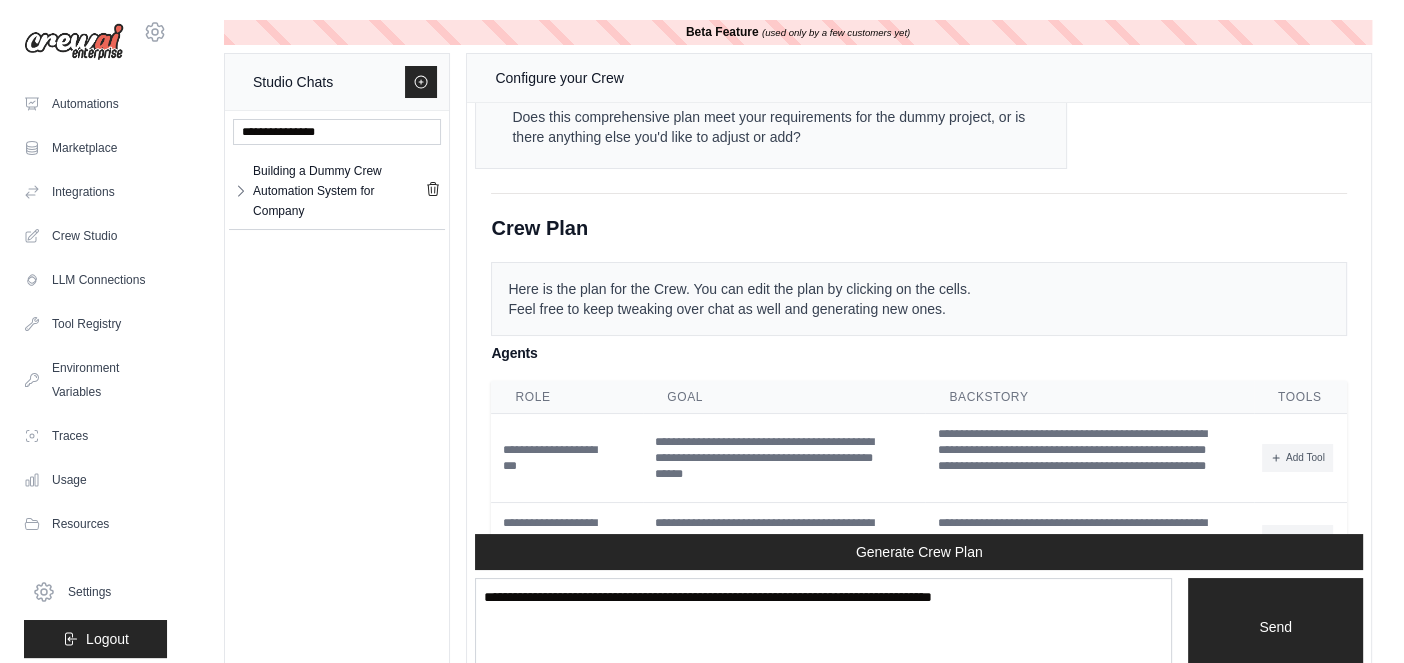 scroll, scrollTop: 10349, scrollLeft: 0, axis: vertical 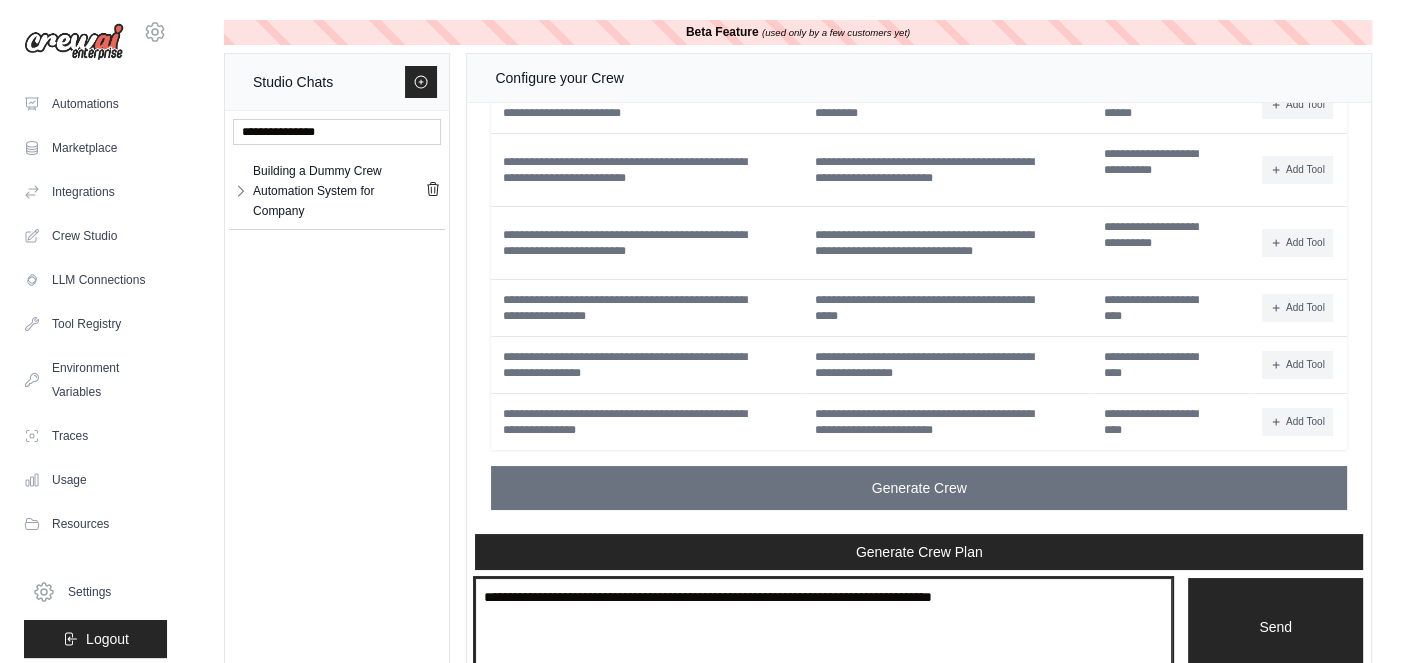 click at bounding box center [823, 627] 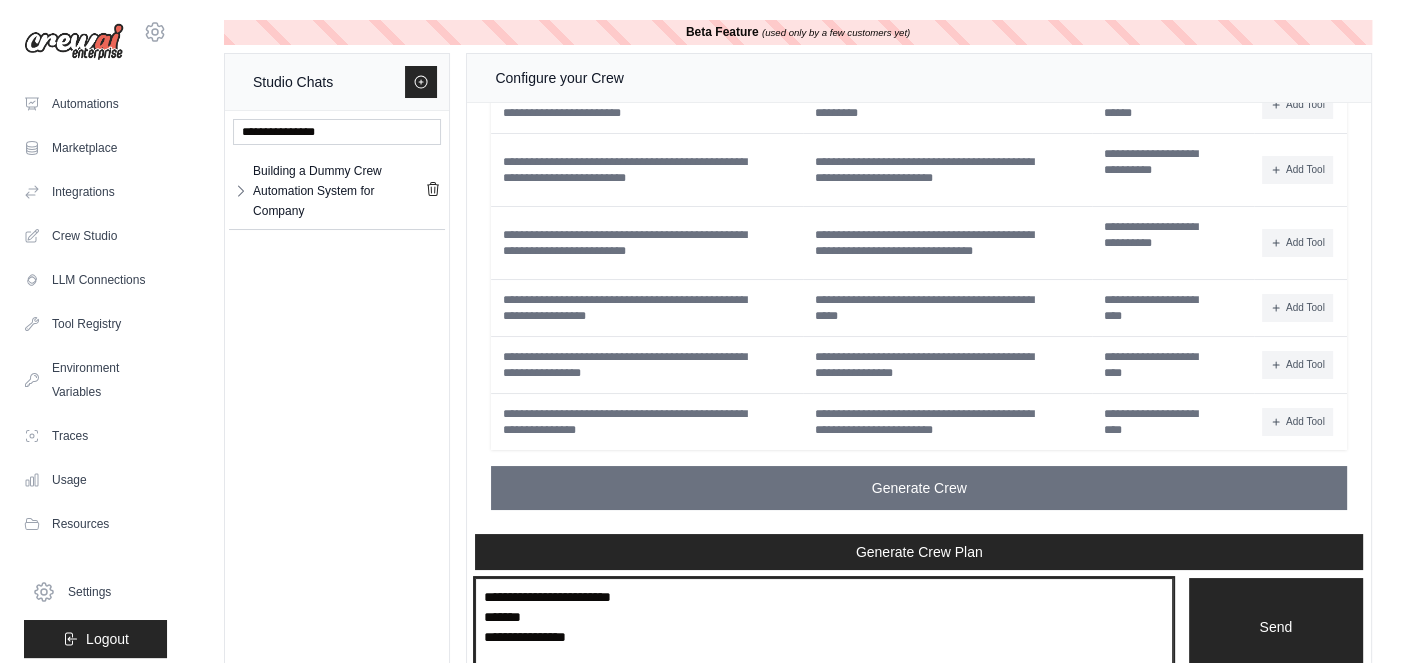scroll, scrollTop: 1, scrollLeft: 0, axis: vertical 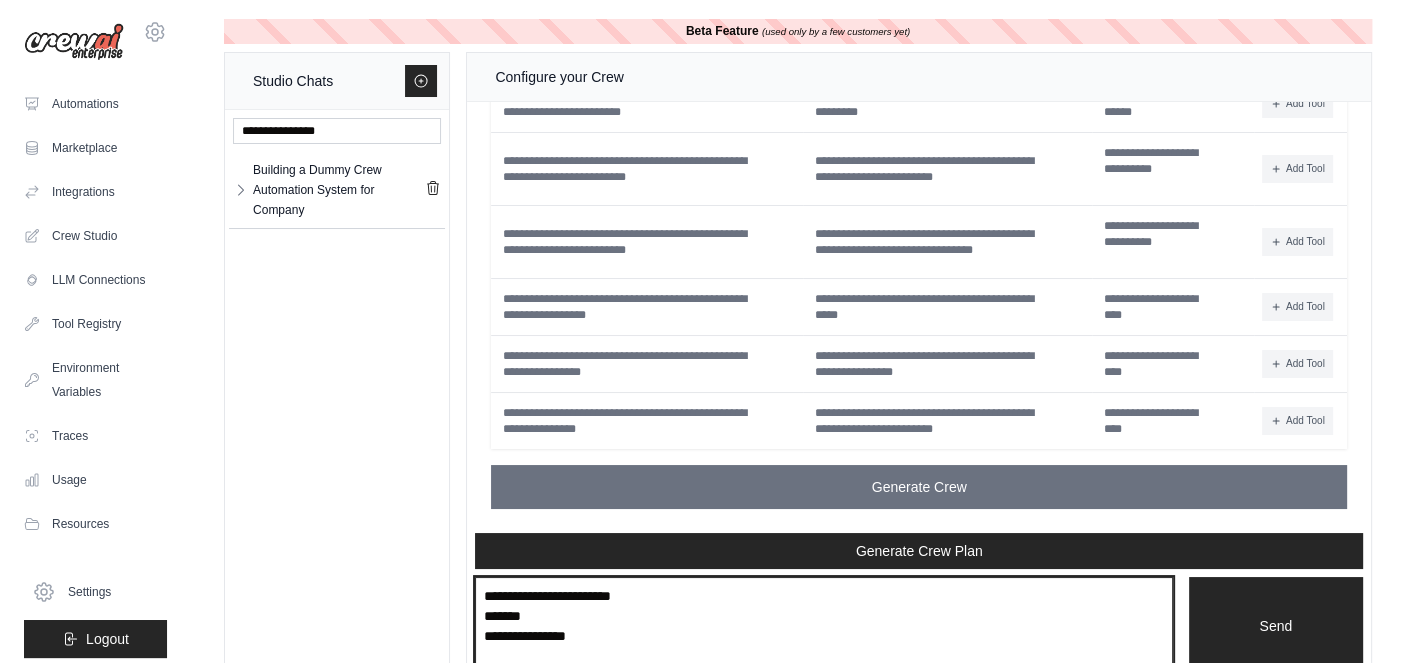 paste on "**********" 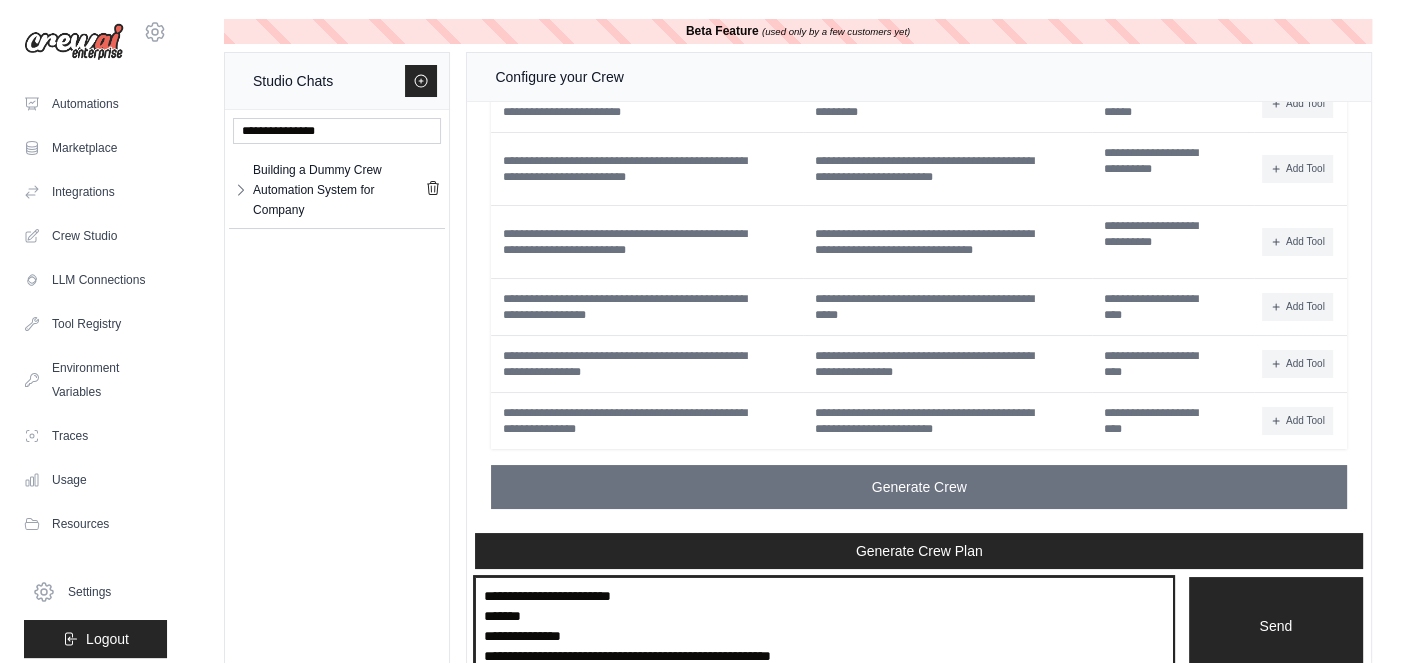 scroll, scrollTop: 29, scrollLeft: 0, axis: vertical 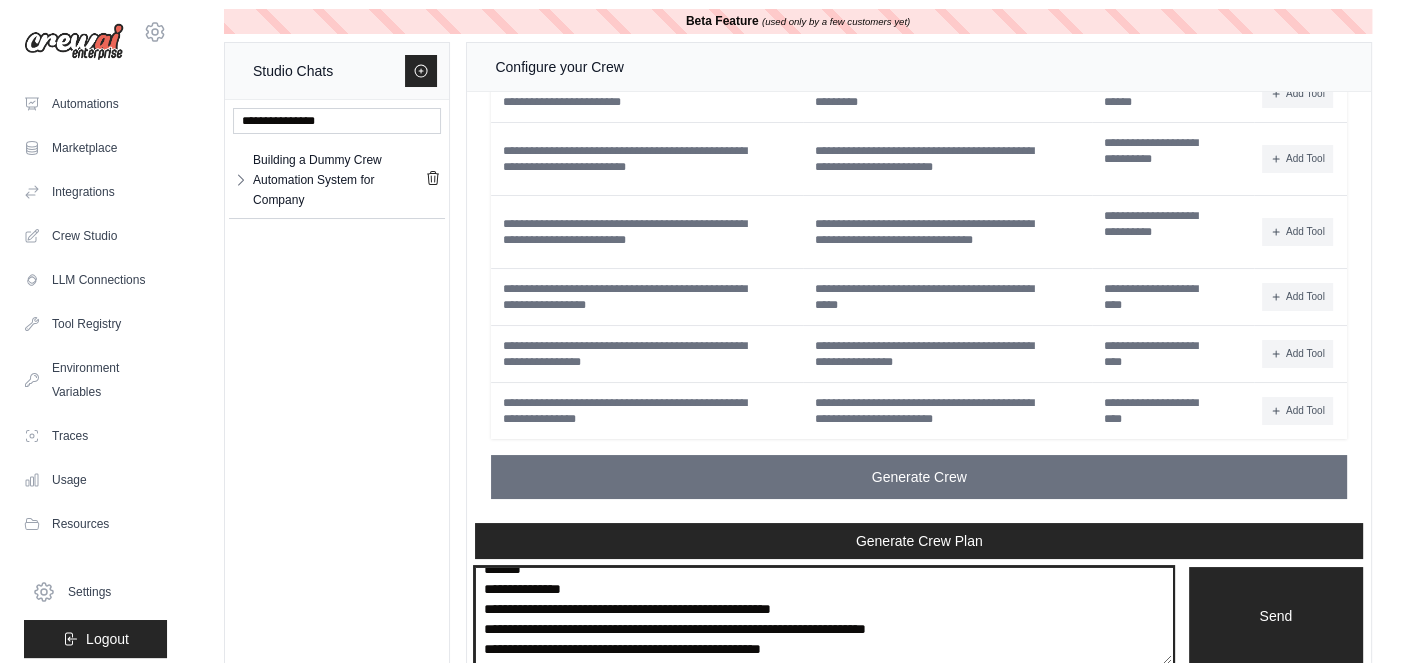 drag, startPoint x: 489, startPoint y: 652, endPoint x: 485, endPoint y: 613, distance: 39.20459 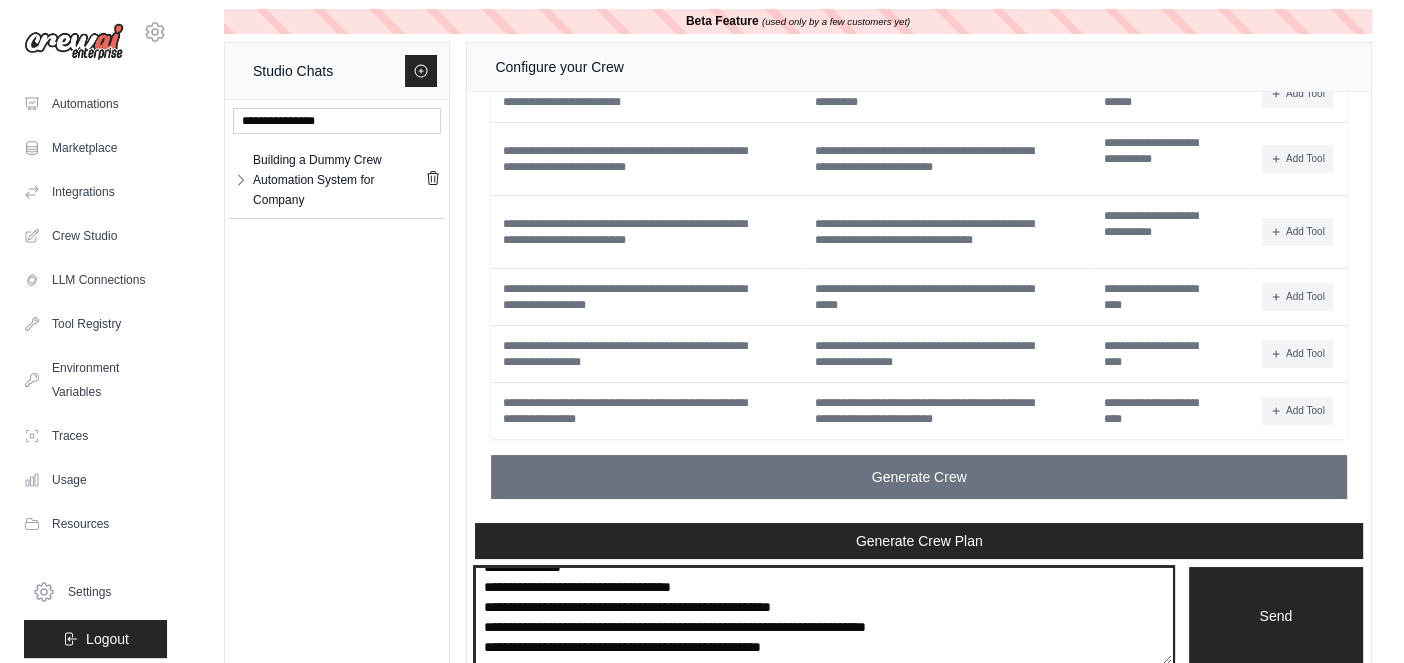 scroll, scrollTop: 59, scrollLeft: 0, axis: vertical 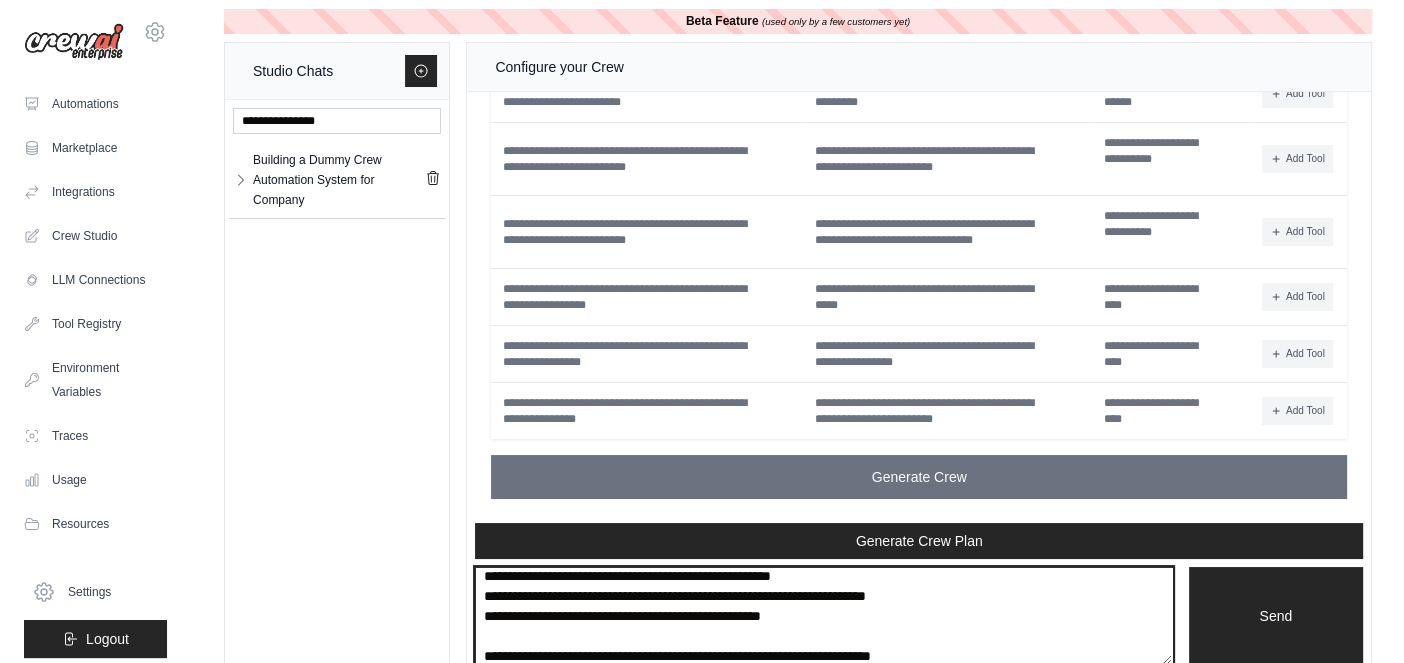 type on "**********" 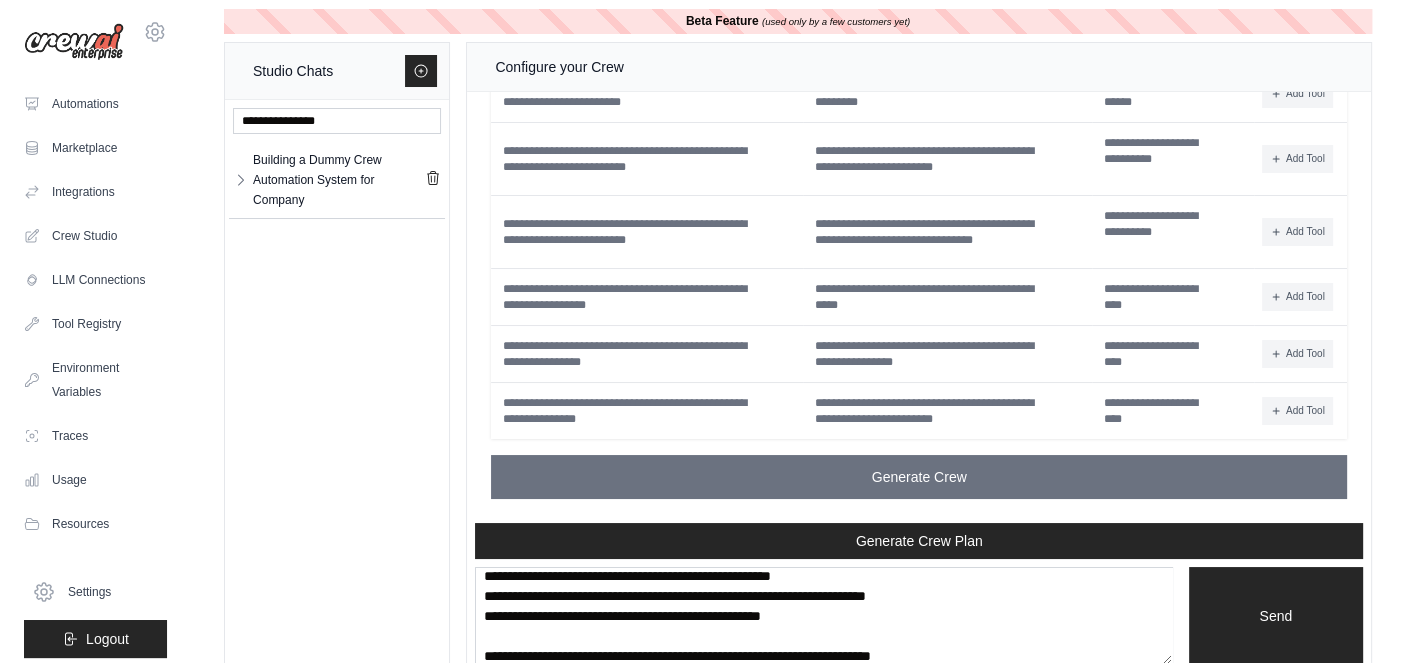 type 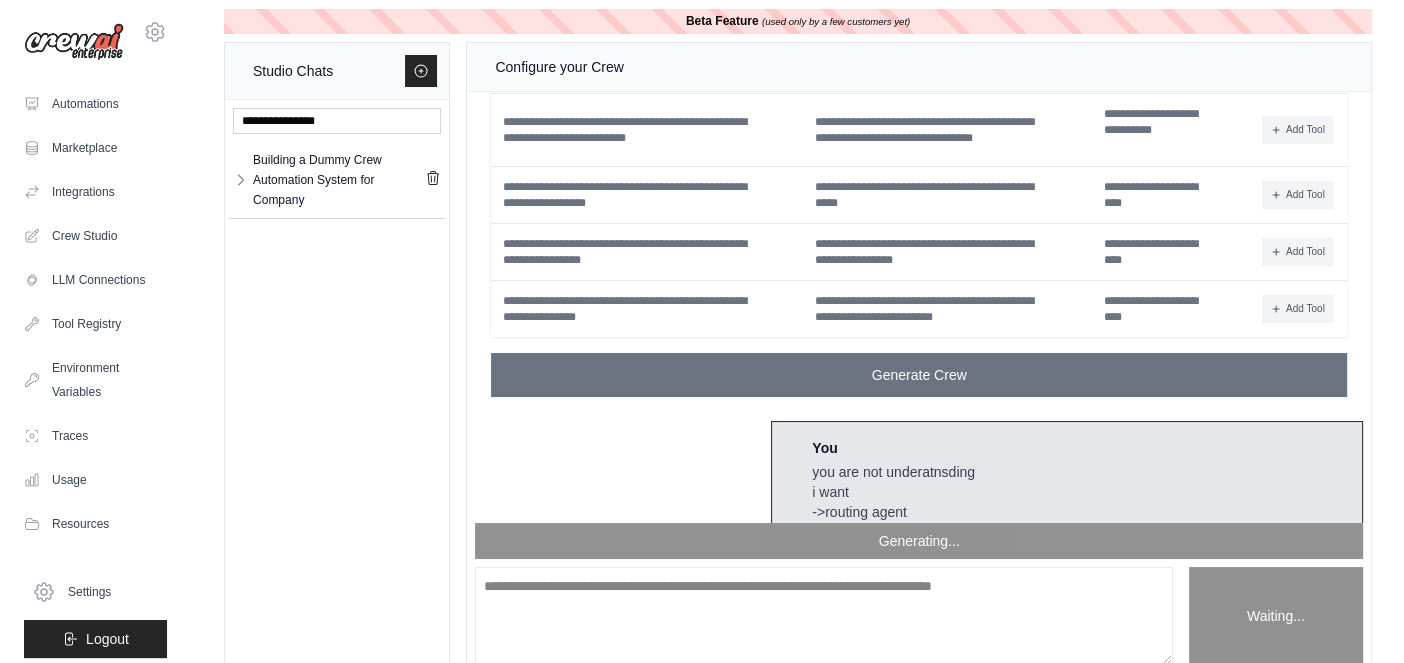 scroll, scrollTop: 0, scrollLeft: 0, axis: both 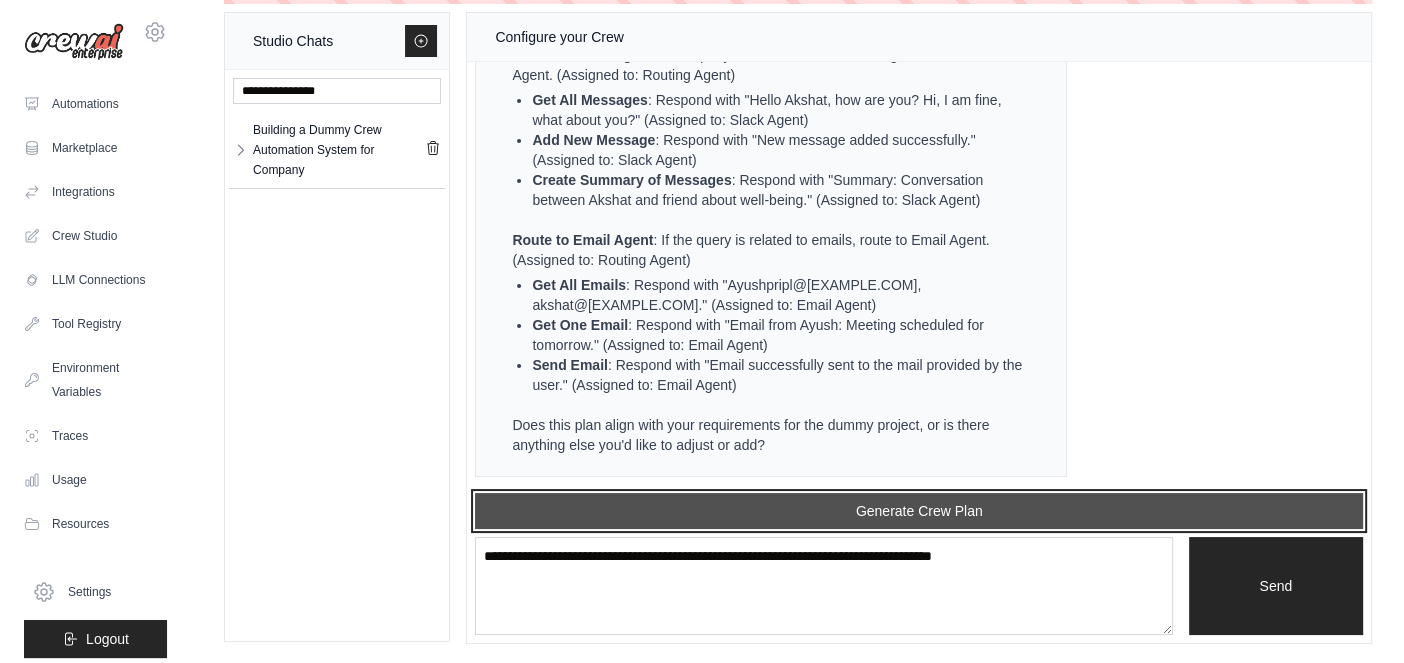 click on "Generate Crew Plan" at bounding box center [919, 511] 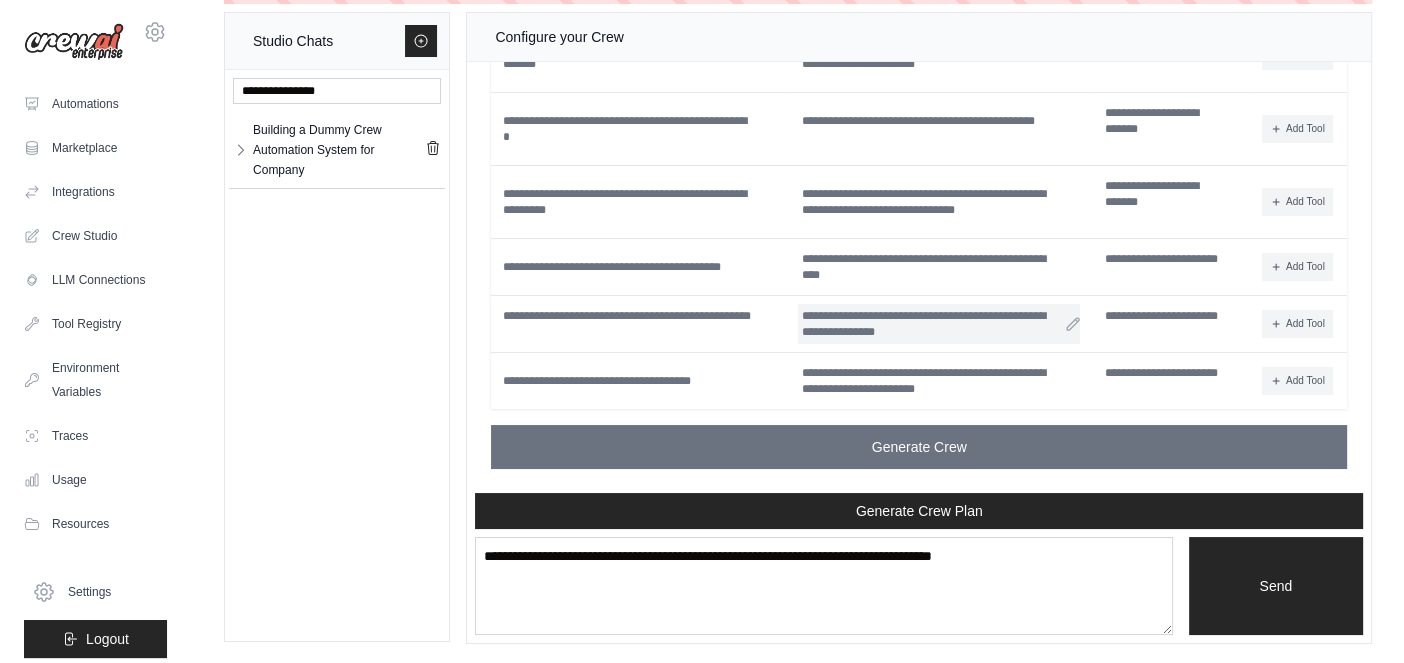 scroll, scrollTop: 13195, scrollLeft: 0, axis: vertical 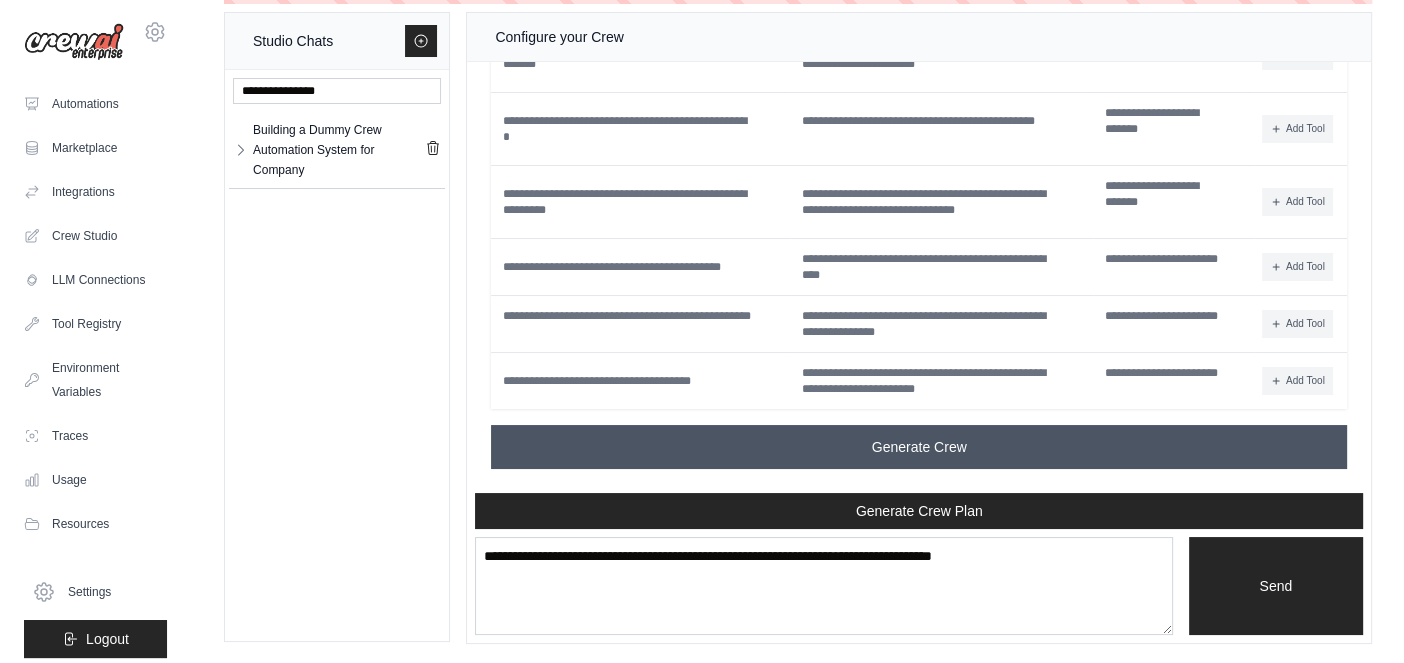 click on "Generate Crew" at bounding box center [919, 447] 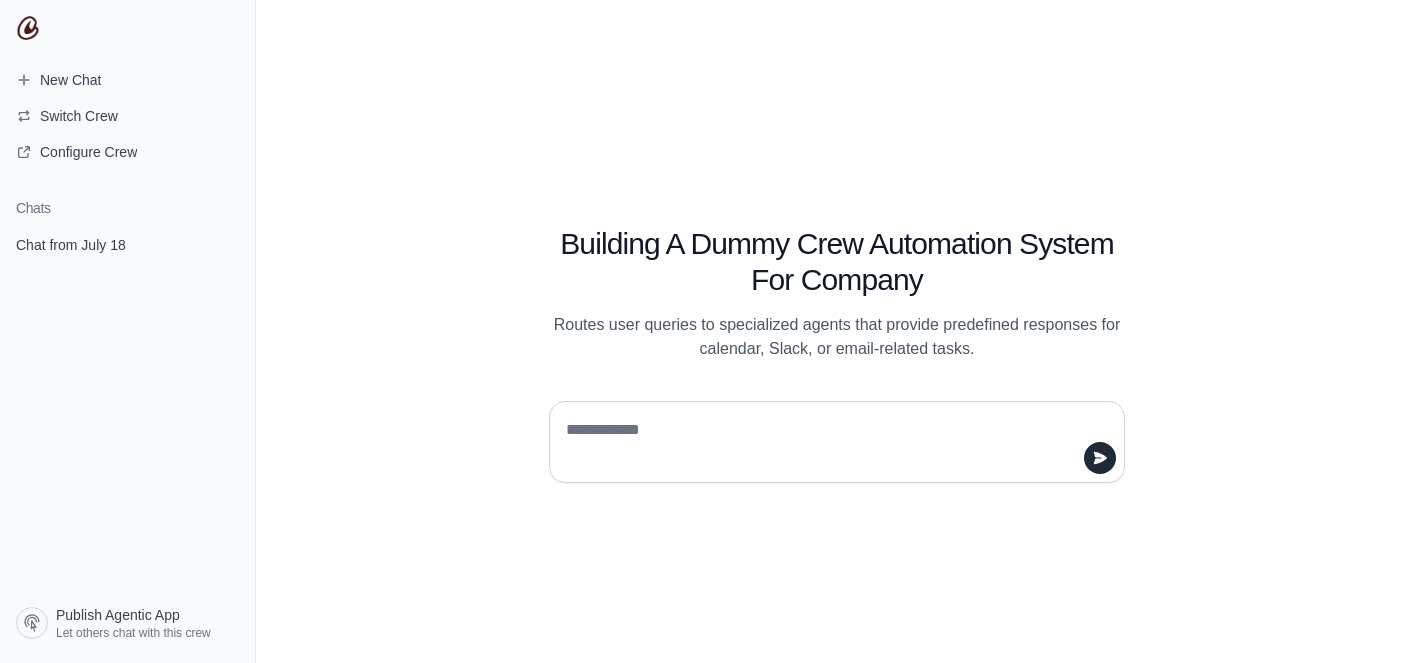 scroll, scrollTop: 0, scrollLeft: 0, axis: both 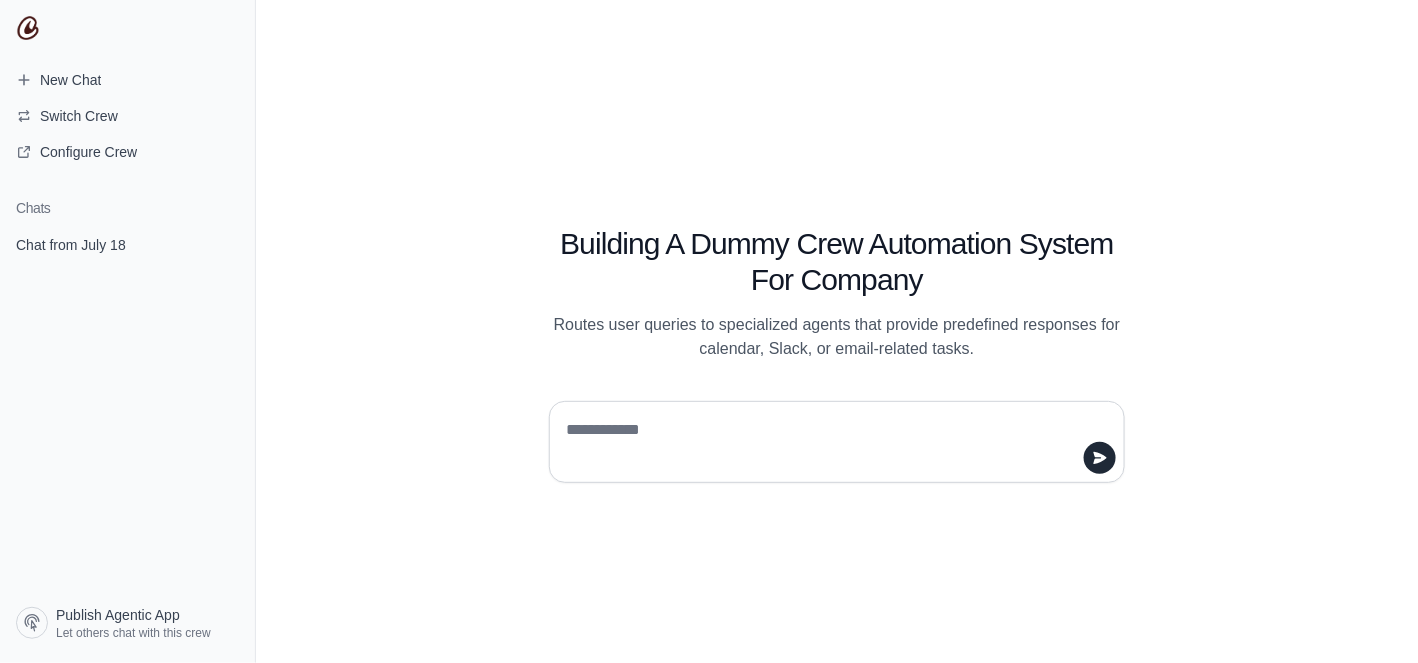 click at bounding box center [831, 442] 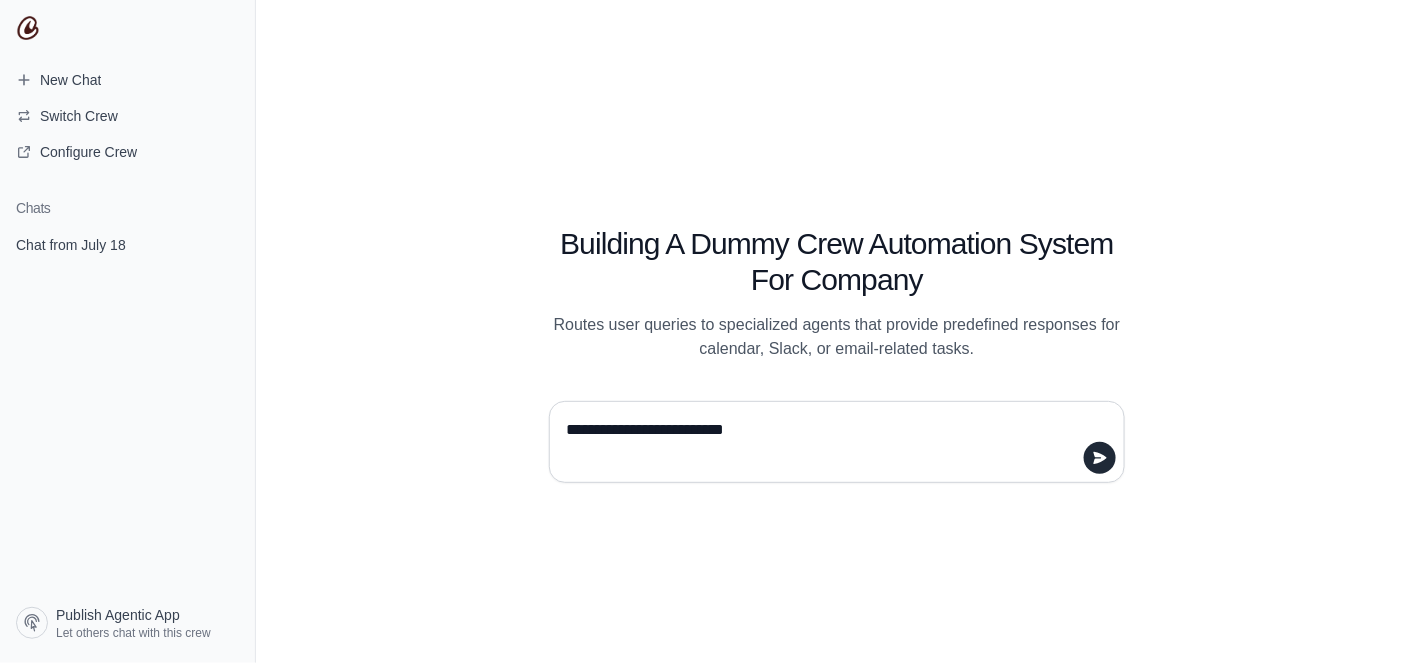 type on "**********" 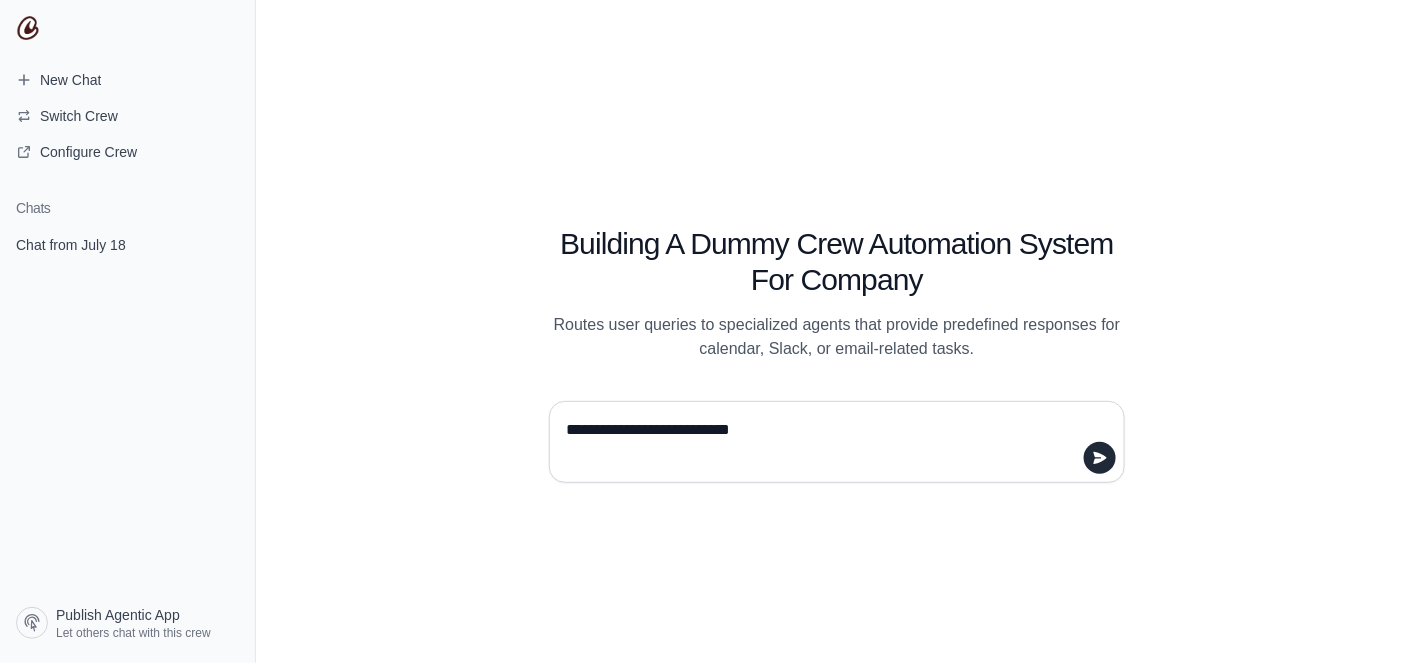 type 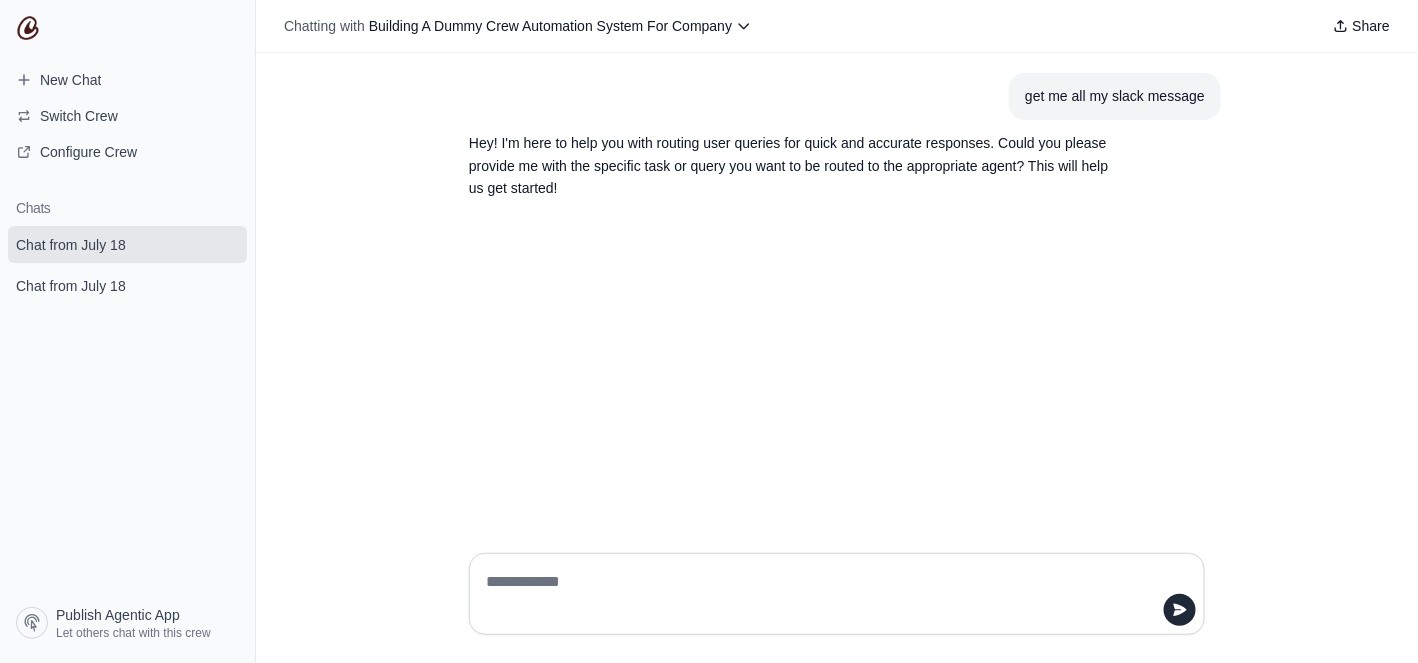click at bounding box center (831, 594) 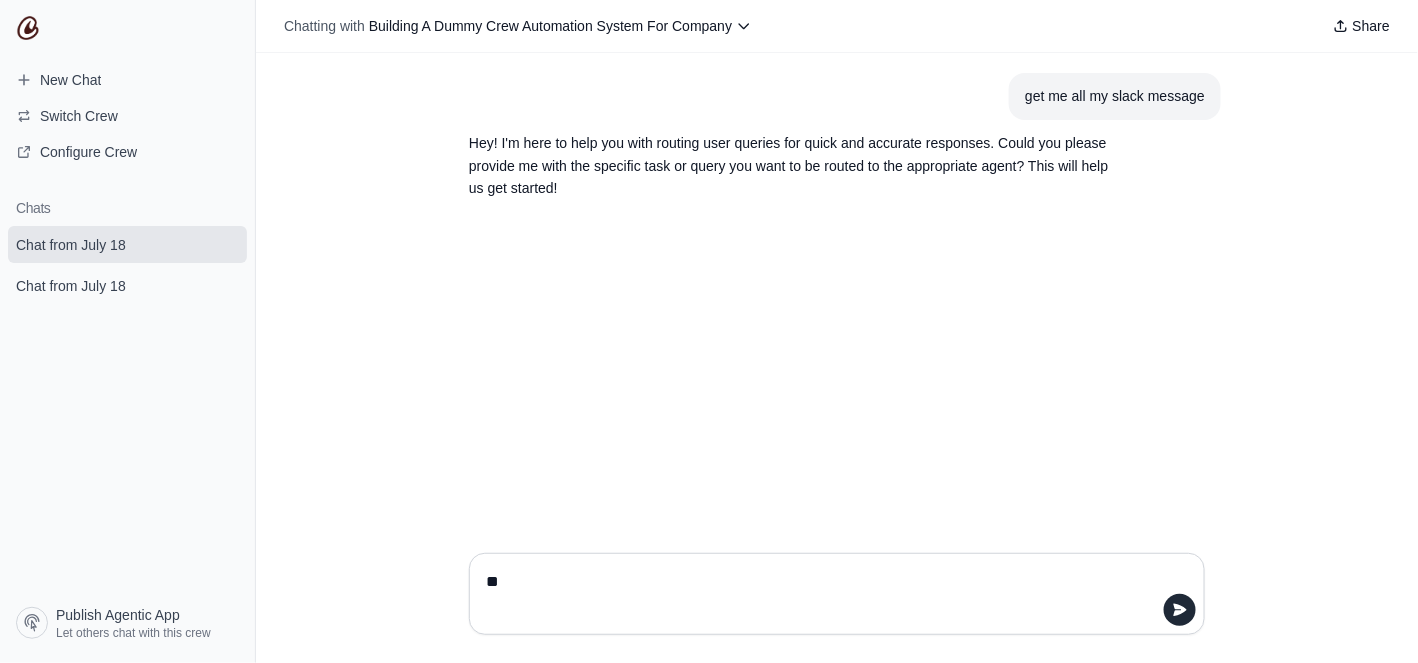 type on "*" 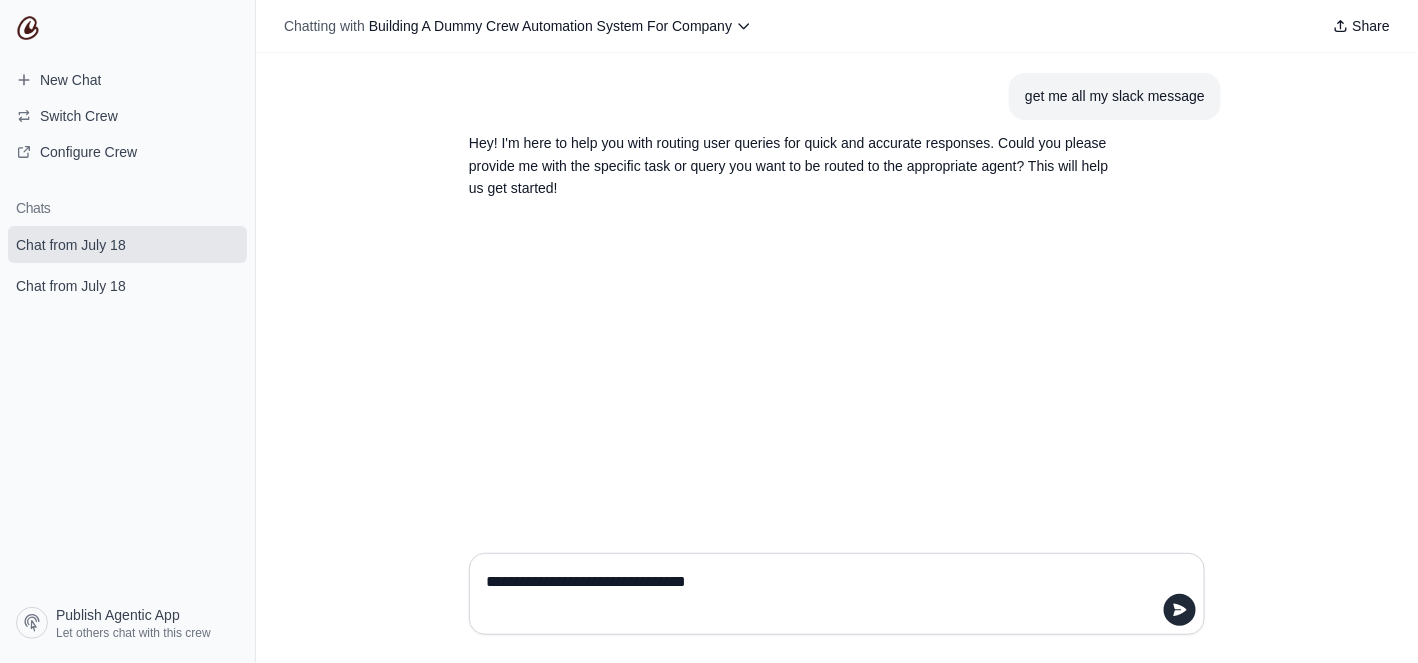 type on "**********" 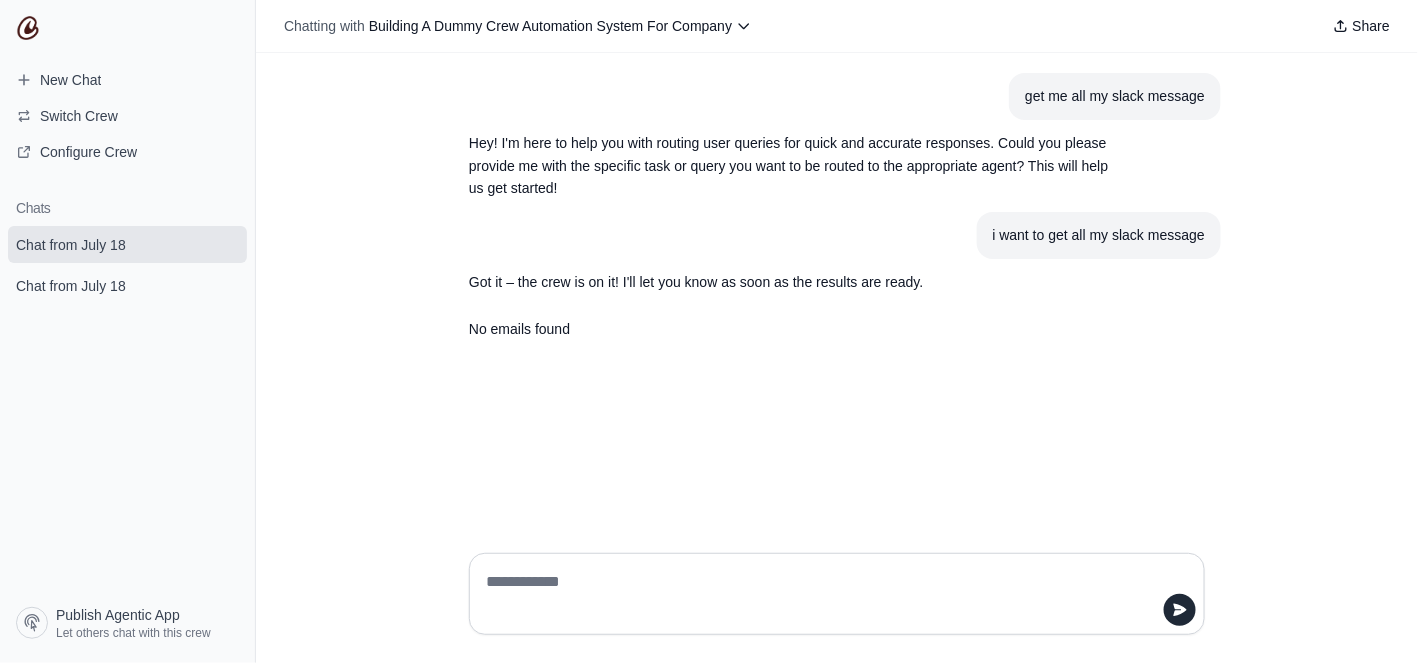 click at bounding box center [837, 594] 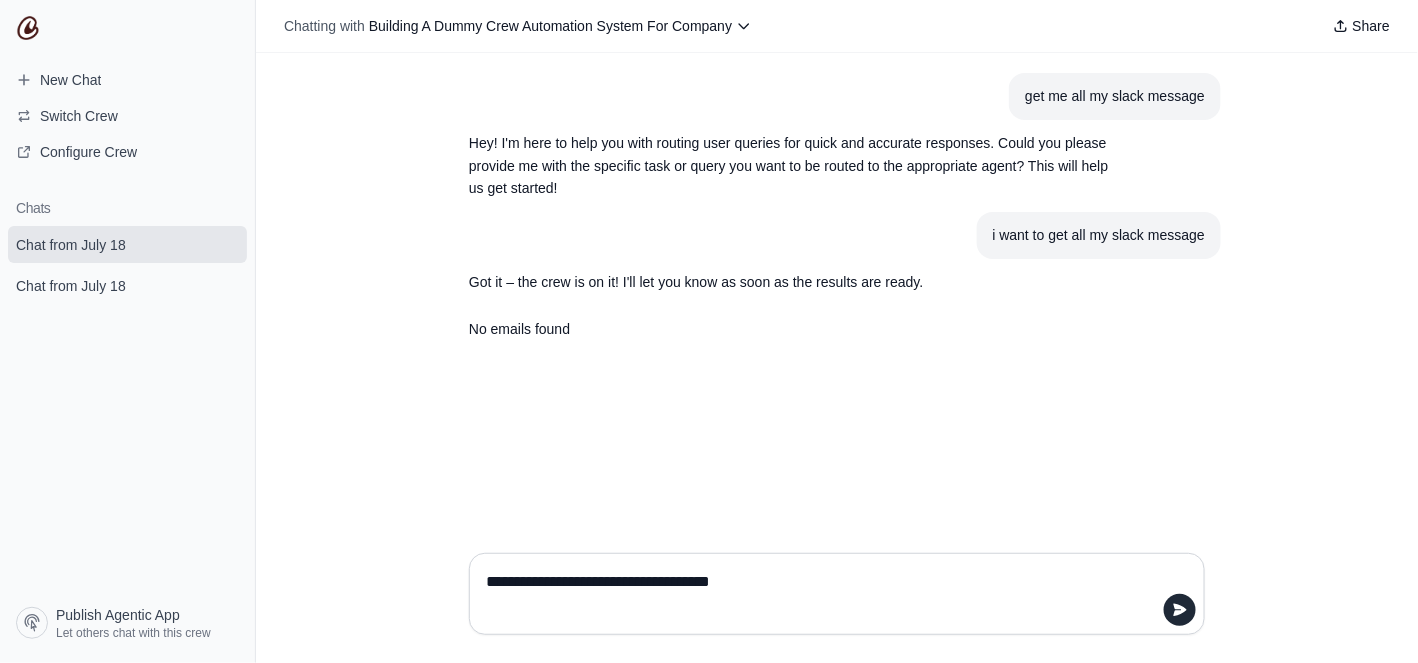 type on "**********" 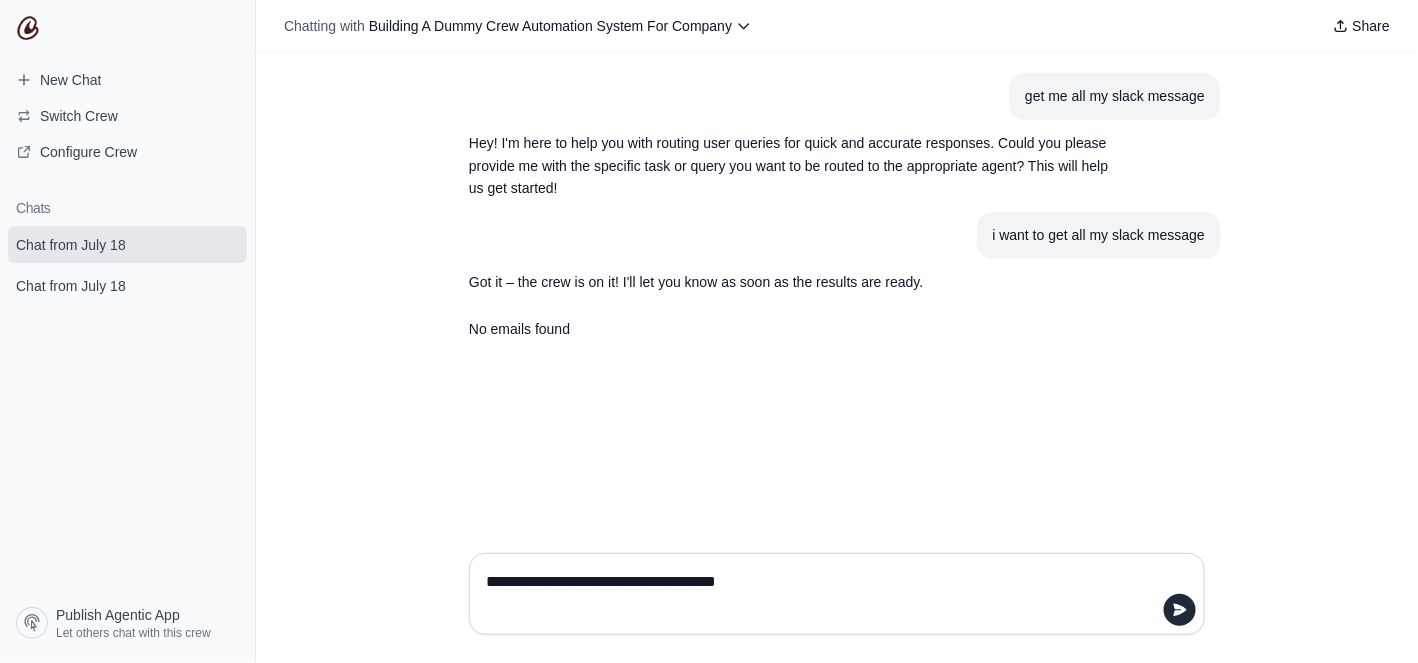 type 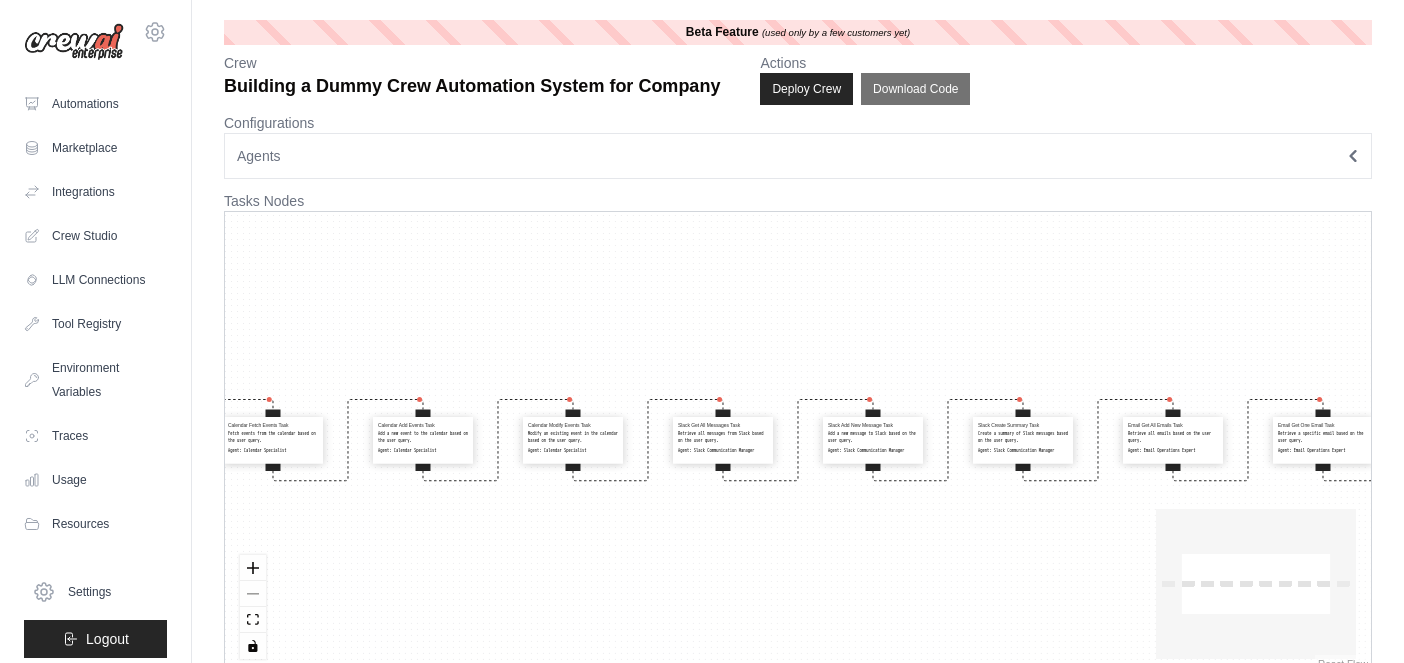scroll, scrollTop: 0, scrollLeft: 0, axis: both 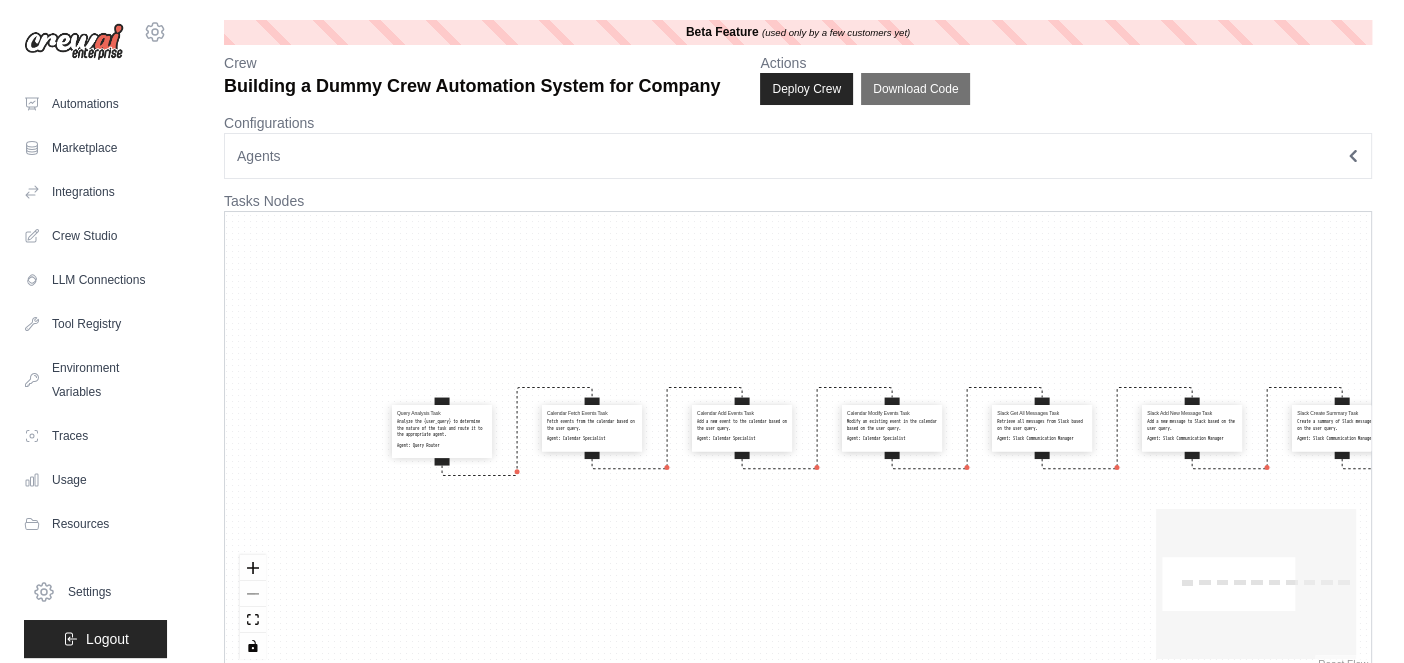 drag, startPoint x: 693, startPoint y: 487, endPoint x: 955, endPoint y: 484, distance: 262.01718 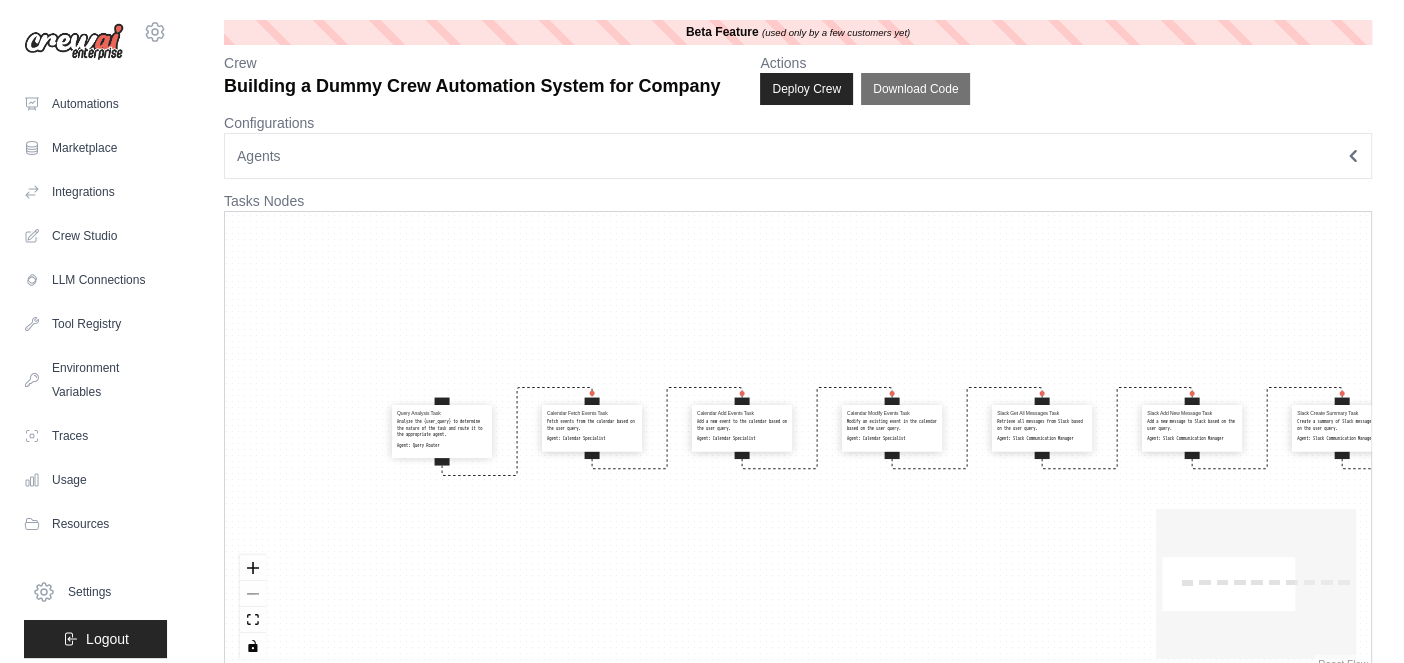 click on "Query Analysis Task Analyze the {user_query} to determine the nature of the task and route it to the appropriate agent. Agent:   Query Router Calendar Fetch Events Task Fetch events from the calendar based on the user query. Agent:   Calendar Specialist Calendar Add Events Task Add a new event to the calendar based on the user query. Agent:   Calendar Specialist Calendar Modify Events Task Modify an existing event in the calendar based on the user query. Agent:   Calendar Specialist Slack Get All Messages Task Retrieve all messages from Slack based on the user query. Agent:   Slack Communication Manager Slack Add New Message Task Add a new message to Slack based on the user query. Agent:   Slack Communication Manager Slack Create Summary Task Create a summary of Slack messages based on the user query. Agent:   Slack Communication Manager Email Get All Emails Task Retrieve all emails based on the user query. Agent:   Email Operations Expert Email Get One Email Task Agent:   Email Operations Expert Agent:" at bounding box center [798, 443] 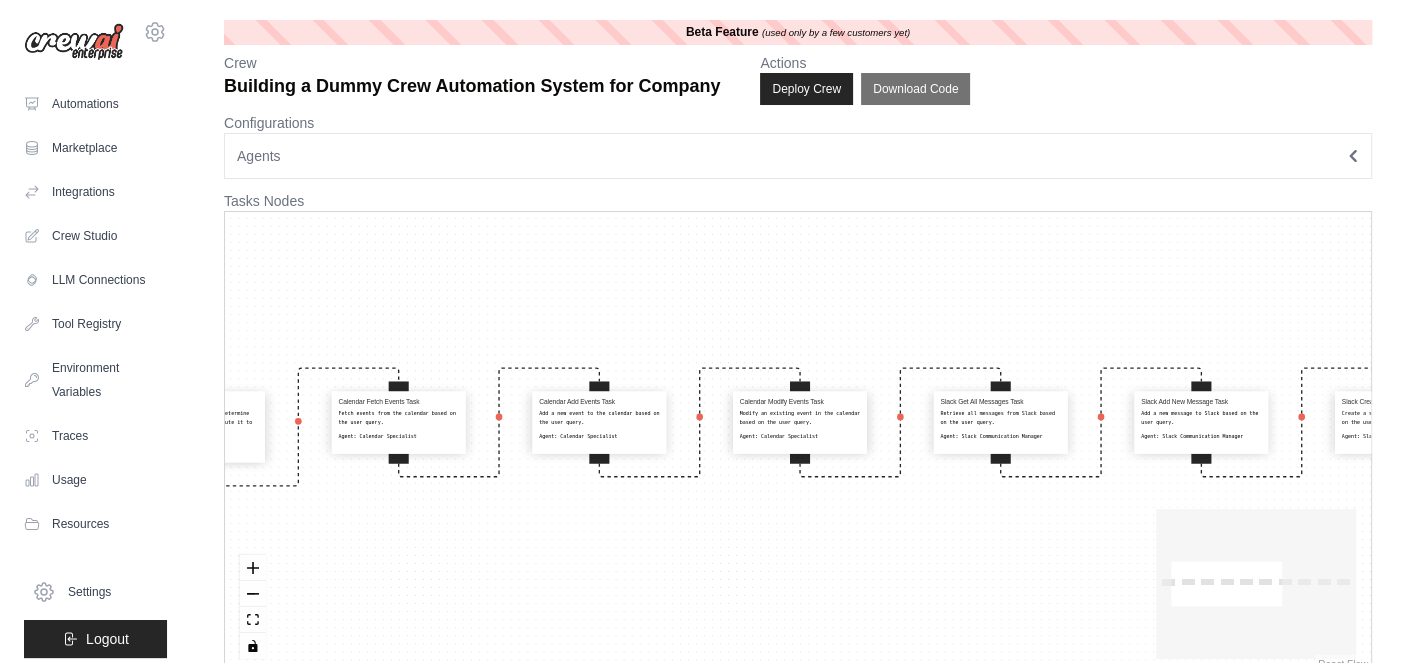 drag, startPoint x: 793, startPoint y: 544, endPoint x: 509, endPoint y: 542, distance: 284.00705 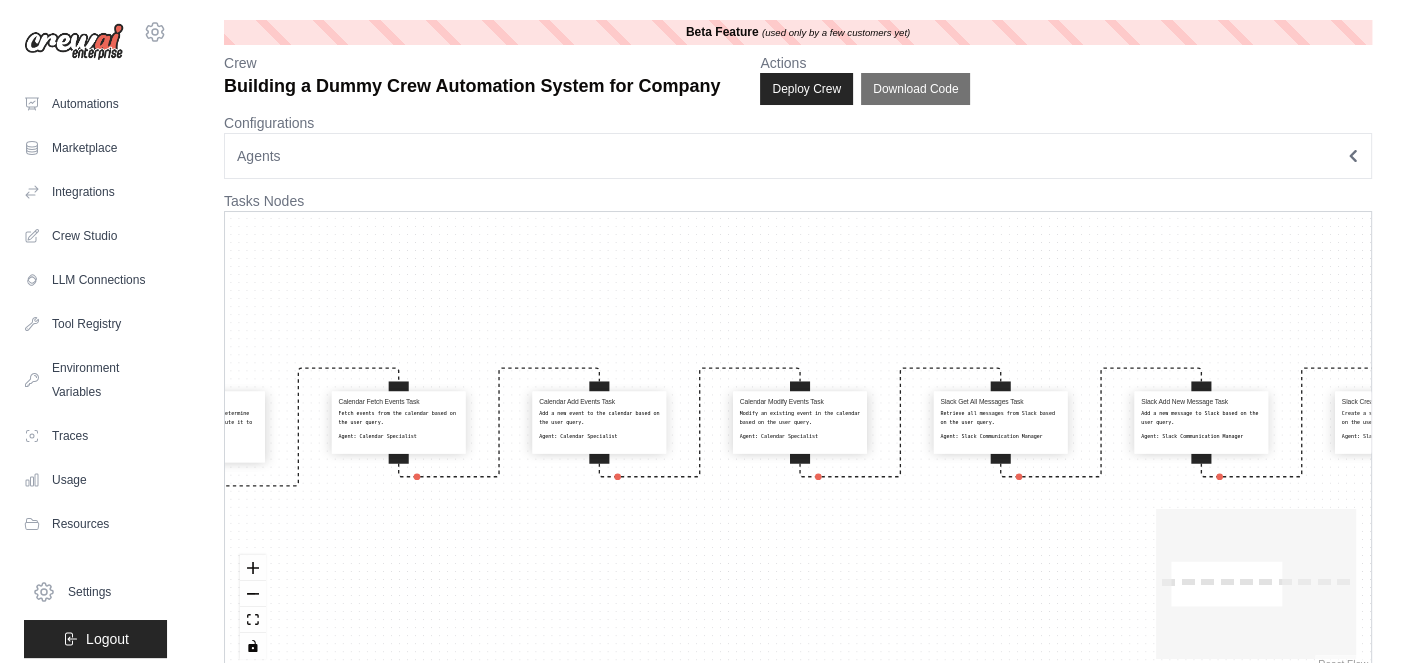click on "Query Analysis Task Analyze the {user_query} to determine the nature of the task and route it to the appropriate agent. Agent:   Query Router Calendar Fetch Events Task Fetch events from the calendar based on the user query. Agent:   Calendar Specialist Calendar Add Events Task Add a new event to the calendar based on the user query. Agent:   Calendar Specialist Calendar Modify Events Task Modify an existing event in the calendar based on the user query. Agent:   Calendar Specialist Slack Get All Messages Task Retrieve all messages from Slack based on the user query. Agent:   Slack Communication Manager Slack Add New Message Task Add a new message to Slack based on the user query. Agent:   Slack Communication Manager Slack Create Summary Task Create a summary of Slack messages based on the user query. Agent:   Slack Communication Manager Email Get All Emails Task Retrieve all emails based on the user query. Agent:   Email Operations Expert Email Get One Email Task Agent:   Email Operations Expert Agent:" at bounding box center [798, 443] 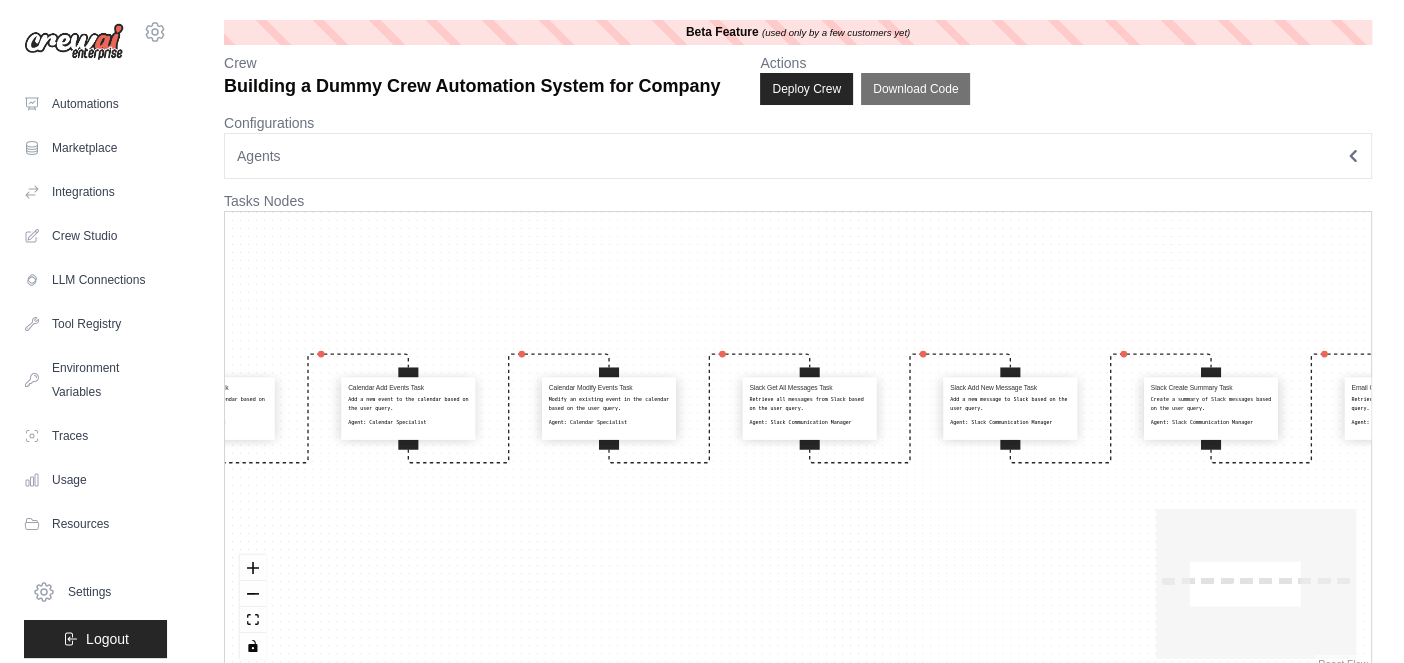 drag, startPoint x: 806, startPoint y: 542, endPoint x: 588, endPoint y: 519, distance: 219.20995 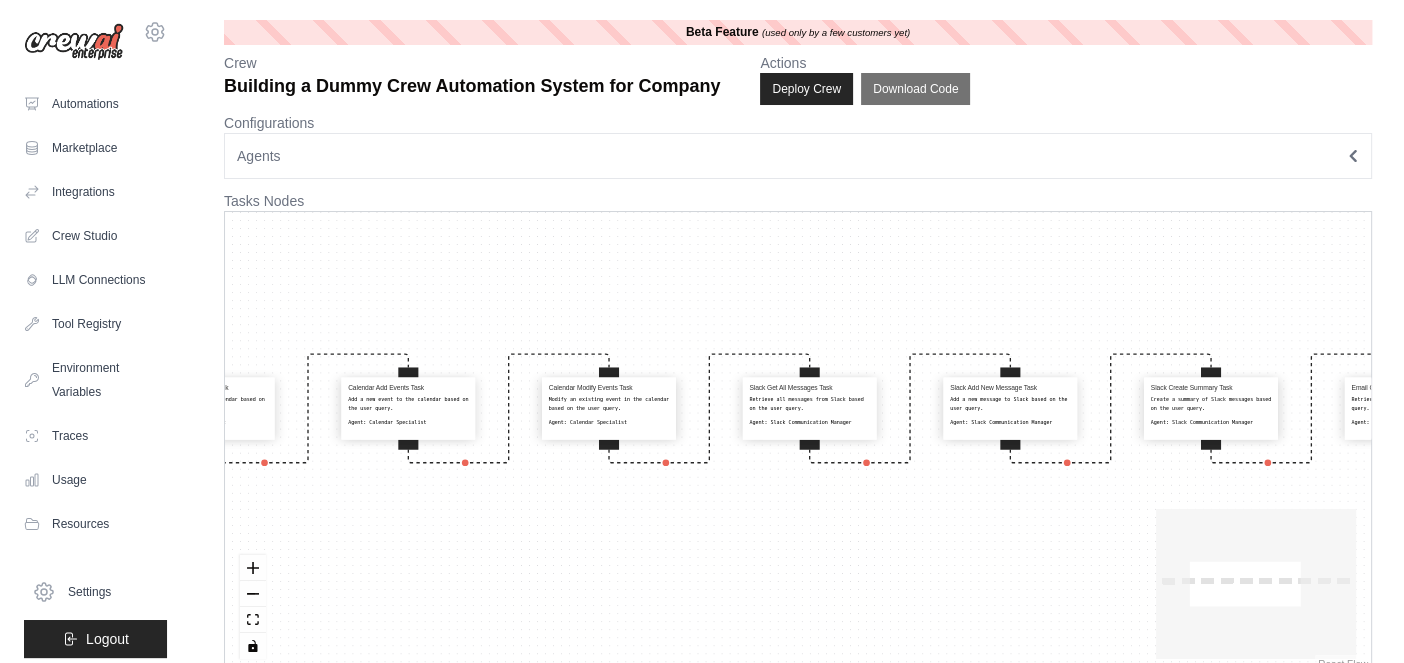 click on "Query Analysis Task Analyze the {user_query} to determine the nature of the task and route it to the appropriate agent. Agent:   Query Router Calendar Fetch Events Task Fetch events from the calendar based on the user query. Agent:   Calendar Specialist Calendar Add Events Task Add a new event to the calendar based on the user query. Agent:   Calendar Specialist Calendar Modify Events Task Modify an existing event in the calendar based on the user query. Agent:   Calendar Specialist Slack Get All Messages Task Retrieve all messages from Slack based on the user query. Agent:   Slack Communication Manager Slack Add New Message Task Add a new message to Slack based on the user query. Agent:   Slack Communication Manager Slack Create Summary Task Create a summary of Slack messages based on the user query. Agent:   Slack Communication Manager Email Get All Emails Task Retrieve all emails based on the user query. Agent:   Email Operations Expert Email Get One Email Task Agent:   Email Operations Expert Agent:" at bounding box center [798, 443] 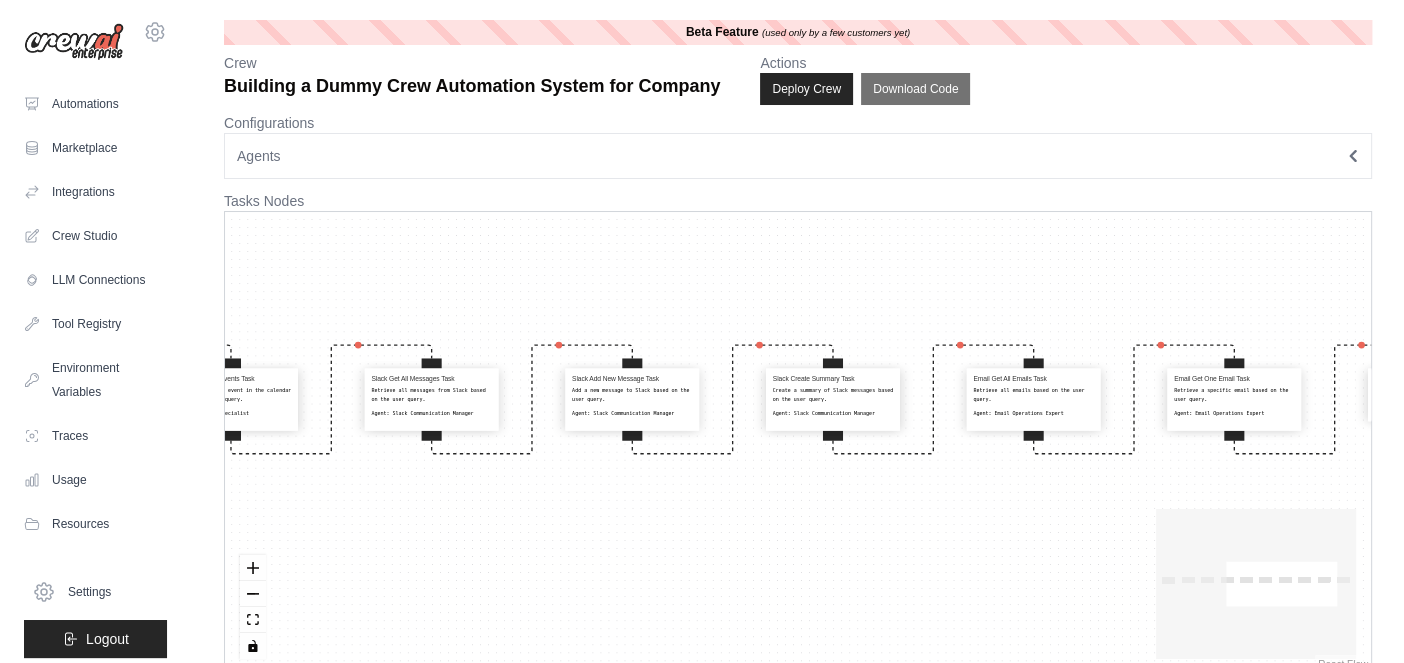 drag, startPoint x: 906, startPoint y: 490, endPoint x: 656, endPoint y: 495, distance: 250.04999 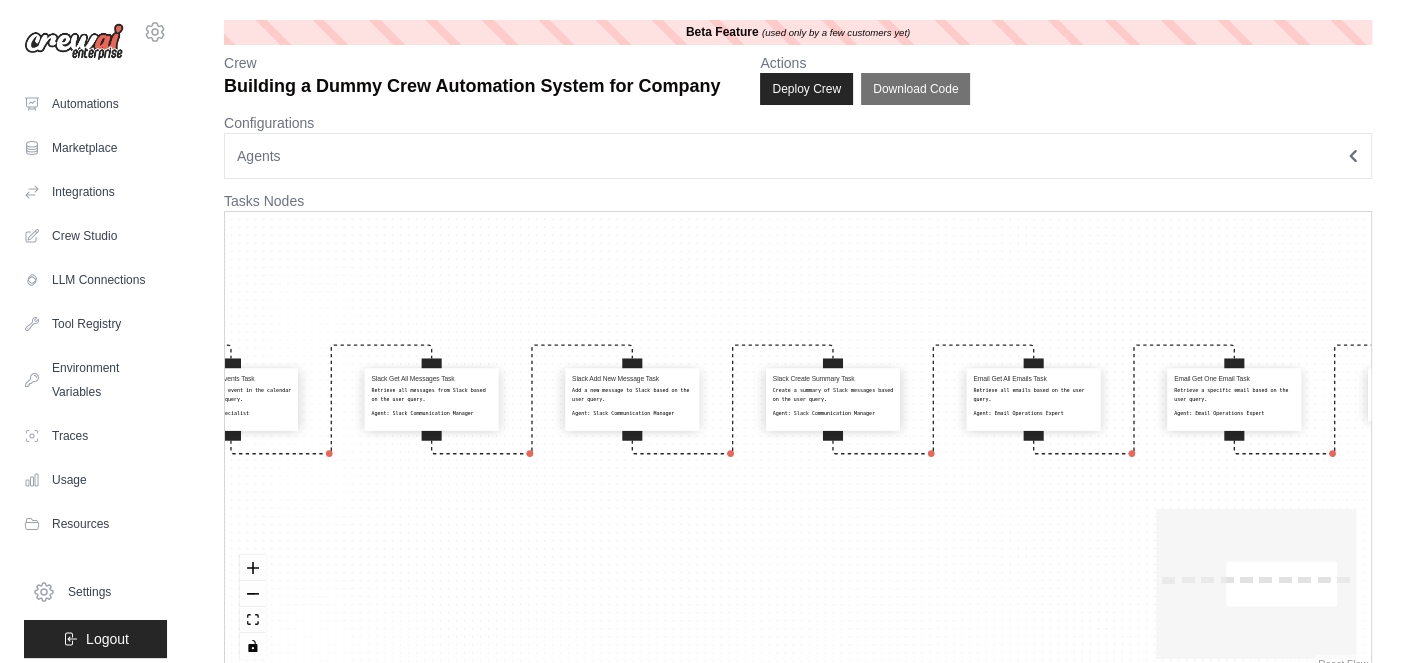 click on "Query Analysis Task Analyze the {user_query} to determine the nature of the task and route it to the appropriate agent. Agent:   Query Router Calendar Fetch Events Task Fetch events from the calendar based on the user query. Agent:   Calendar Specialist Calendar Add Events Task Add a new event to the calendar based on the user query. Agent:   Calendar Specialist Calendar Modify Events Task Modify an existing event in the calendar based on the user query. Agent:   Calendar Specialist Slack Get All Messages Task Retrieve all messages from Slack based on the user query. Agent:   Slack Communication Manager Slack Add New Message Task Add a new message to Slack based on the user query. Agent:   Slack Communication Manager Slack Create Summary Task Create a summary of Slack messages based on the user query. Agent:   Slack Communication Manager Email Get All Emails Task Retrieve all emails based on the user query. Agent:   Email Operations Expert Email Get One Email Task Agent:   Email Operations Expert Agent:" at bounding box center [798, 443] 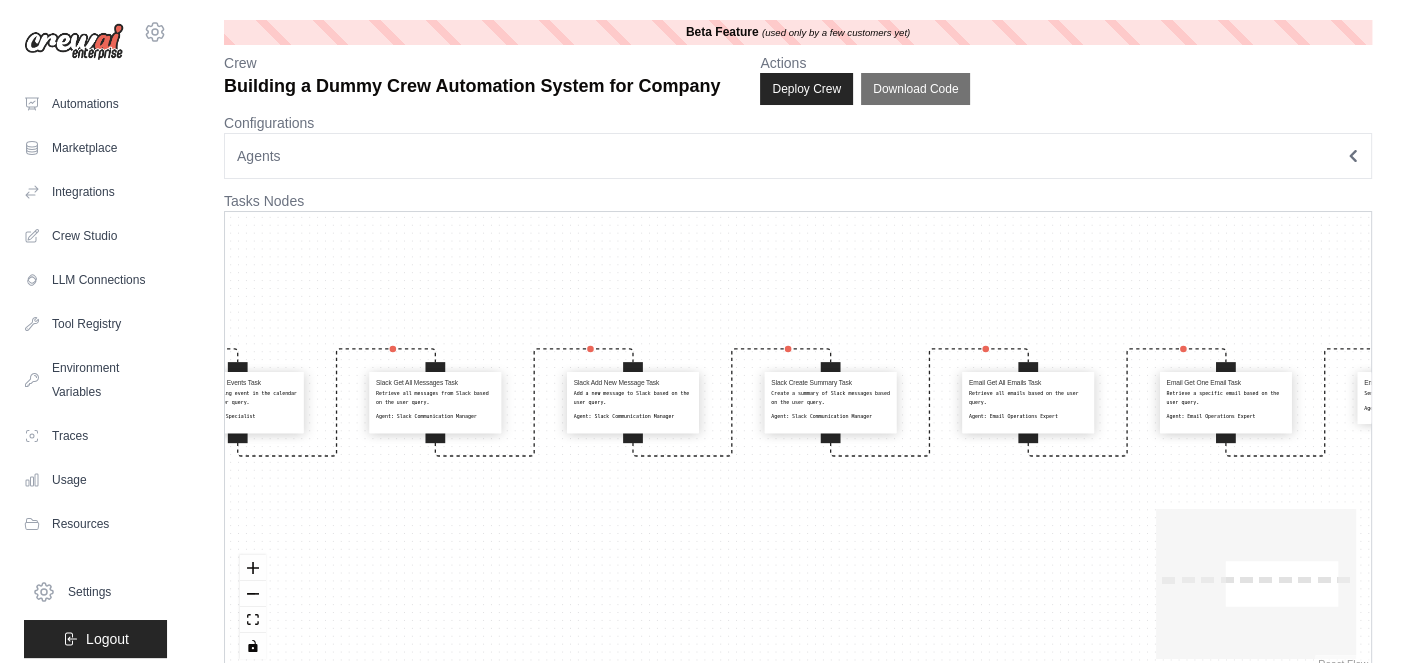drag, startPoint x: 1301, startPoint y: 572, endPoint x: 1168, endPoint y: 569, distance: 133.03383 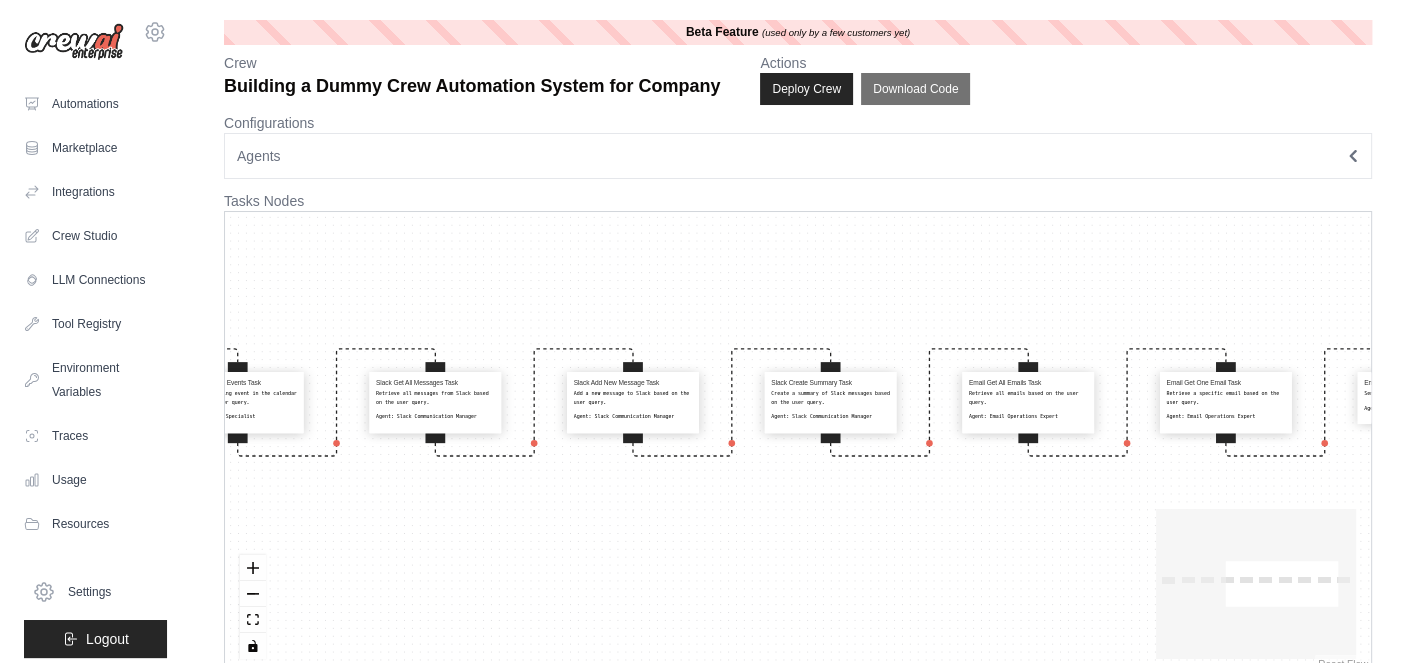 click on "React Flow mini map" 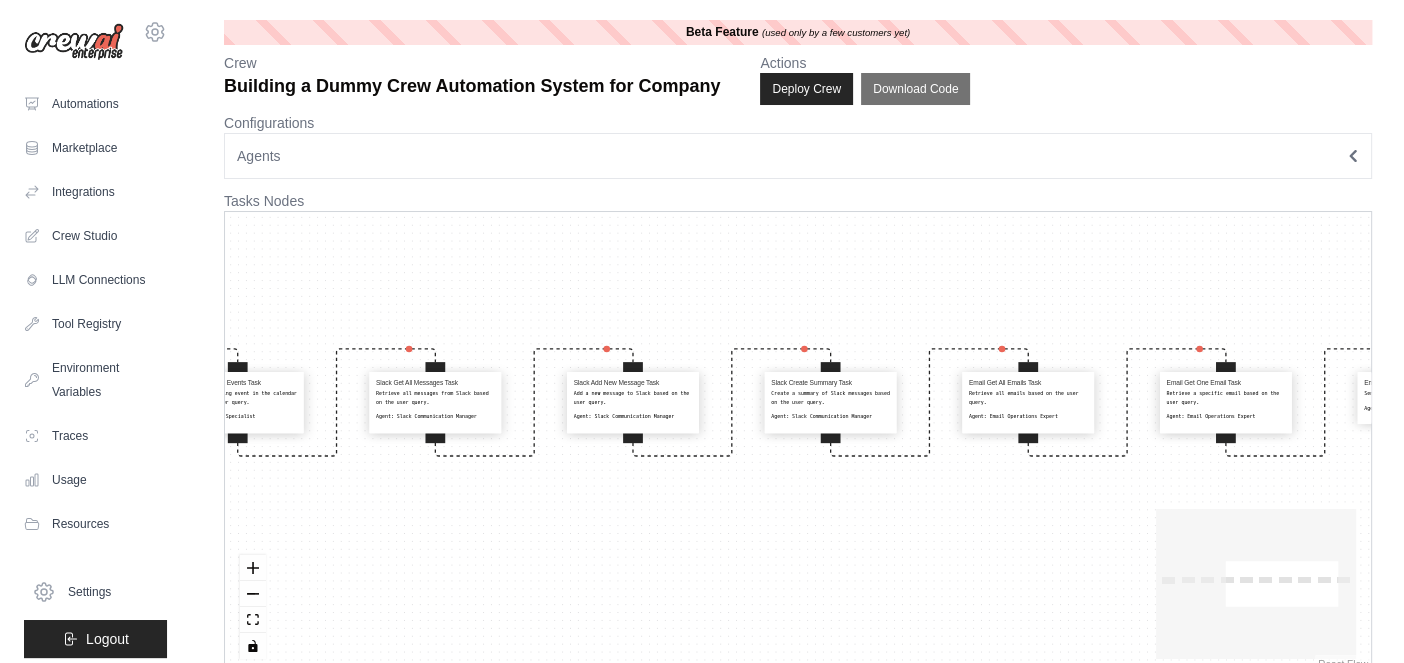 drag, startPoint x: 1168, startPoint y: 569, endPoint x: 1253, endPoint y: 599, distance: 90.13878 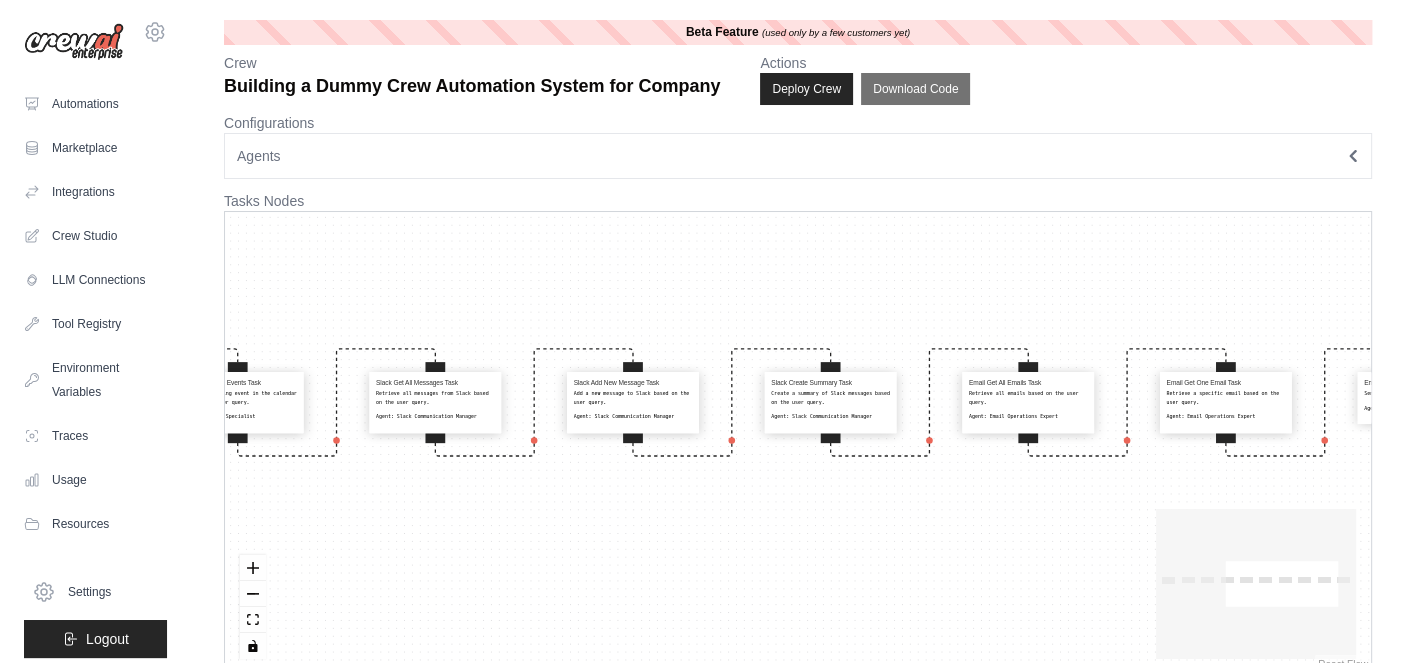 click on "React Flow mini map" 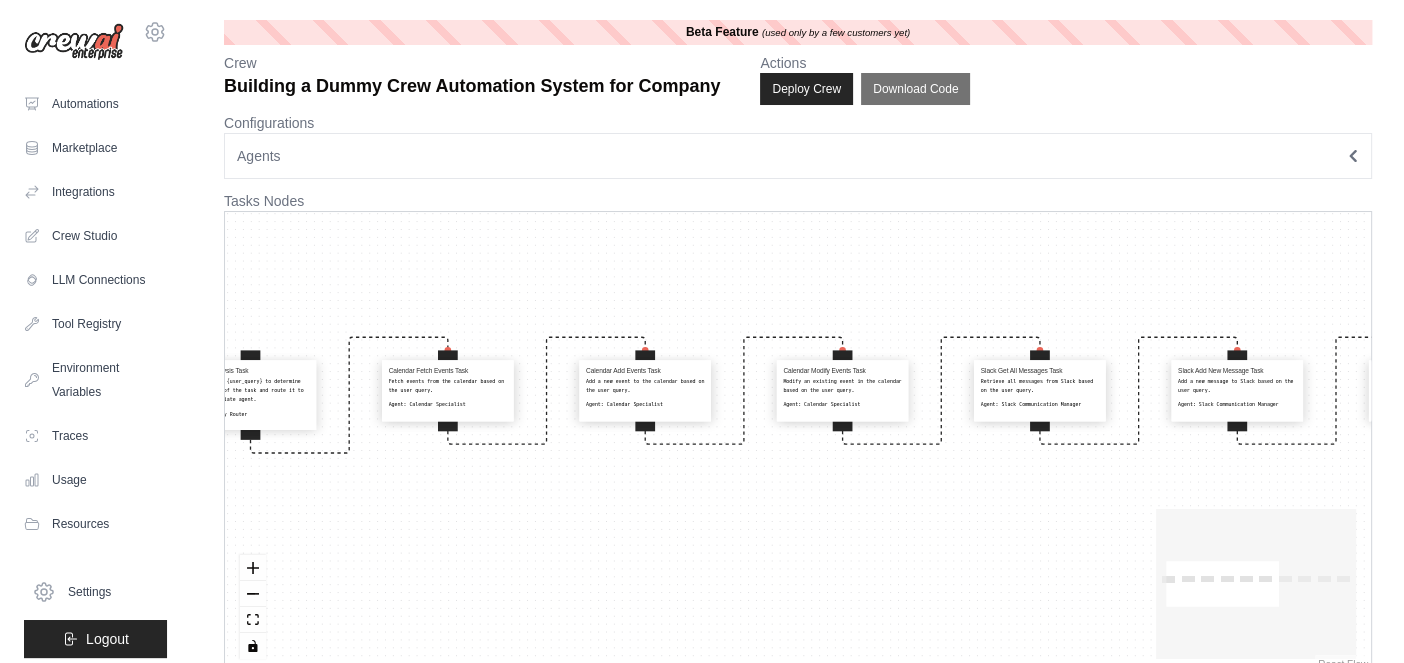 drag, startPoint x: 810, startPoint y: 553, endPoint x: 1413, endPoint y: 542, distance: 603.10034 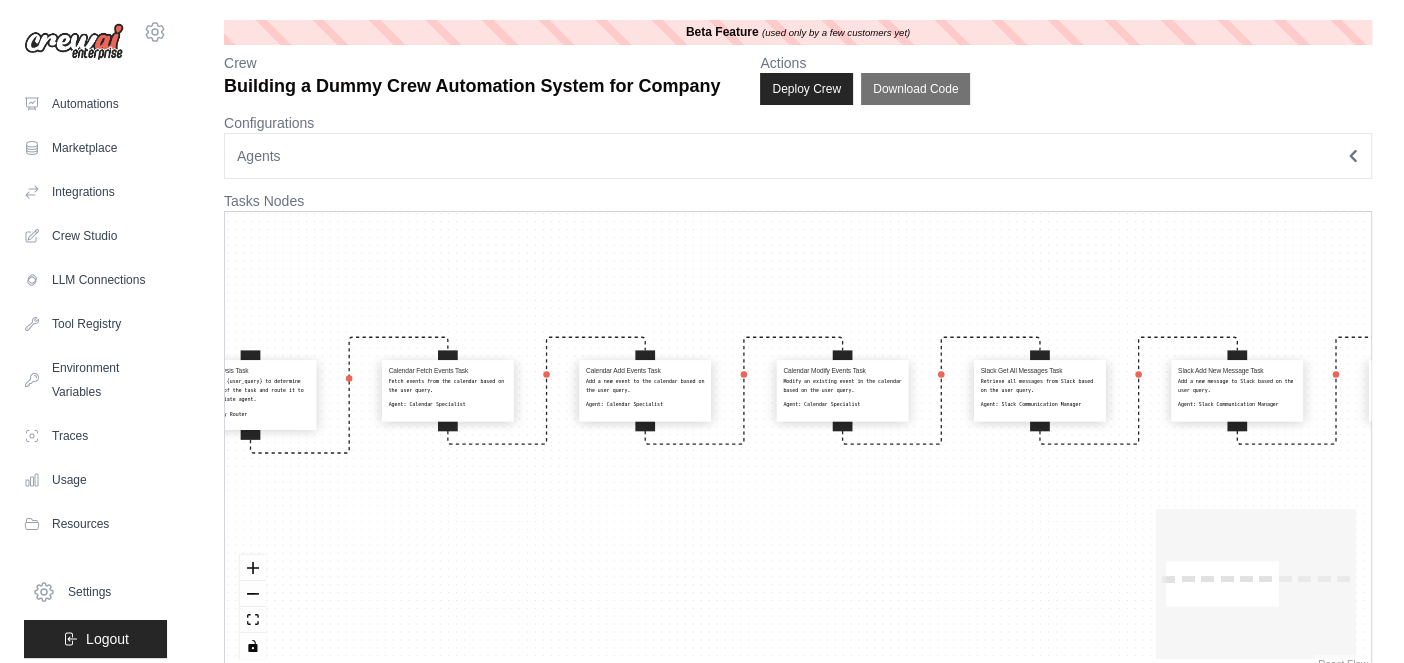 click on "ayush@llumo.ai
Settings
Automations
Marketplace
Integrations" at bounding box center [702, 347] 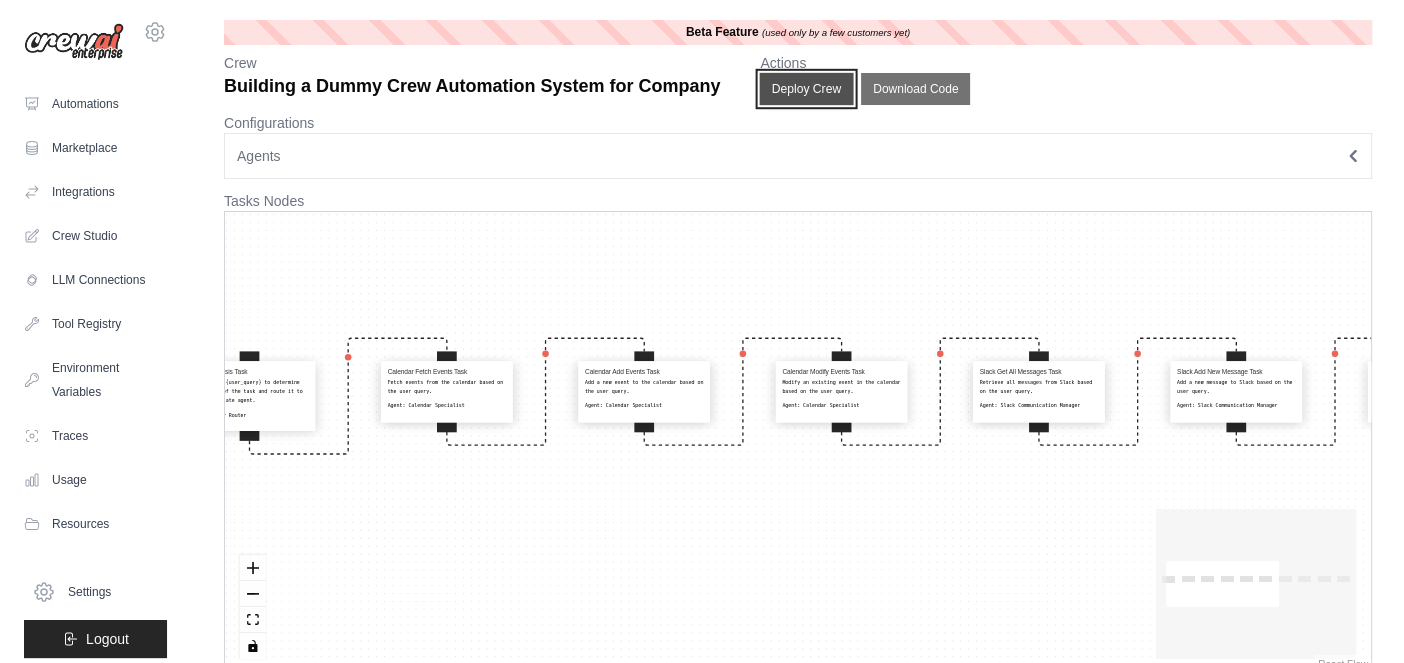 click on "Deploy Crew" at bounding box center [807, 89] 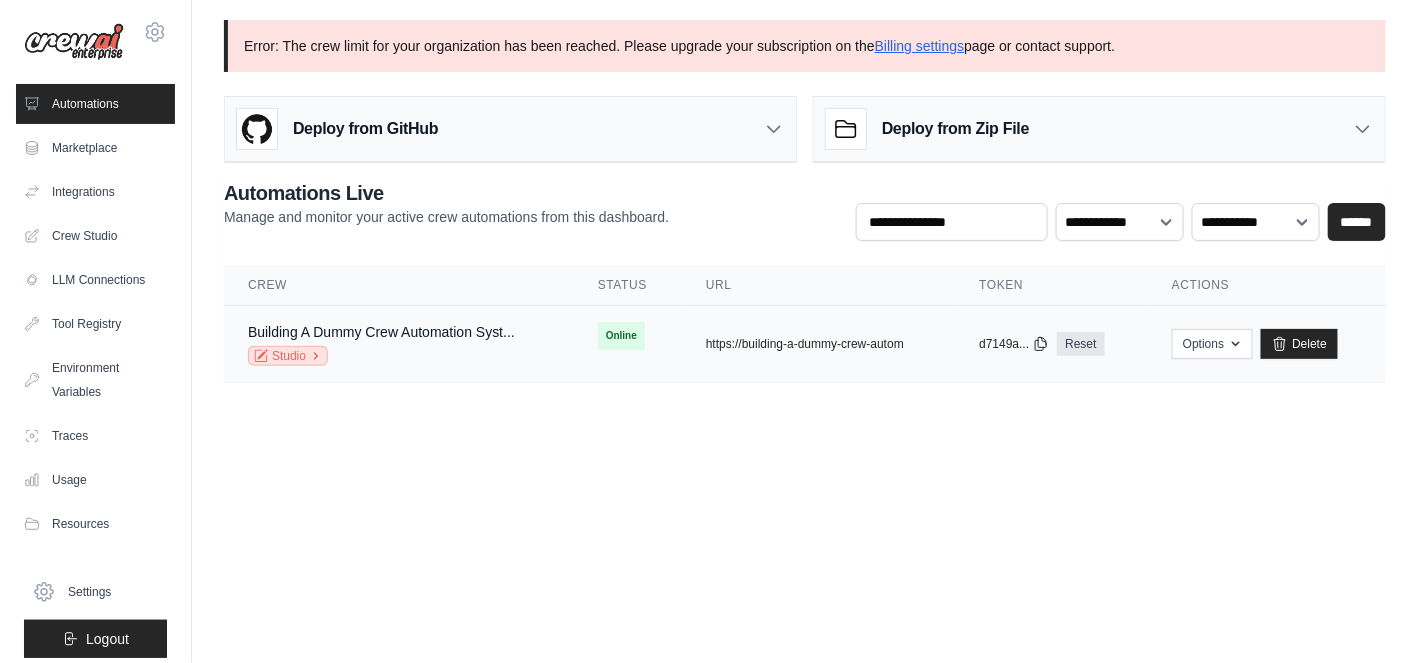 click 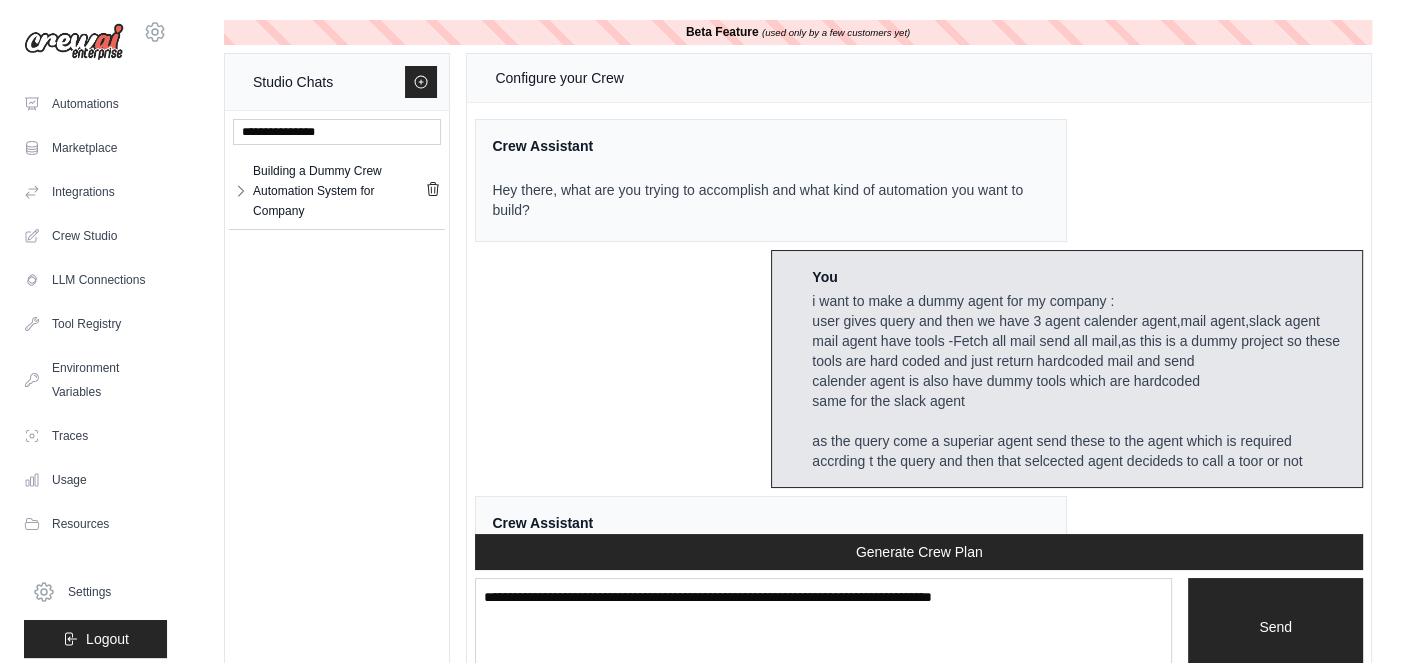 scroll, scrollTop: 13195, scrollLeft: 0, axis: vertical 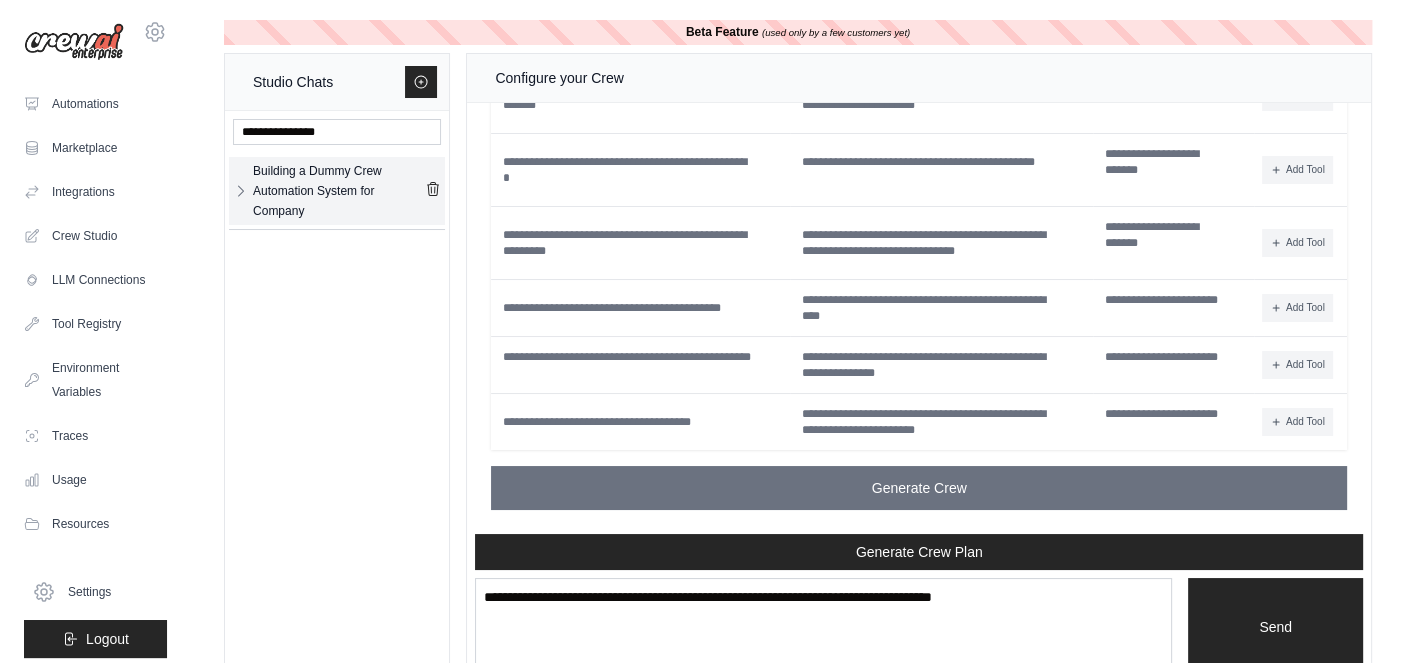 click on "Building a Dummy Crew Automation System for Company" at bounding box center [339, 191] 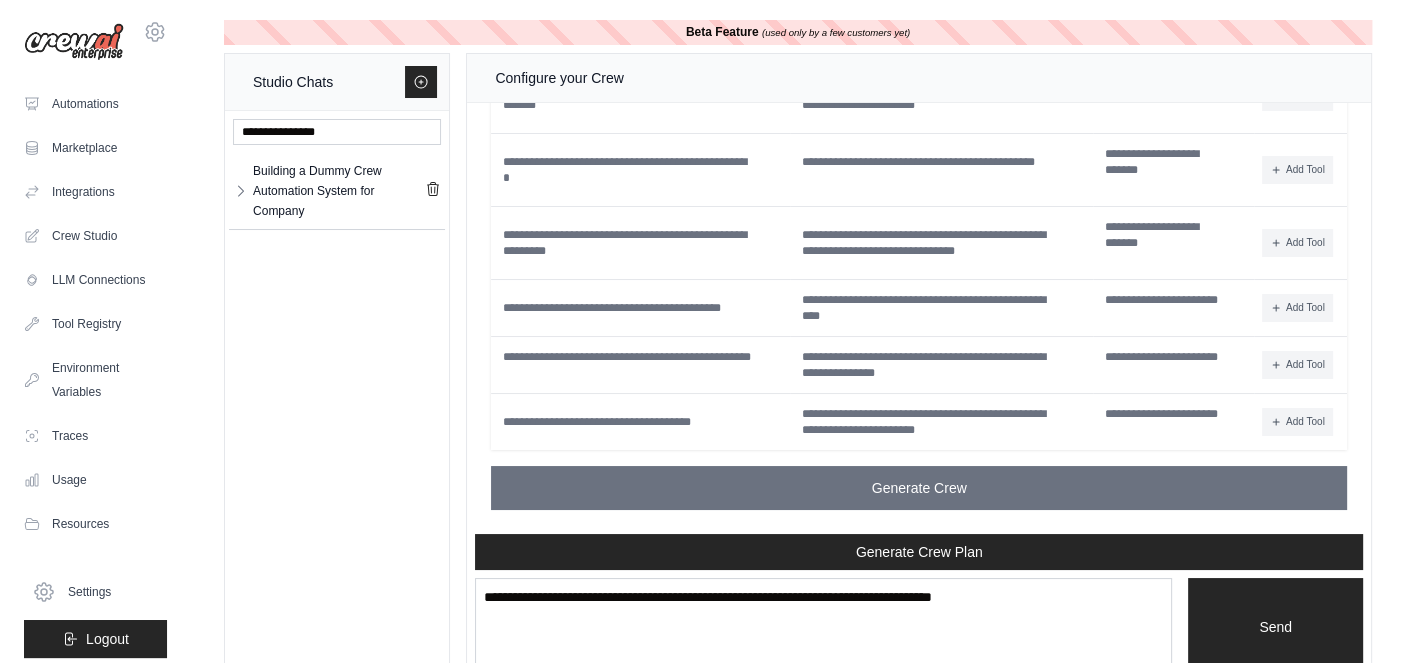 scroll, scrollTop: 13195, scrollLeft: 0, axis: vertical 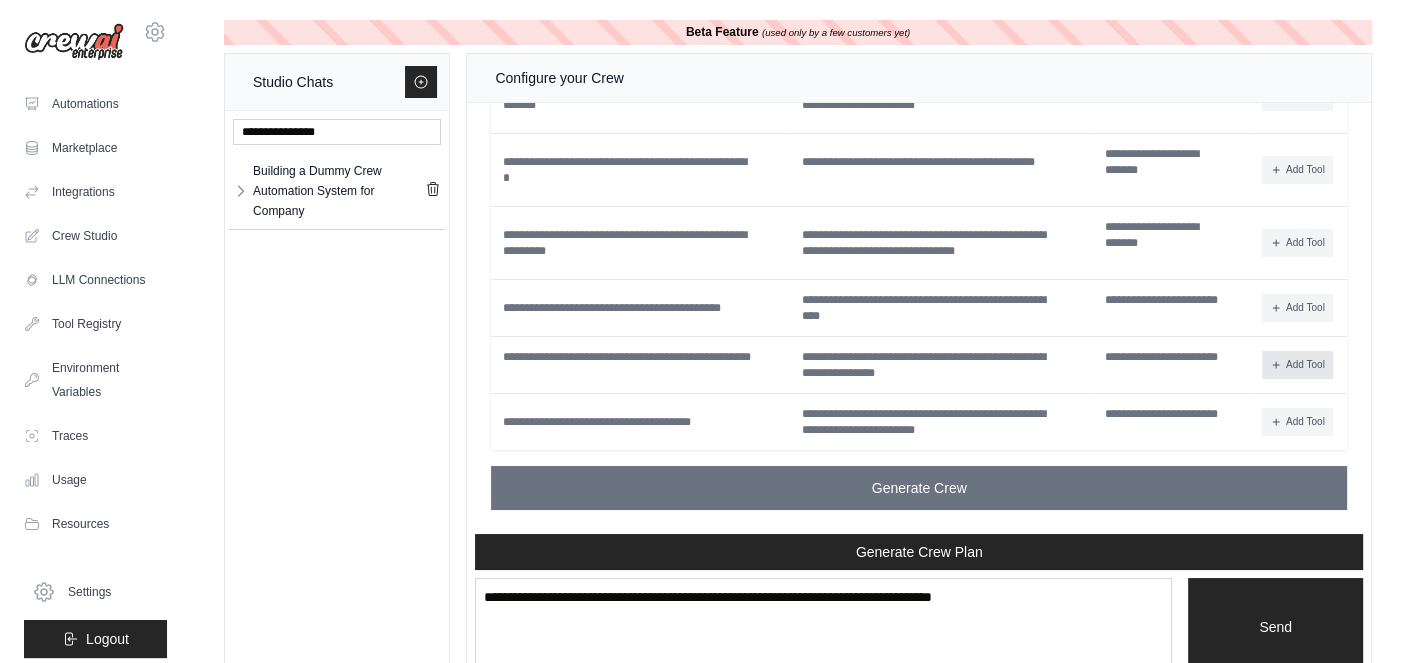 click on "Add Tool" at bounding box center (1297, 365) 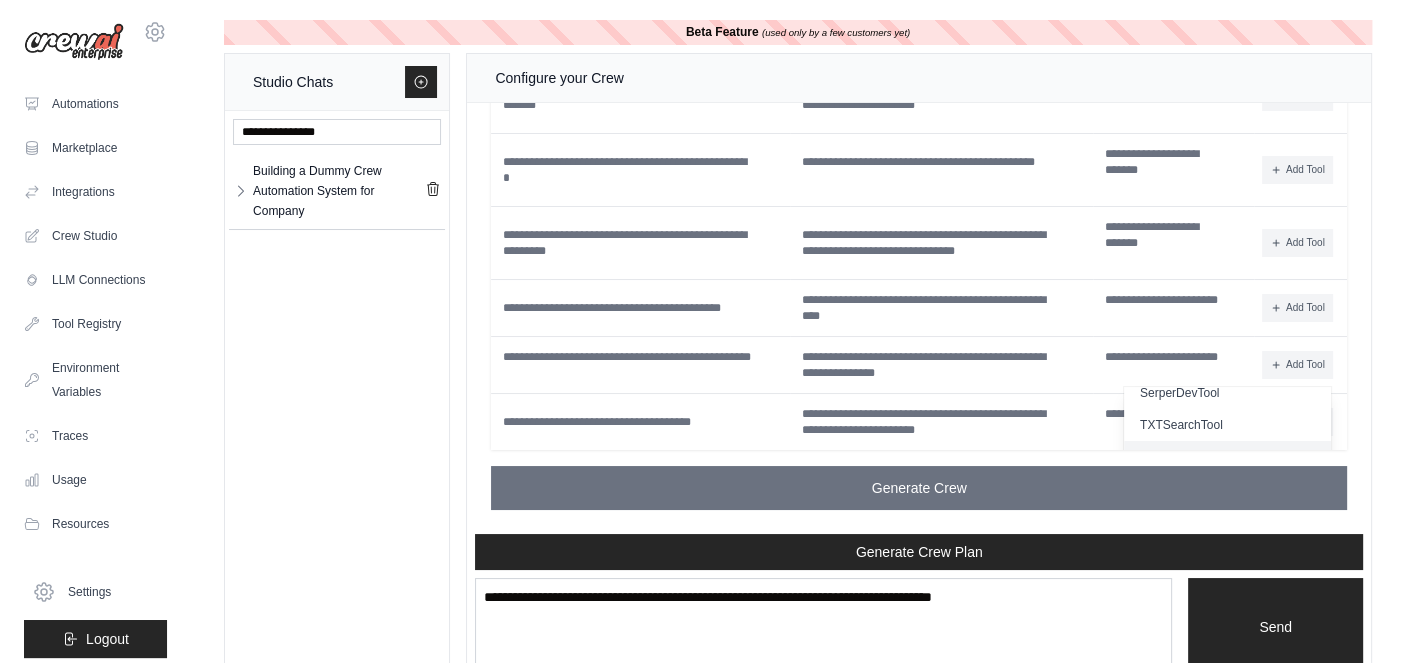 scroll, scrollTop: 528, scrollLeft: 0, axis: vertical 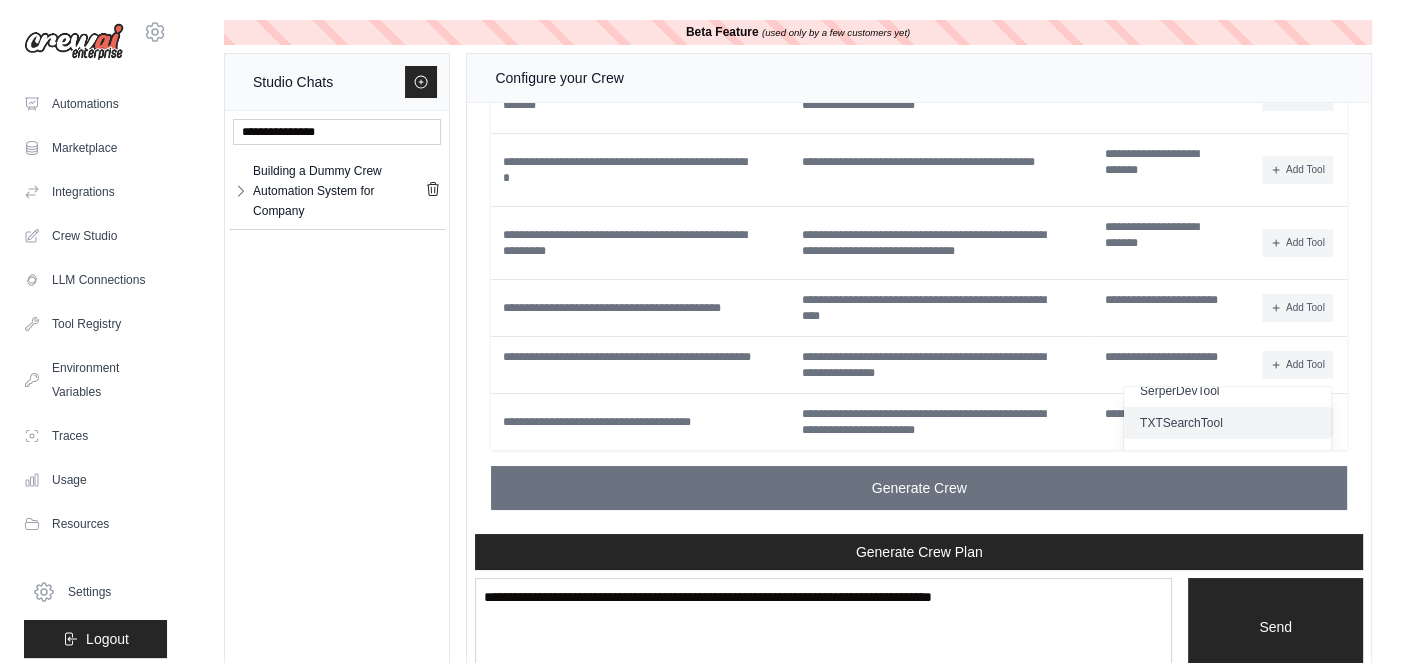 click on "TXTSearchTool" at bounding box center [1227, 423] 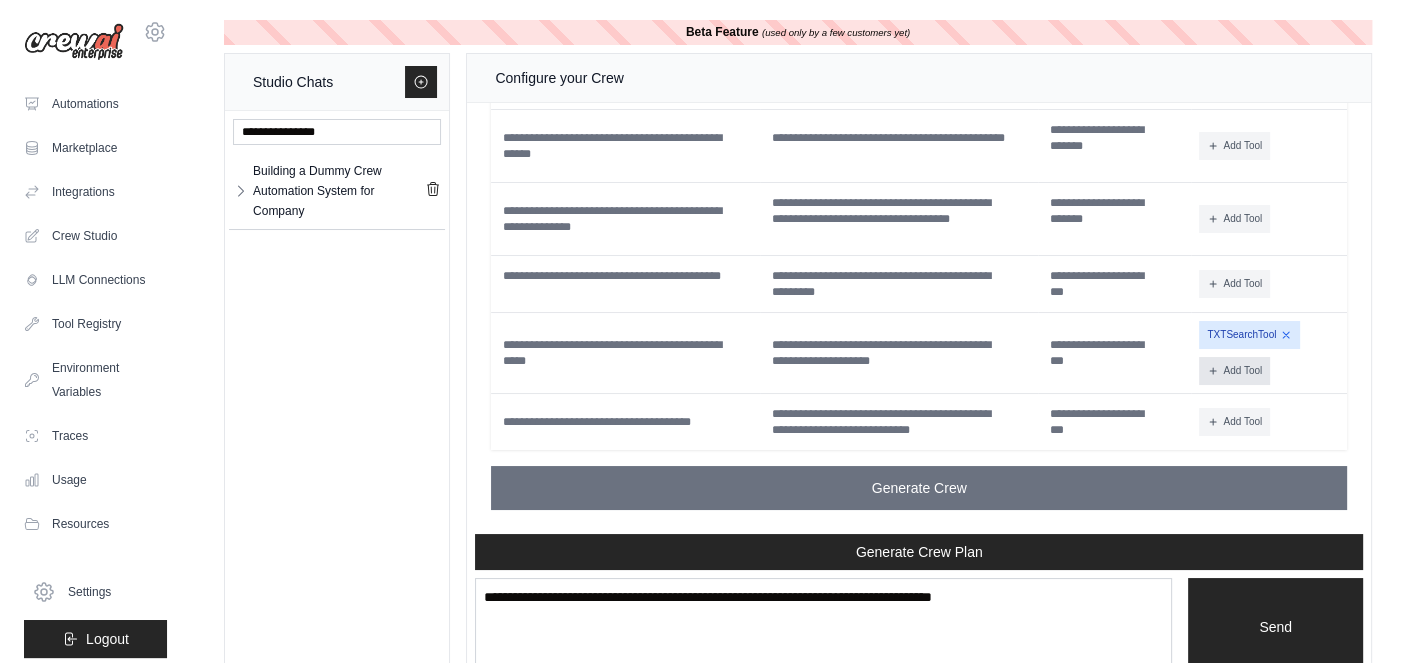 click on "Add Tool" at bounding box center (1234, 371) 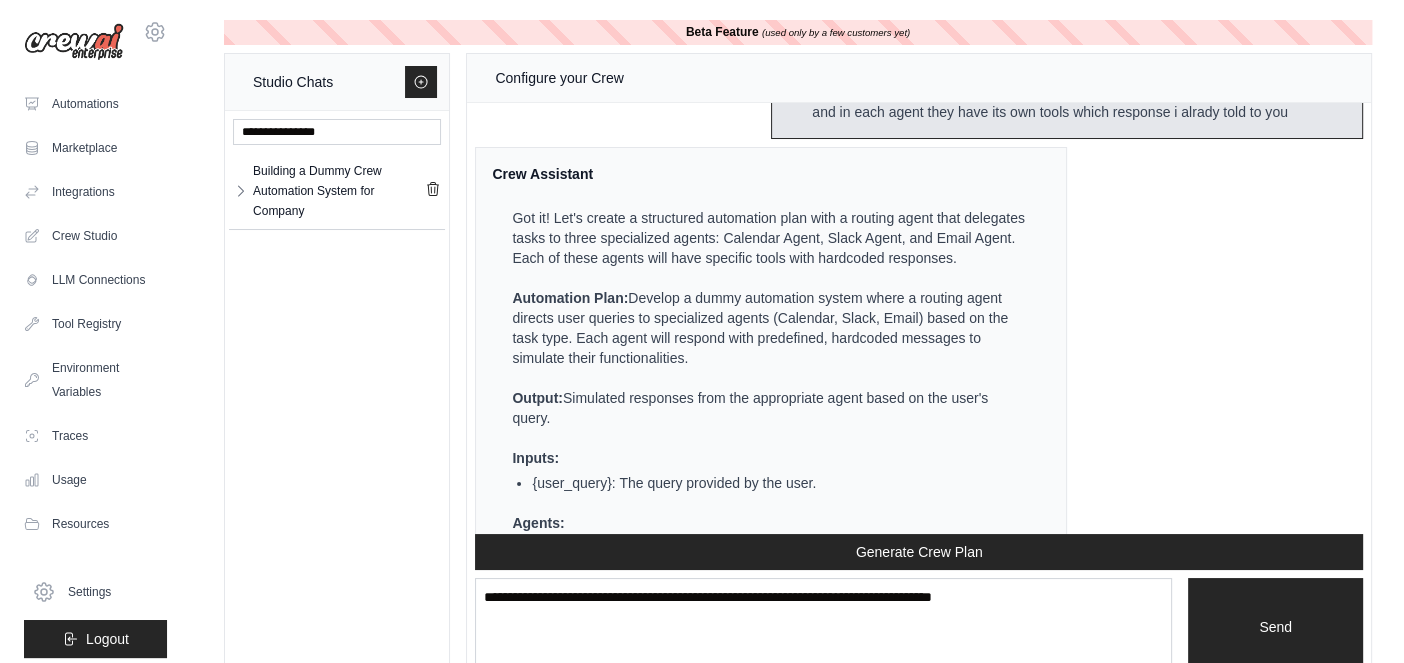 scroll, scrollTop: 10798, scrollLeft: 0, axis: vertical 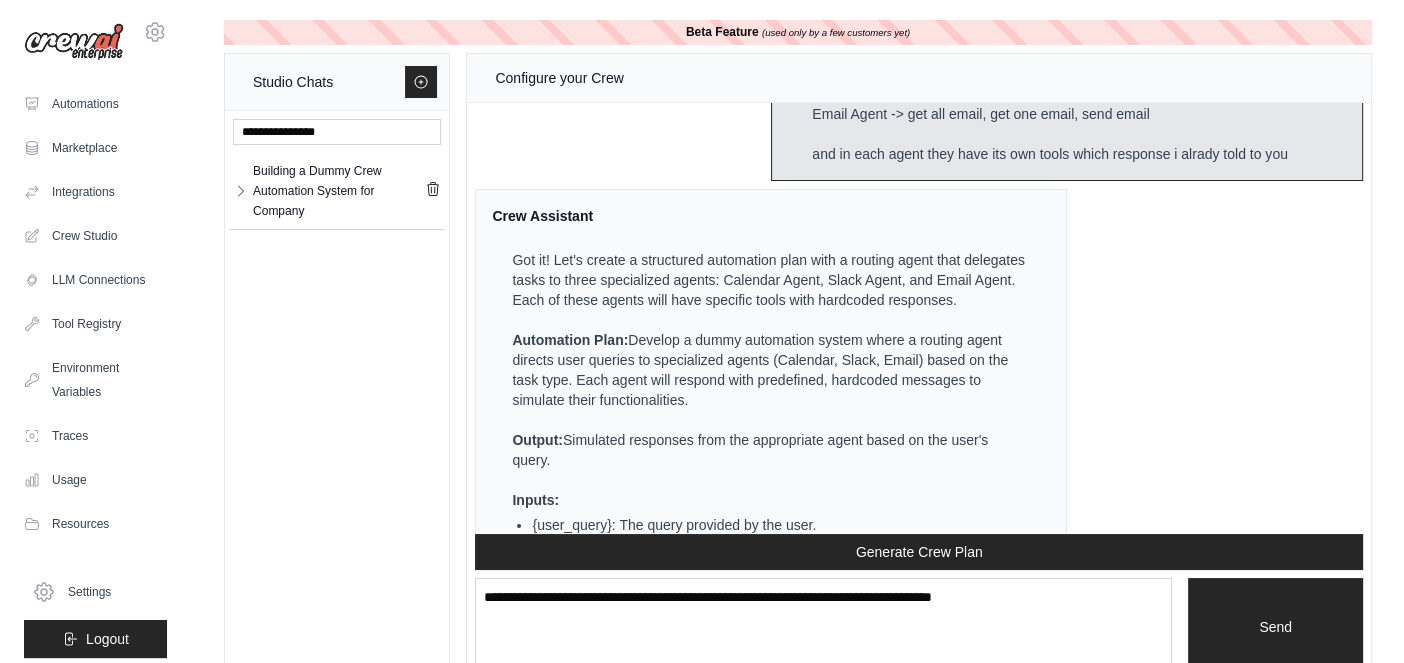 click on "Crew Assistant Hey there, what are you trying to accomplish and what kind of automation you want to build?
You i want to make a dummy agent for my company : user gives query and then we have 3 agent calender agent,mail agent,slack agent mail agent have tools -Fetch all mail send all mail,as this is a dummy project so these tools are hard coded and just return hardcoded mail and send calender agent is also have dummy tools which are hardcoded same for the slack agent as the query come a superiar agent send these to the agent which is required accrding t the query and then that selcected agent decideds to call a toor or not Crew Assistant Great! It sounds like you're looking to build a prototype of an automation system that routes user queries to specific agents based on the type of task required. Let's break down how we can structure this using CrewAI.
Automation Plan:
Output:
A simulated response from the appropriate agent based on the user's query.
Inputs:
Tools Selected:
Agents:" at bounding box center (919, 318) 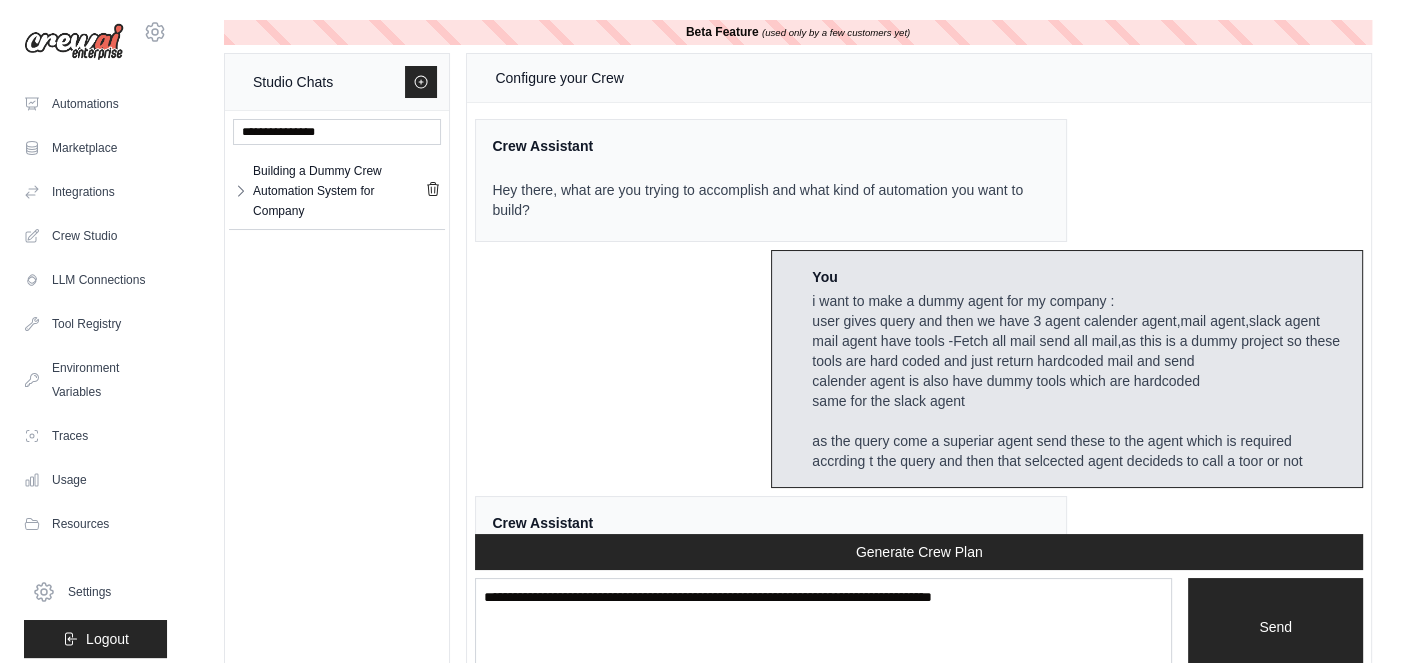 scroll, scrollTop: 0, scrollLeft: 0, axis: both 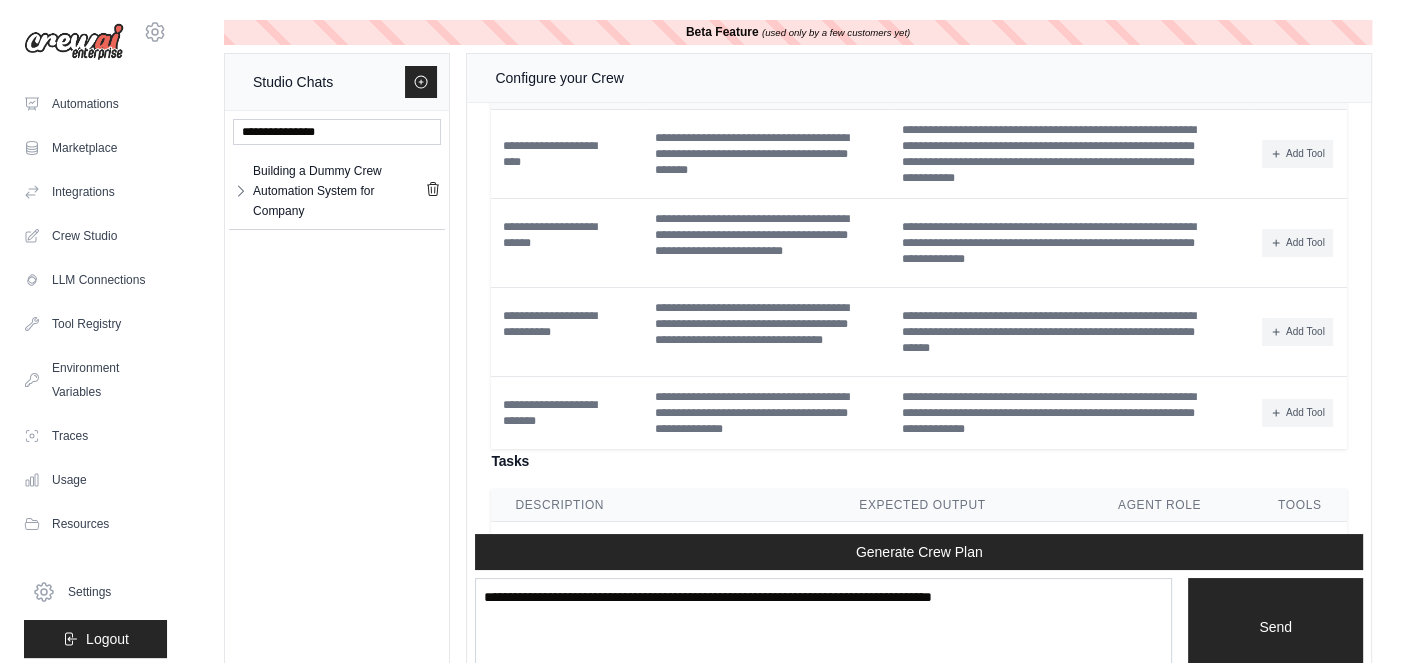 drag, startPoint x: 507, startPoint y: 144, endPoint x: 611, endPoint y: 182, distance: 110.724884 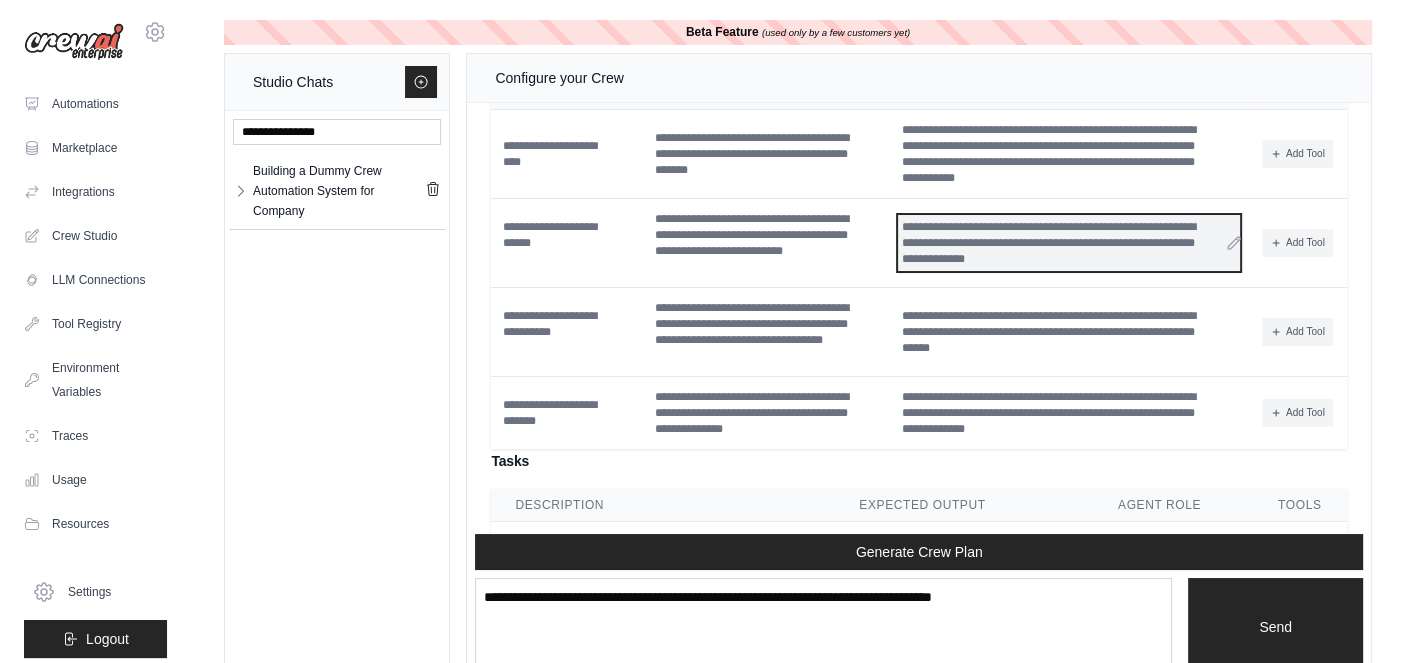 click on "**********" at bounding box center (1069, 243) 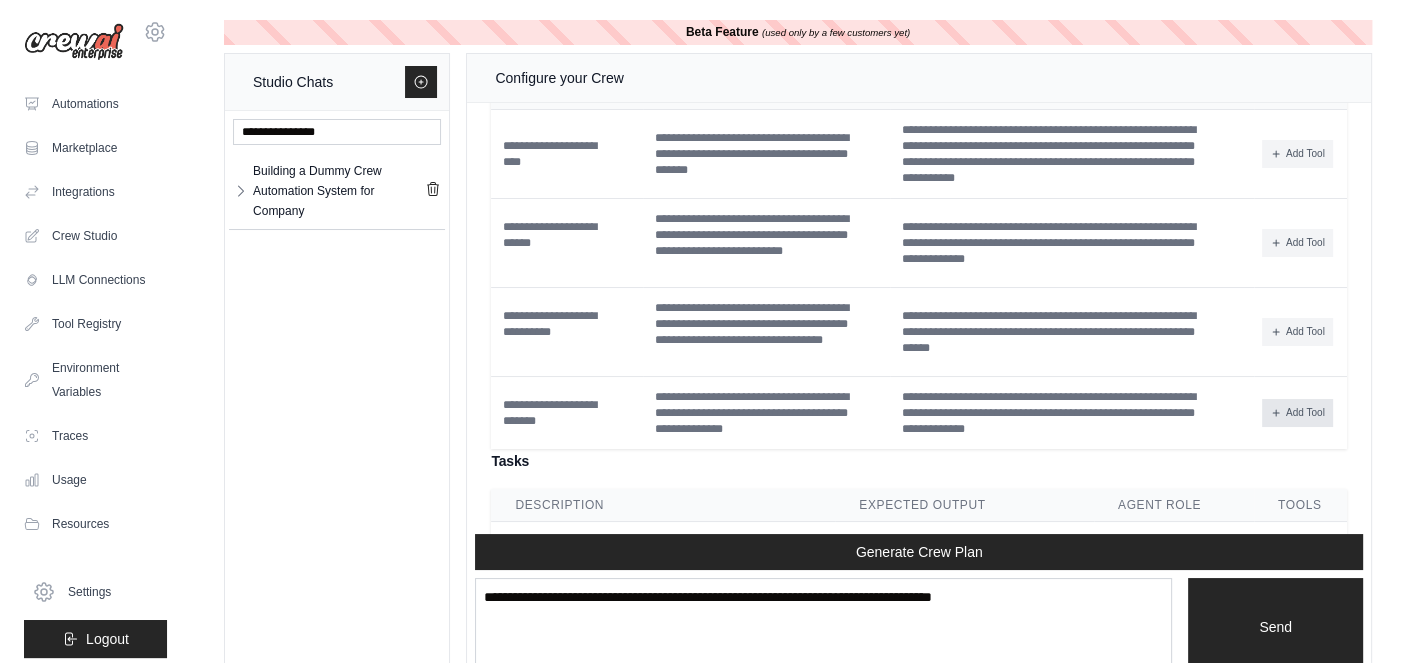drag, startPoint x: 516, startPoint y: 147, endPoint x: 1312, endPoint y: 472, distance: 859.79126 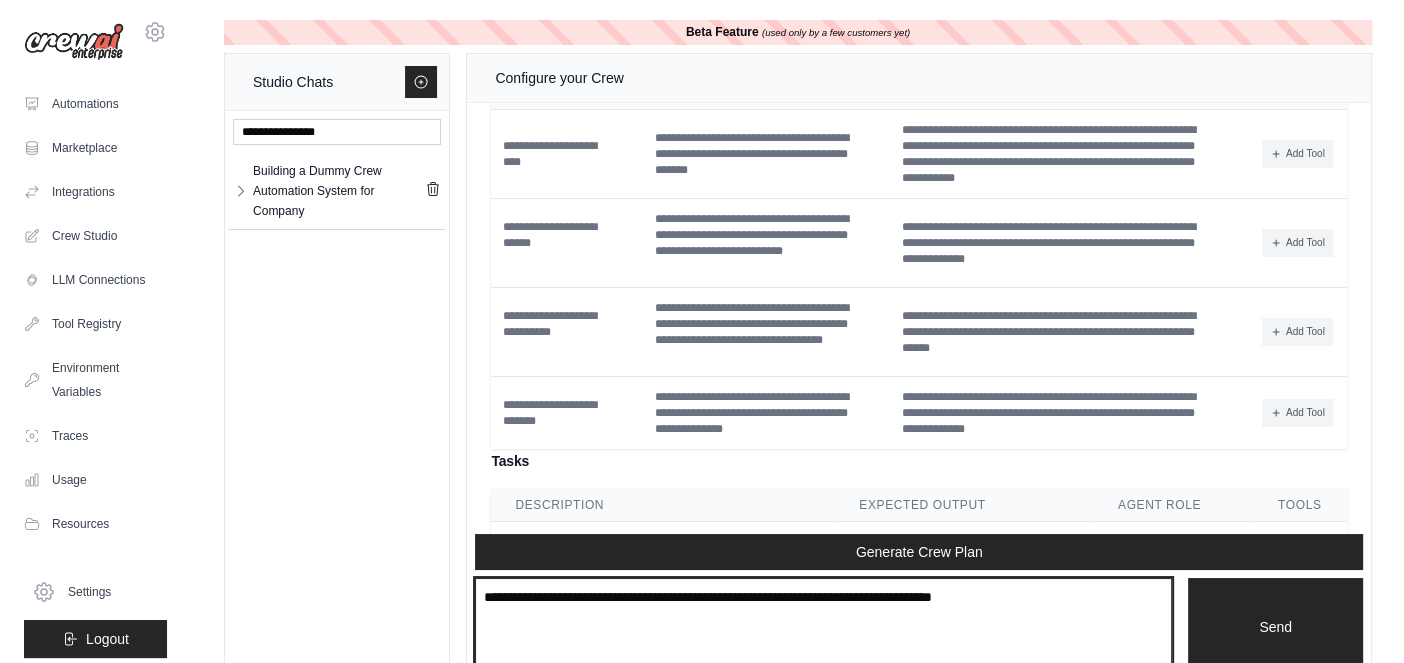 click at bounding box center [823, 627] 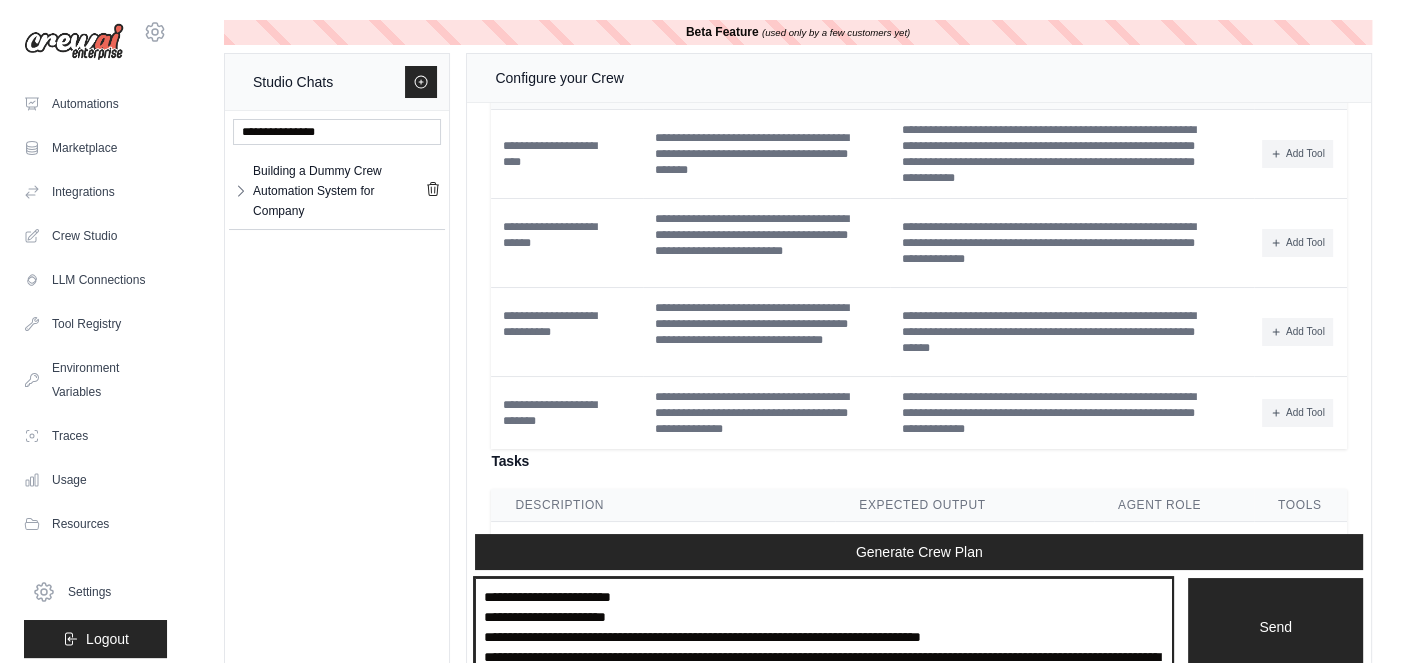 scroll, scrollTop: 11, scrollLeft: 0, axis: vertical 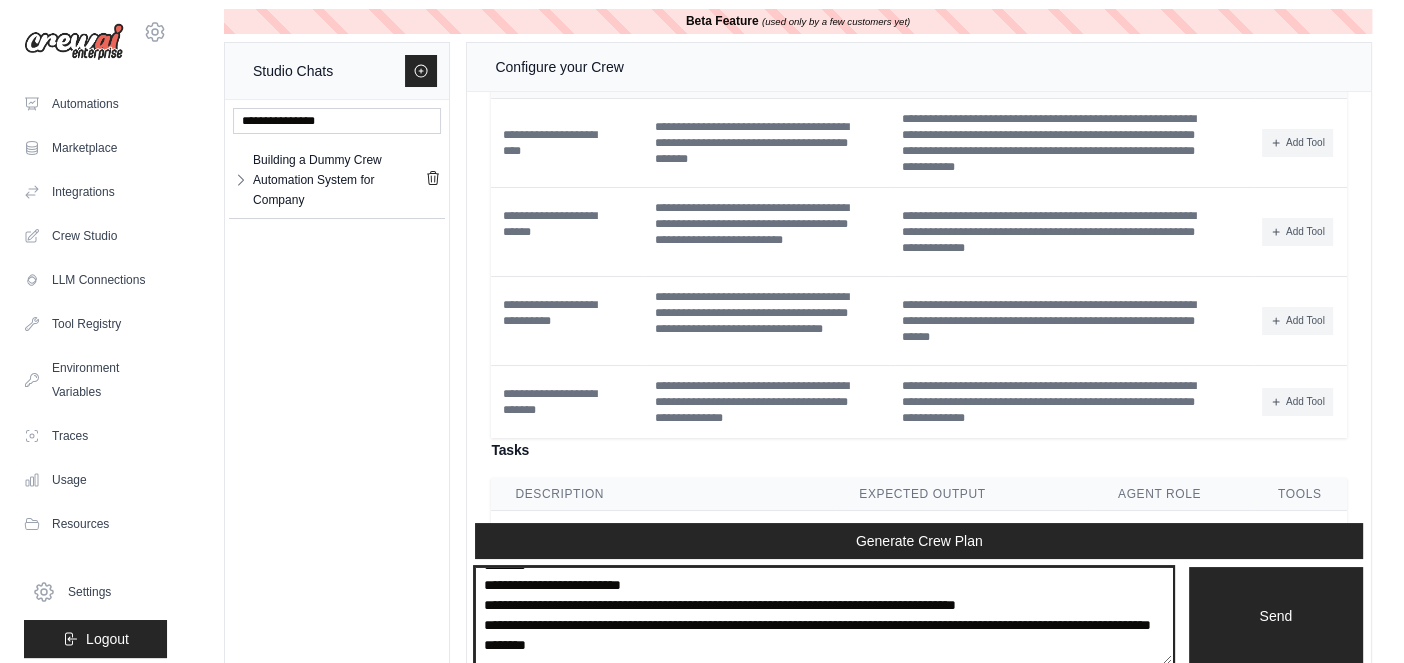 type on "**********" 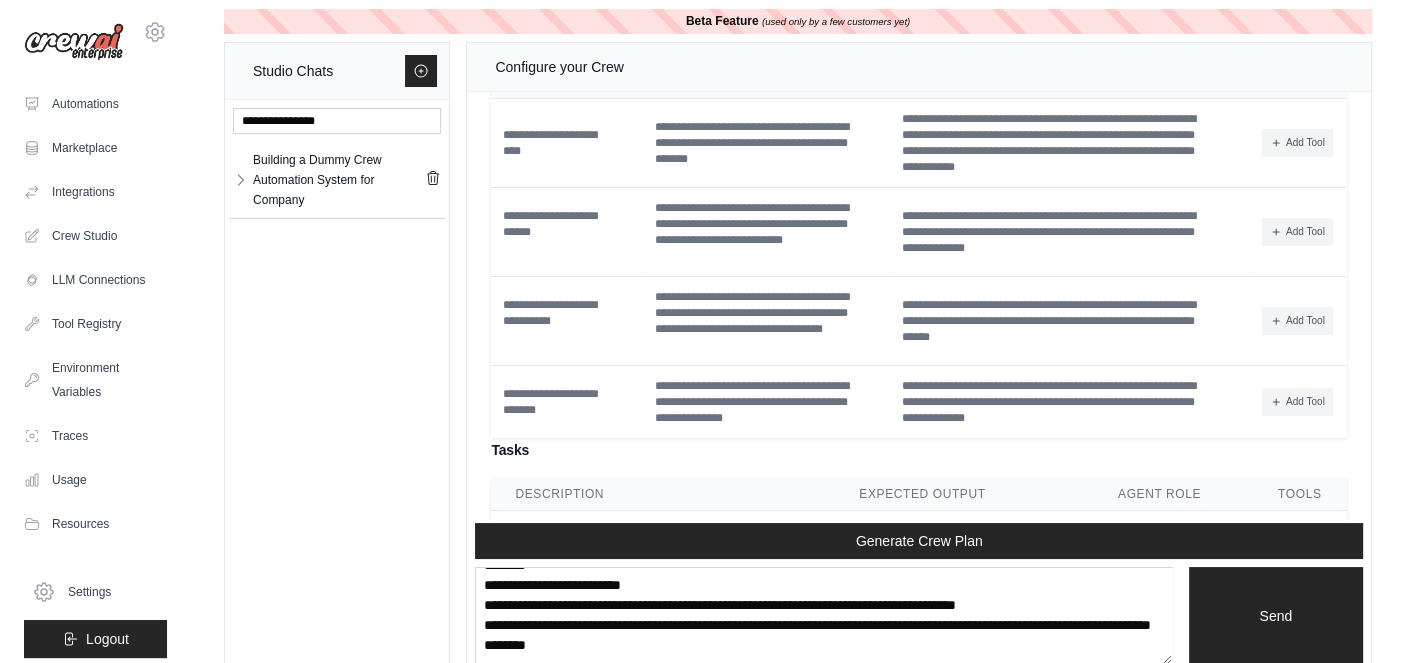 type 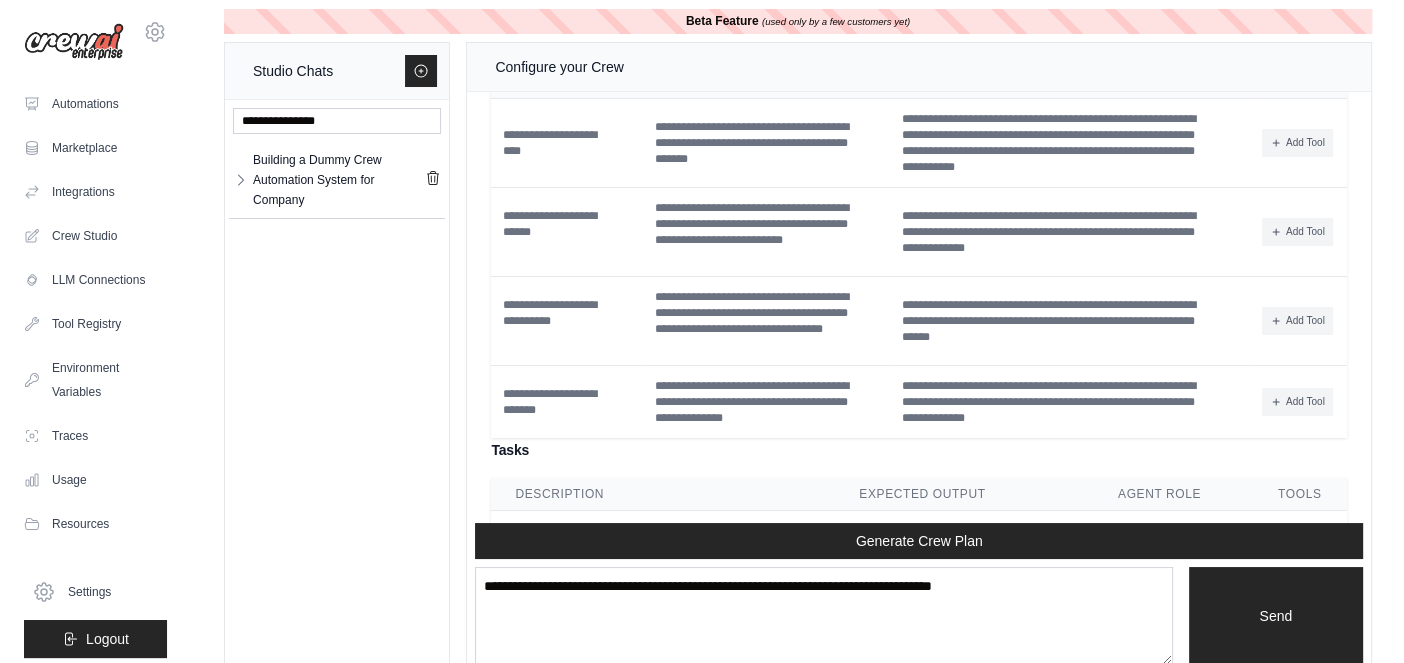 scroll, scrollTop: 0, scrollLeft: 0, axis: both 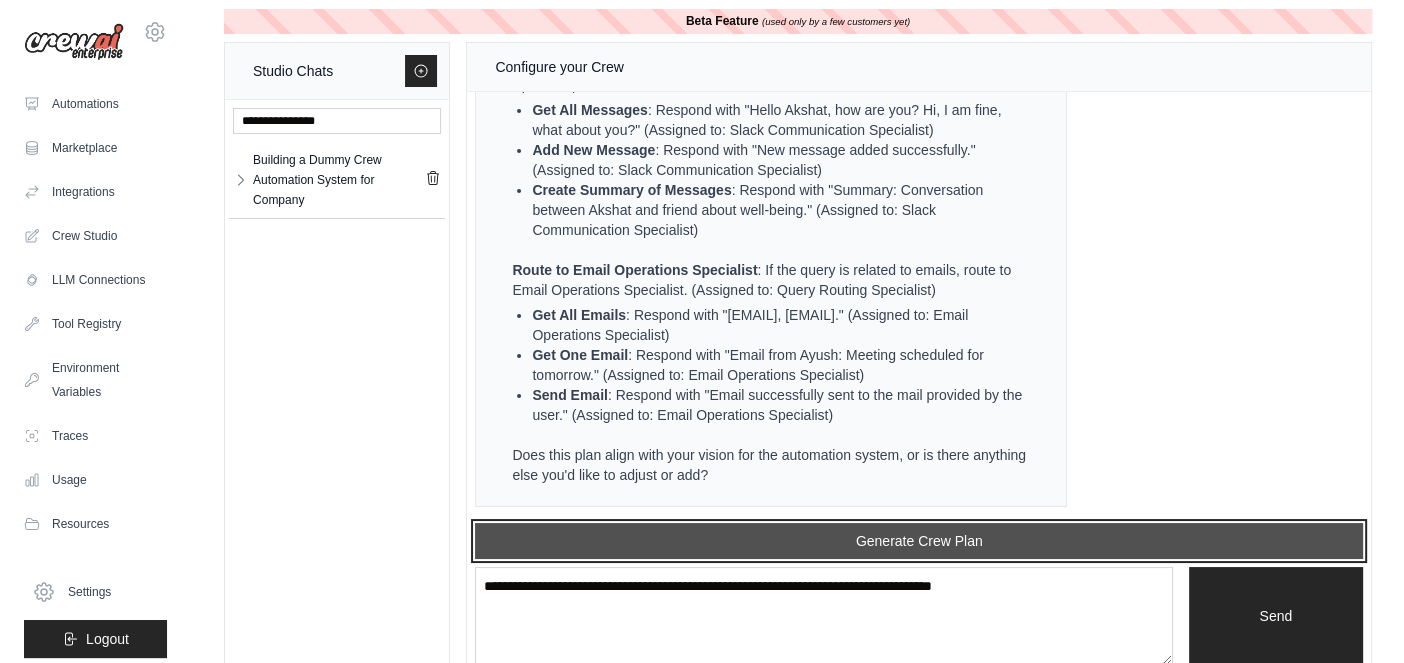 click on "Generate Crew Plan" at bounding box center [919, 541] 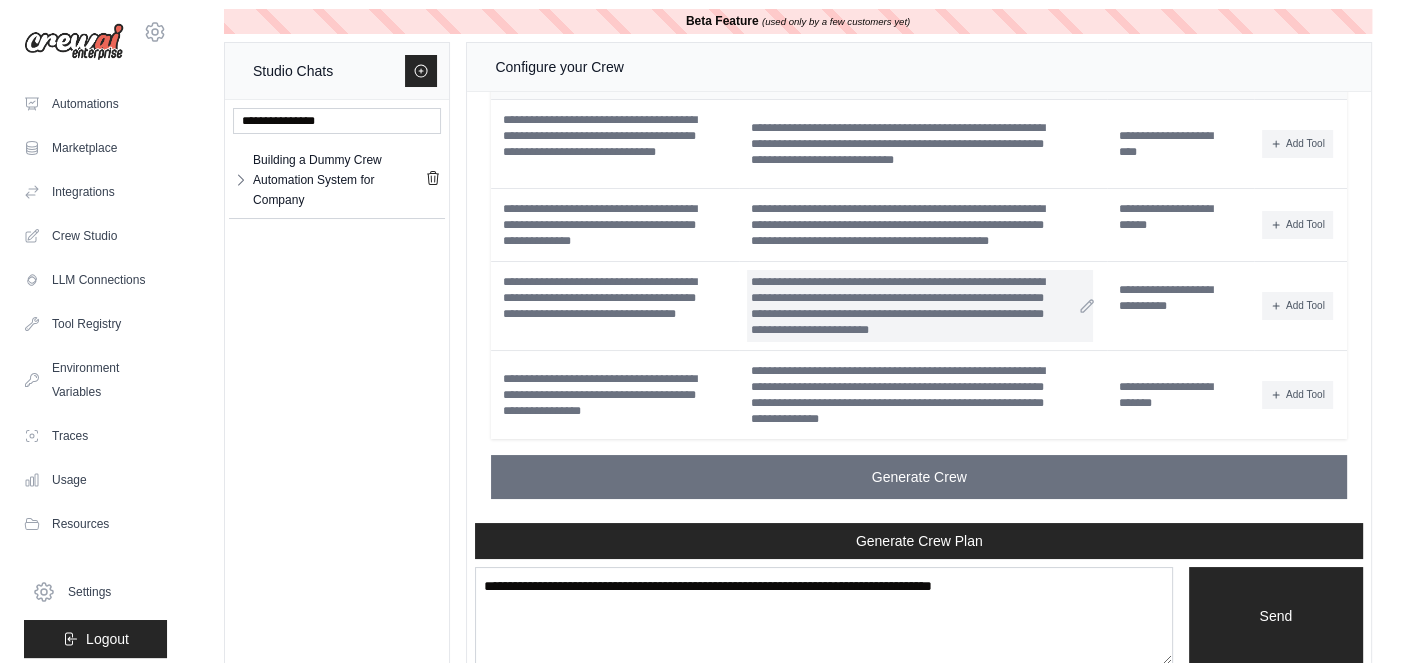 scroll, scrollTop: 16249, scrollLeft: 0, axis: vertical 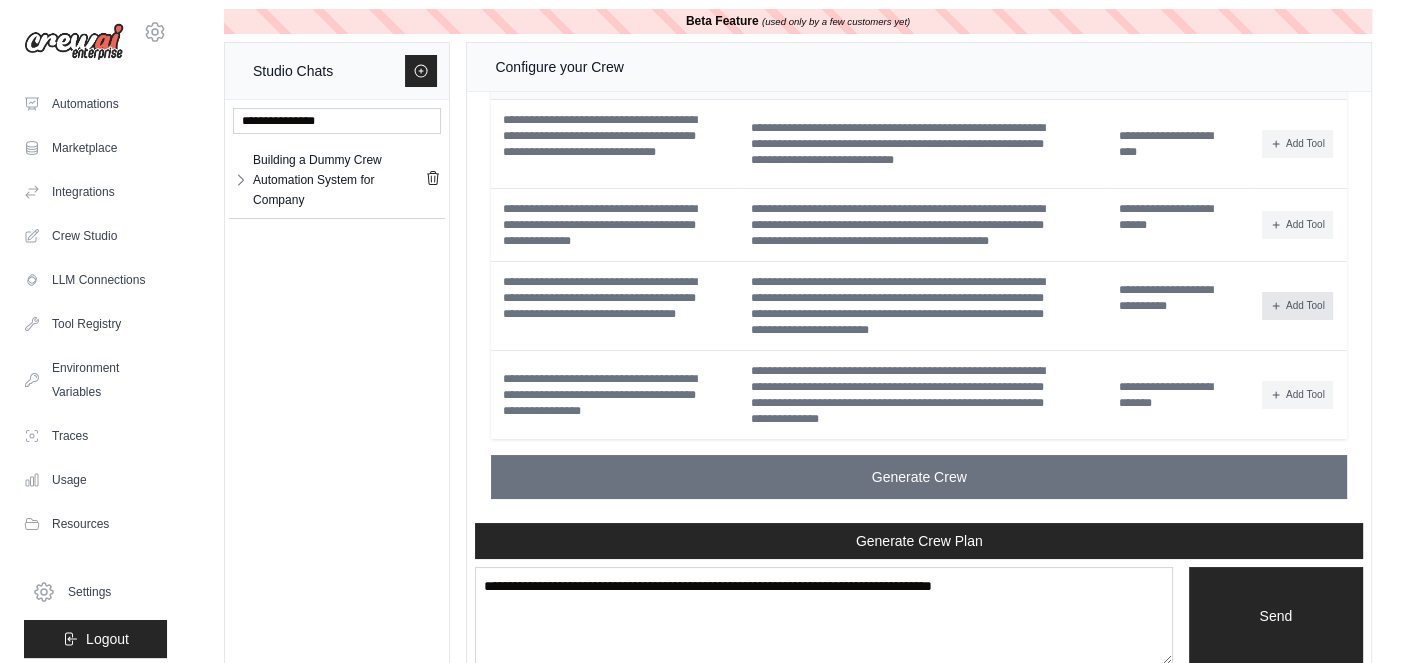 click on "Add Tool" at bounding box center [1297, 306] 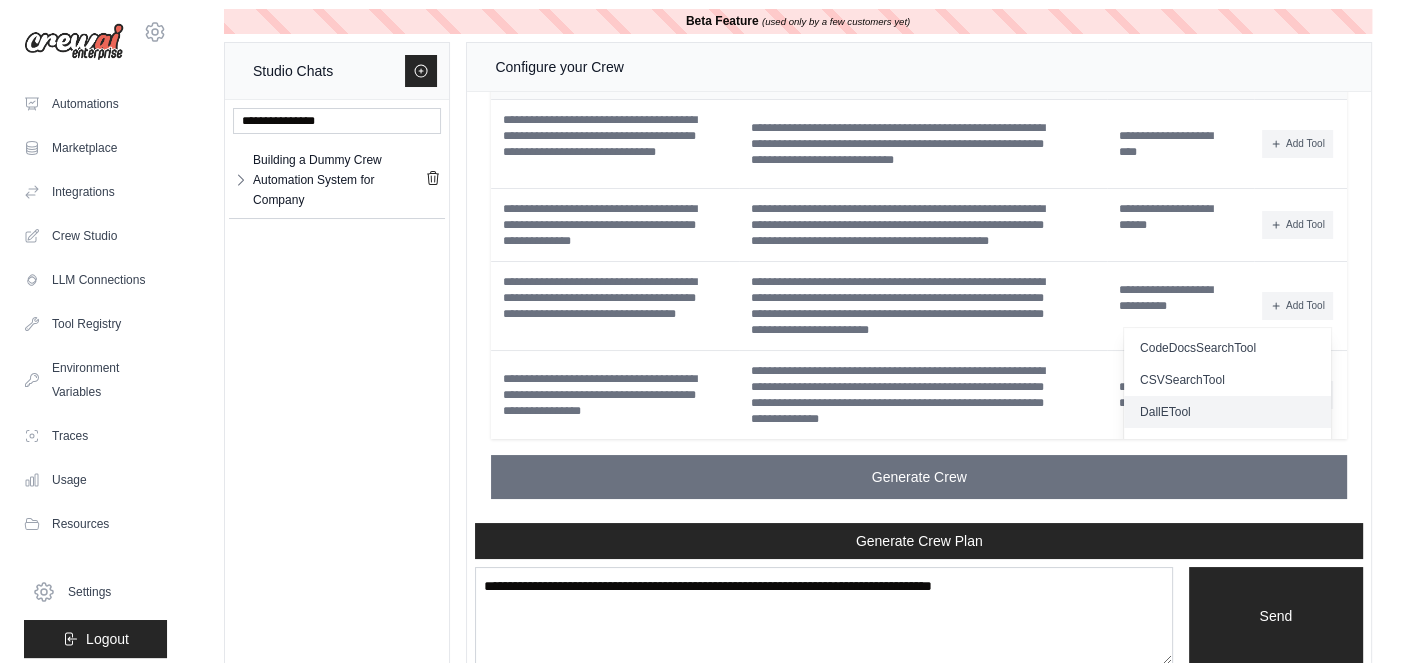 click on "DallETool" at bounding box center [1227, 412] 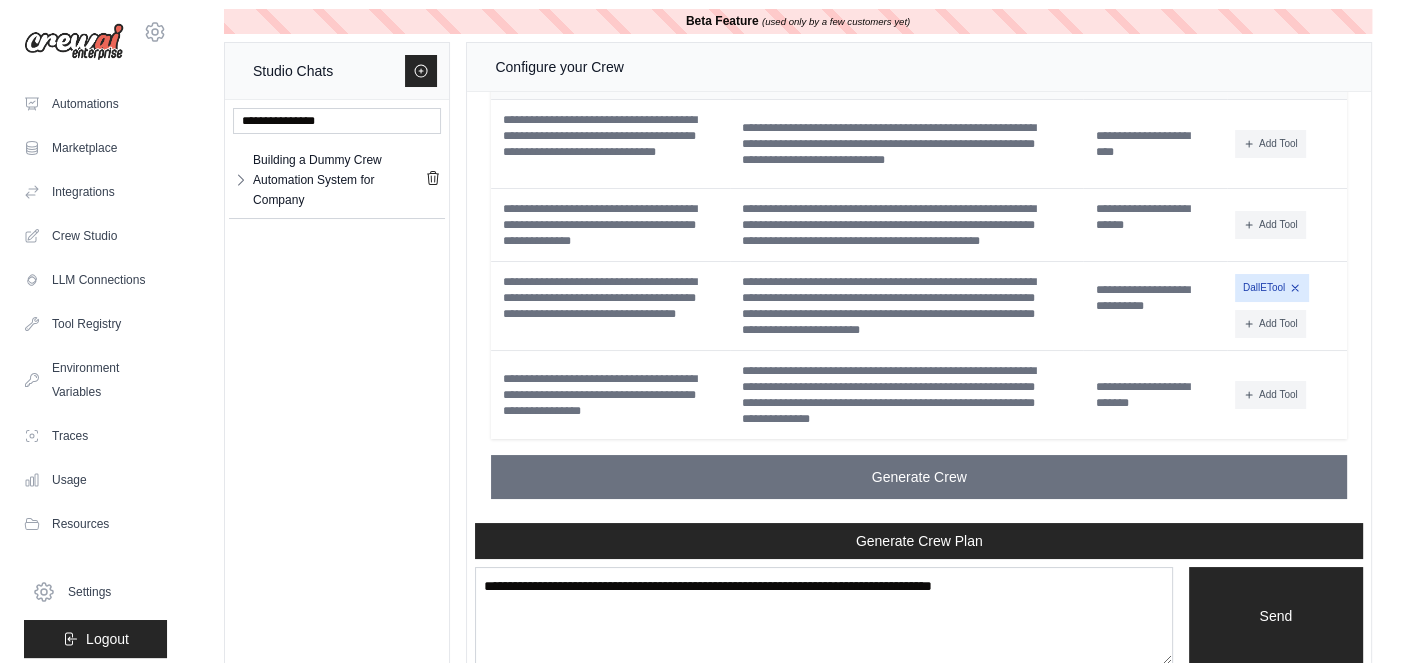click 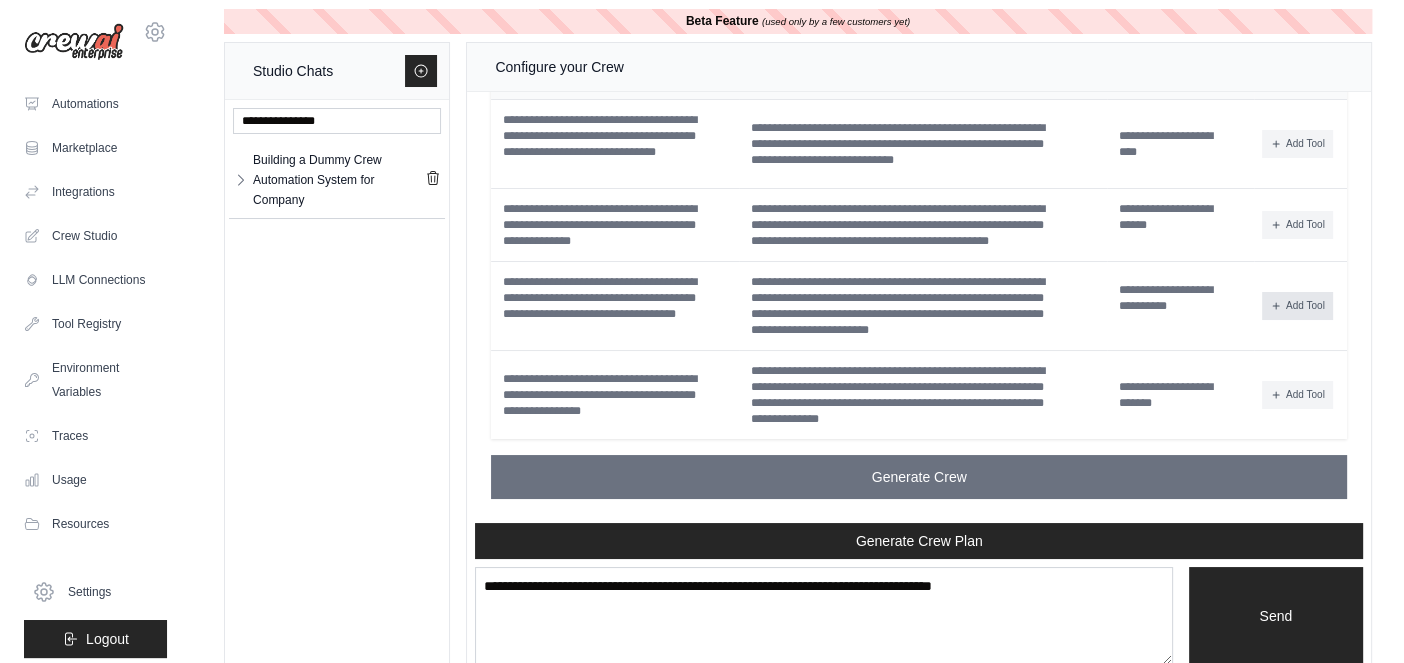 click on "Add Tool" at bounding box center (1297, 306) 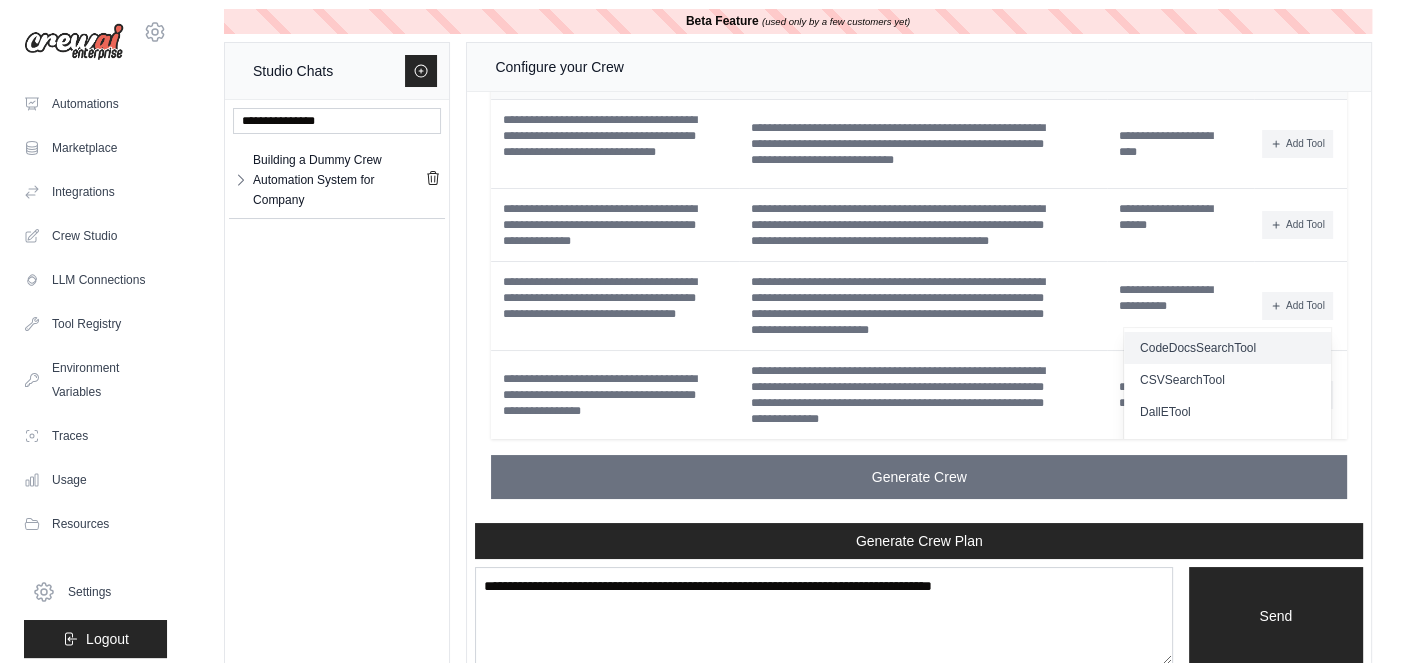 scroll, scrollTop: 16249, scrollLeft: 0, axis: vertical 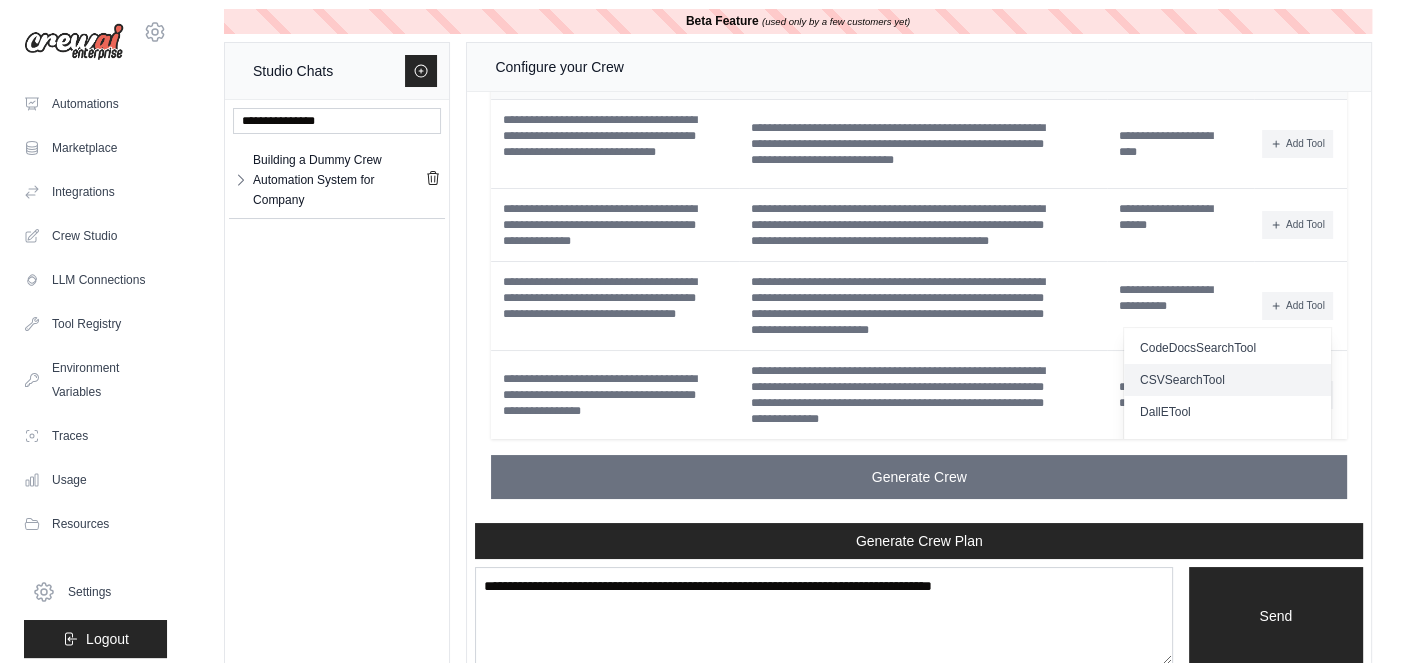 click on "CSVSearchTool" at bounding box center [1227, 380] 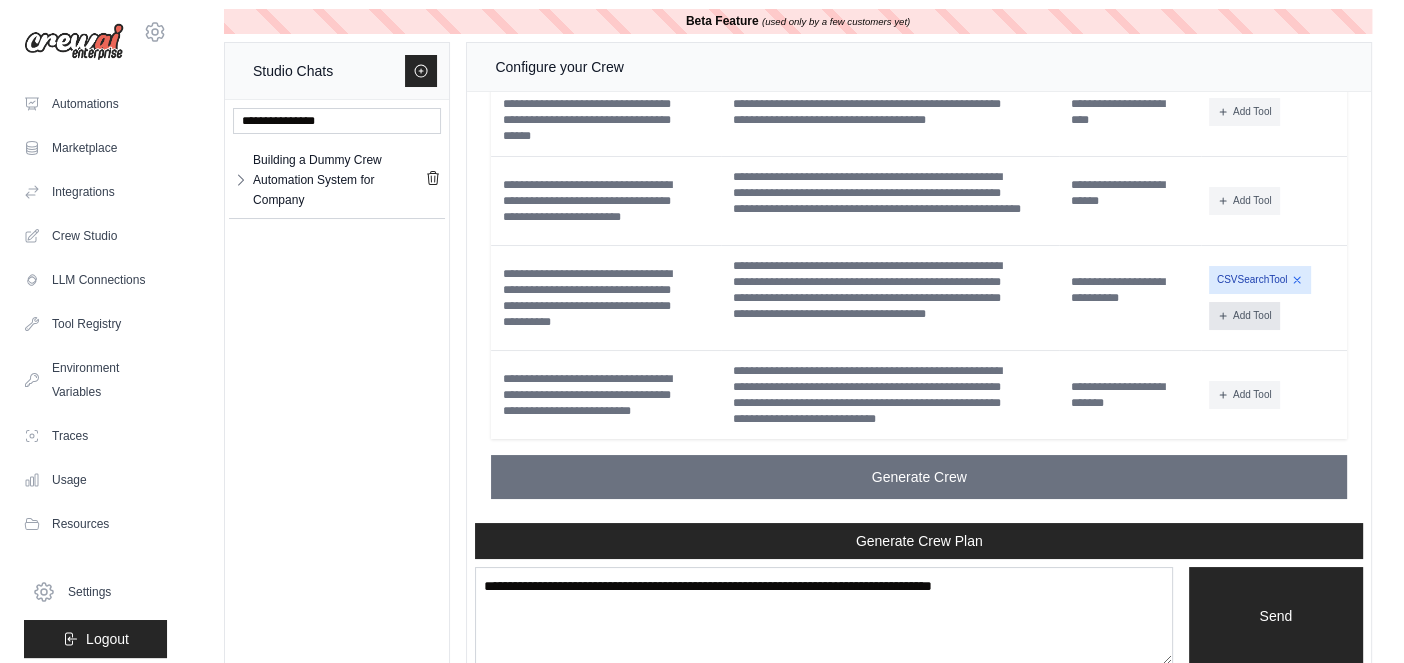 click on "Add Tool" at bounding box center (1244, 316) 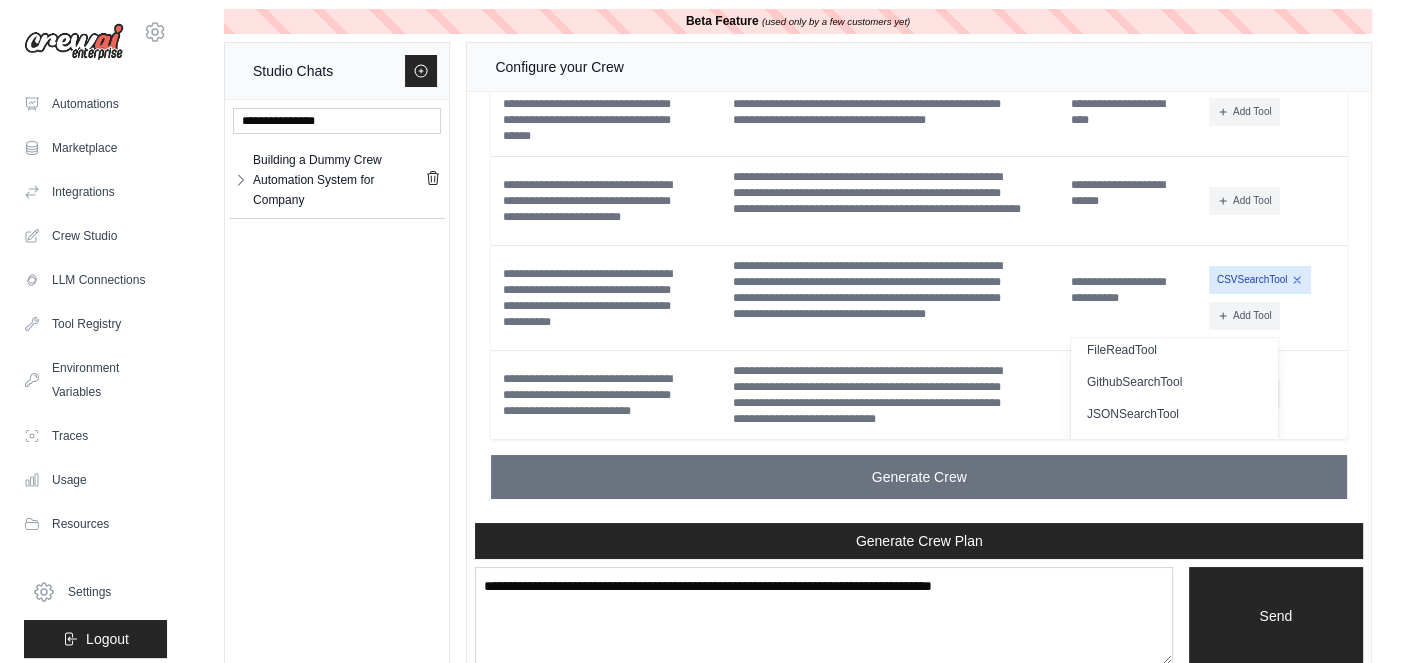 scroll, scrollTop: 198, scrollLeft: 0, axis: vertical 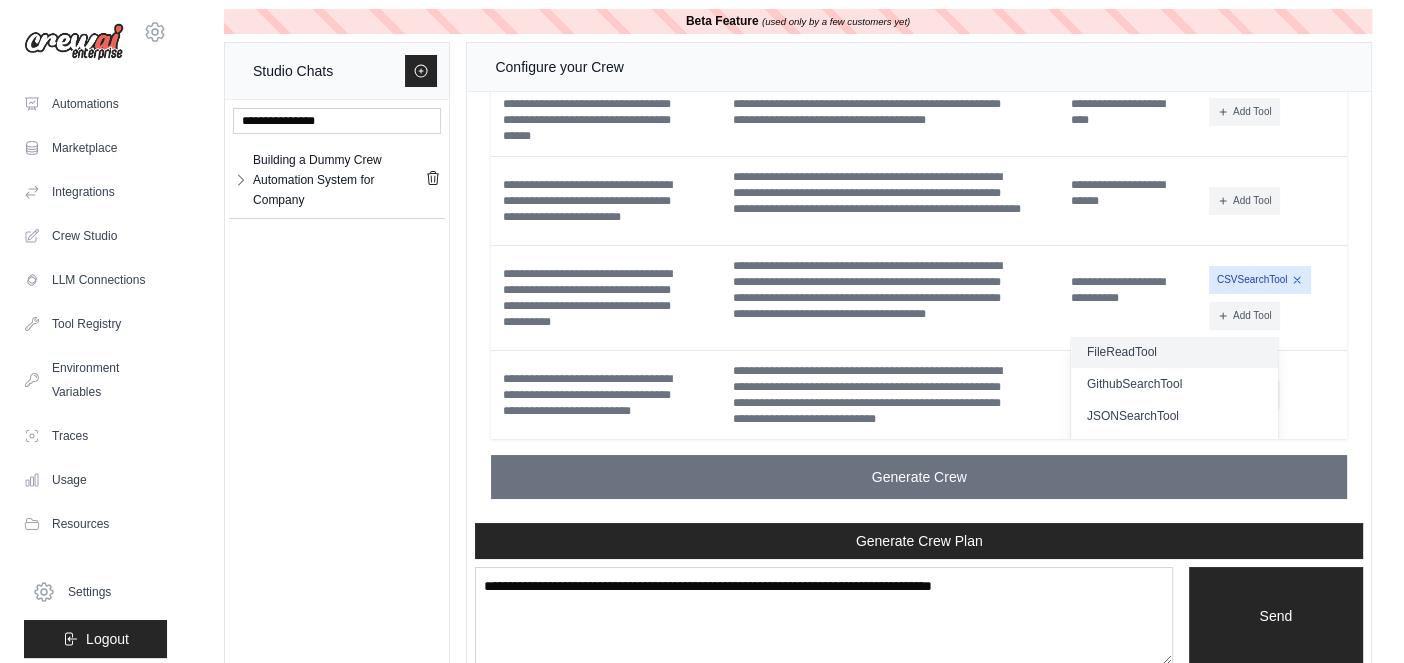 click on "FileReadTool" at bounding box center [1174, 352] 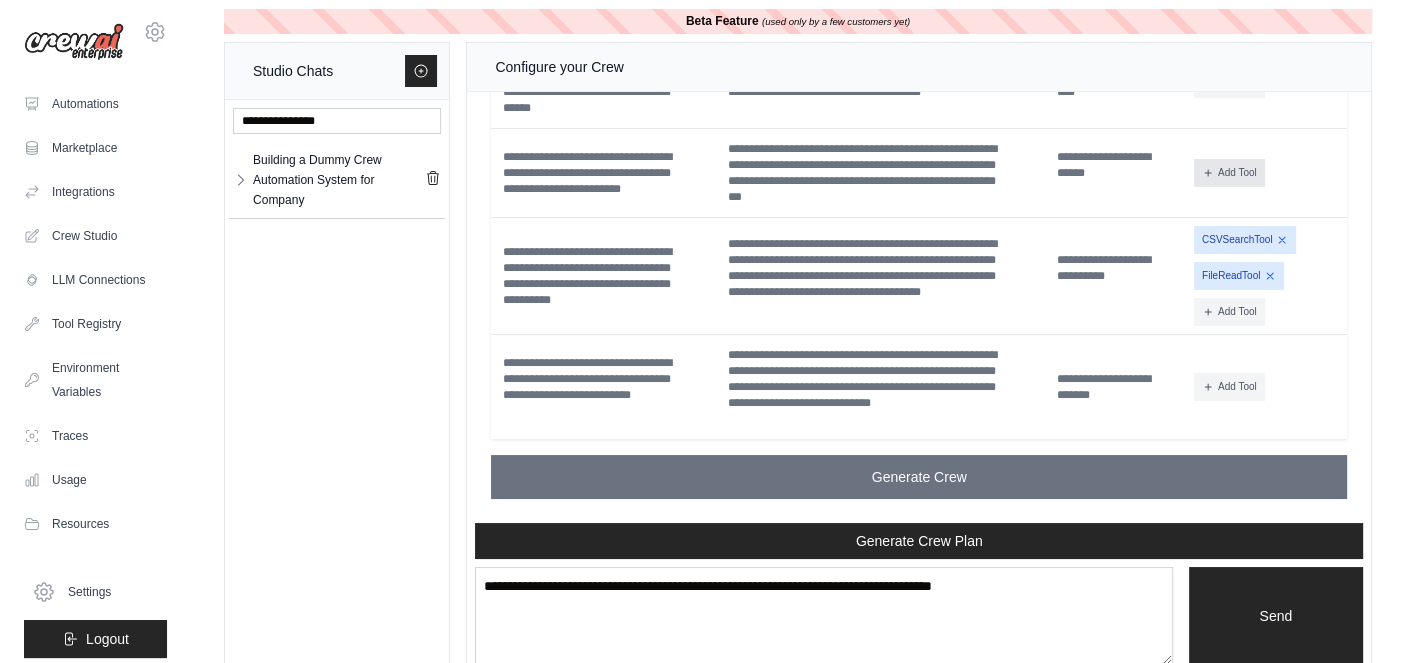click on "Add Tool" at bounding box center [1229, 173] 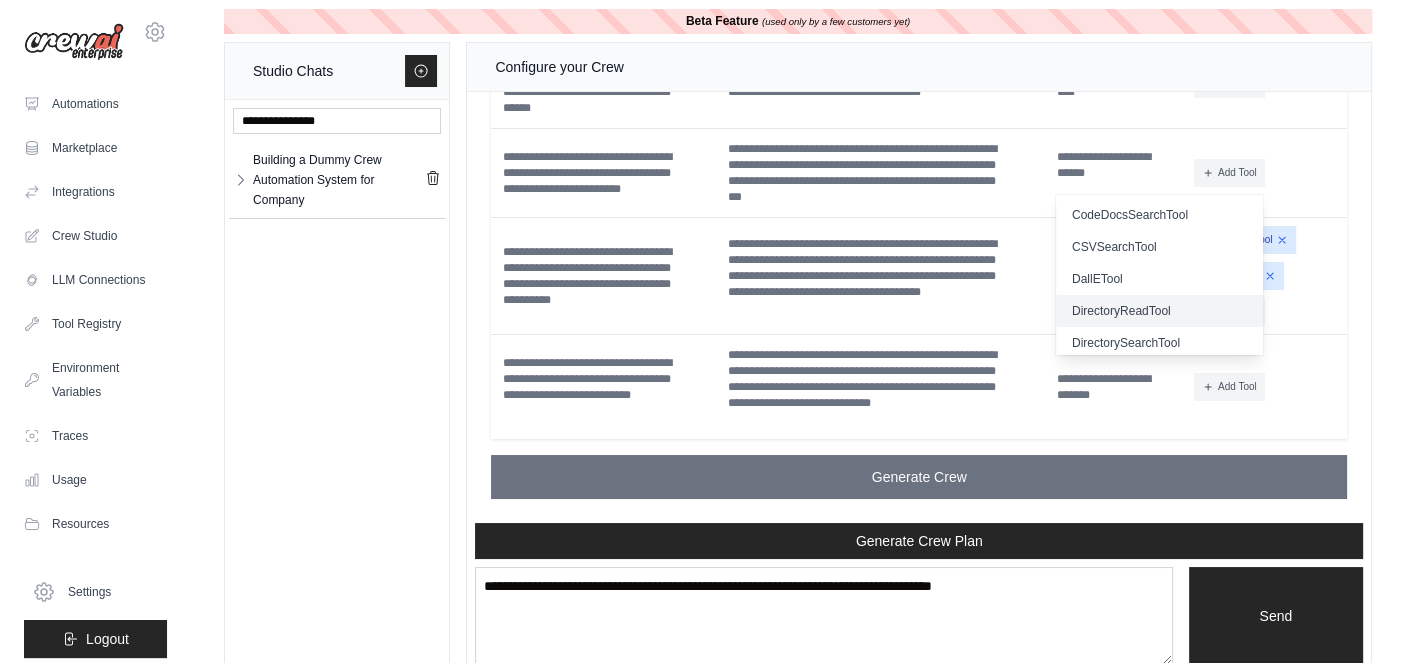 click on "DirectoryReadTool" at bounding box center (1159, 311) 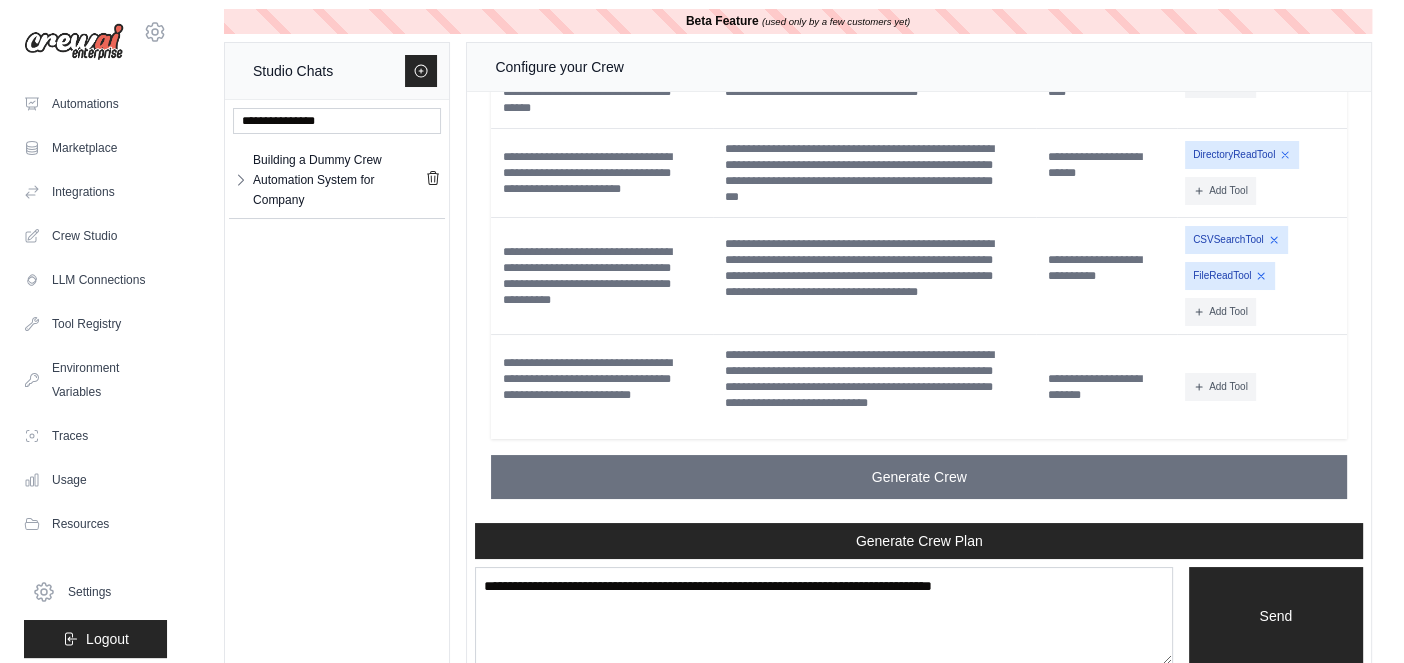 scroll, scrollTop: 16308, scrollLeft: 0, axis: vertical 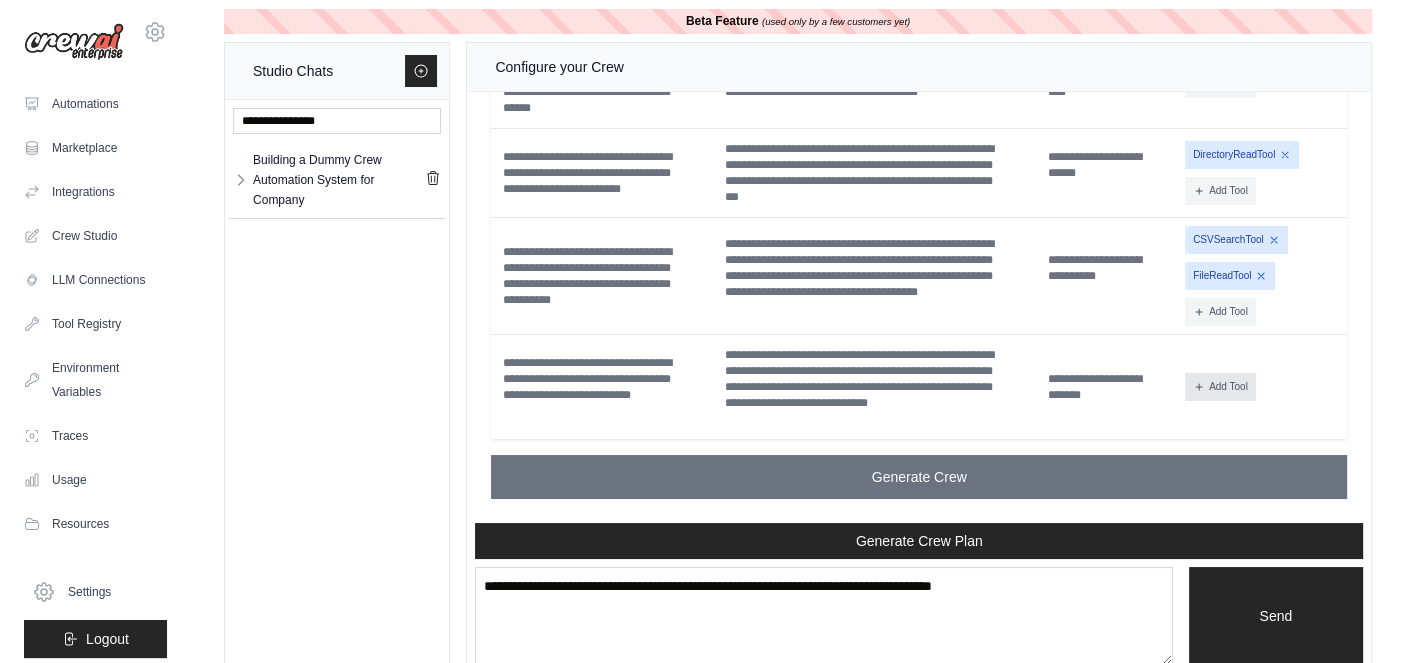 click on "Add Tool" at bounding box center [1220, 387] 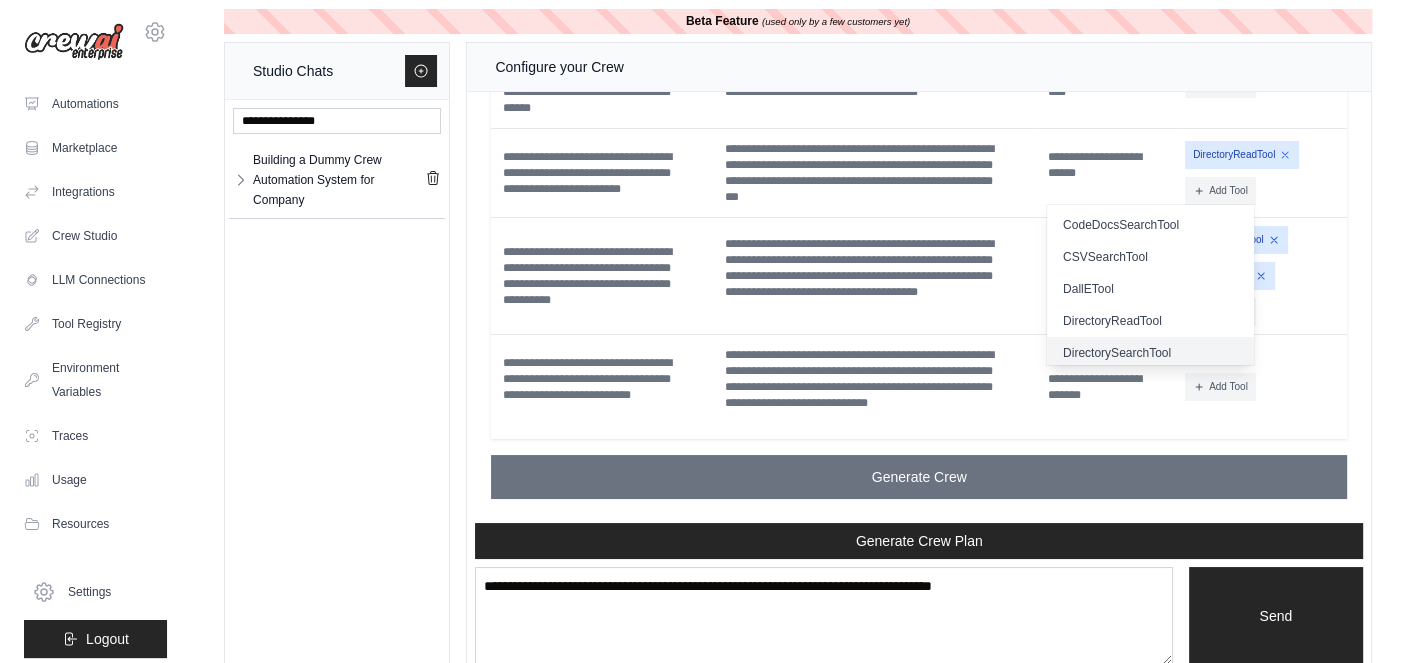 click on "DirectorySearchTool" at bounding box center [1150, 353] 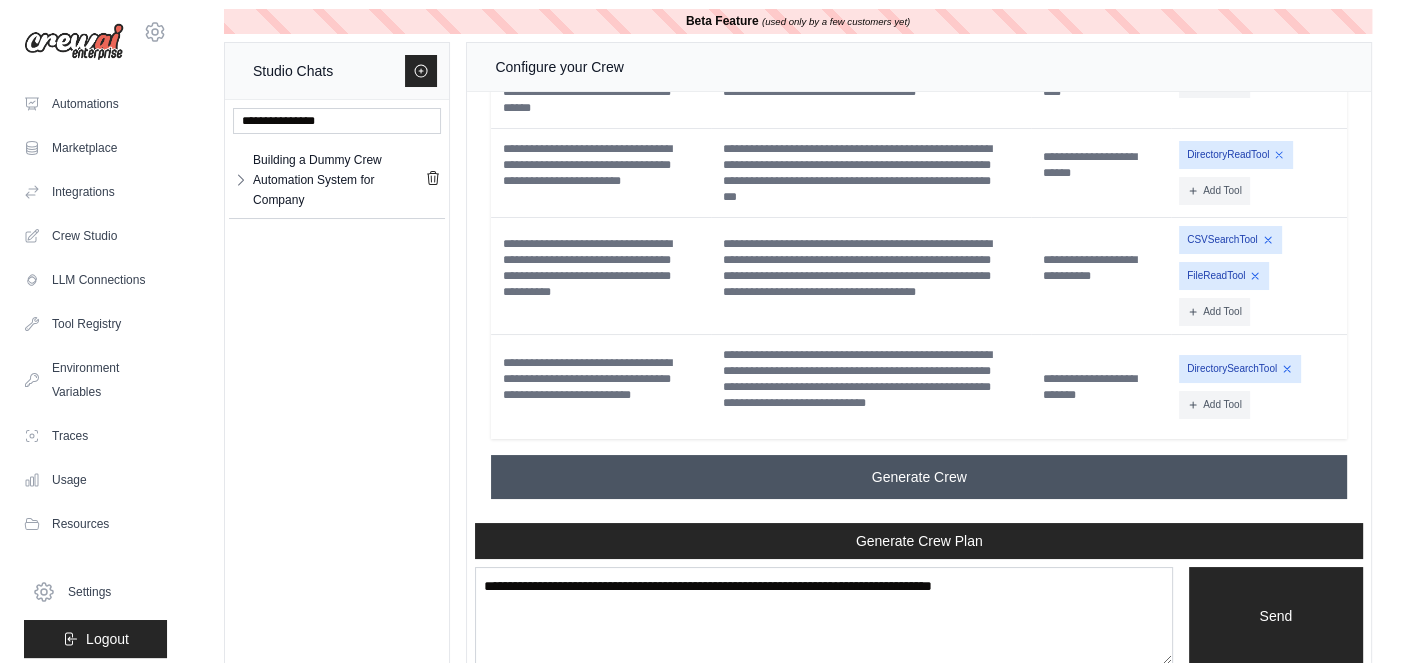 click on "Generate Crew" at bounding box center [919, 477] 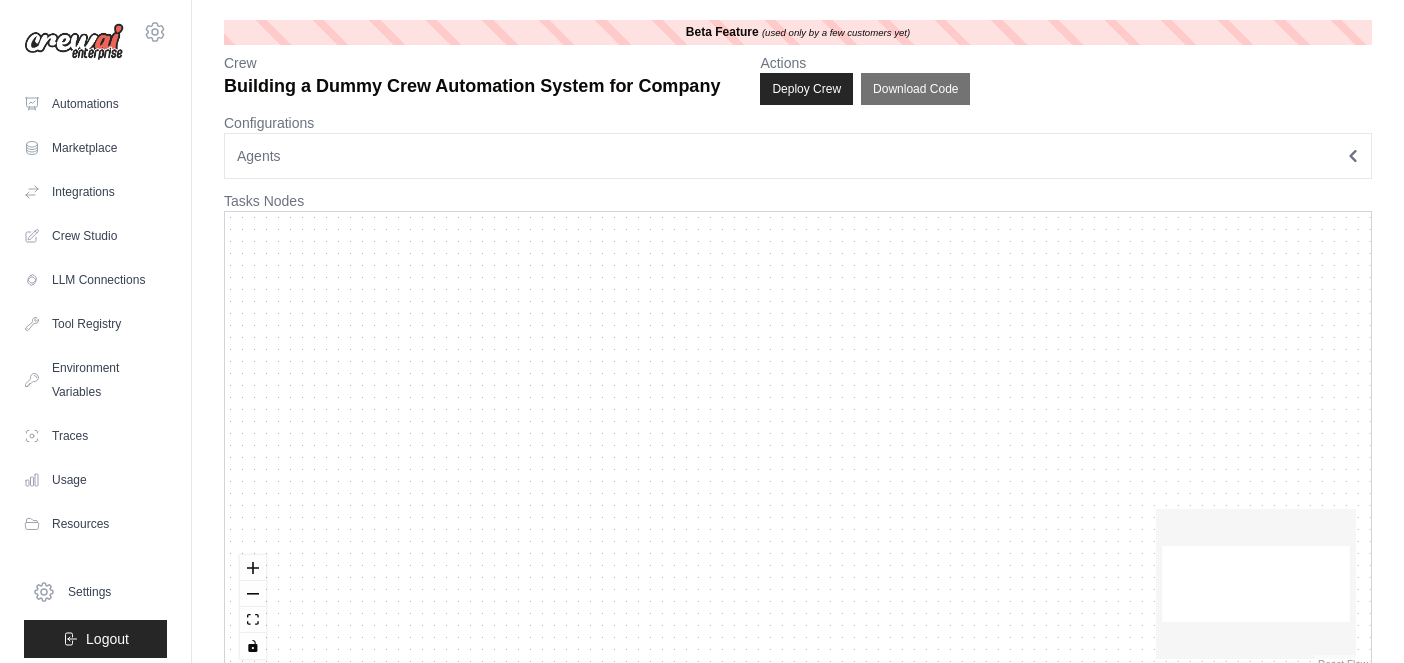 scroll, scrollTop: 0, scrollLeft: 0, axis: both 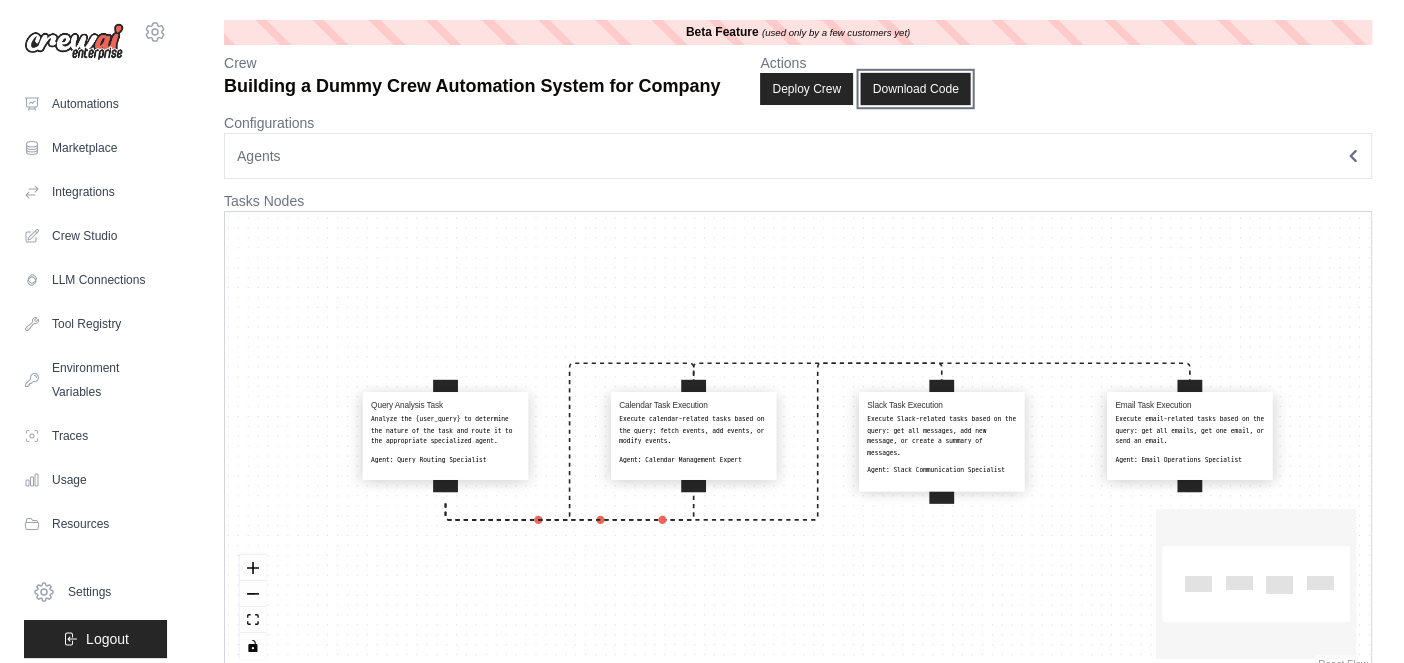 click on "Download Code" at bounding box center (916, 89) 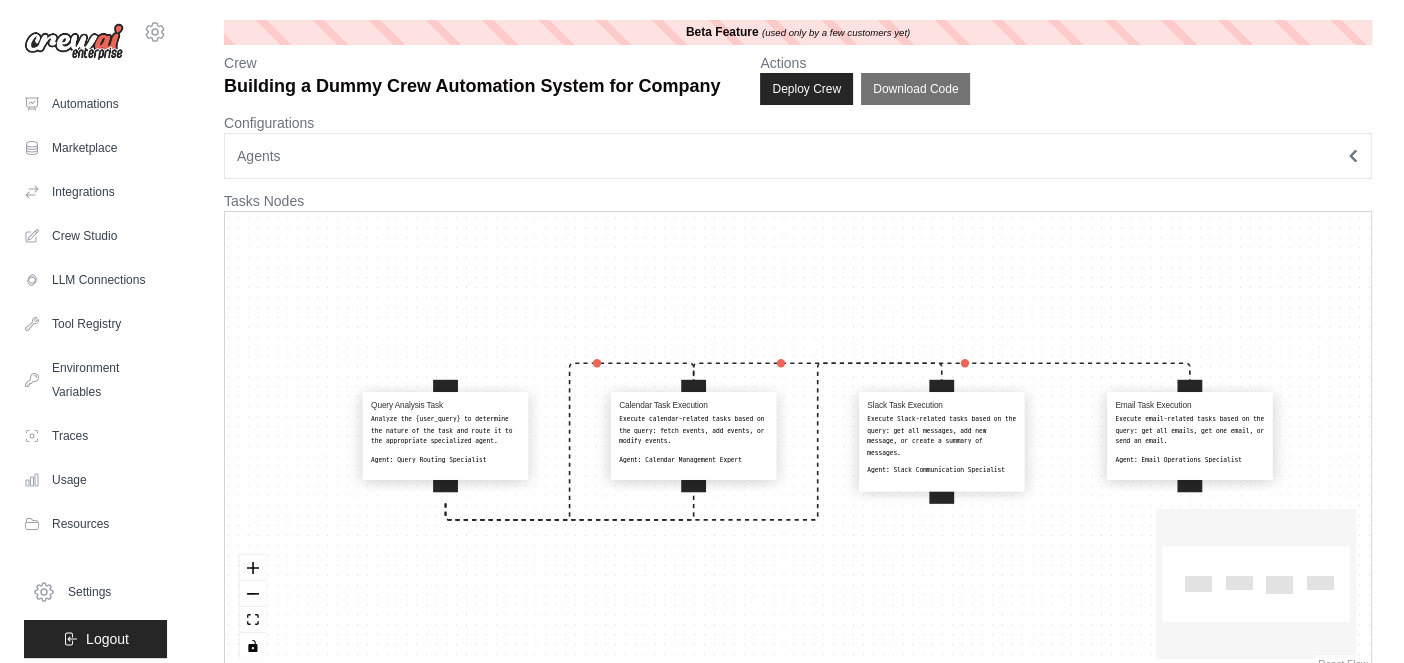 click on "Query Analysis Task Analyze the {user_query} to determine the nature of the task and route it to the appropriate specialized agent. Agent:   Query Routing Specialist Calendar Task Execution Execute calendar-related tasks based on the query: fetch events, add events, or modify events. Agent:   Calendar Management Expert Slack Task Execution Execute Slack-related tasks based on the query: get all messages, add new message, or create a summary of messages. Agent:   Slack Communication Specialist Email Task Execution Execute email-related tasks based on the query: get all emails, get one email, or send an email. Agent:   Email Operations Specialist" at bounding box center [798, 443] 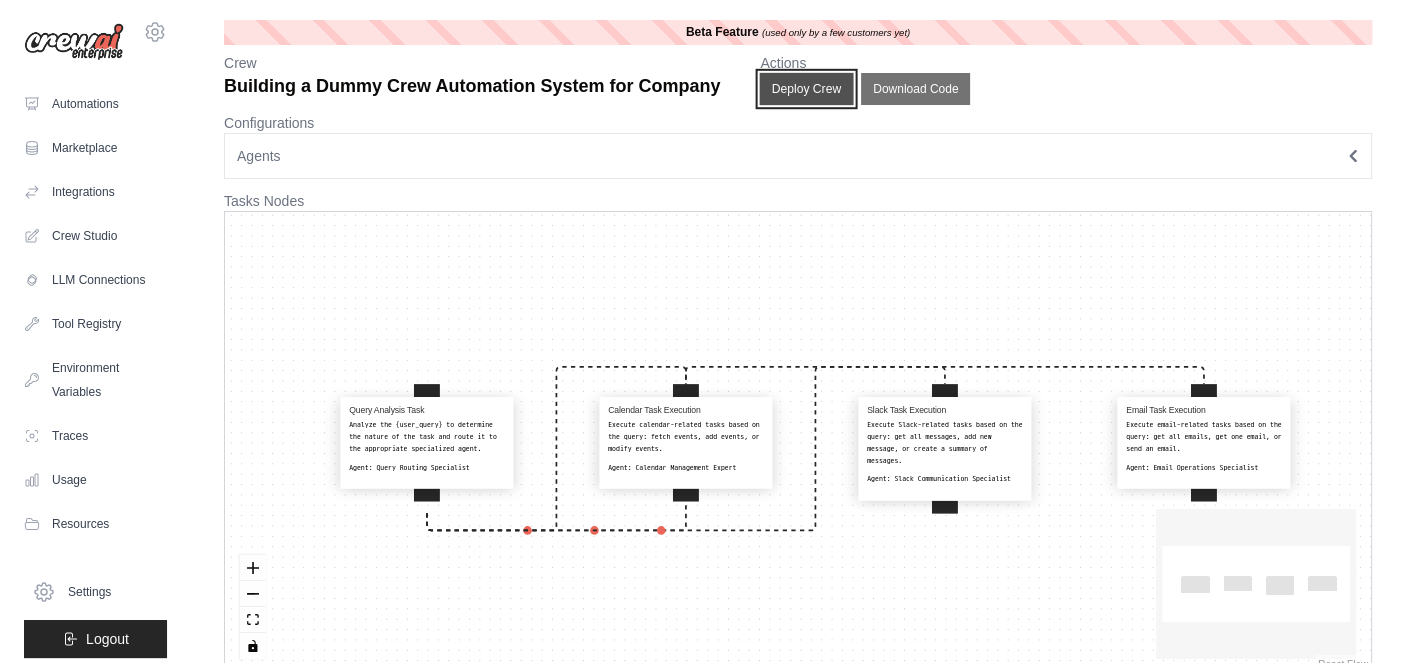 click on "Deploy Crew" at bounding box center (807, 89) 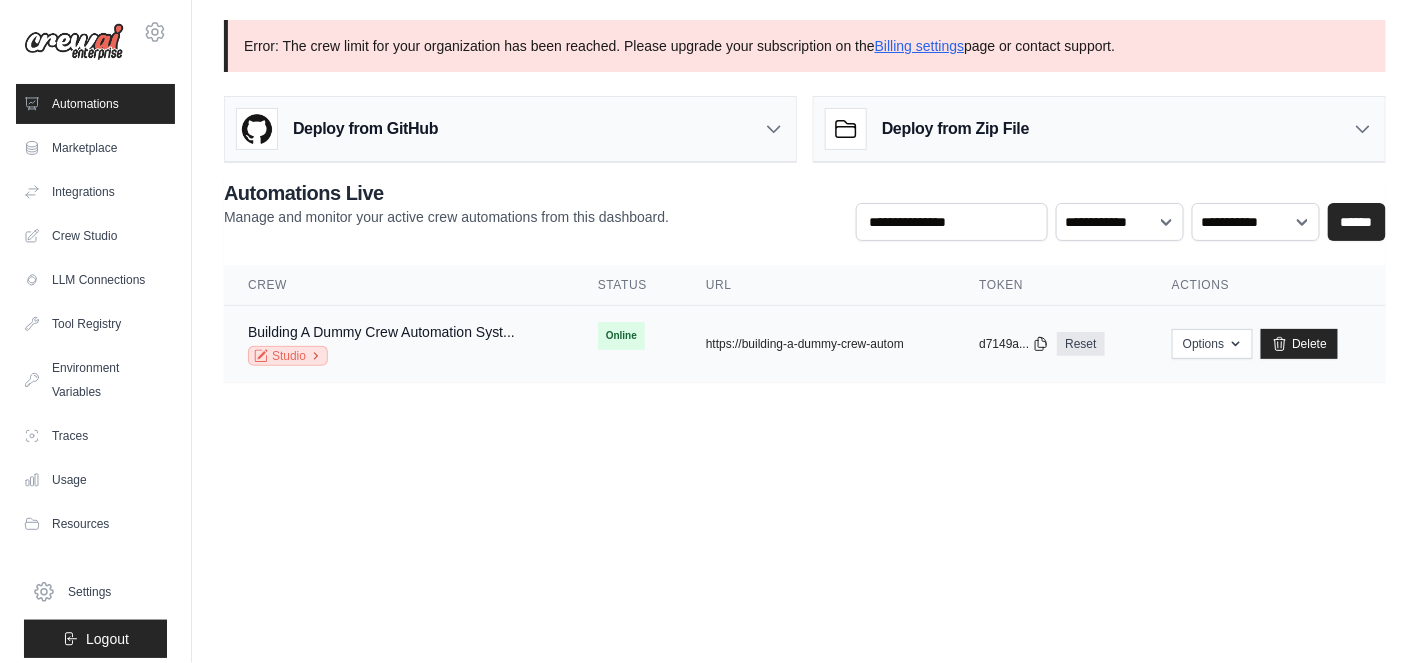 click on "Studio" at bounding box center (288, 356) 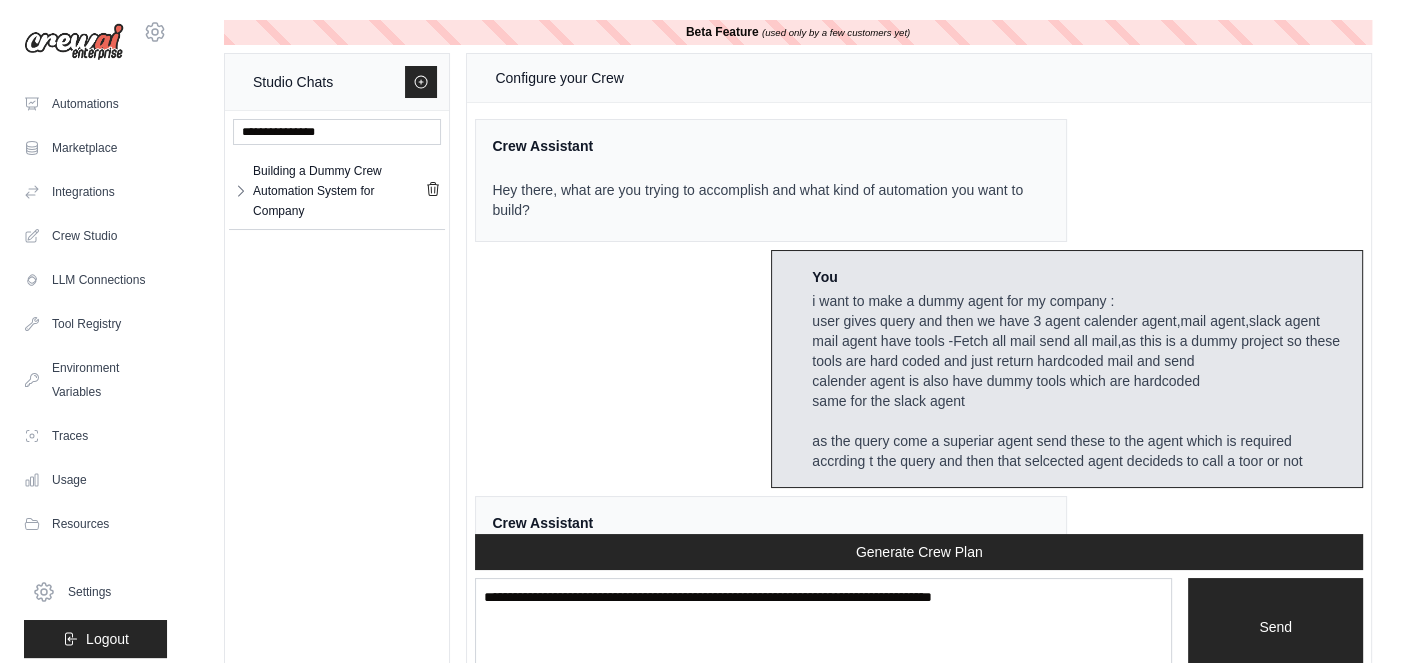 scroll, scrollTop: 16308, scrollLeft: 0, axis: vertical 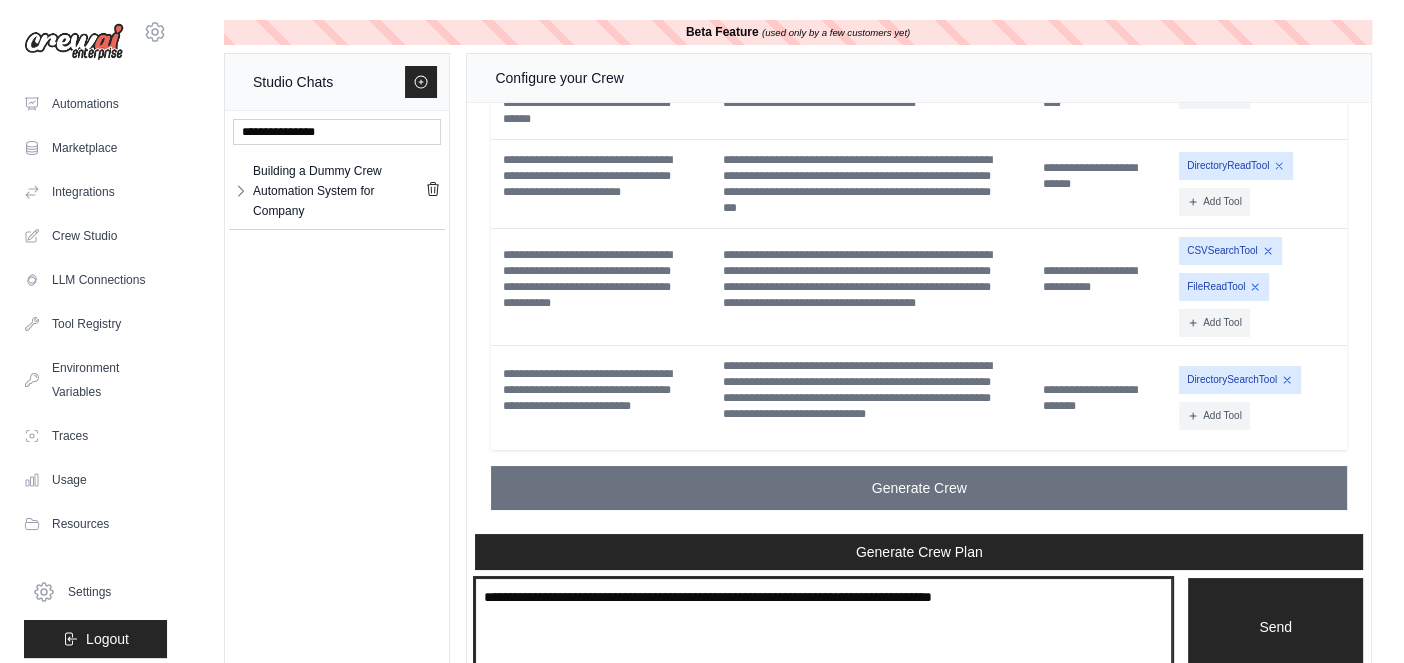 click at bounding box center [823, 627] 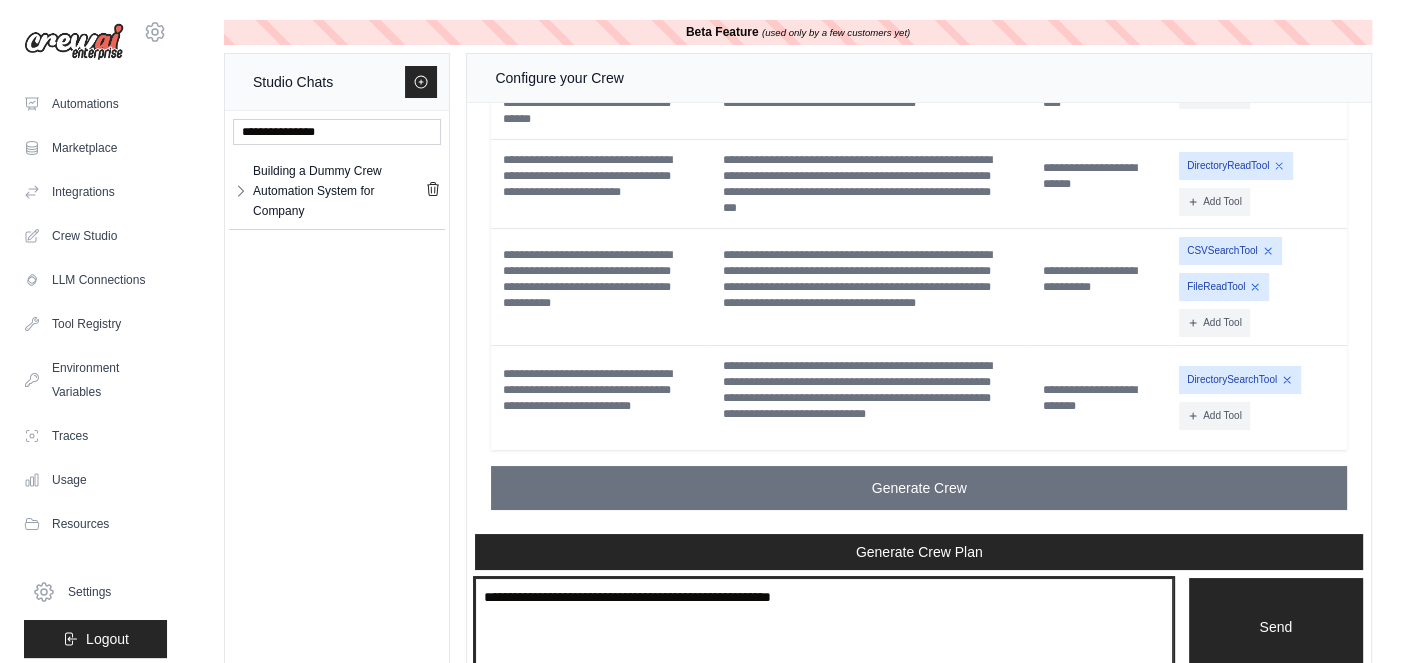 type on "**********" 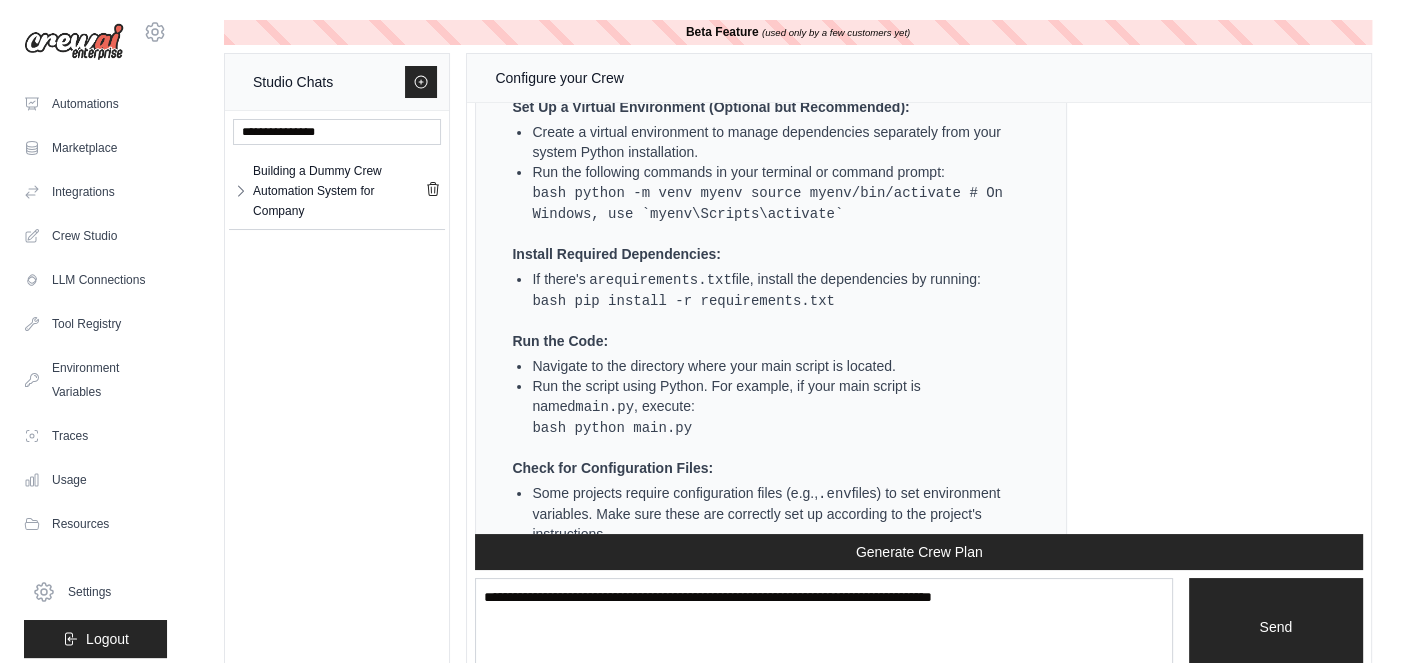 scroll, scrollTop: 16921, scrollLeft: 0, axis: vertical 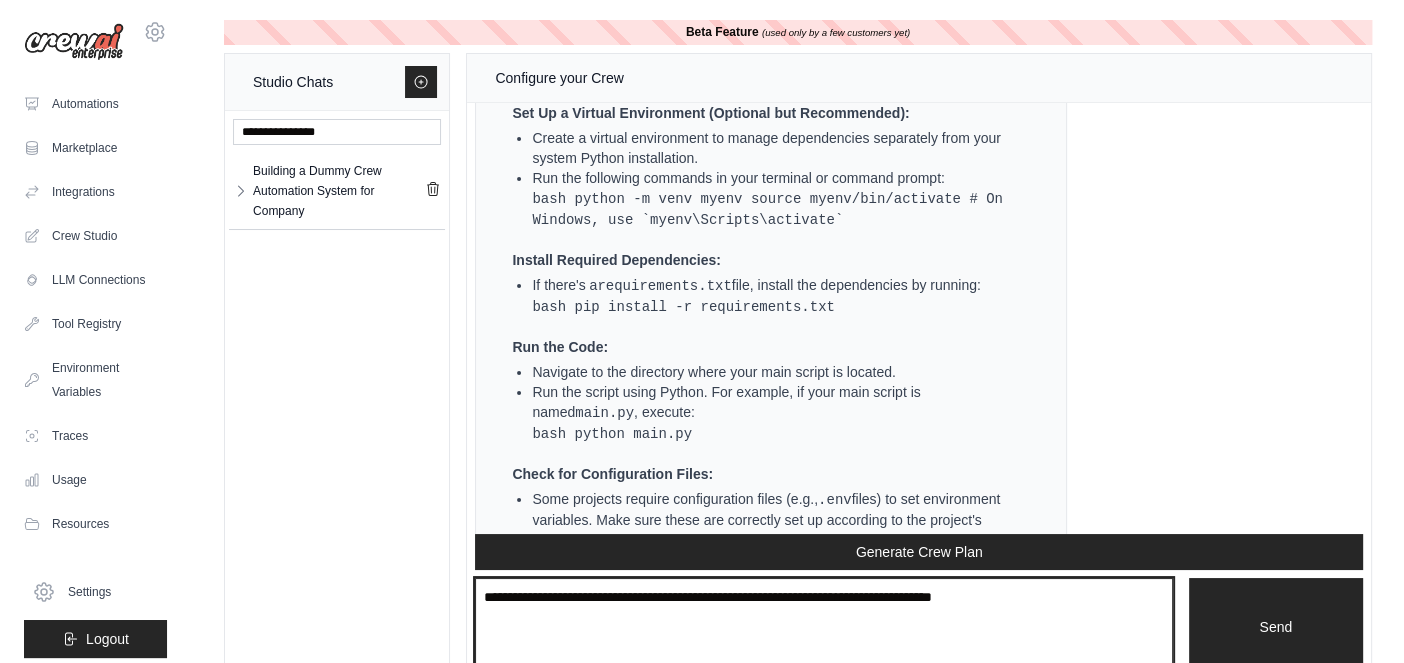 click at bounding box center (823, 626) 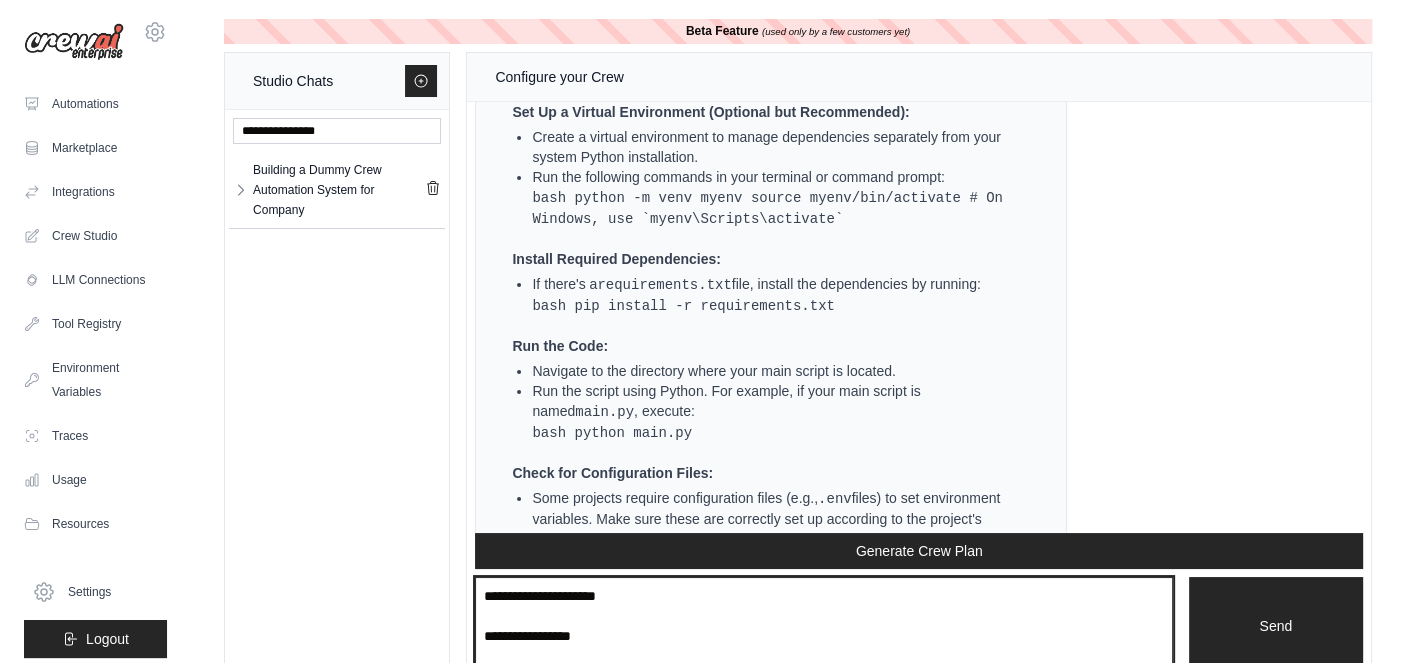type on "**********" 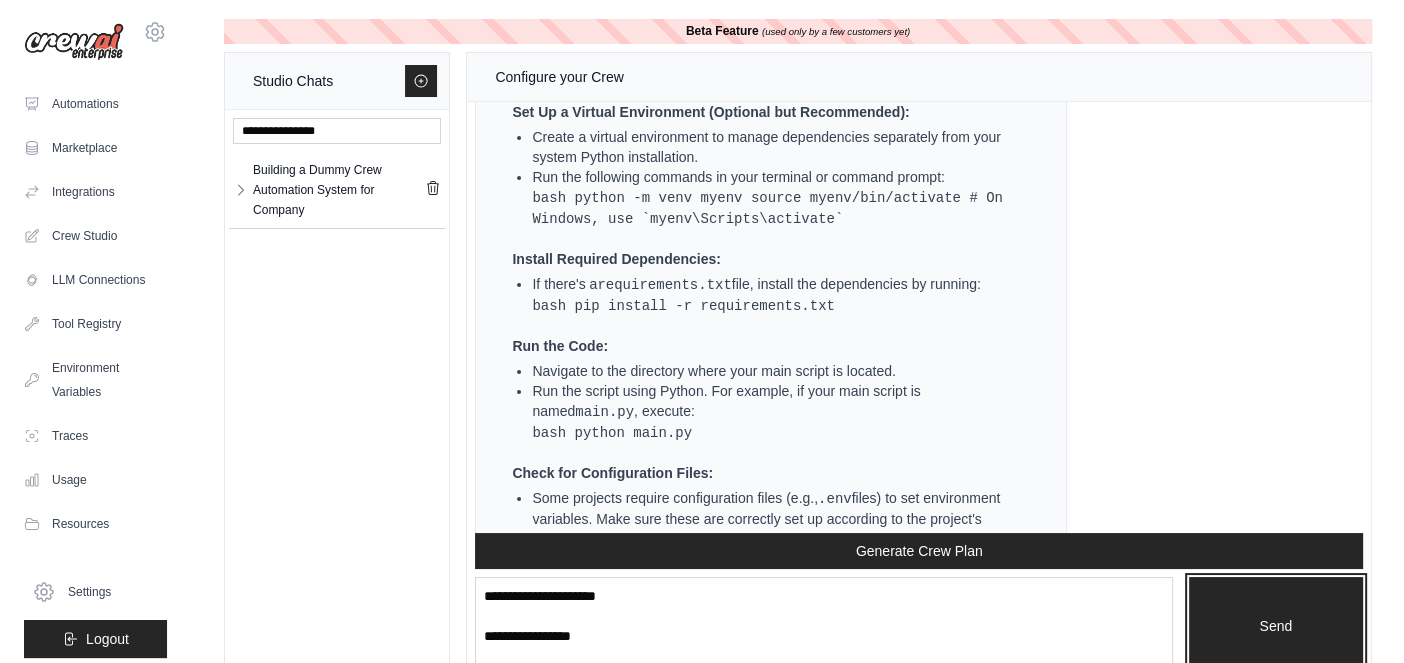 scroll, scrollTop: 12, scrollLeft: 0, axis: vertical 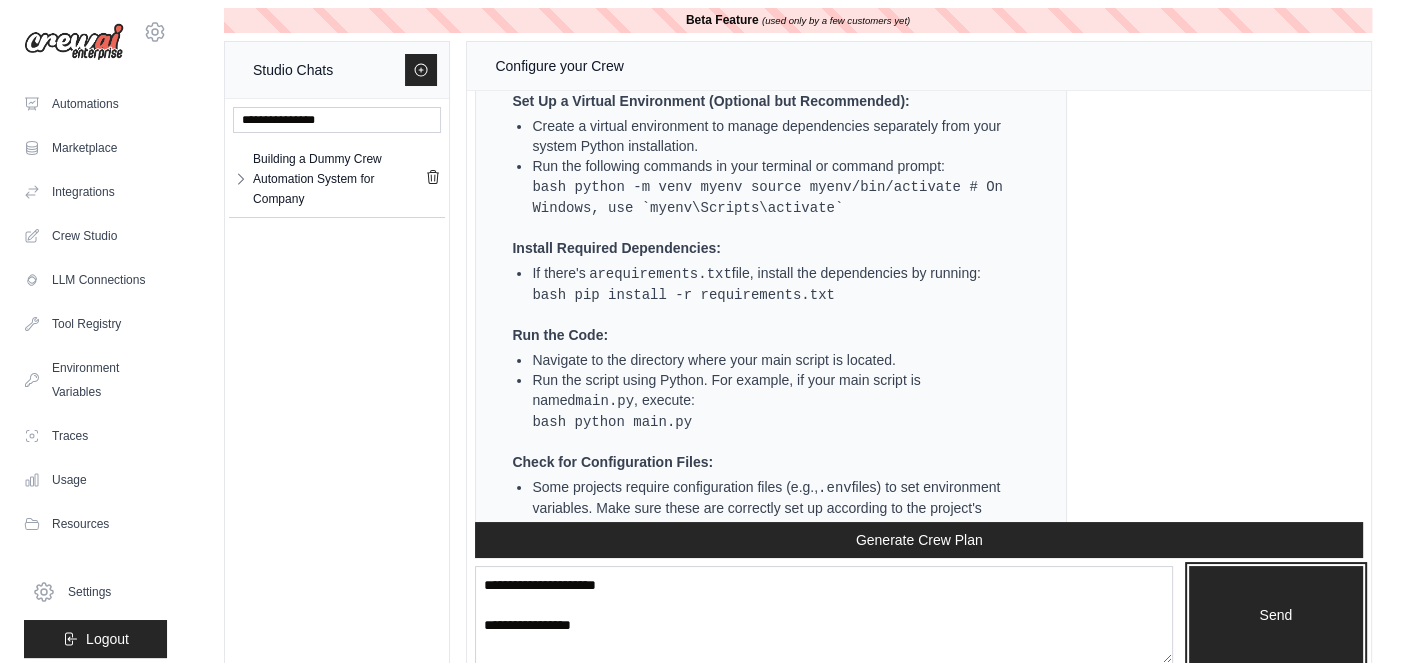 type 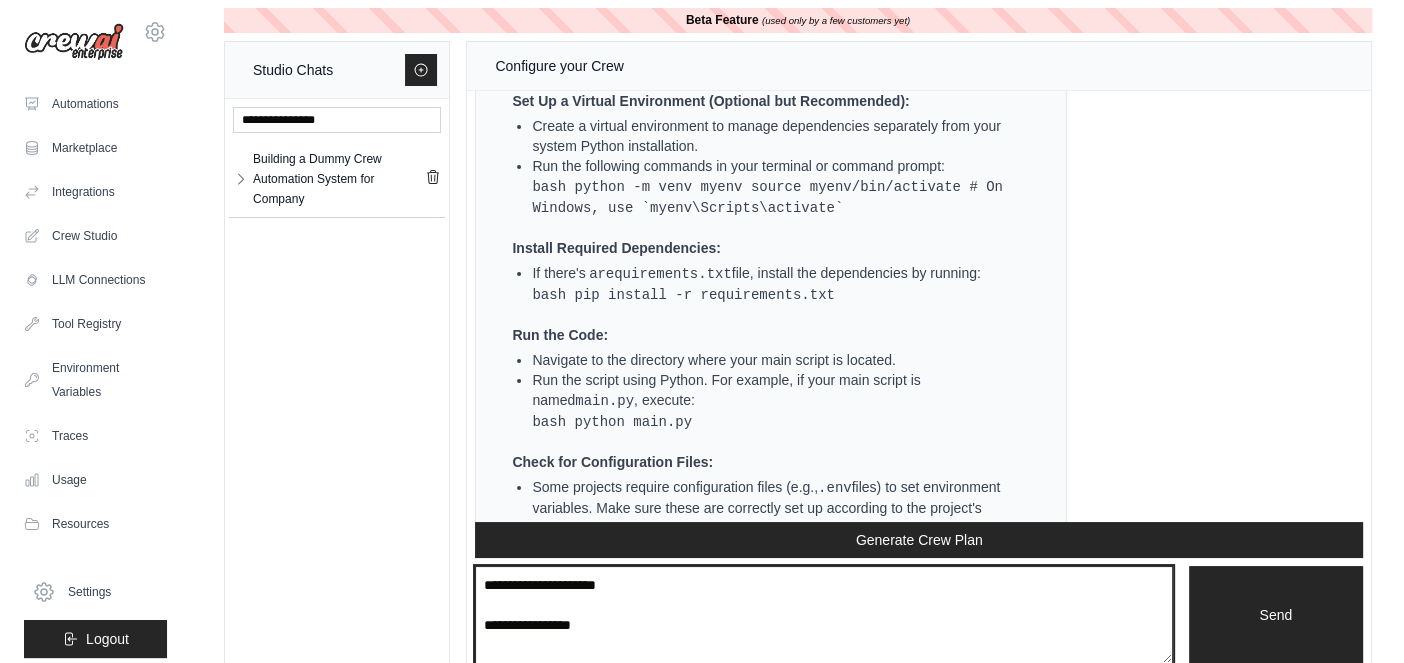 click on "**********" at bounding box center (823, 614) 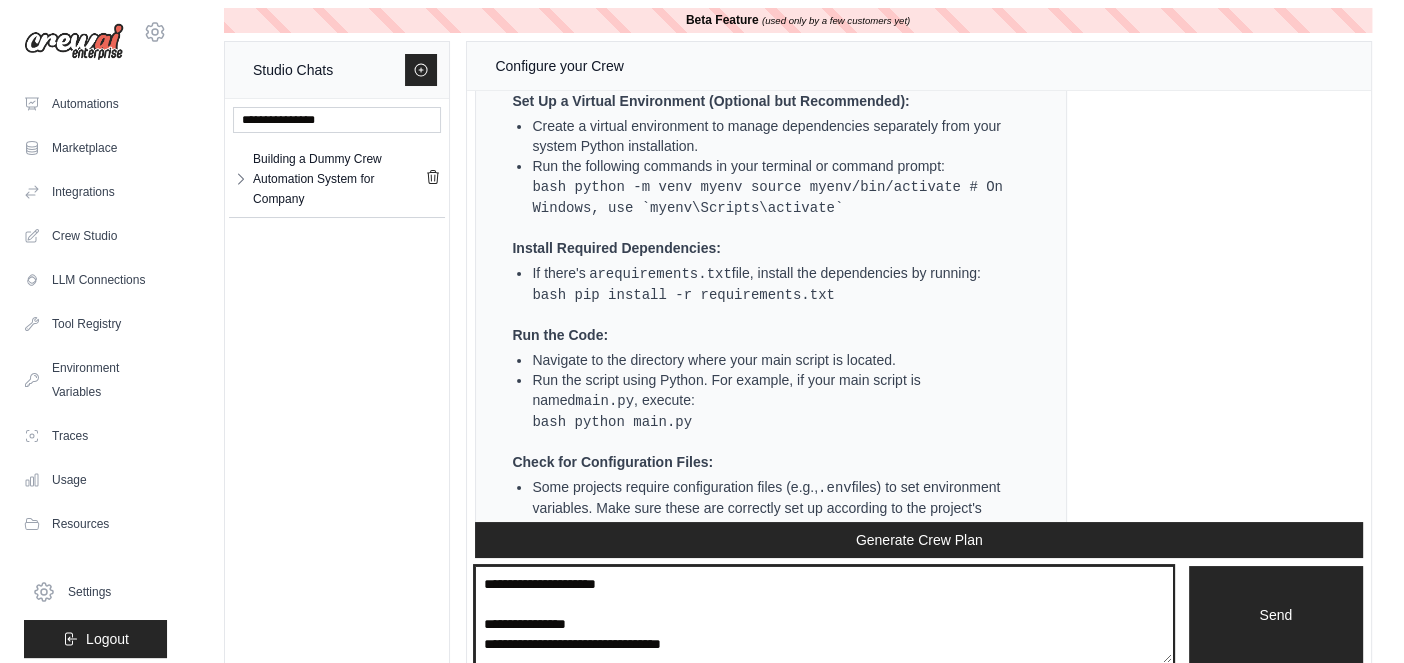scroll, scrollTop: 29, scrollLeft: 0, axis: vertical 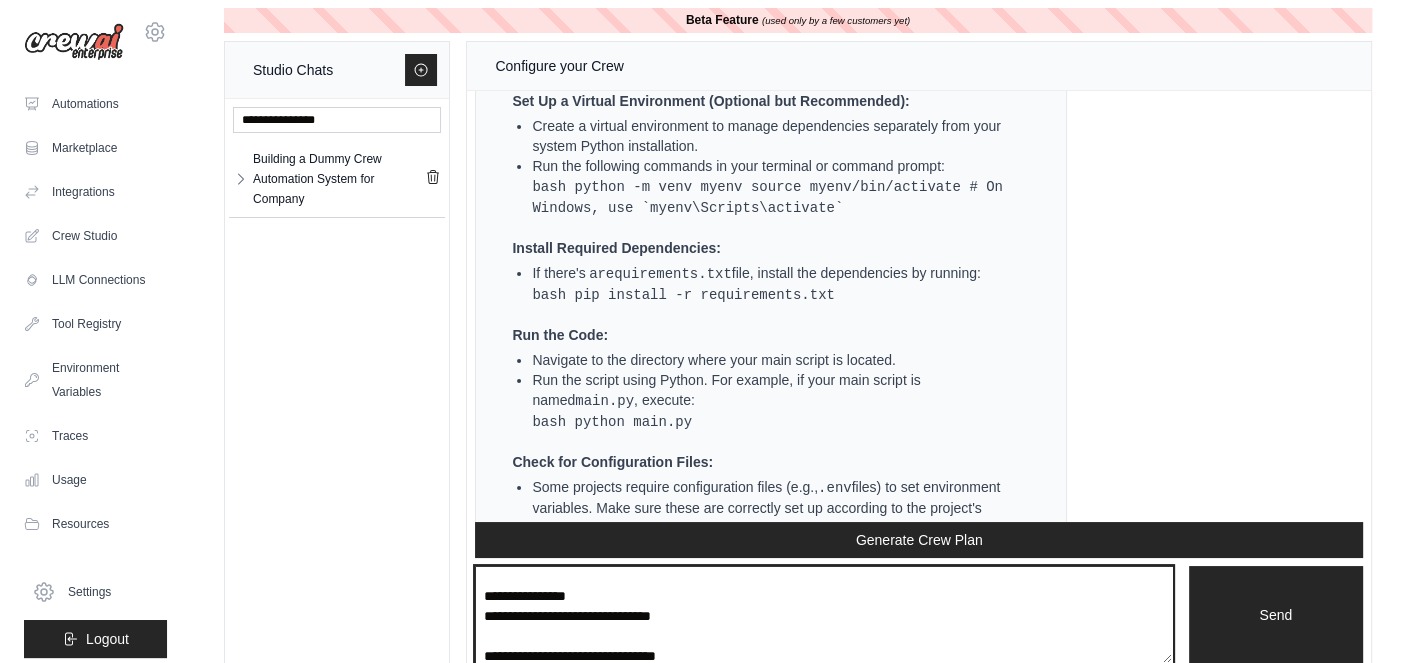 type on "**********" 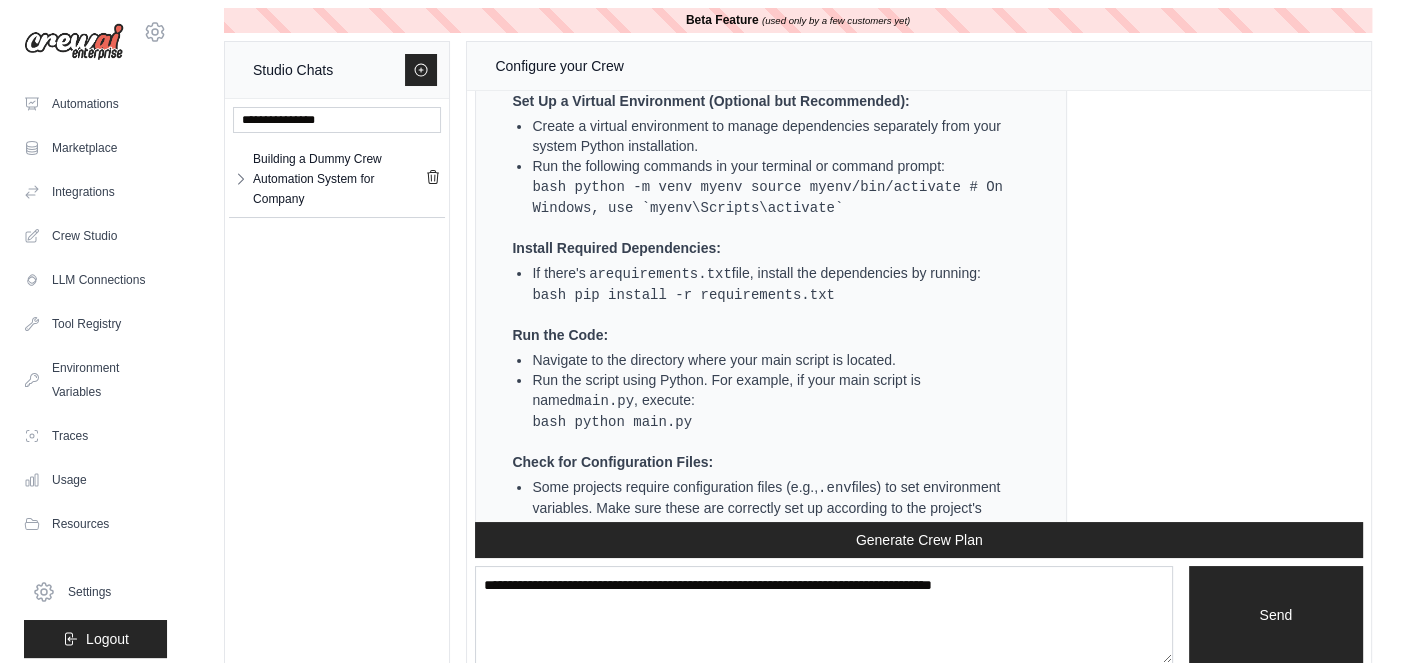 scroll, scrollTop: 0, scrollLeft: 0, axis: both 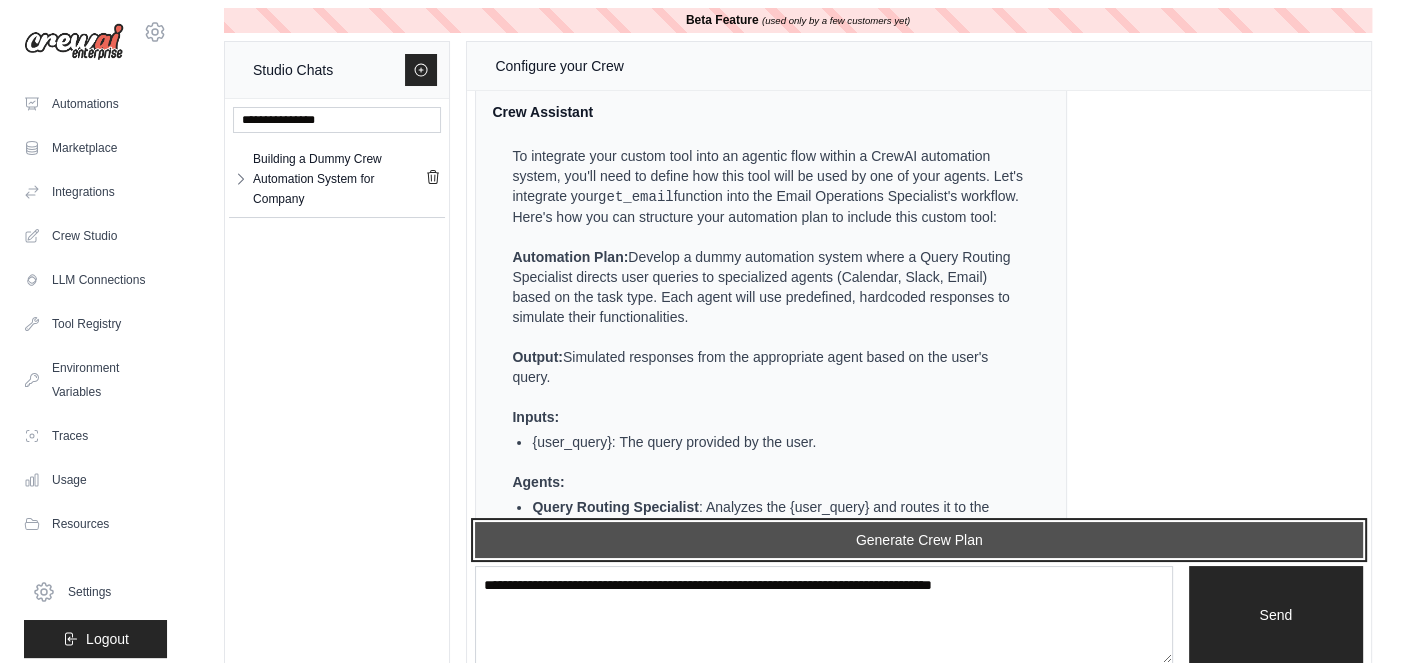 click on "Generate Crew Plan" at bounding box center (919, 540) 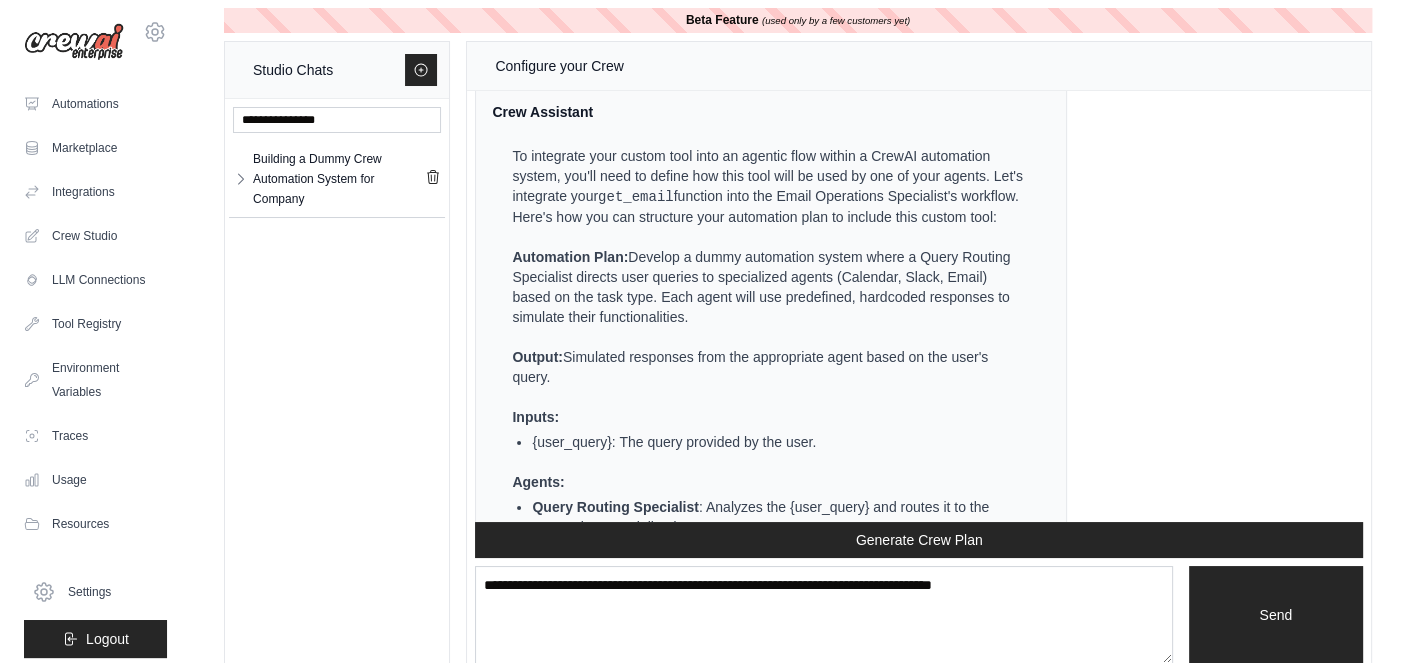 scroll, scrollTop: 20004, scrollLeft: 0, axis: vertical 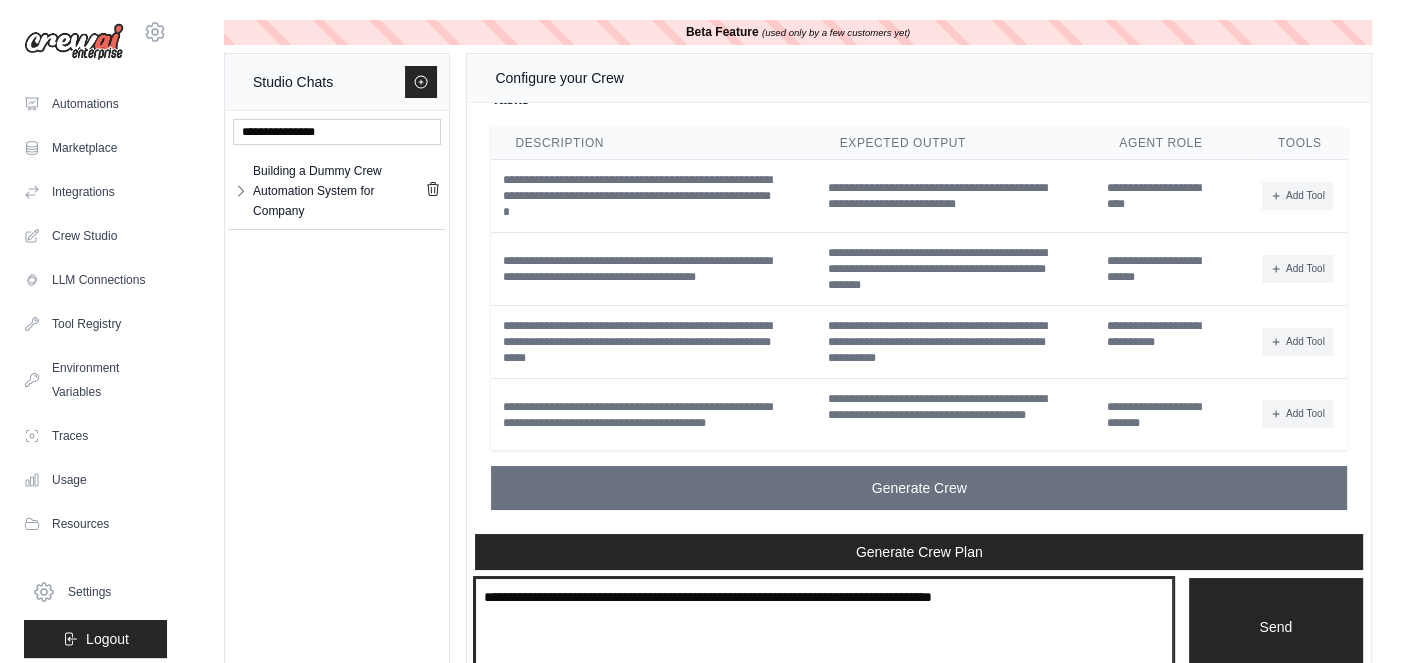 click at bounding box center [823, 626] 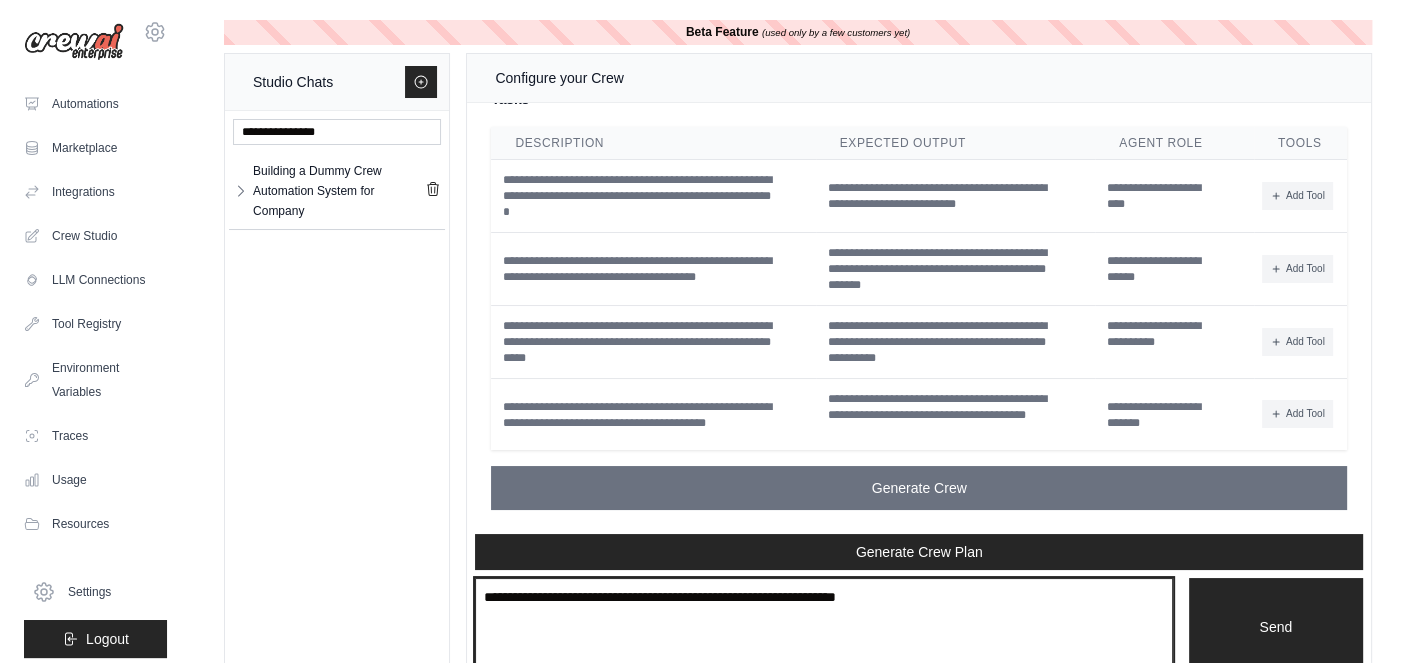type on "**********" 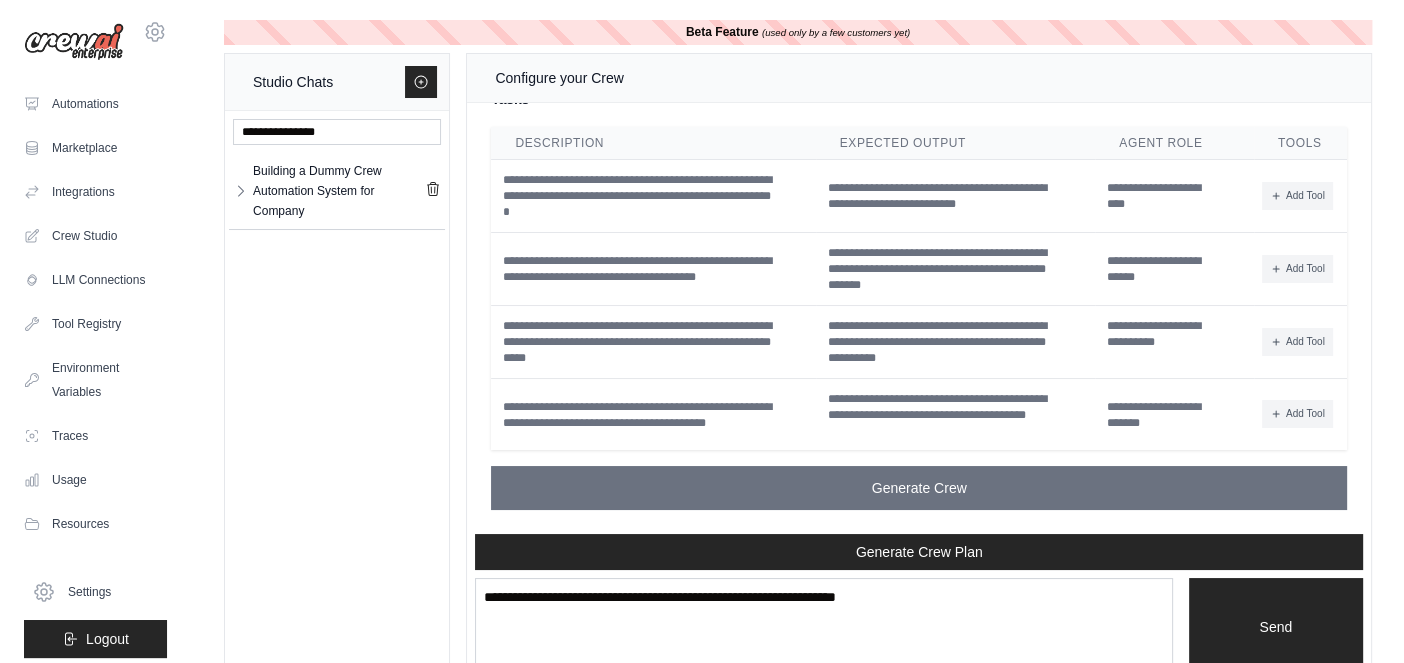 type 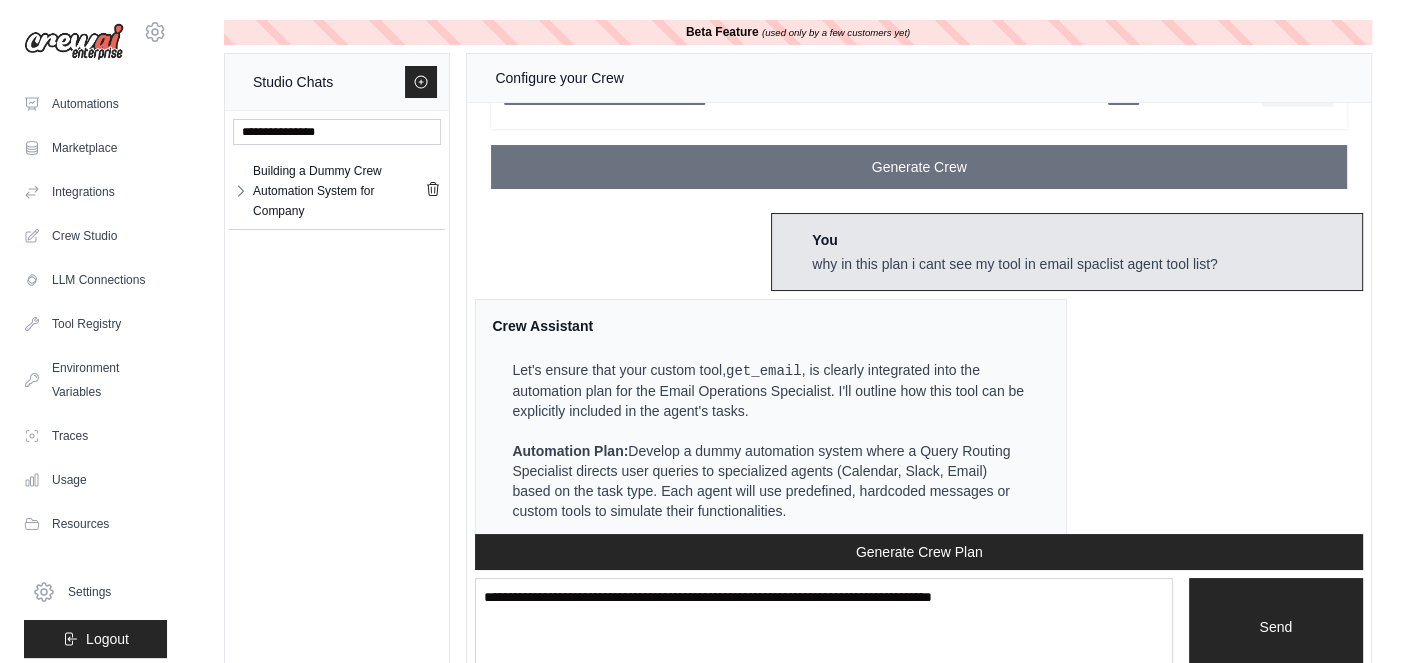 scroll, scrollTop: 21516, scrollLeft: 0, axis: vertical 